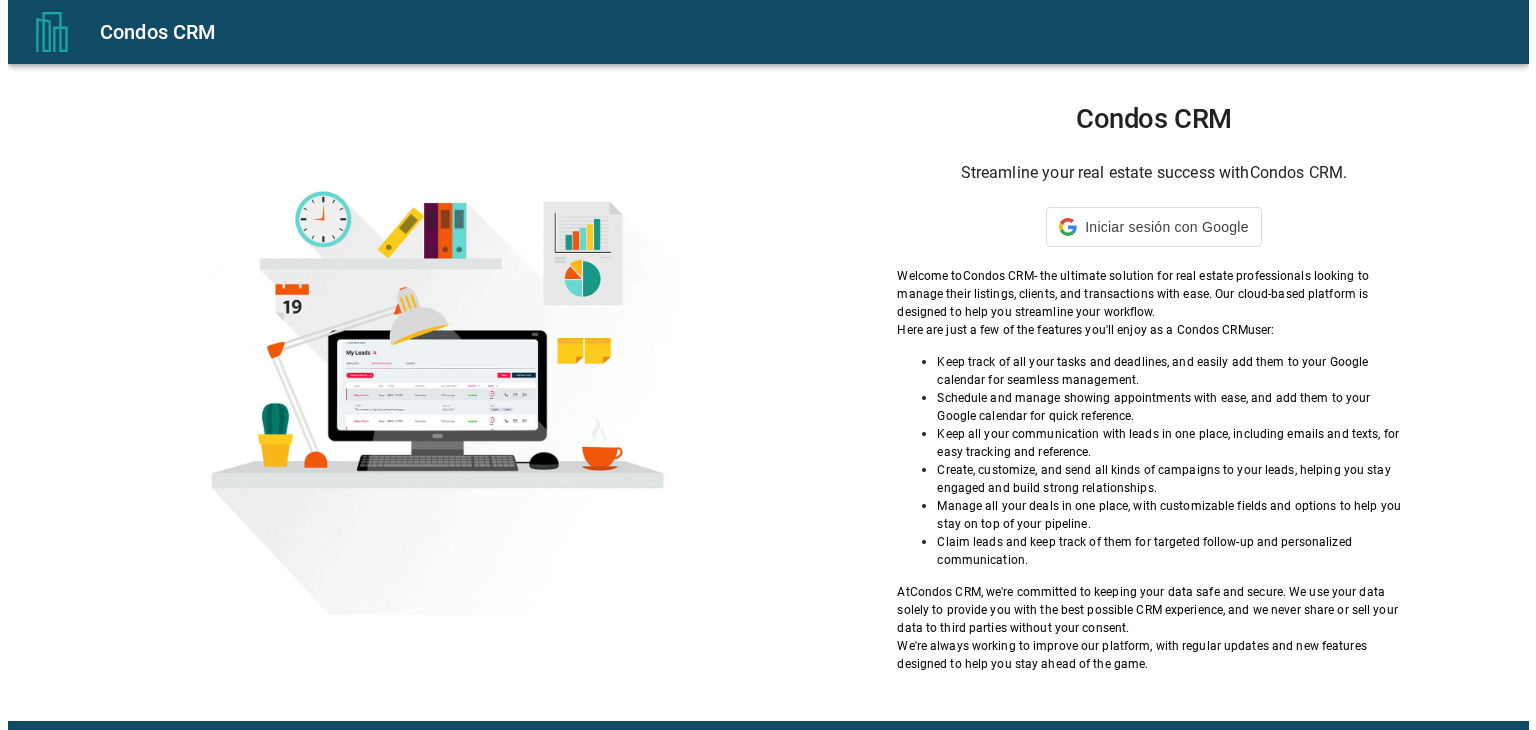 scroll, scrollTop: 0, scrollLeft: 0, axis: both 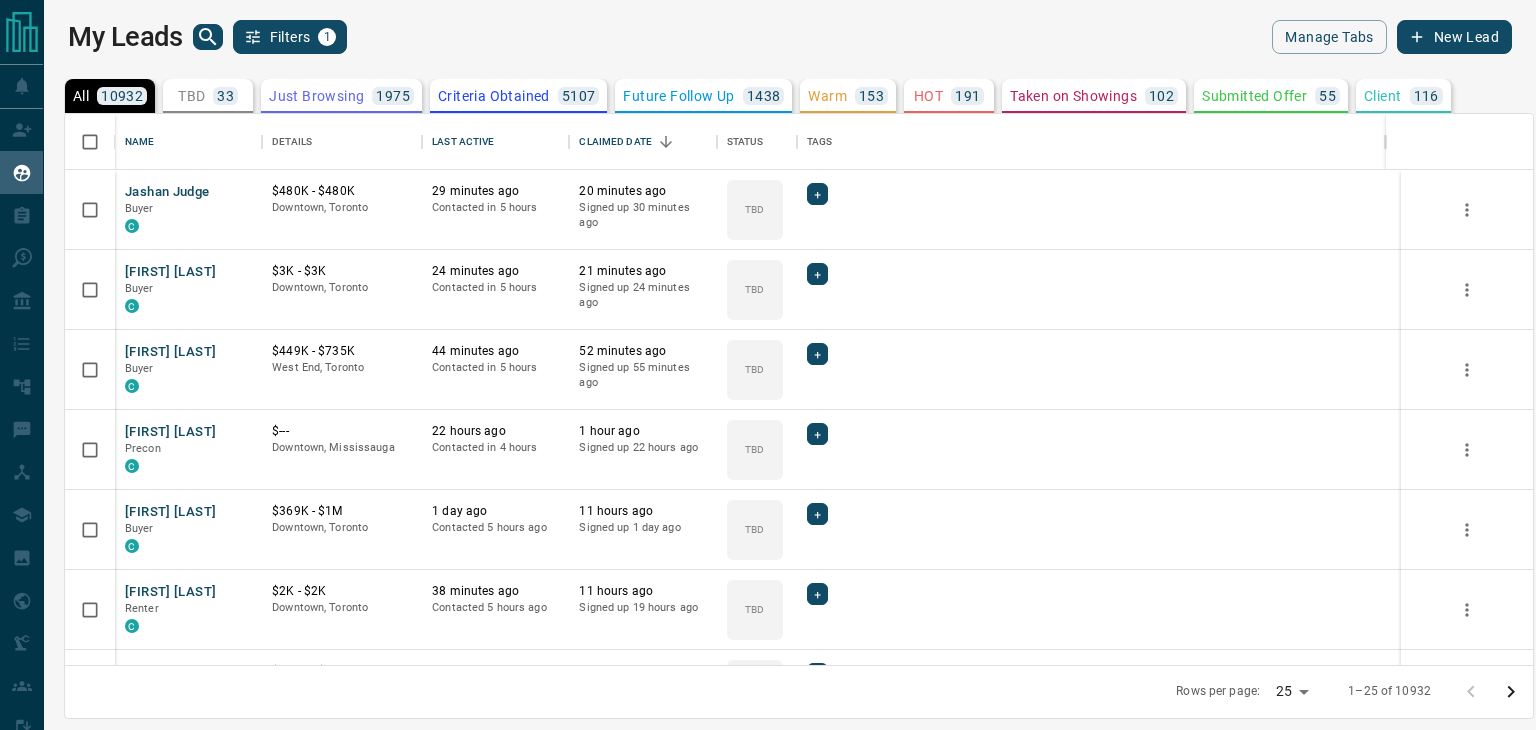 click on "1975" at bounding box center [393, 96] 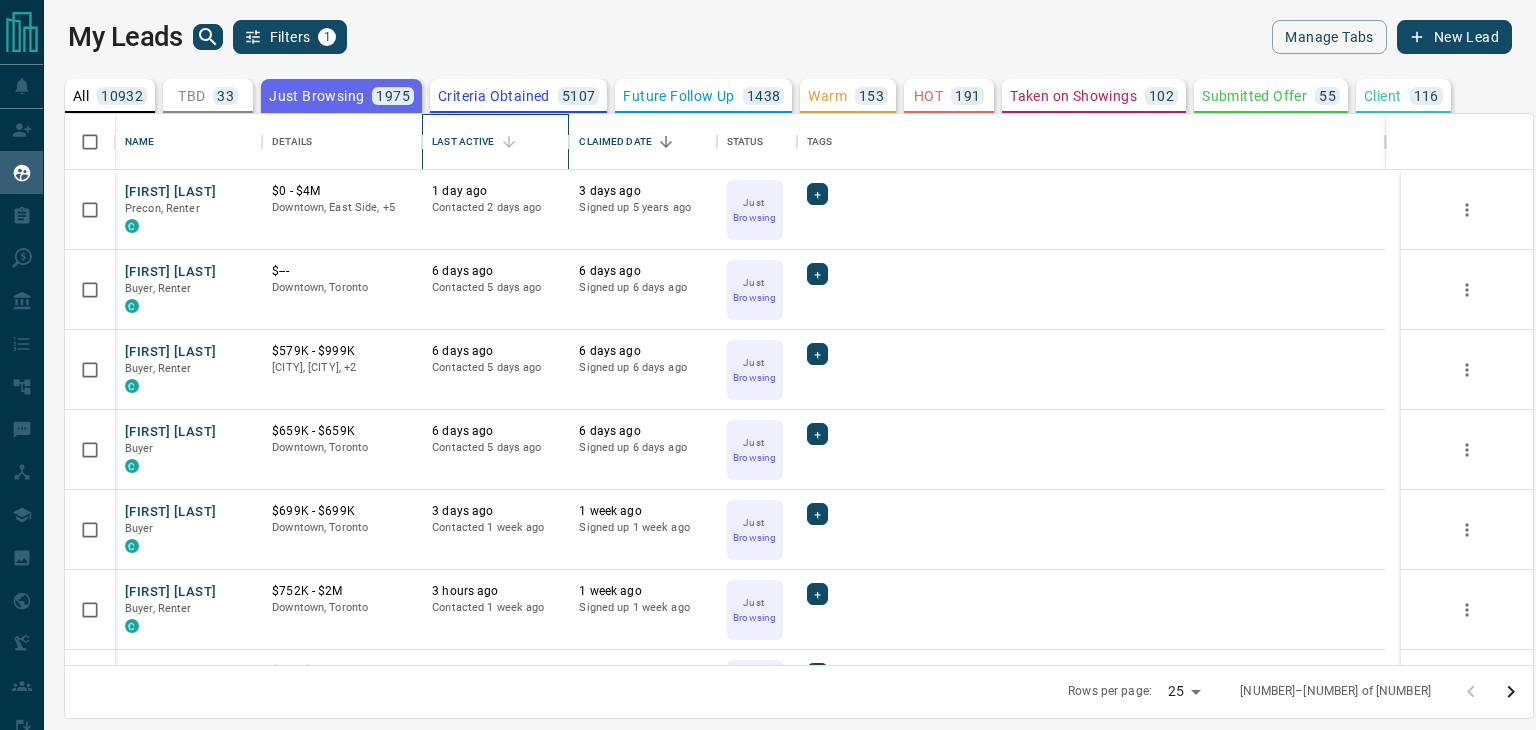 click on "Last Active" at bounding box center [463, 142] 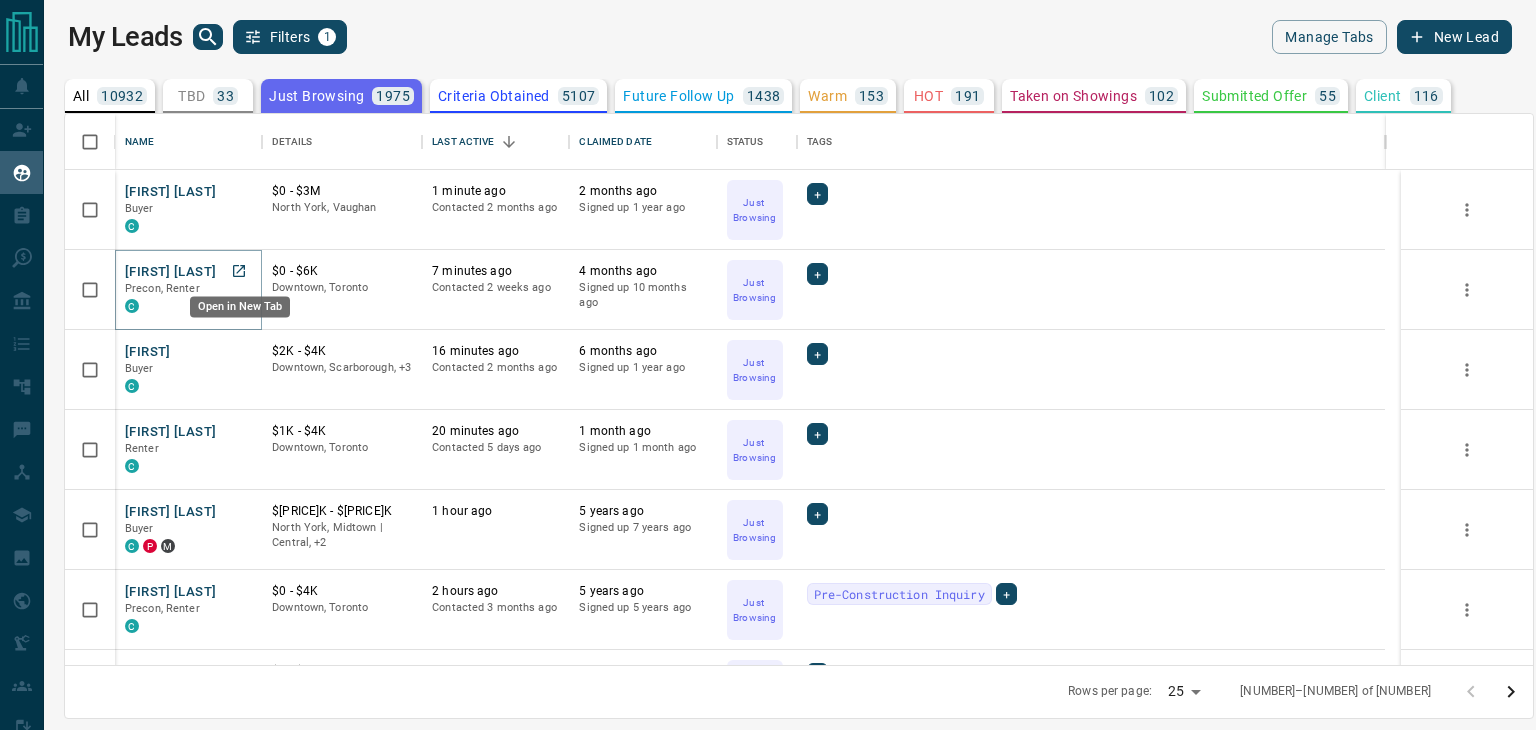 click 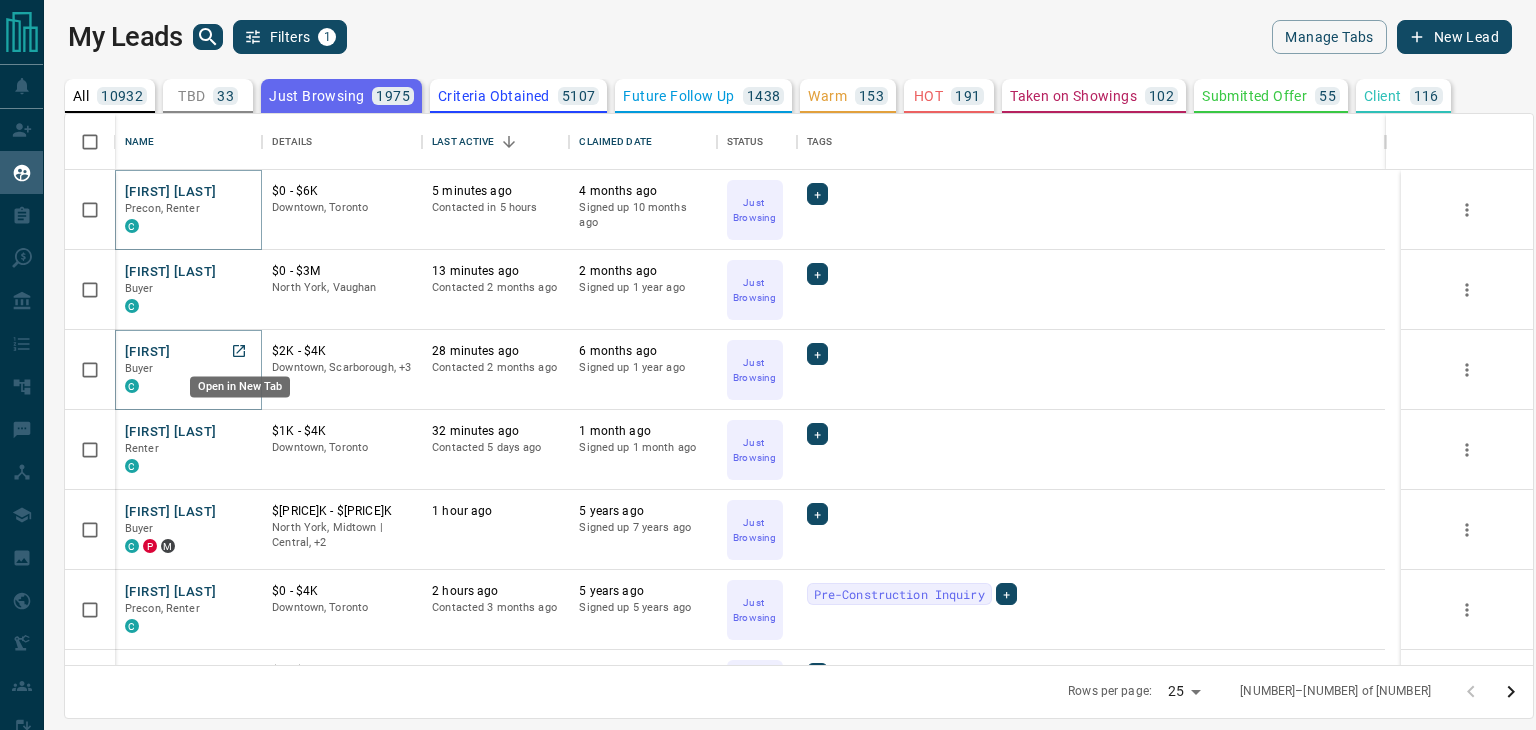 click 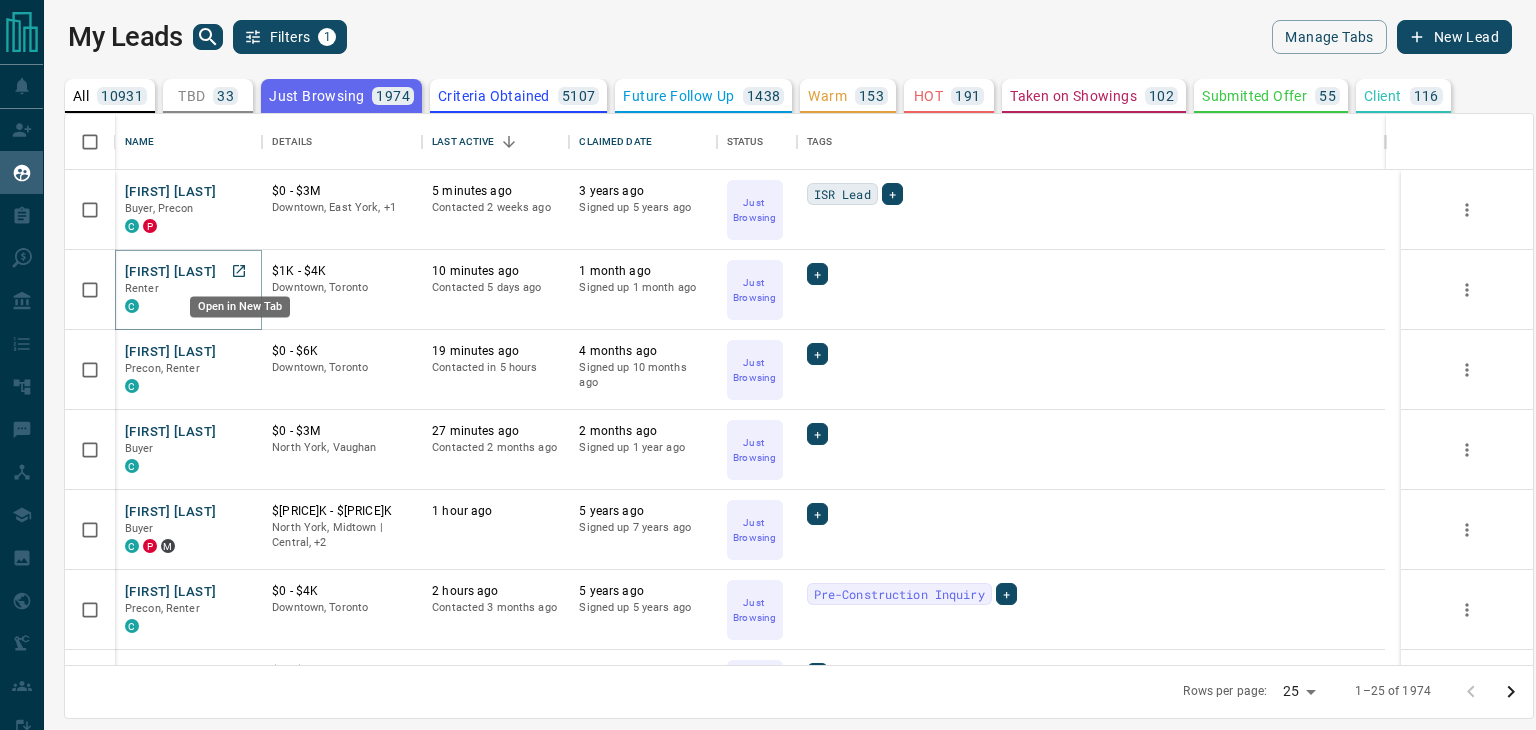 click 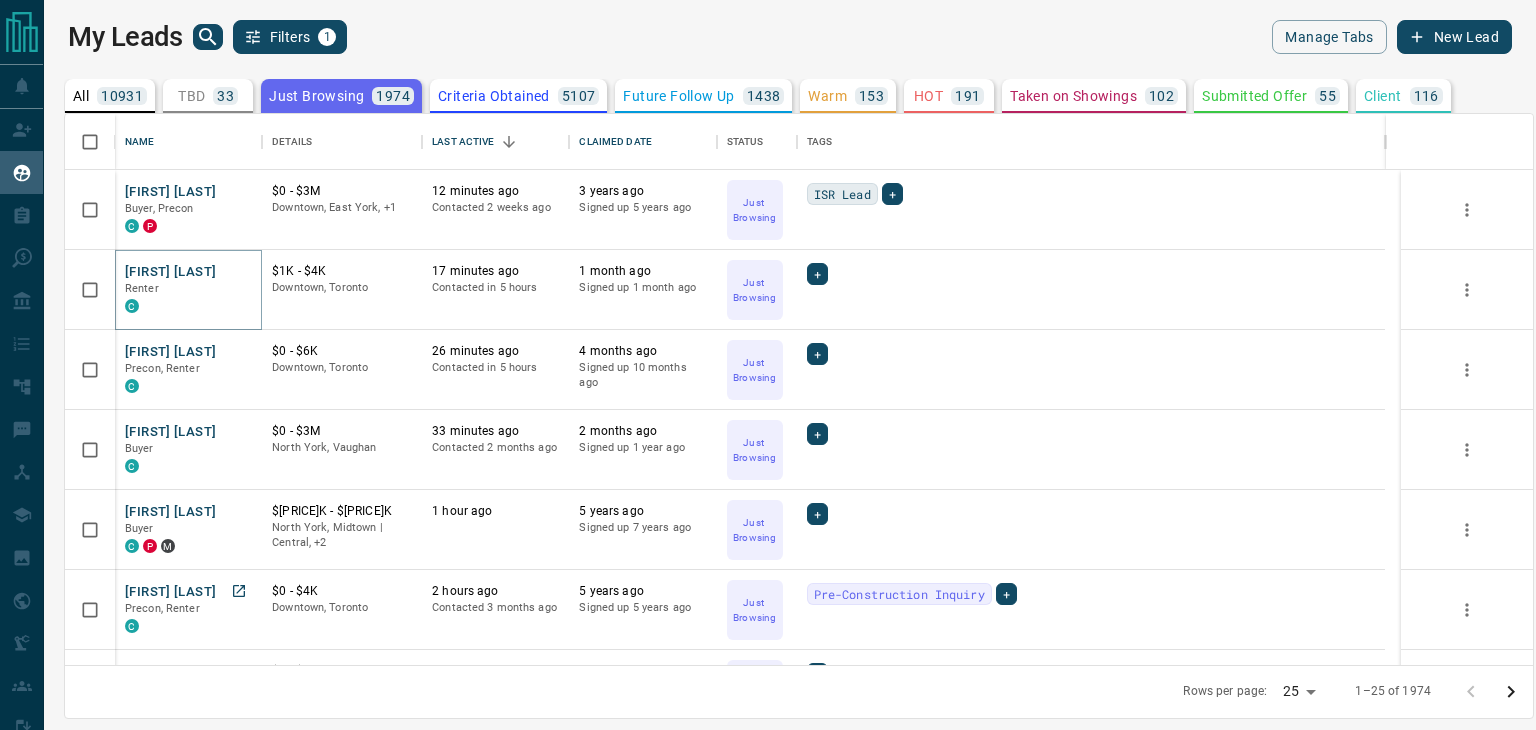 scroll, scrollTop: 100, scrollLeft: 0, axis: vertical 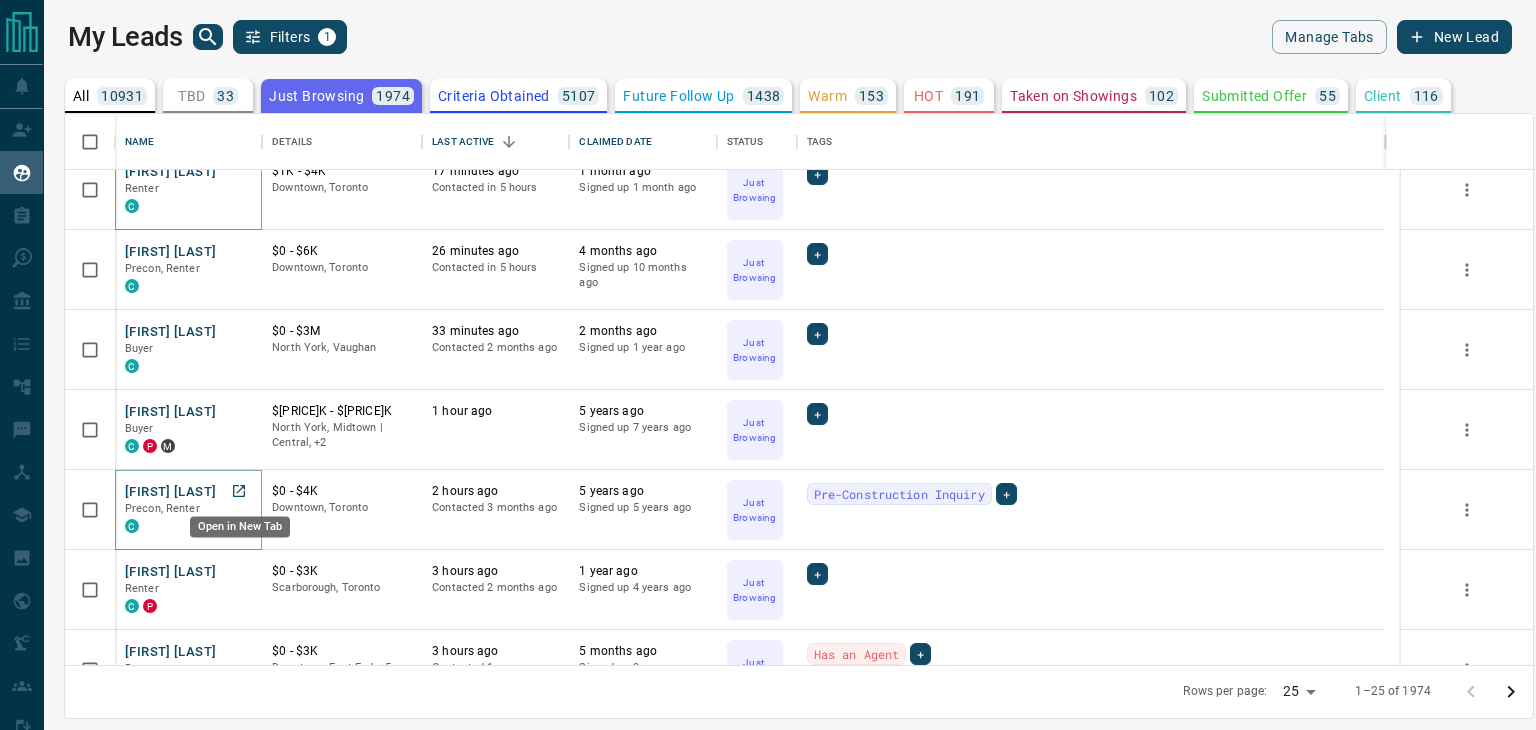 click 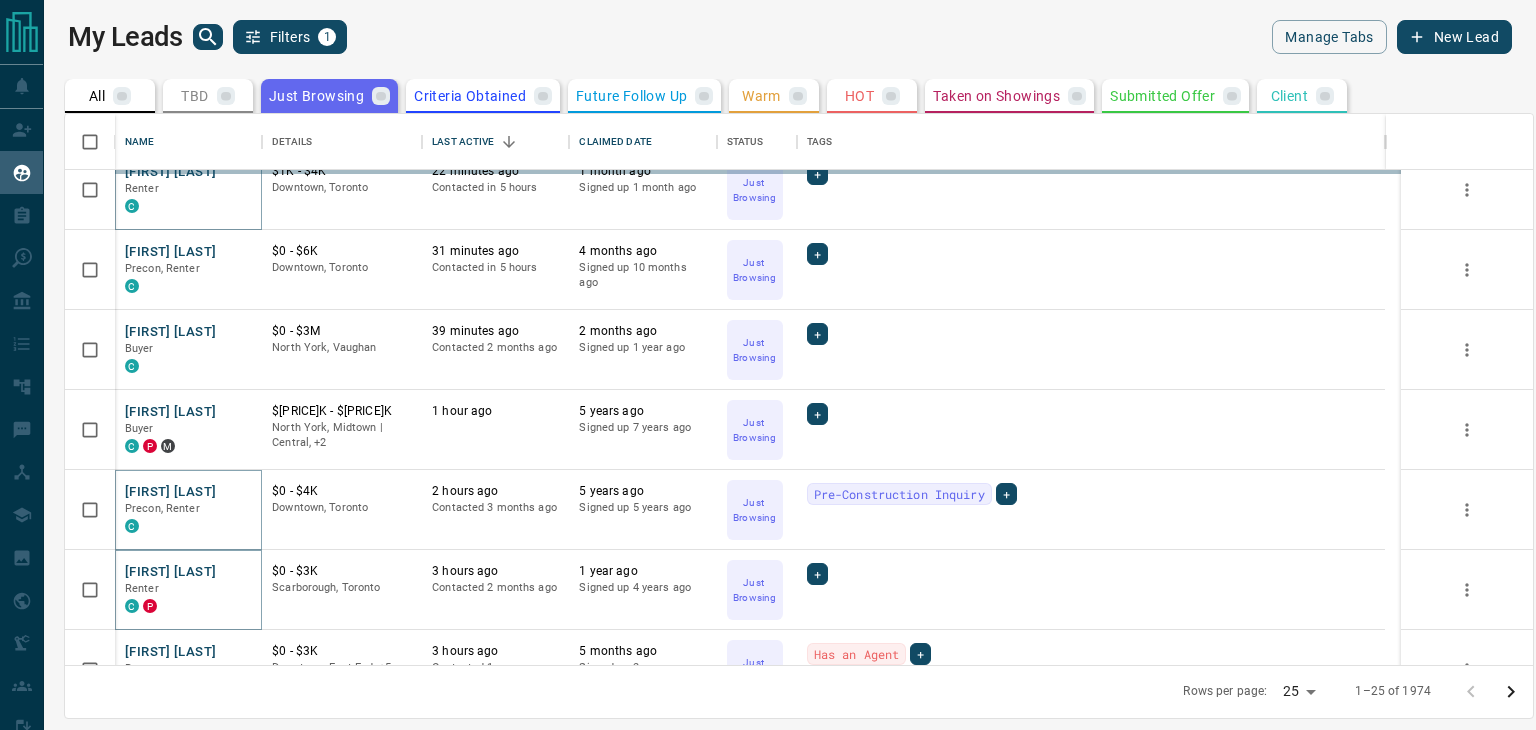 click on "[FIRST] [LAST]" at bounding box center [170, 572] 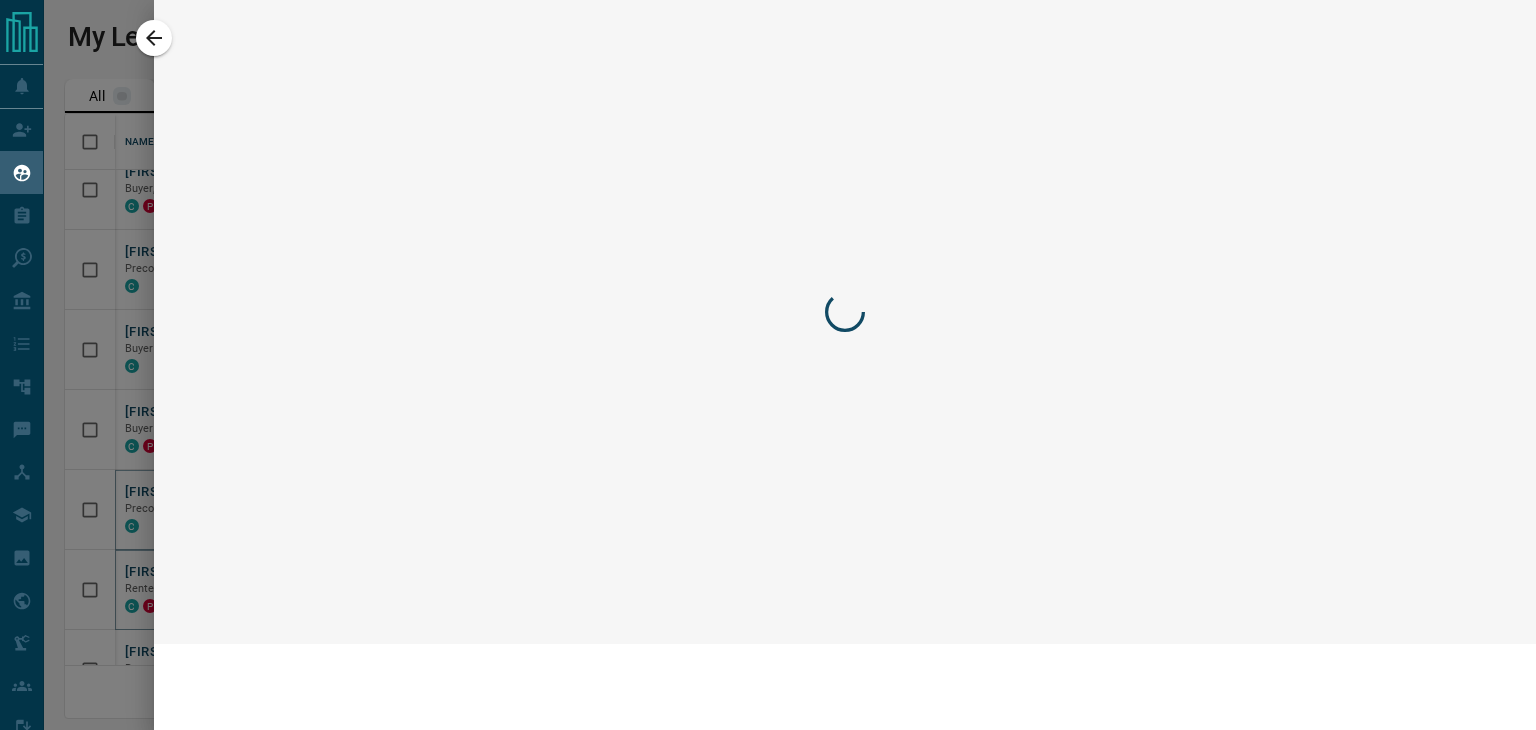 scroll, scrollTop: 200, scrollLeft: 0, axis: vertical 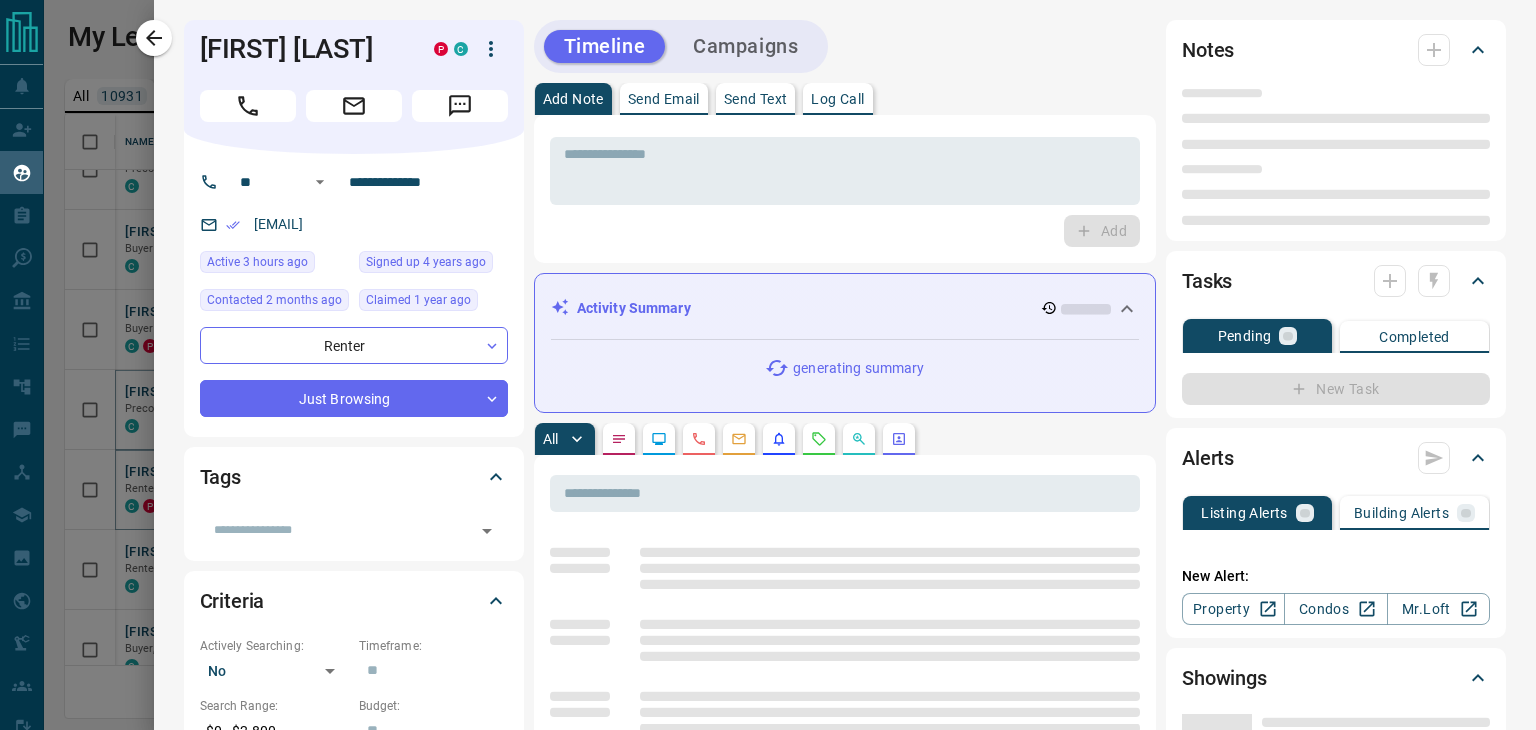 type on "**" 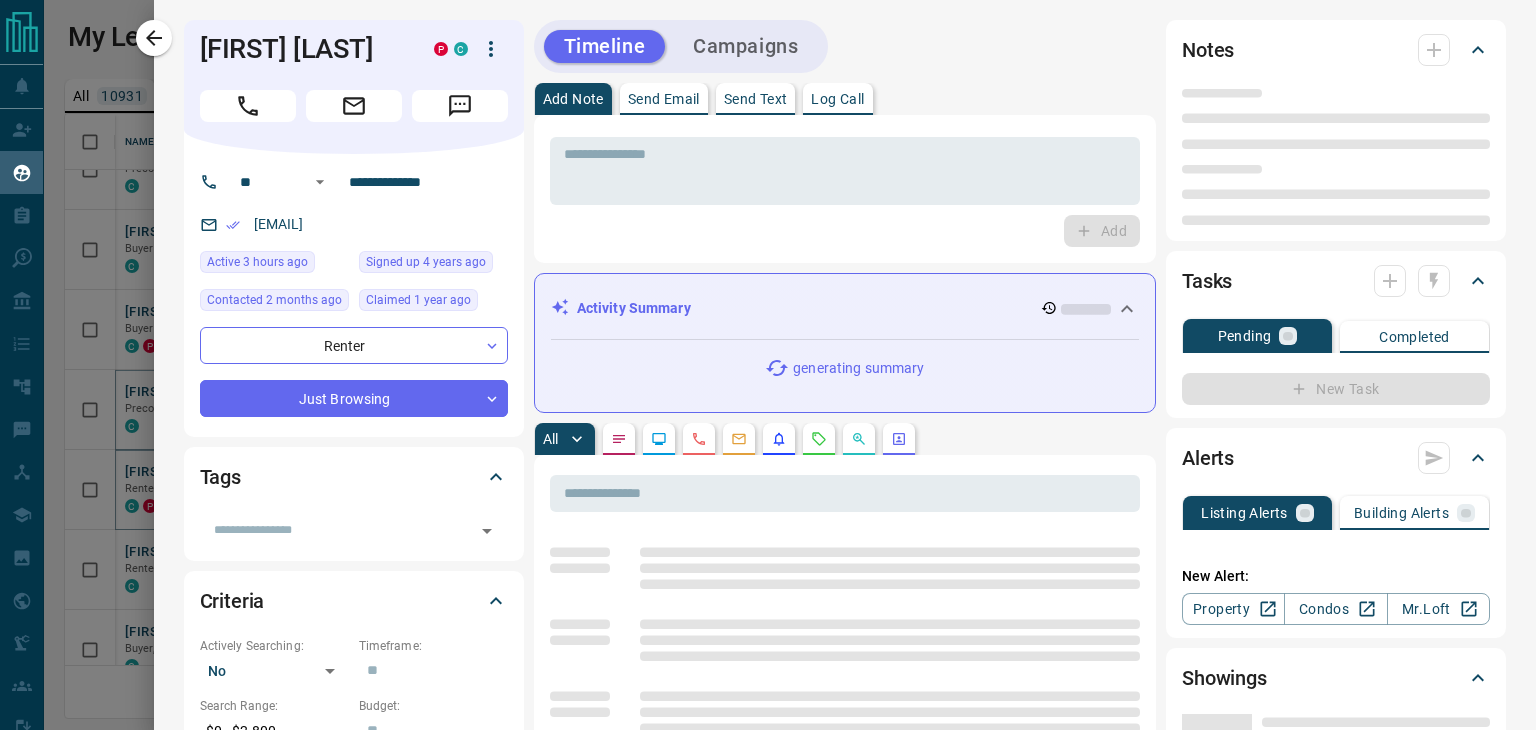 type on "**********" 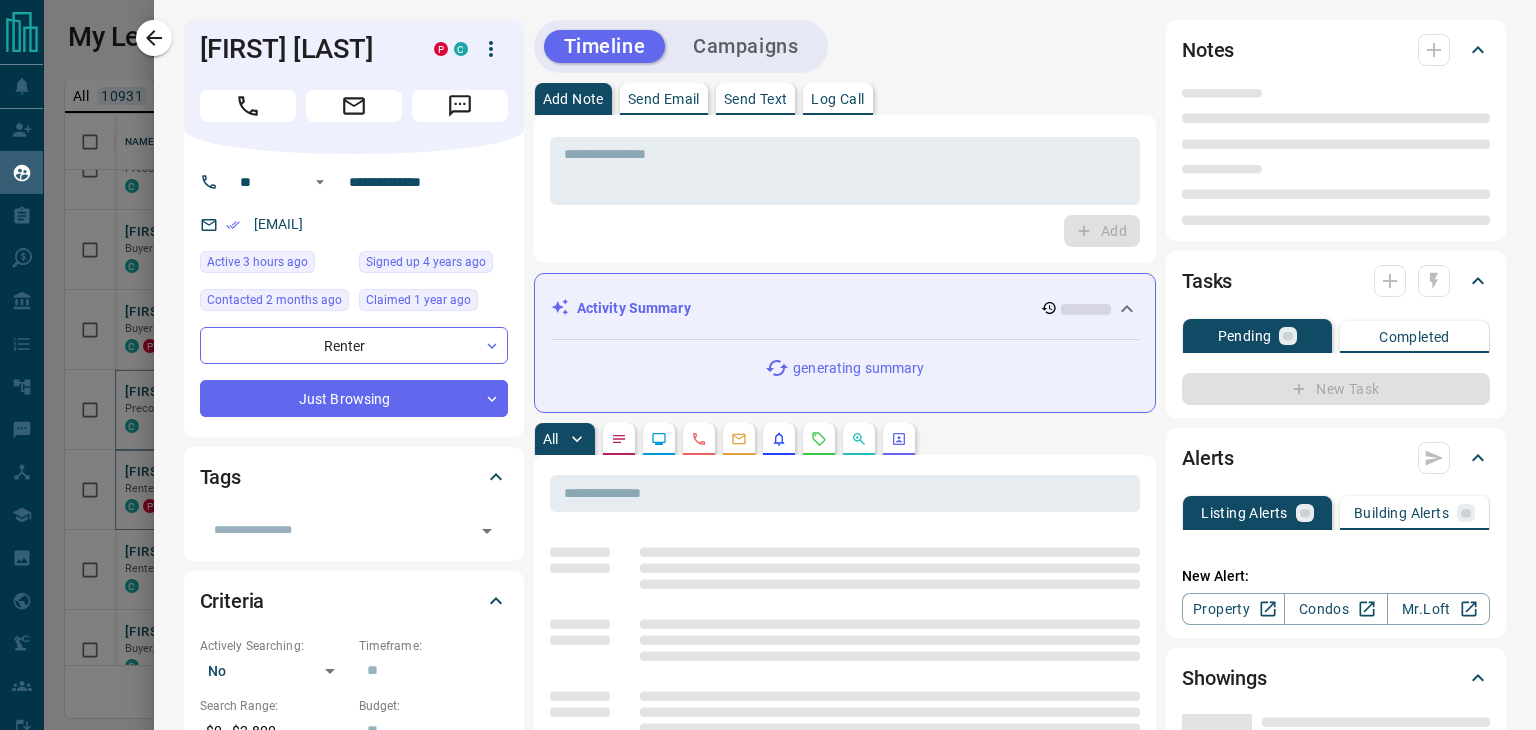 type on "*" 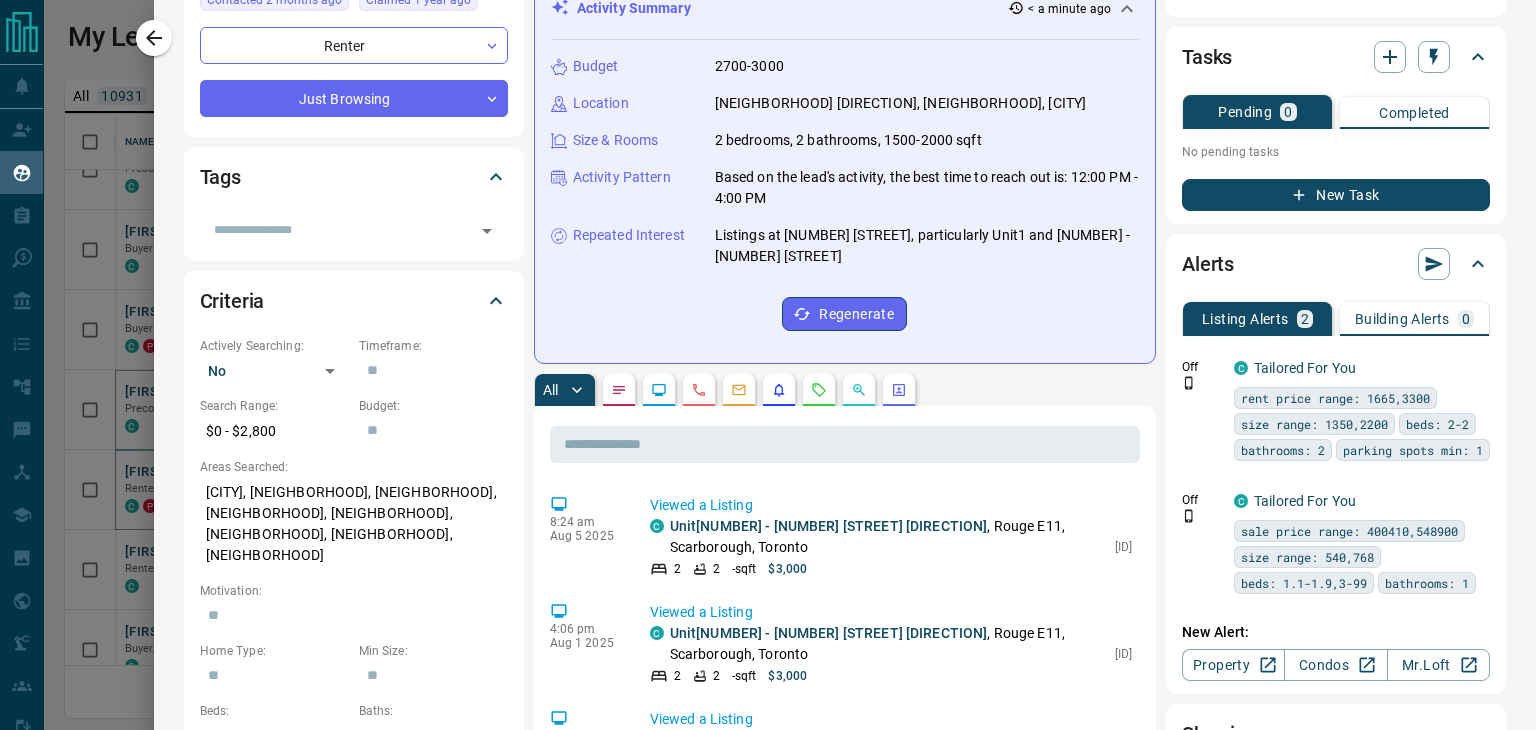 scroll, scrollTop: 400, scrollLeft: 0, axis: vertical 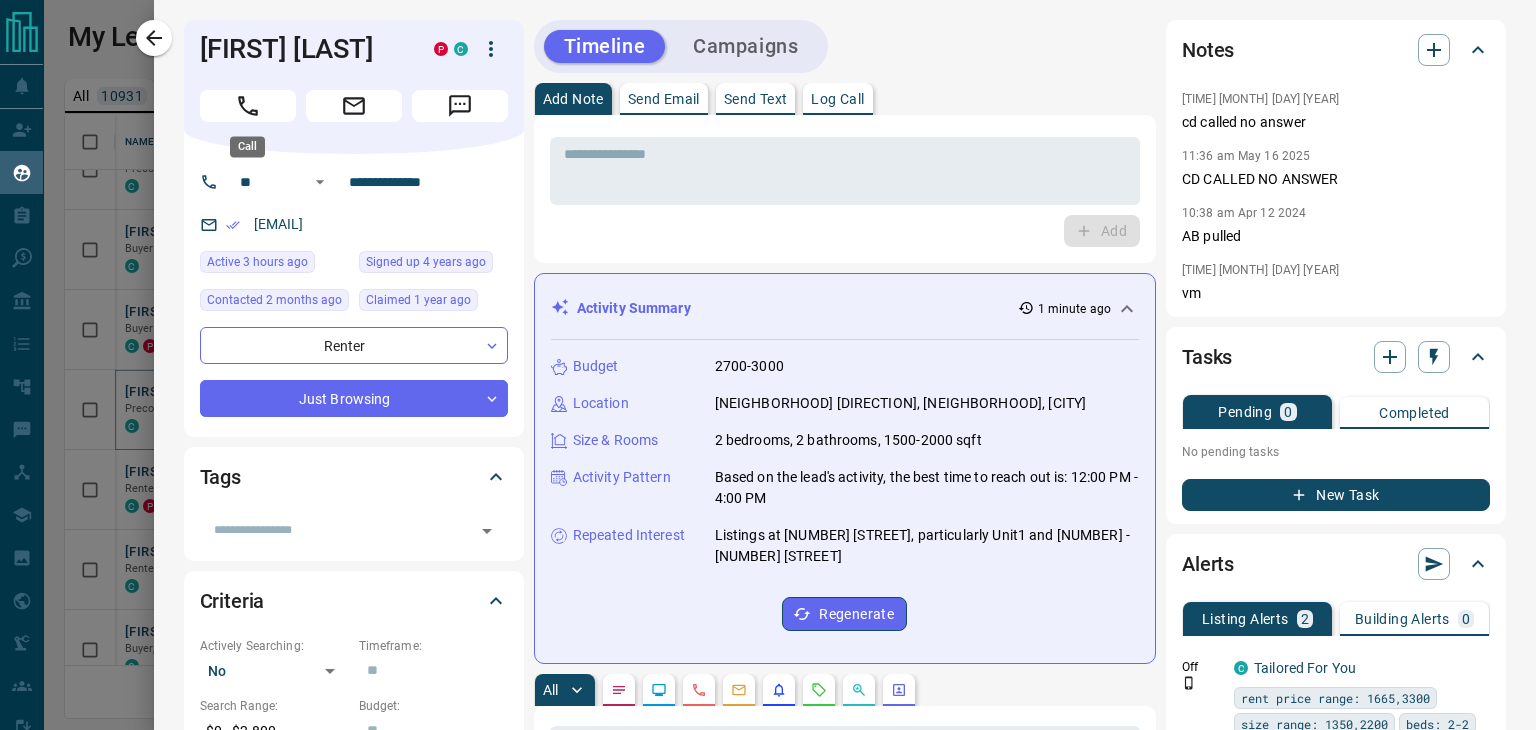 click 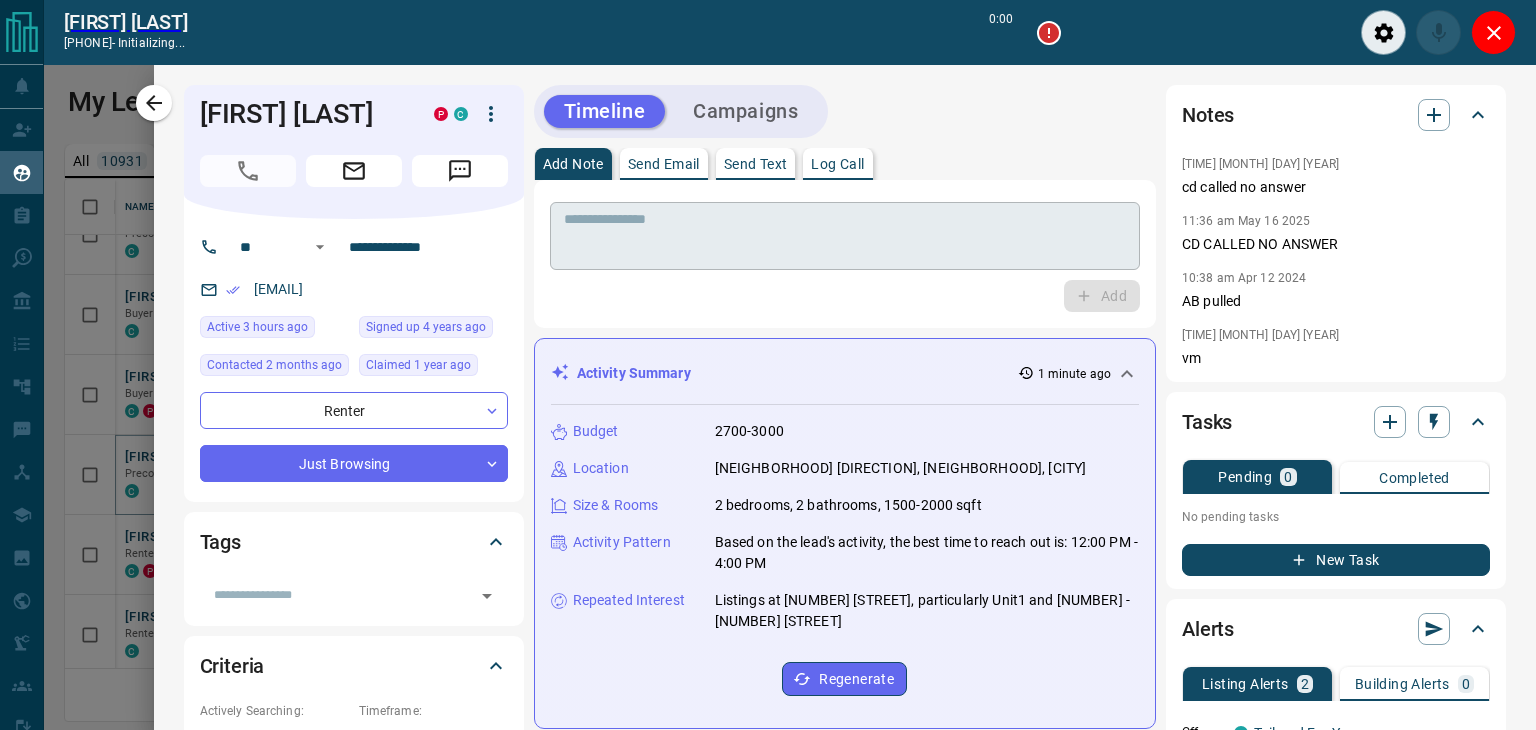 scroll, scrollTop: 473, scrollLeft: 1452, axis: both 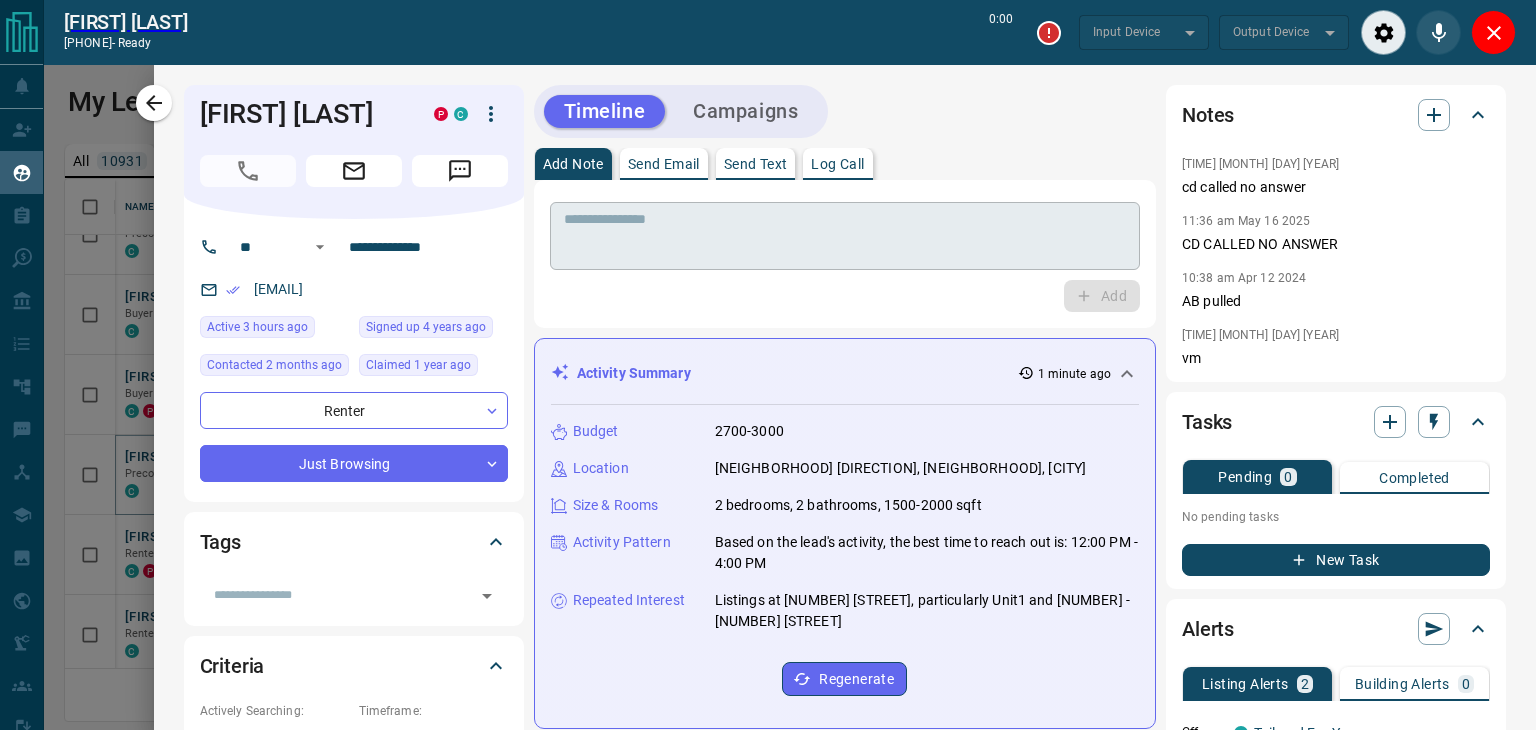 type on "*******" 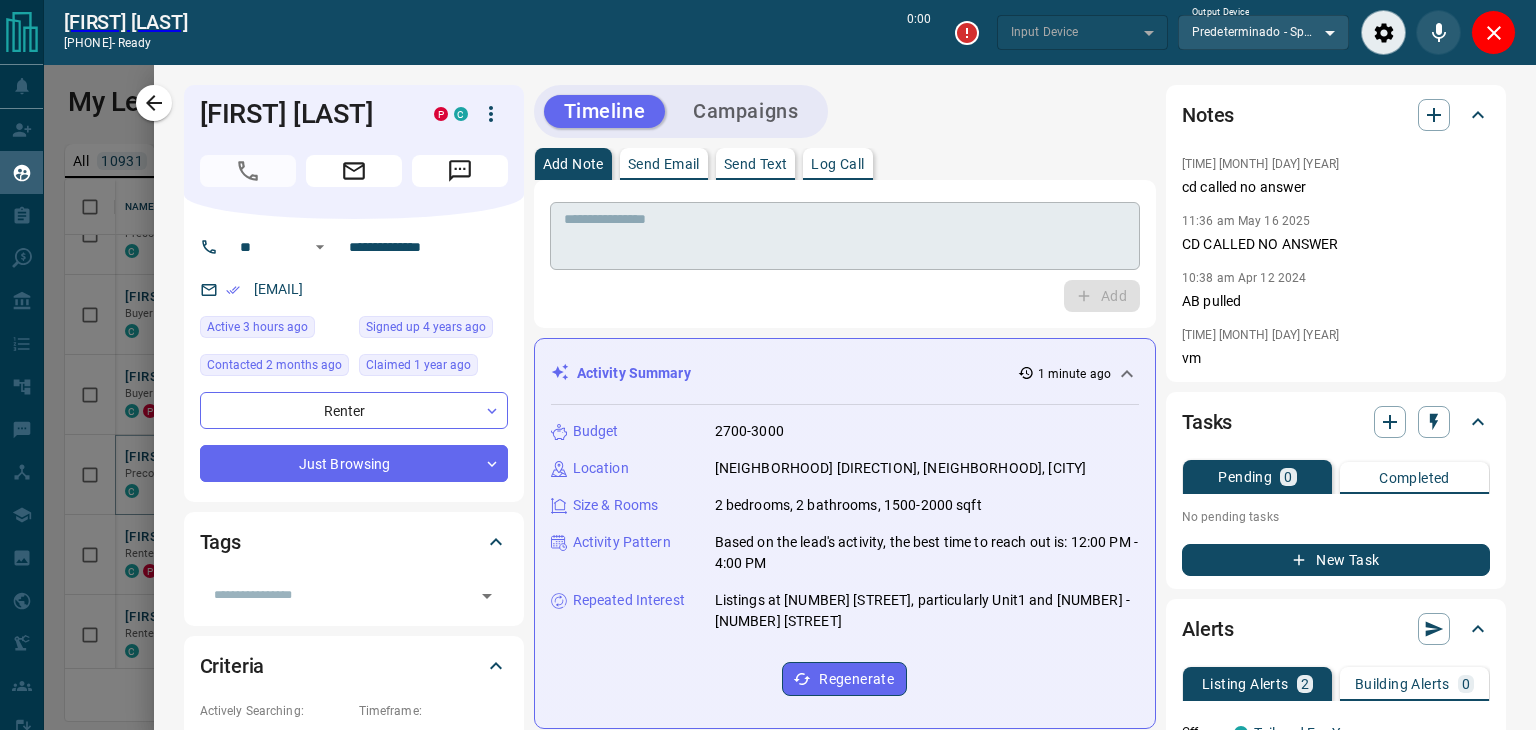 type on "*******" 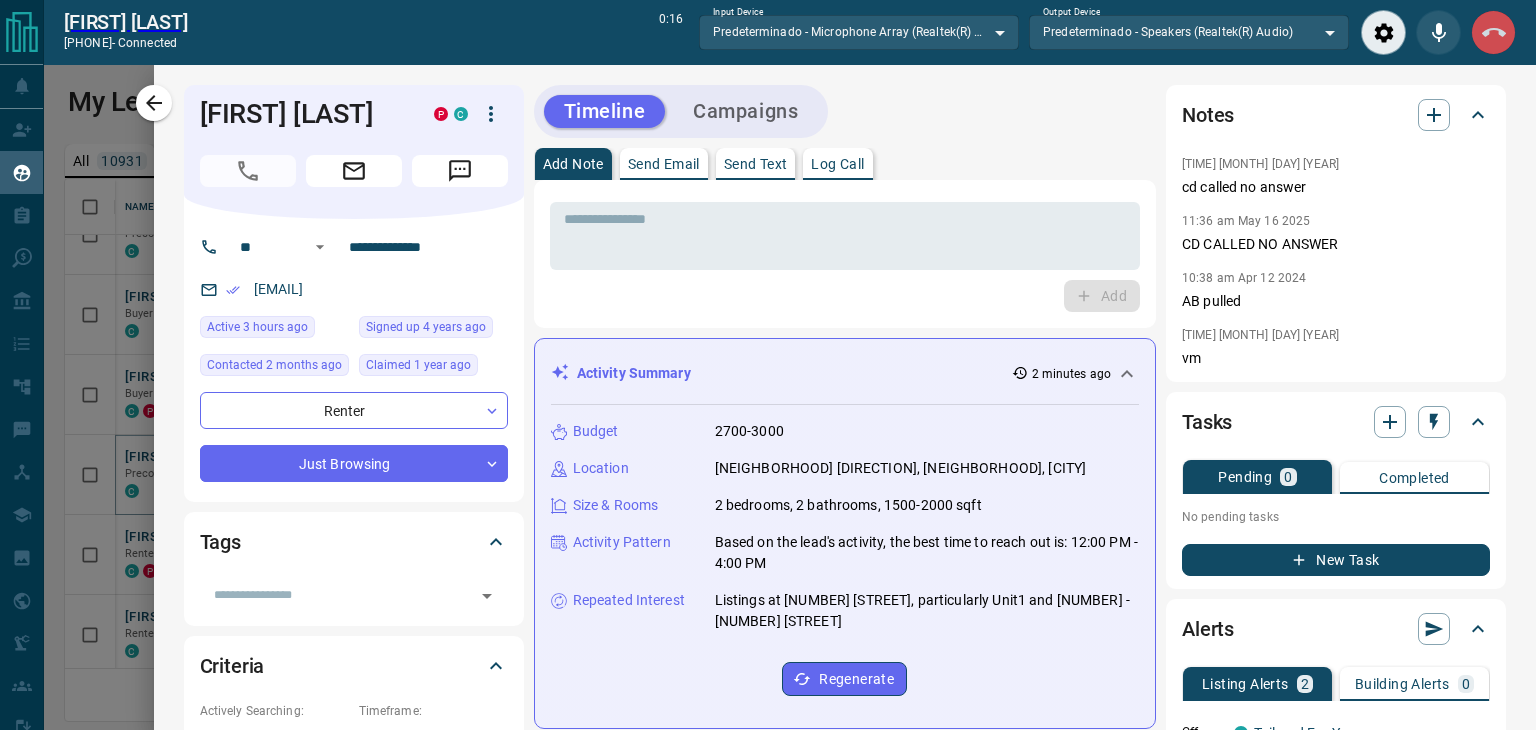 click 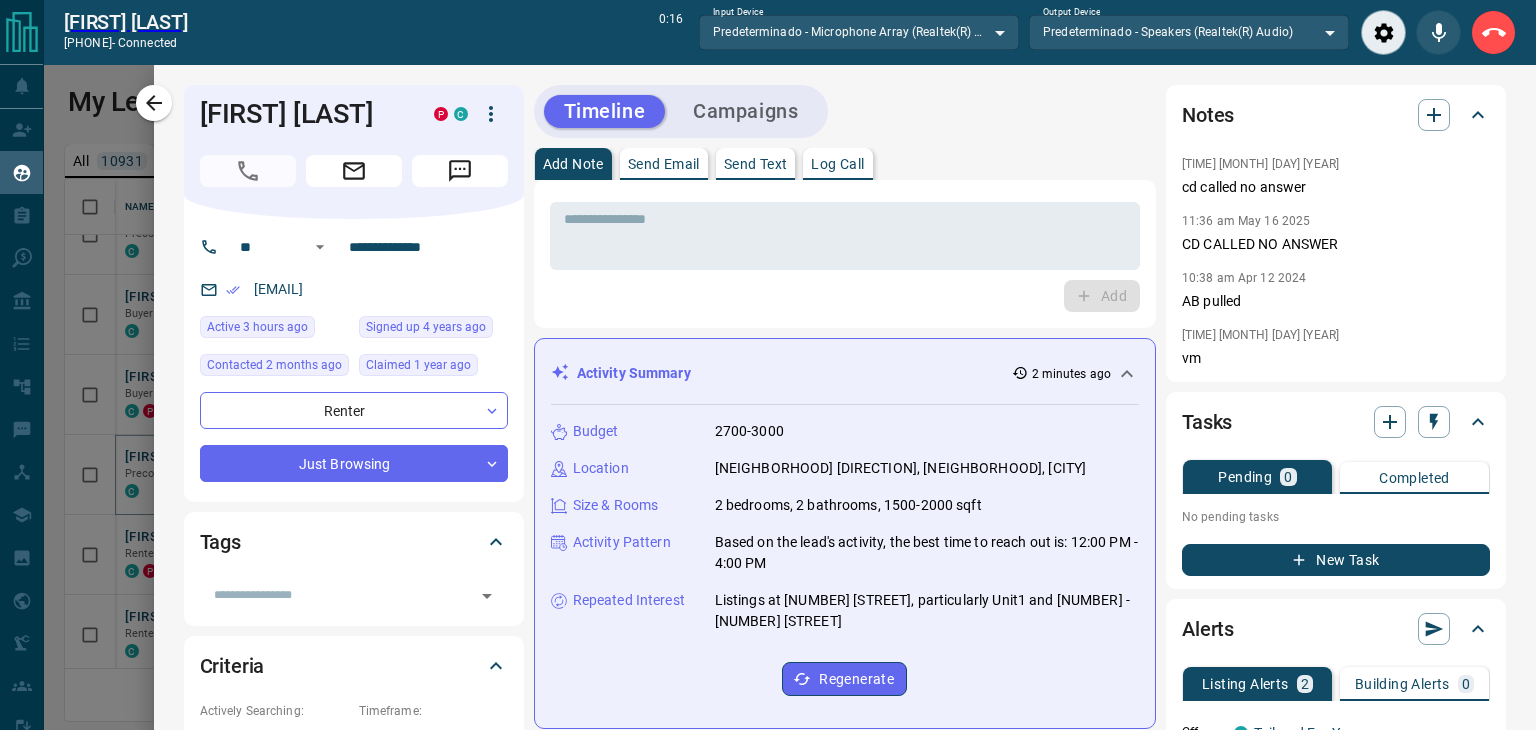 click on "Add" at bounding box center (845, 296) 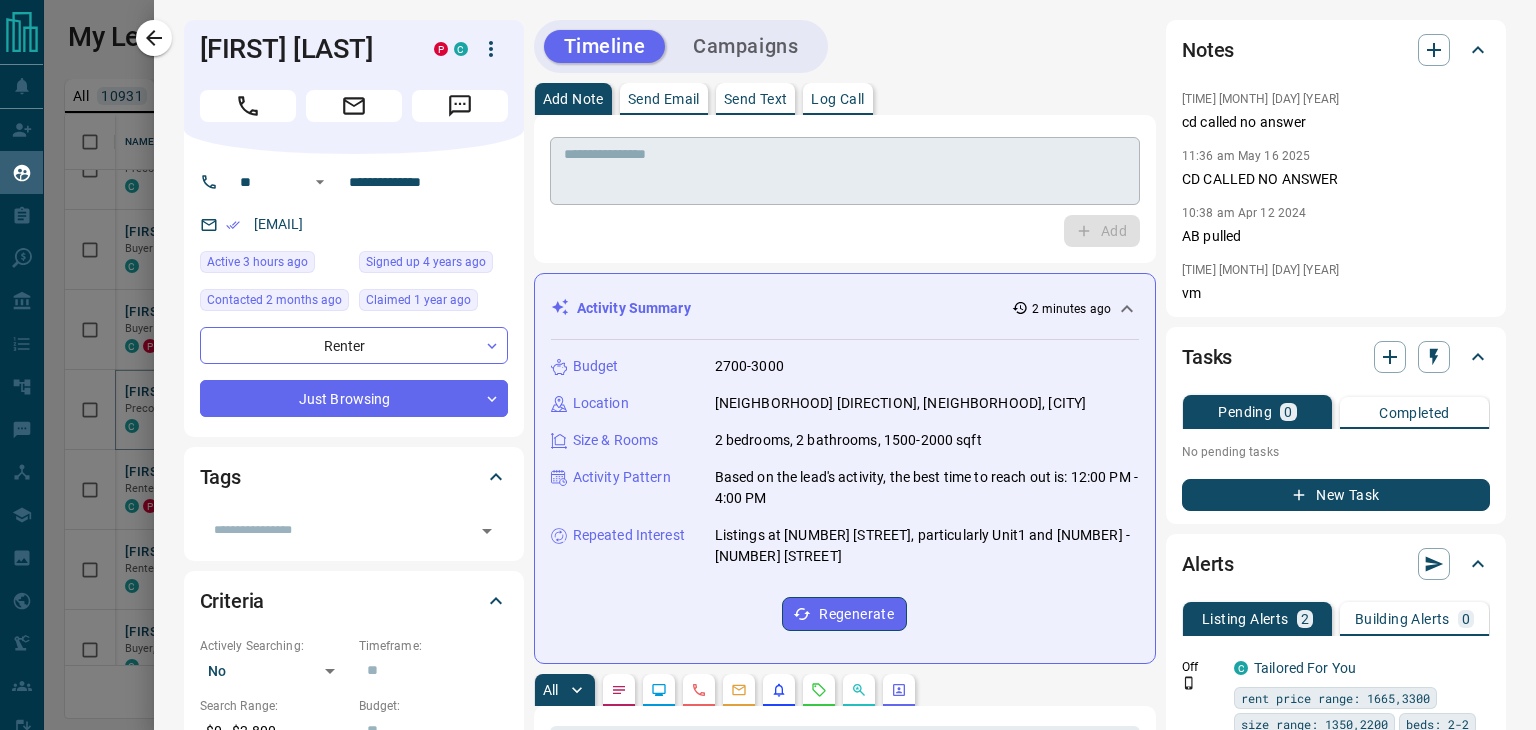 click at bounding box center [845, 171] 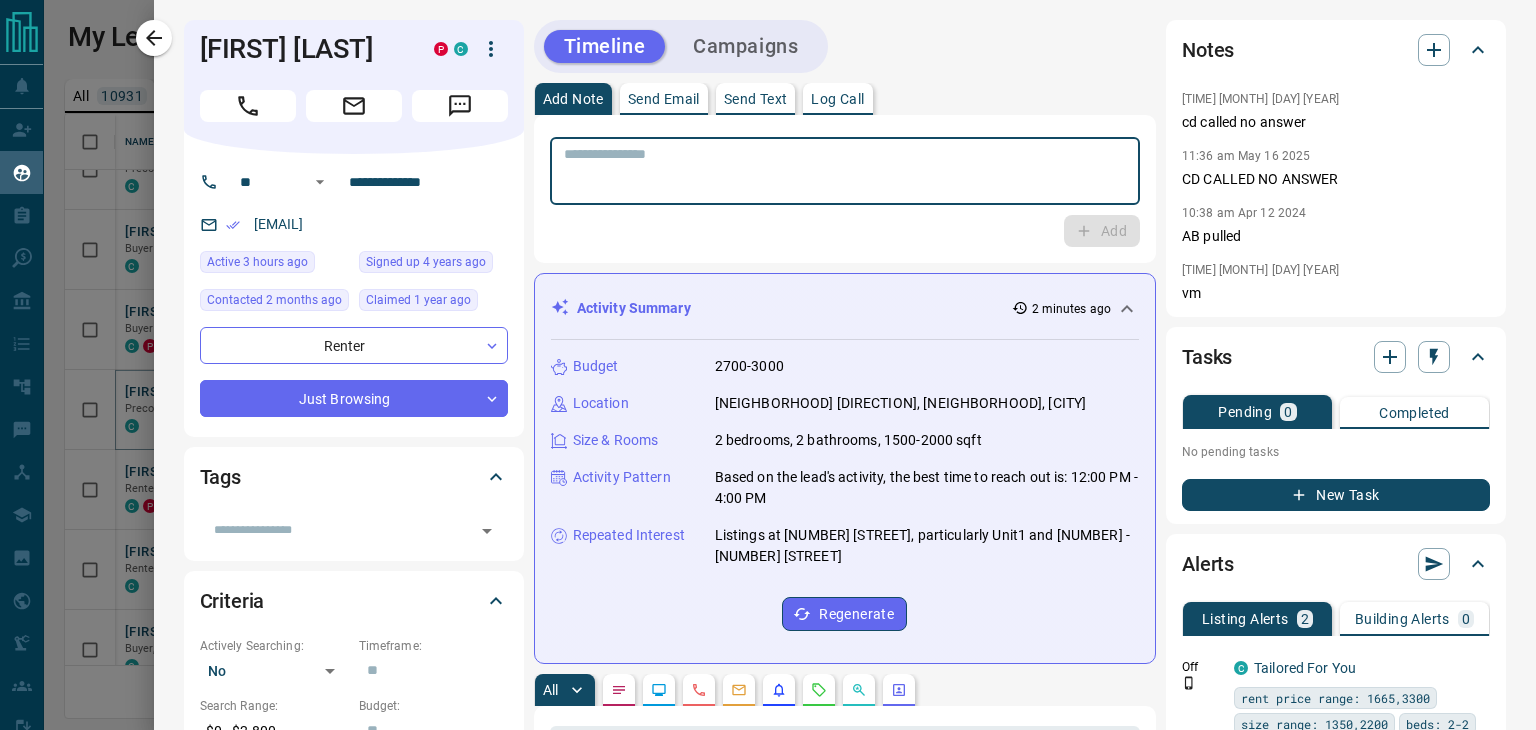 scroll, scrollTop: 16, scrollLeft: 15, axis: both 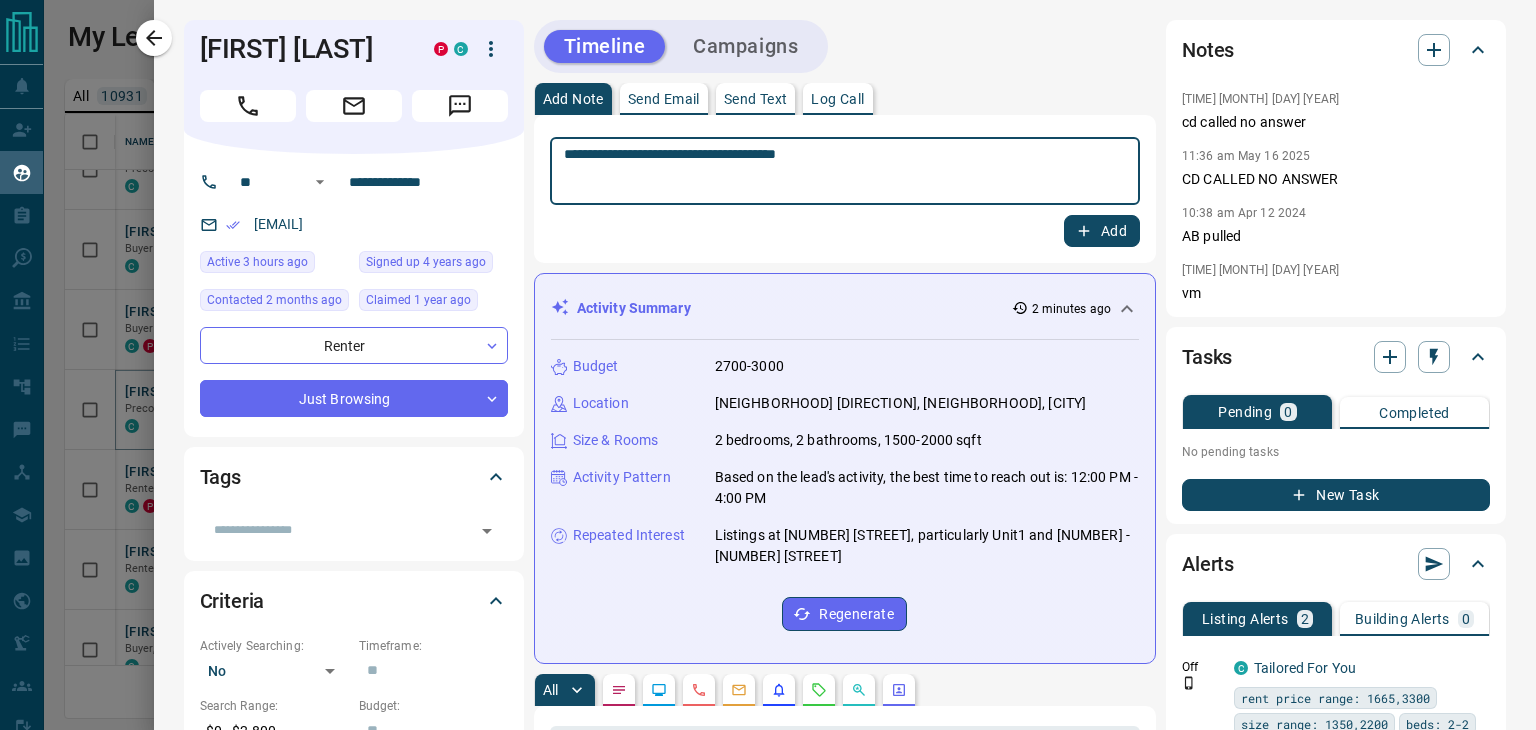 type on "**********" 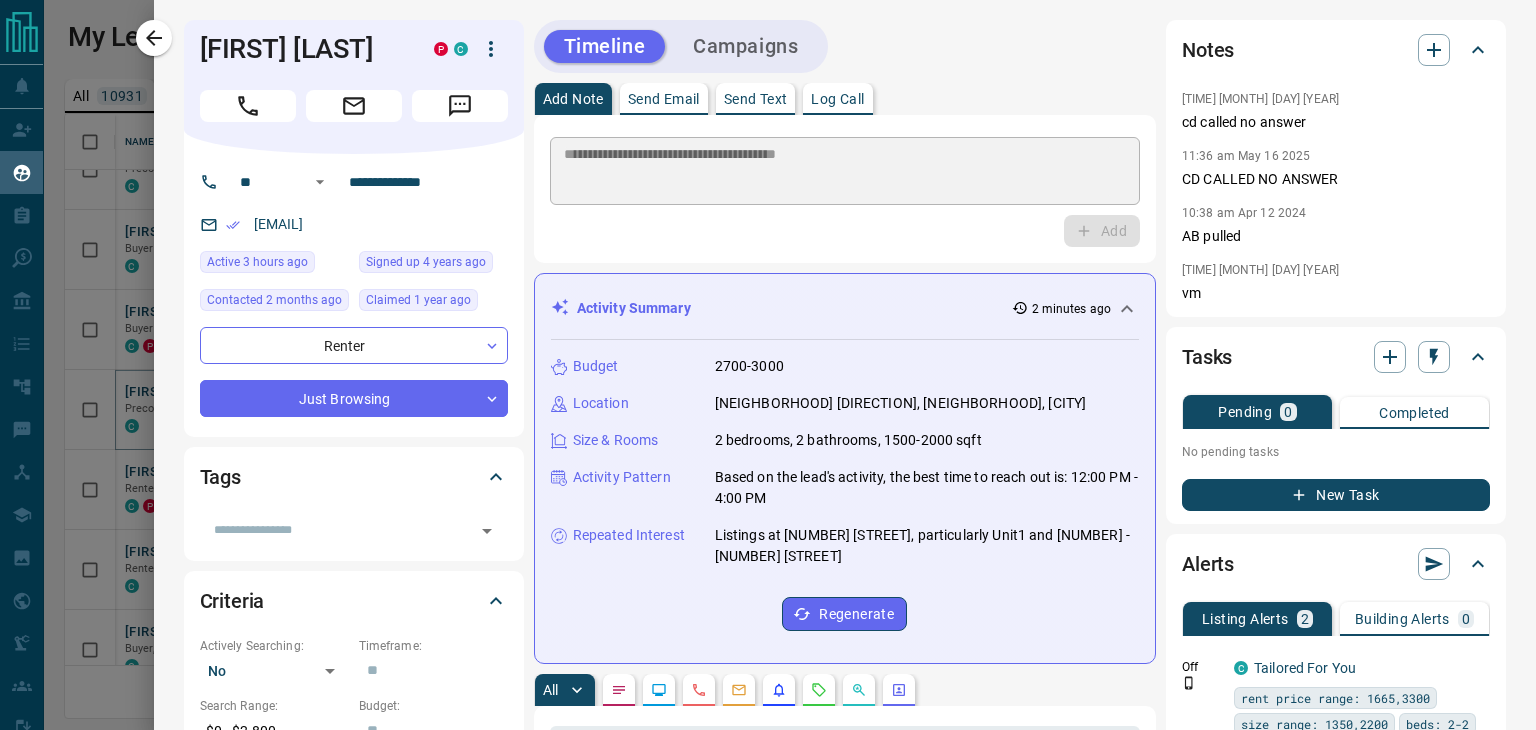type 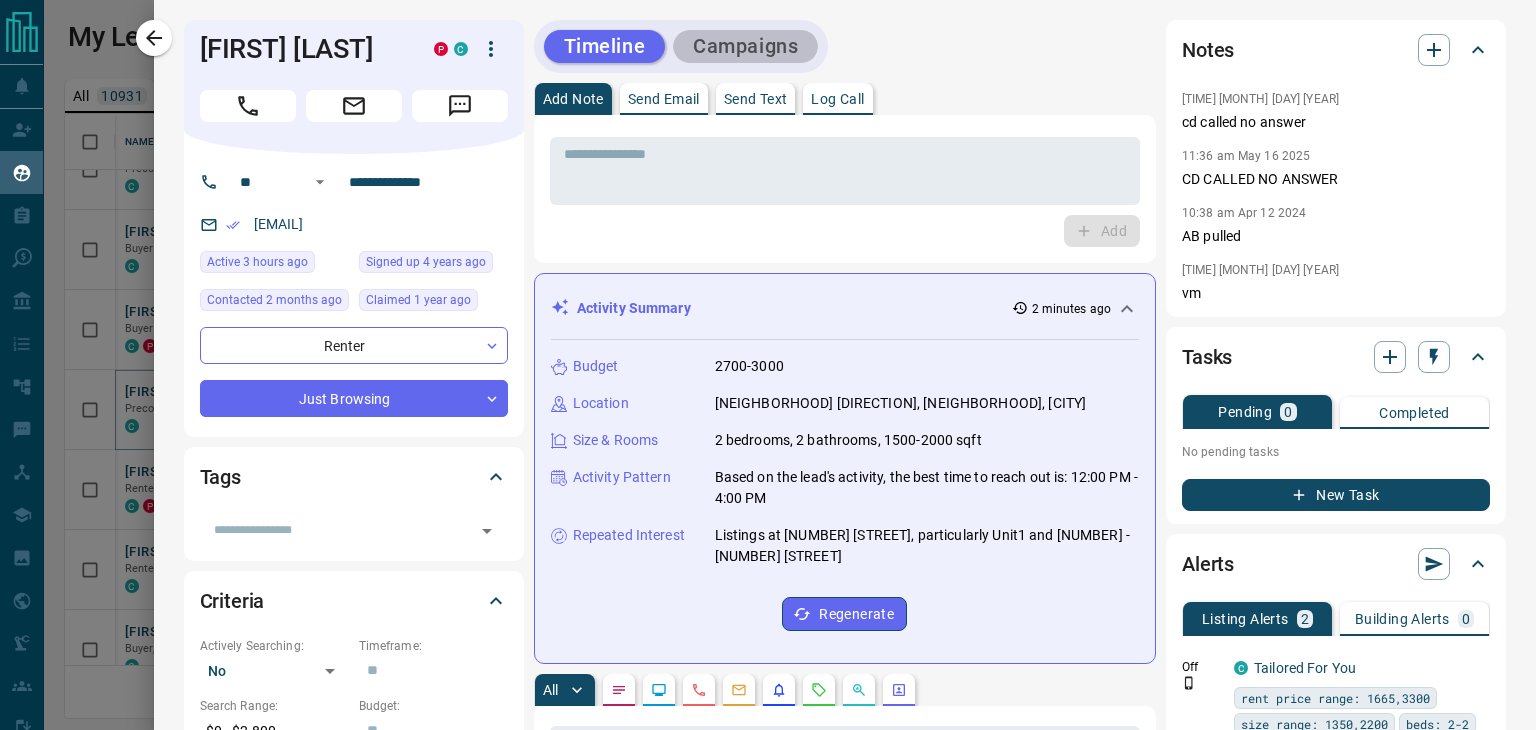 click on "Campaigns" at bounding box center (745, 46) 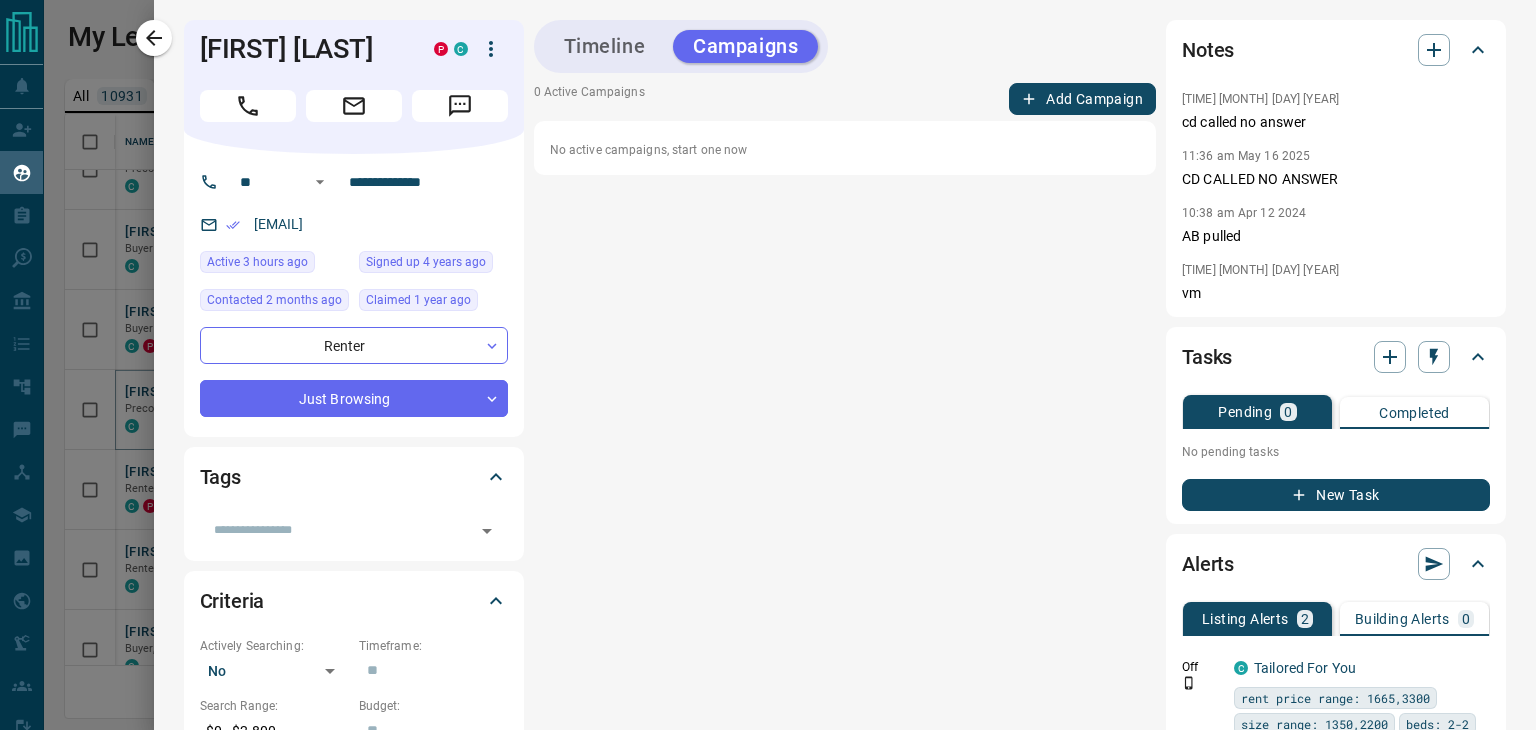 click on "Add Campaign" at bounding box center (1082, 99) 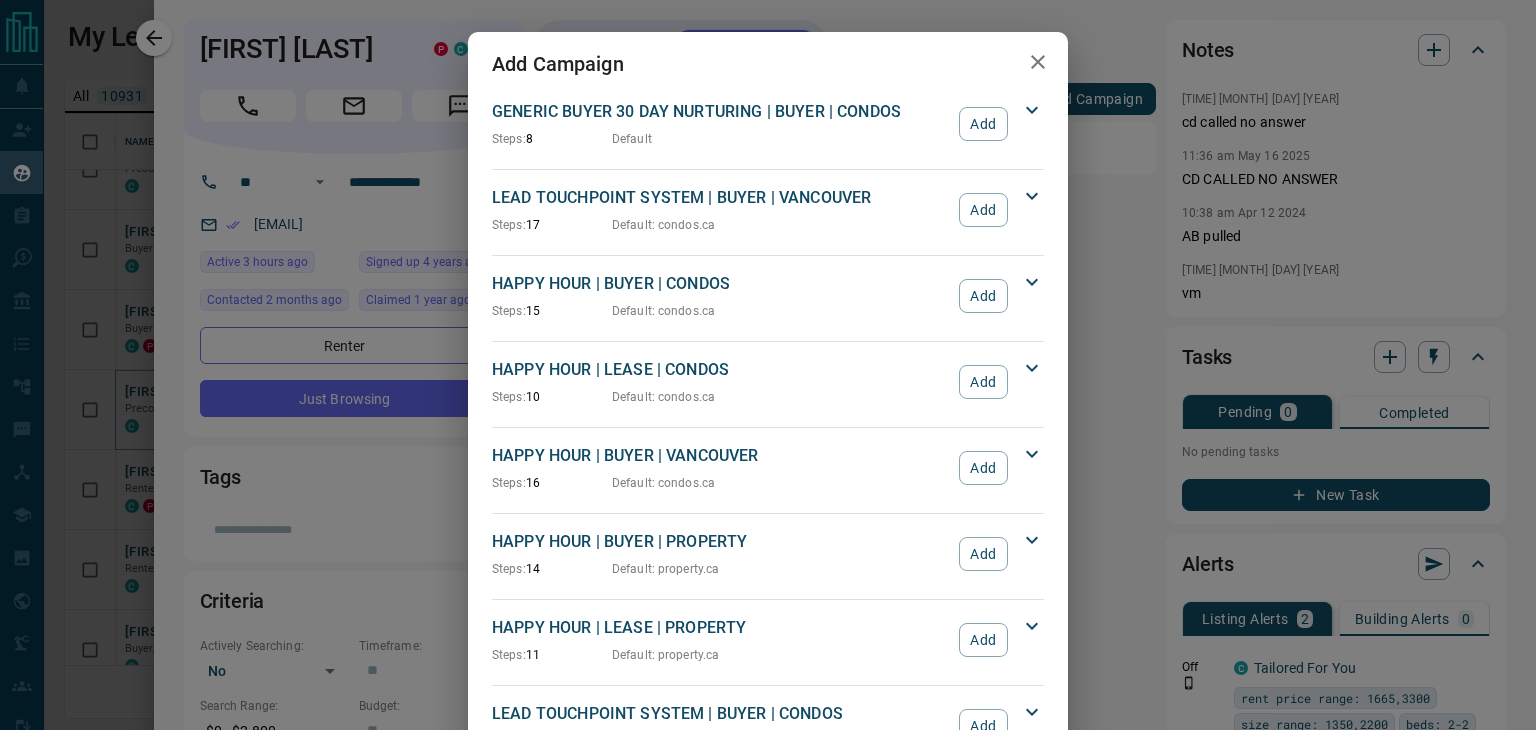 scroll, scrollTop: 400, scrollLeft: 0, axis: vertical 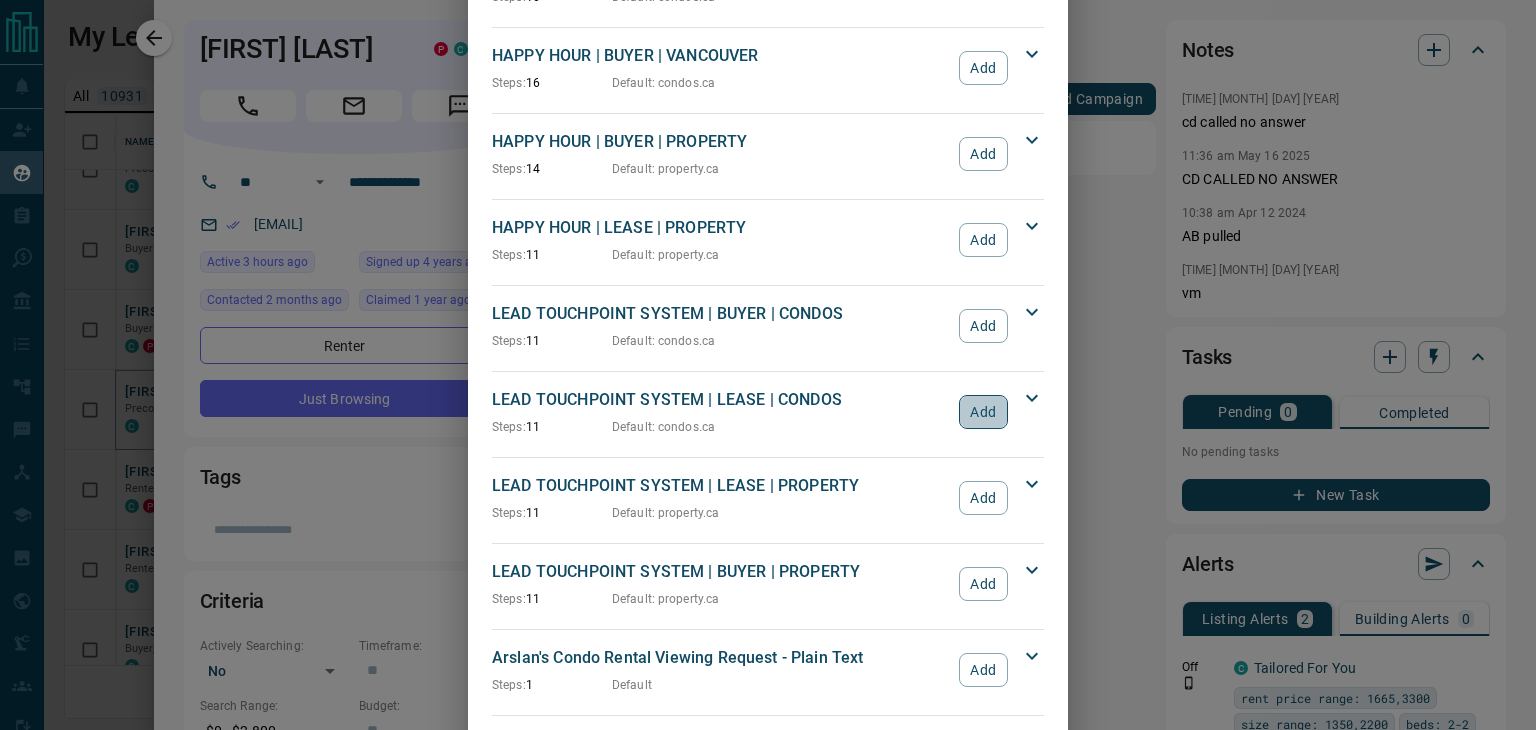 click on "Add" at bounding box center [983, 412] 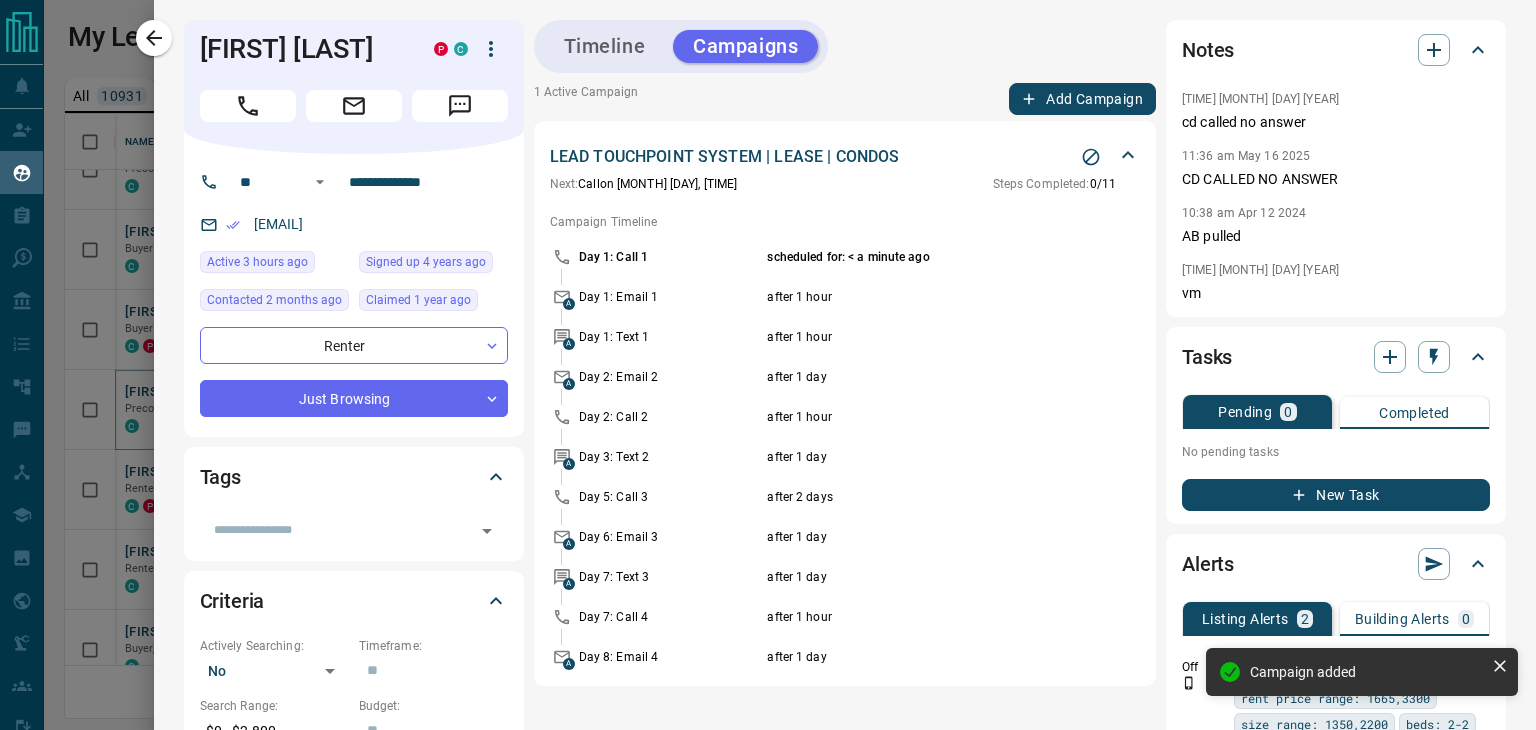 click 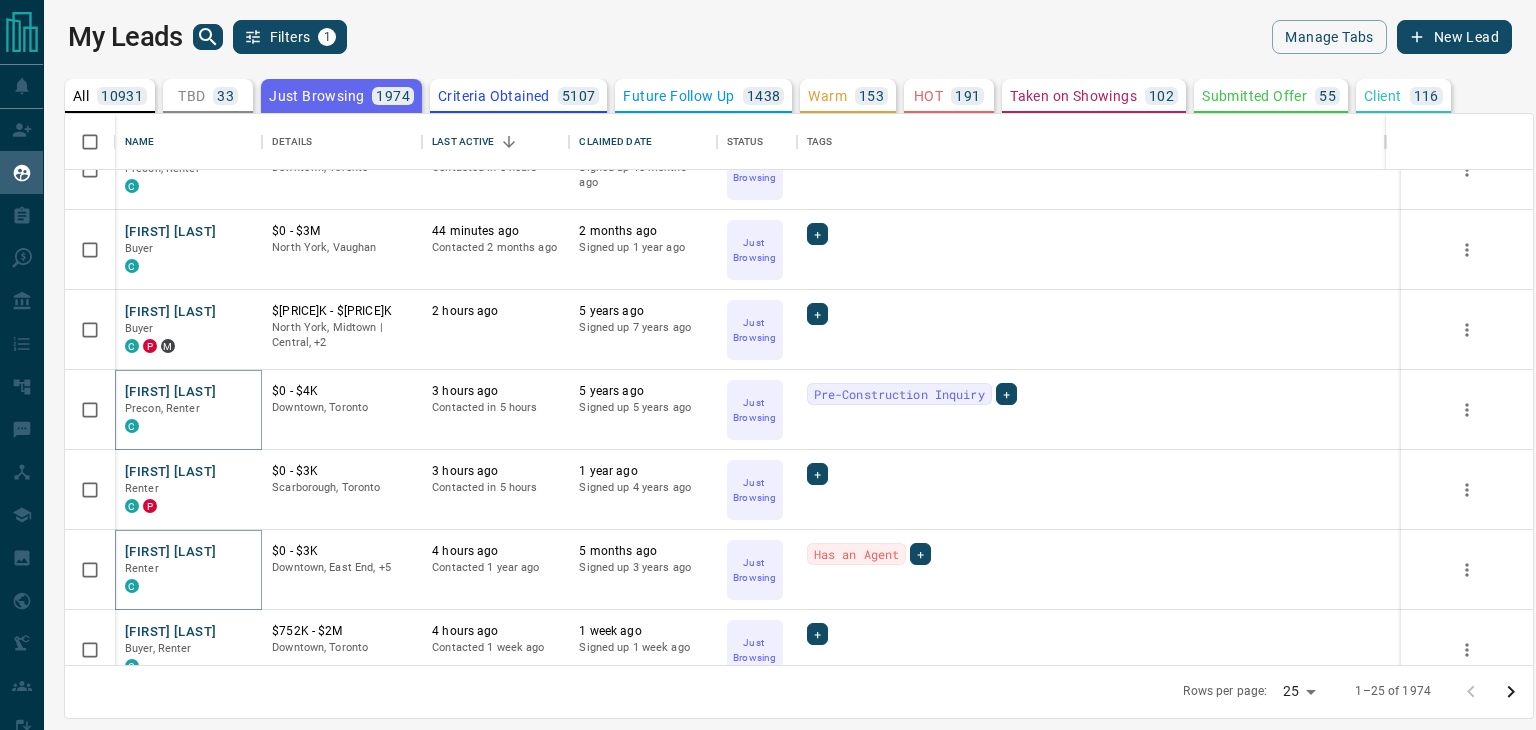 click on "[FIRST] [LAST]" at bounding box center (170, 552) 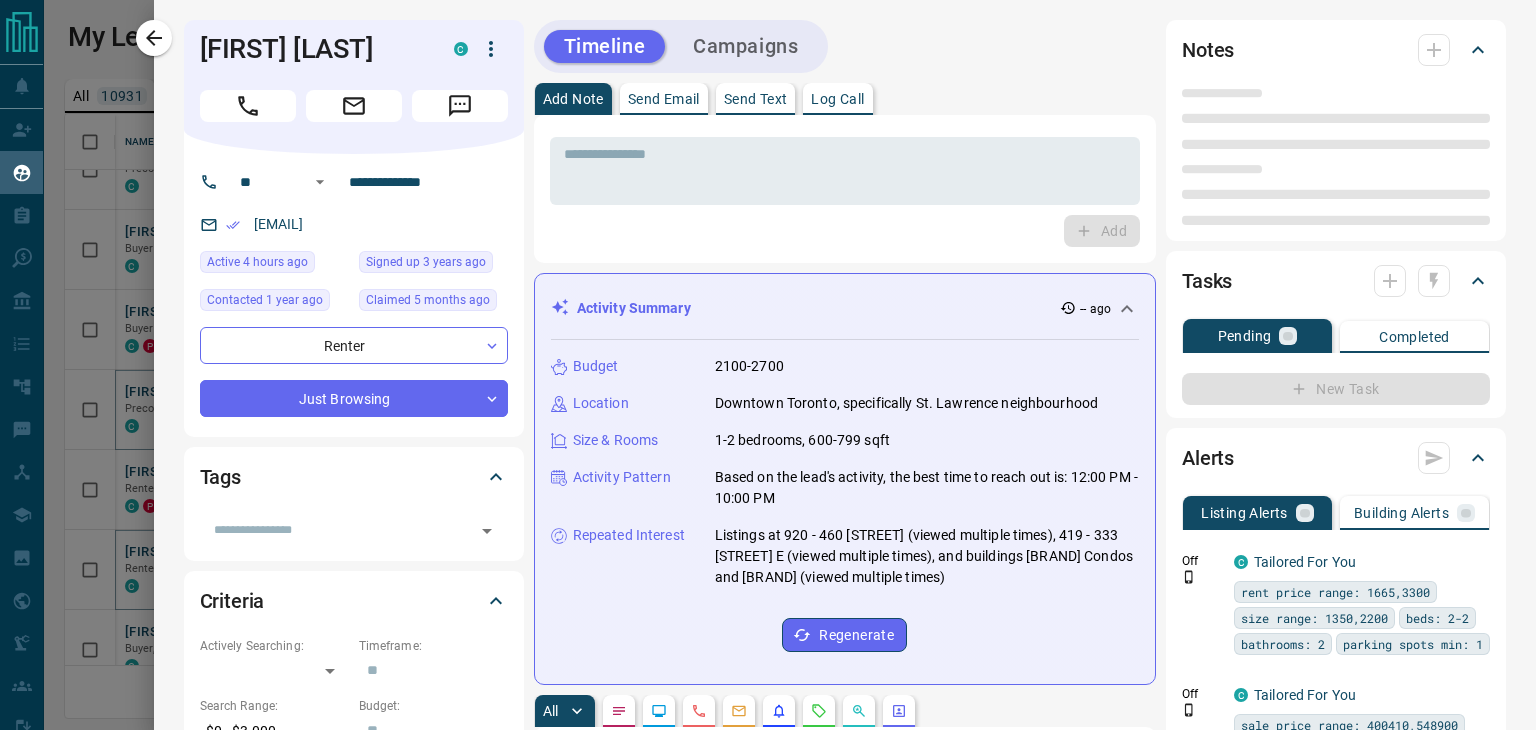 type on "**" 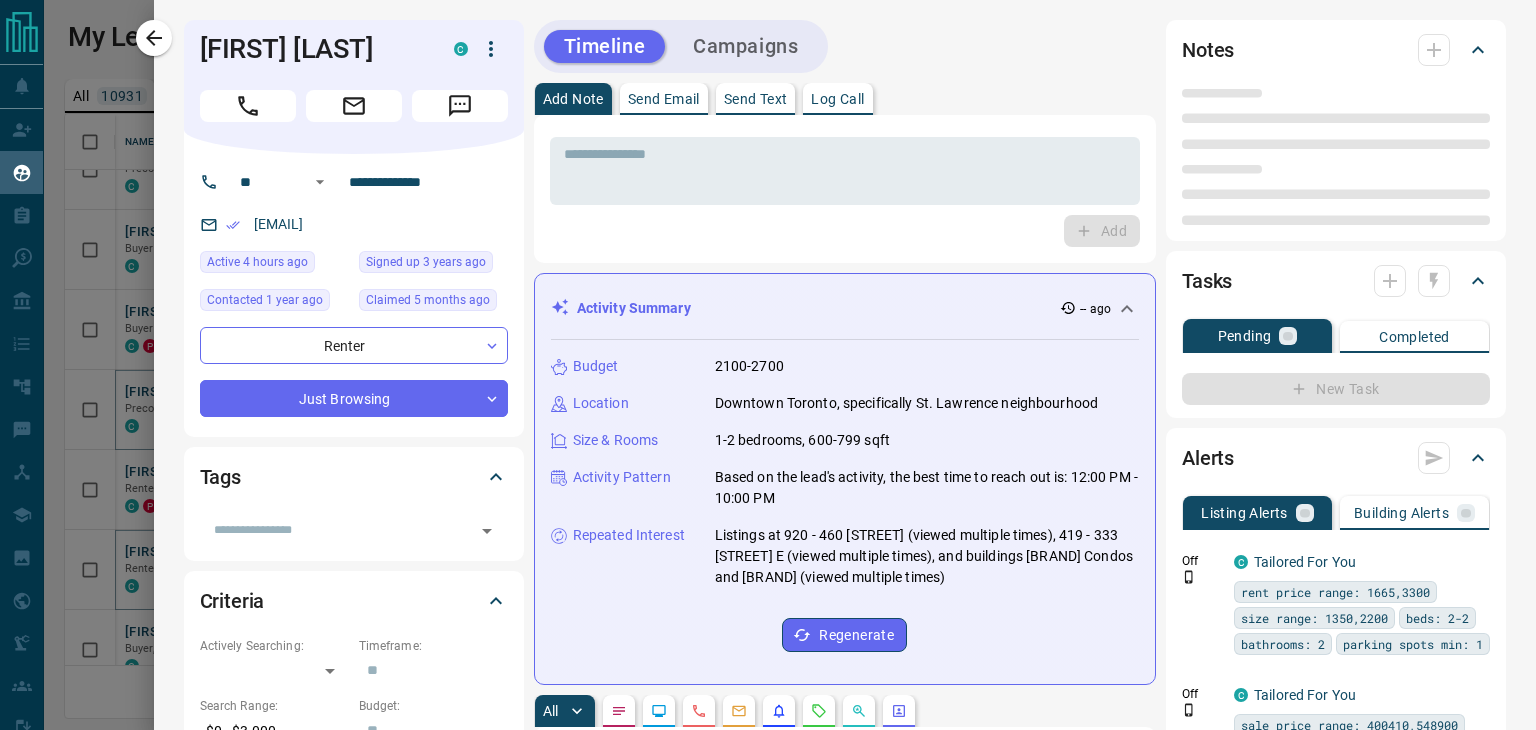 type on "**********" 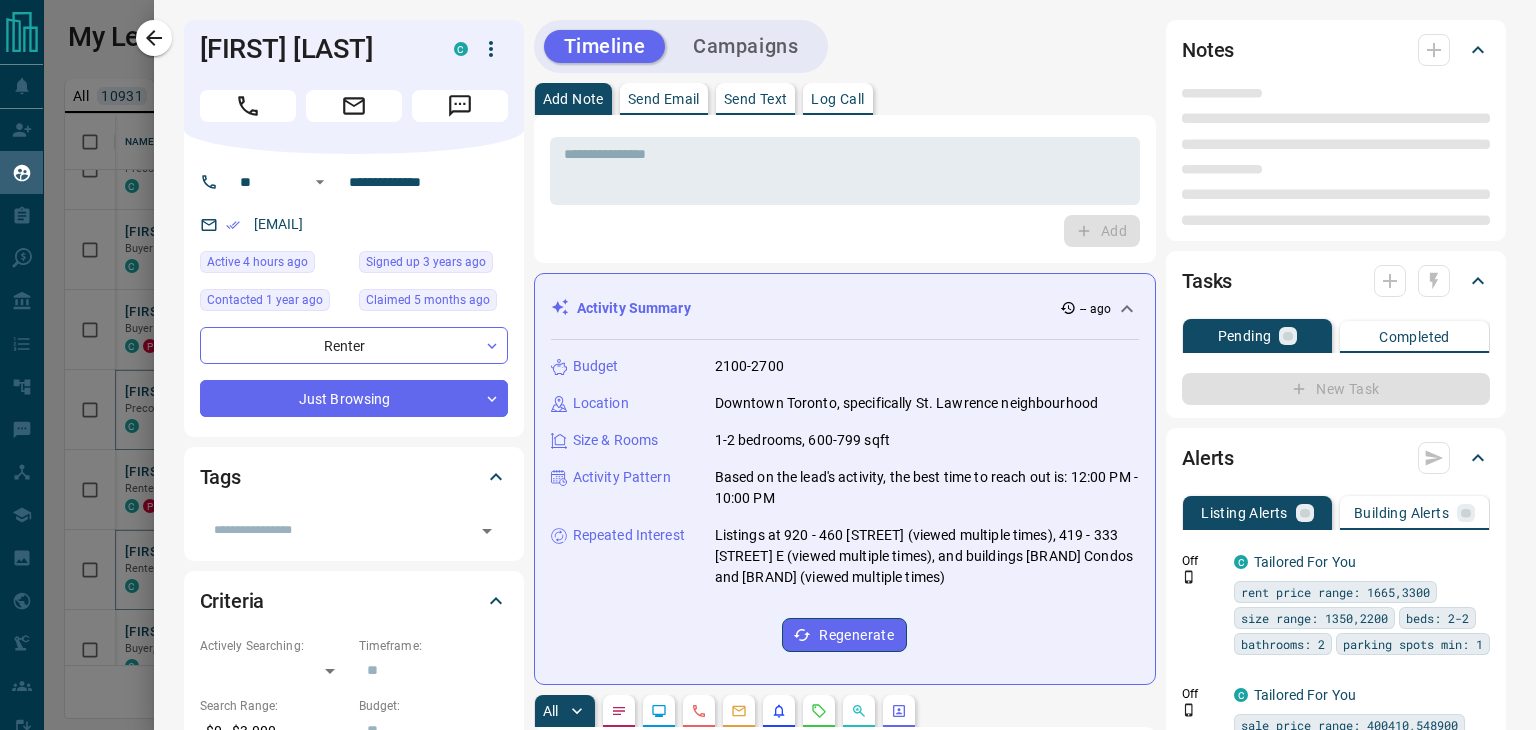 type on "**********" 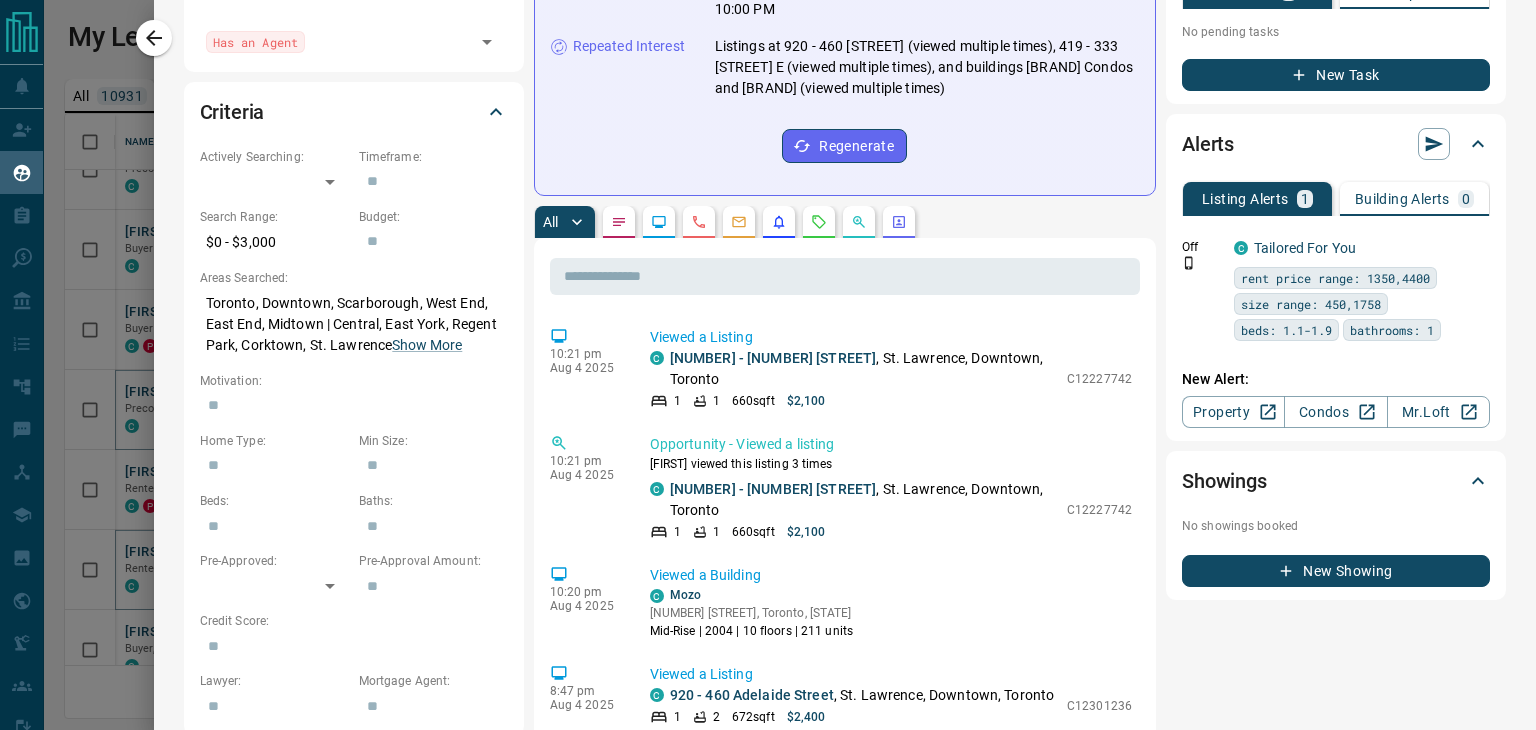scroll, scrollTop: 600, scrollLeft: 0, axis: vertical 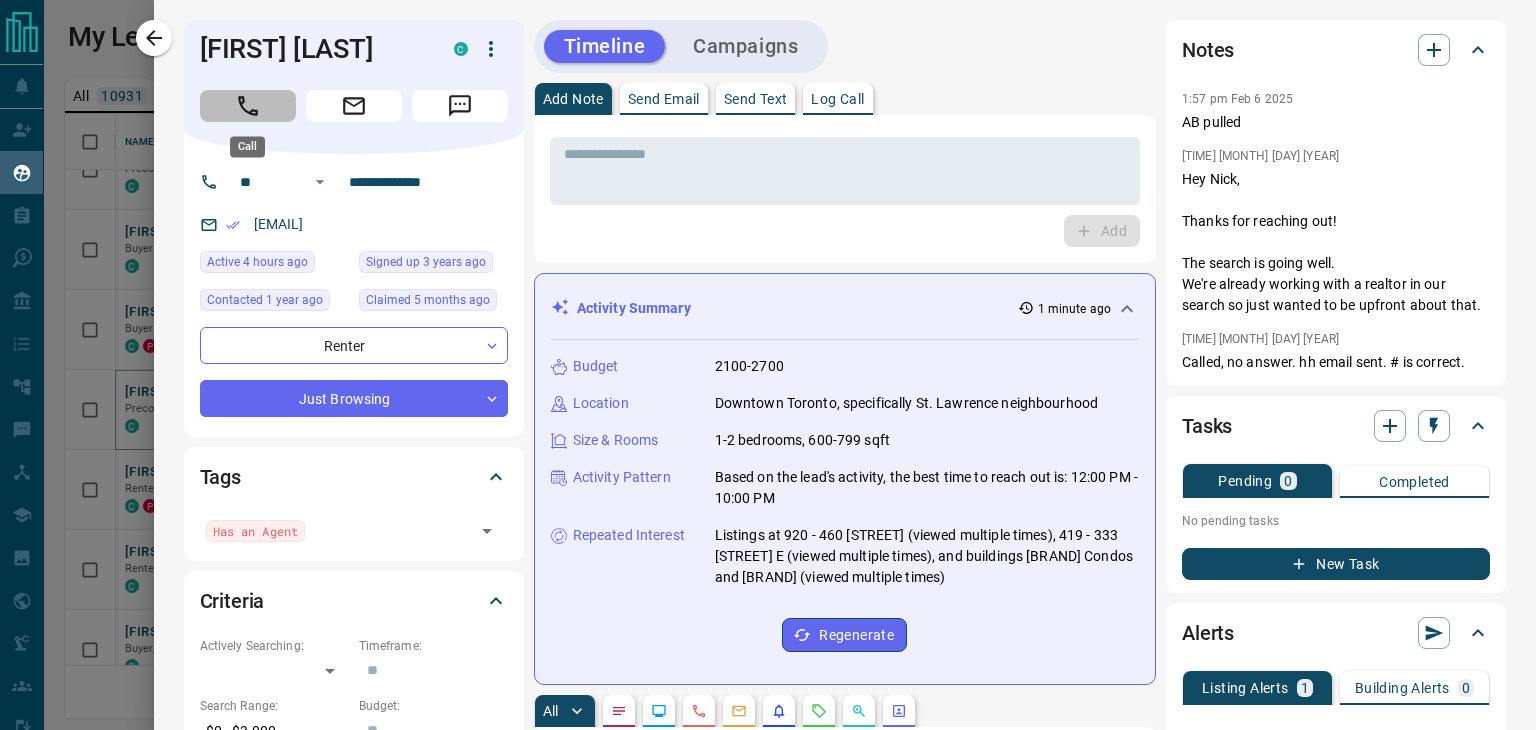 click at bounding box center (248, 106) 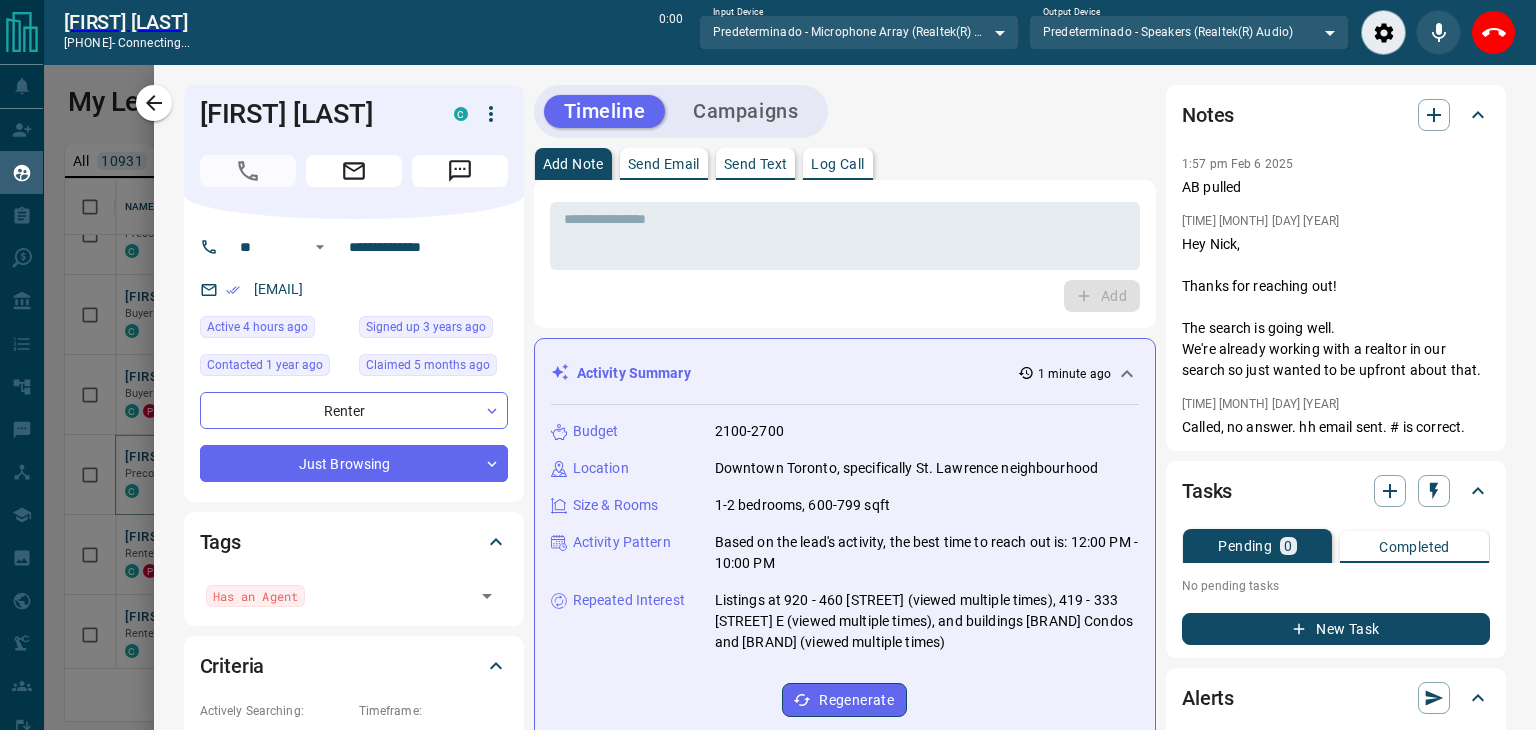 scroll, scrollTop: 473, scrollLeft: 1452, axis: both 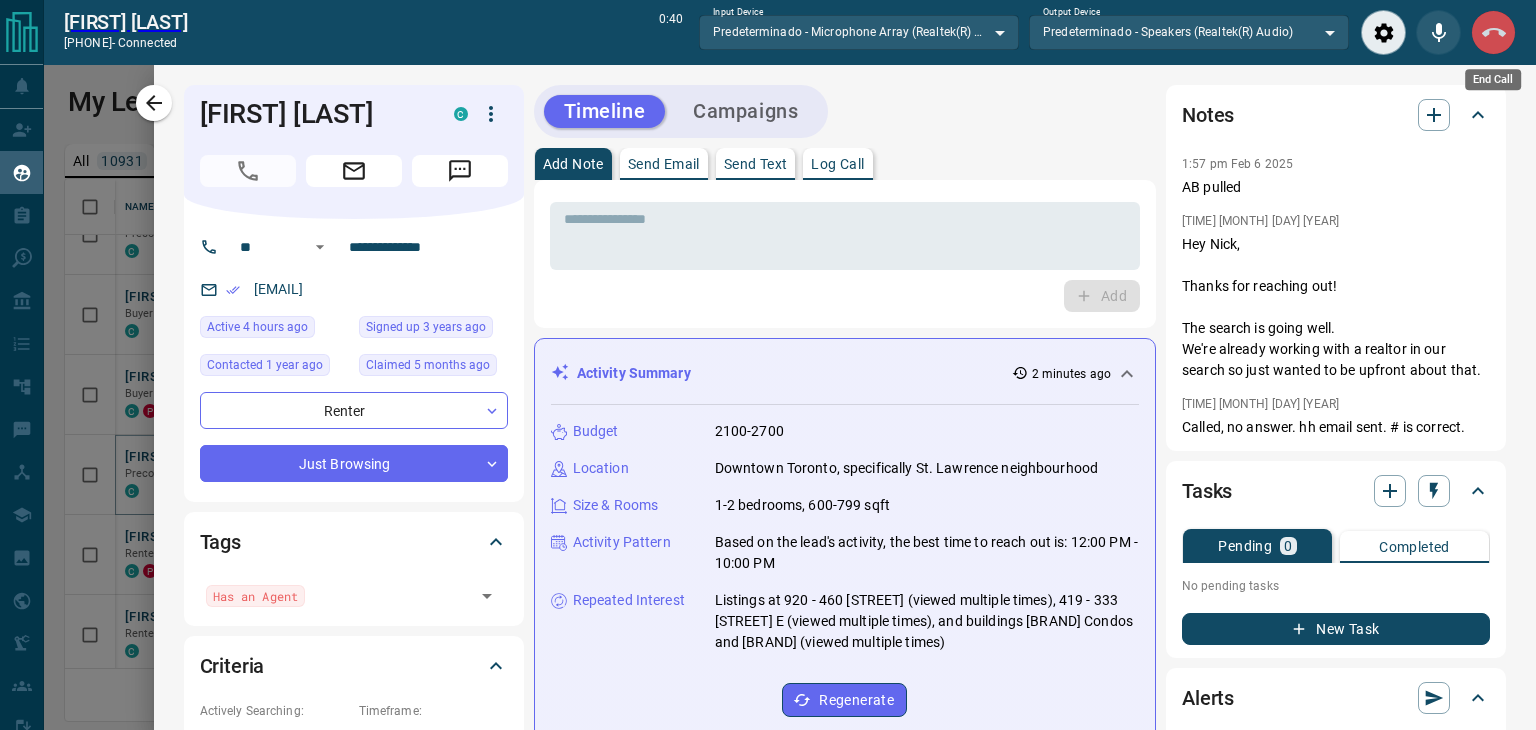 click 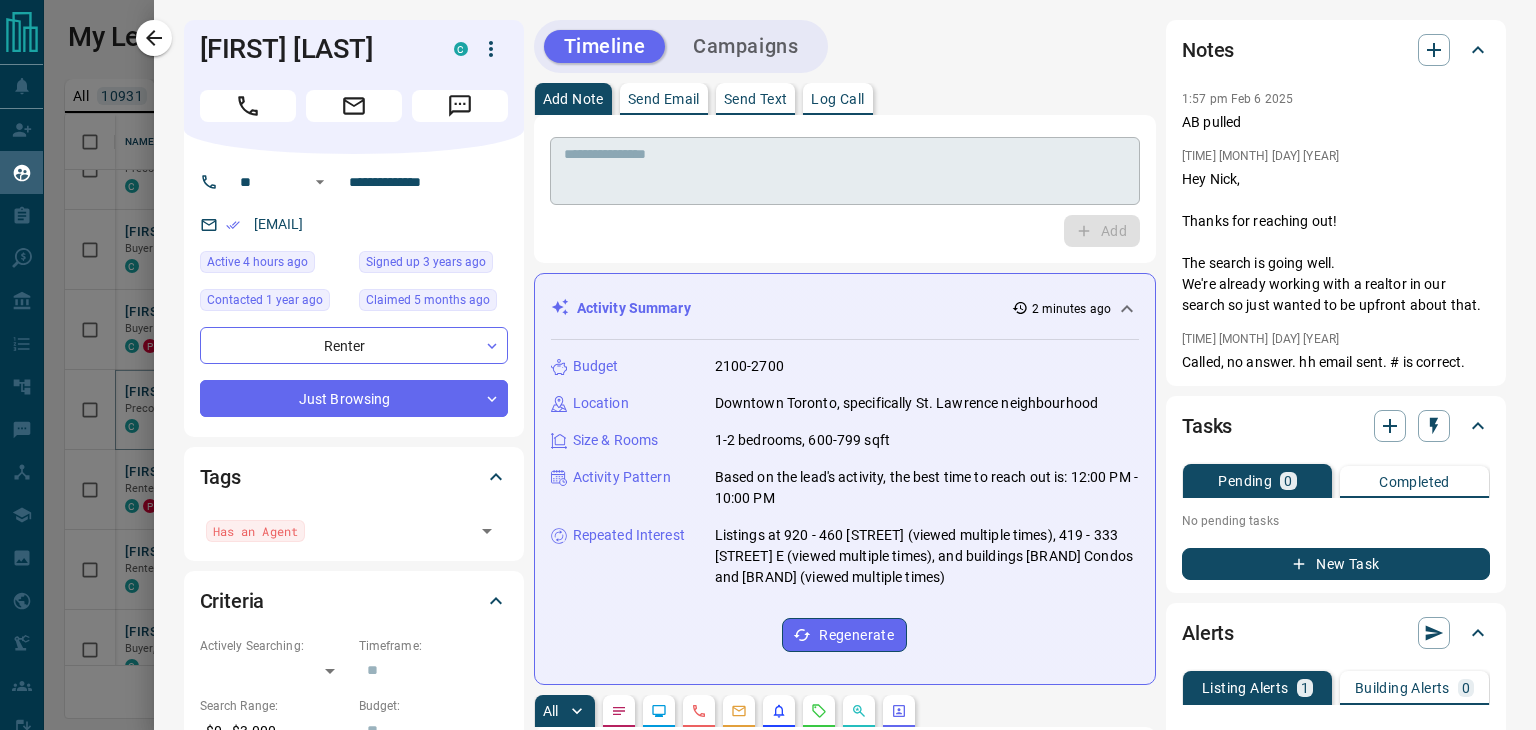click at bounding box center [845, 171] 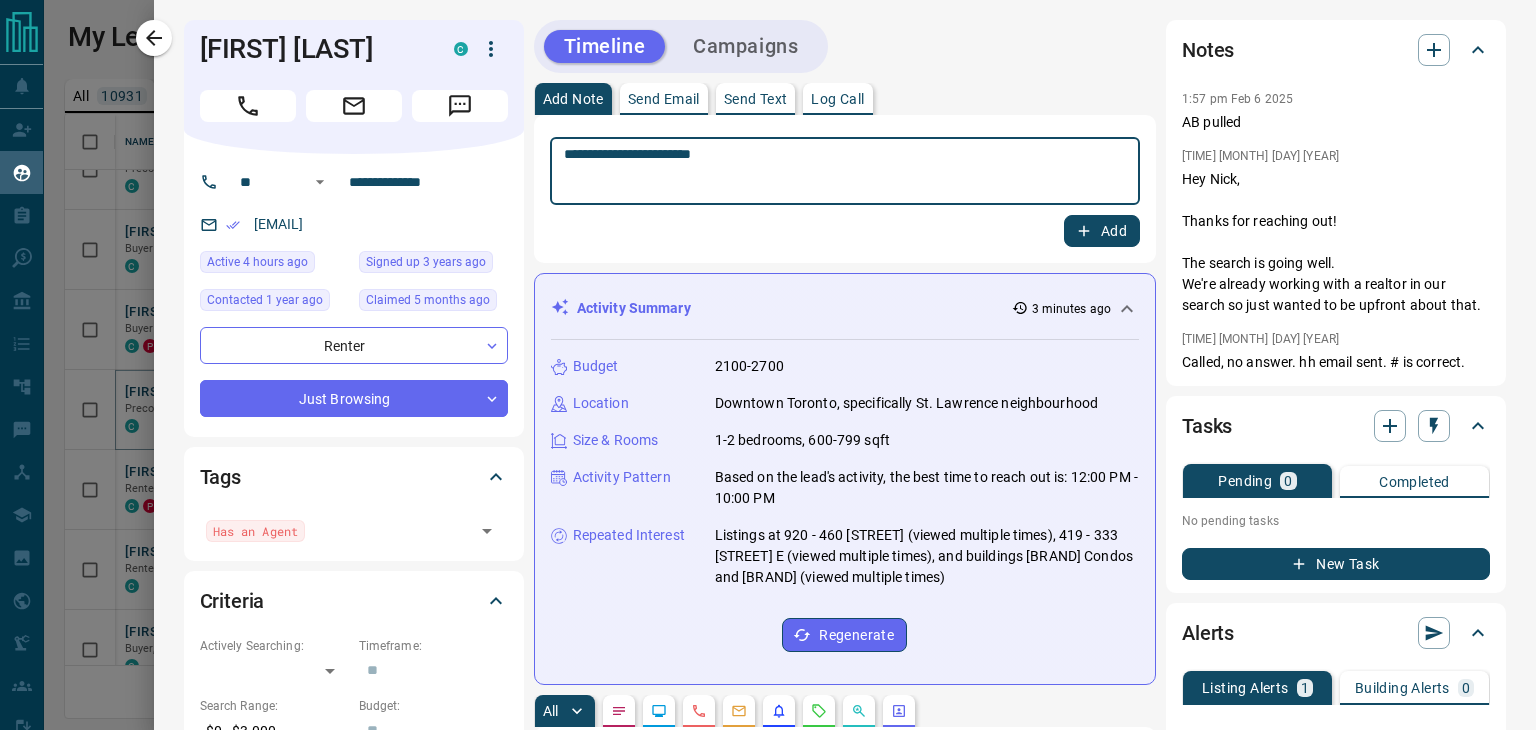 type on "**********" 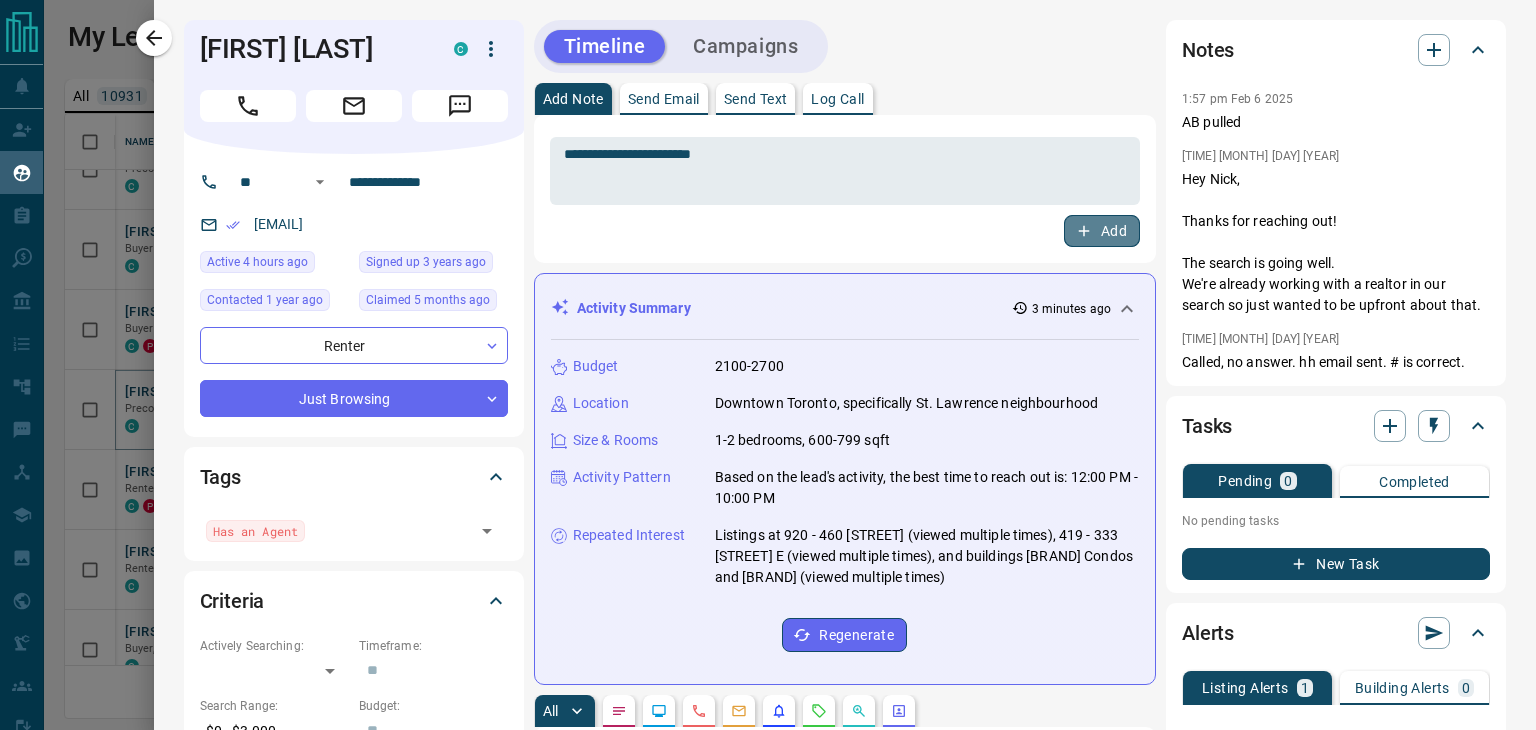 click 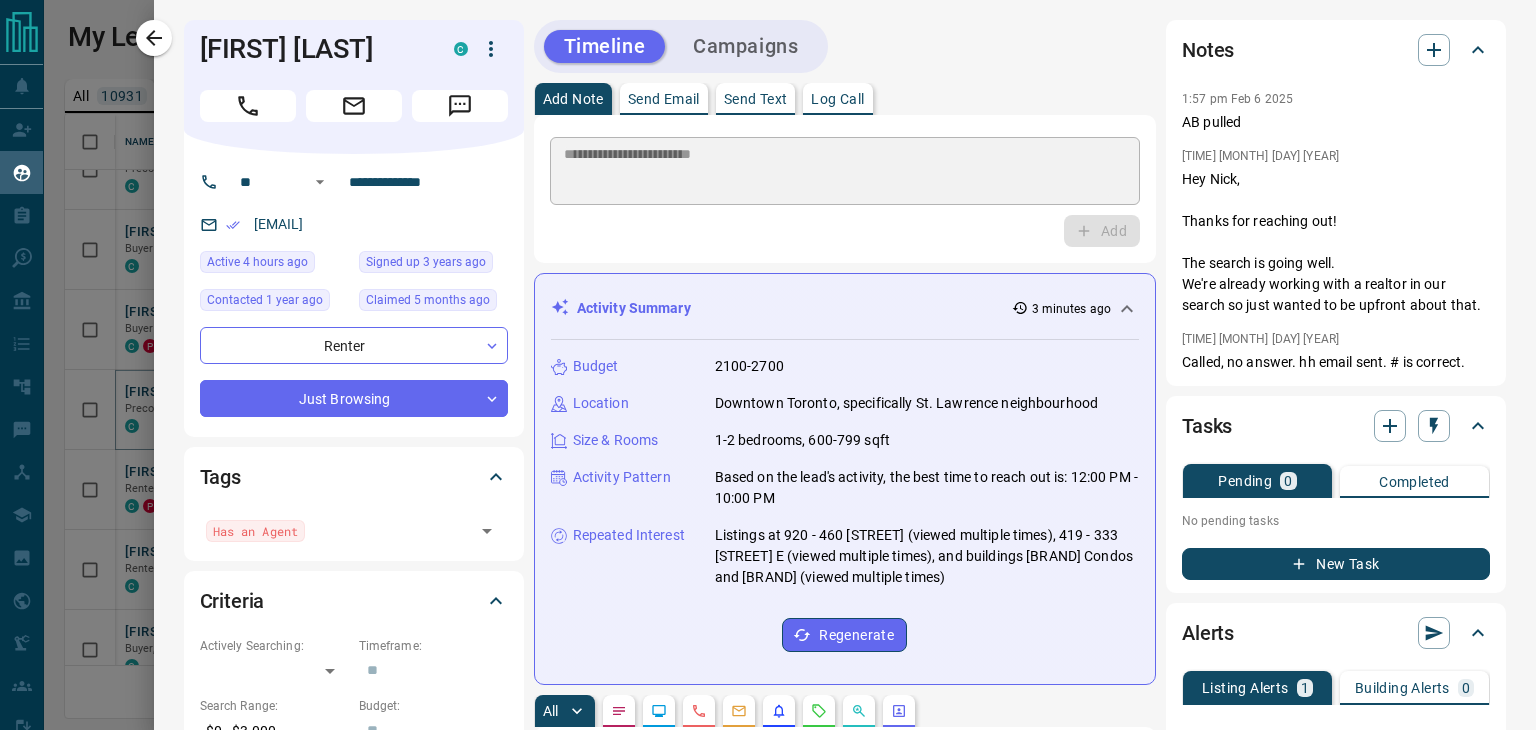 type 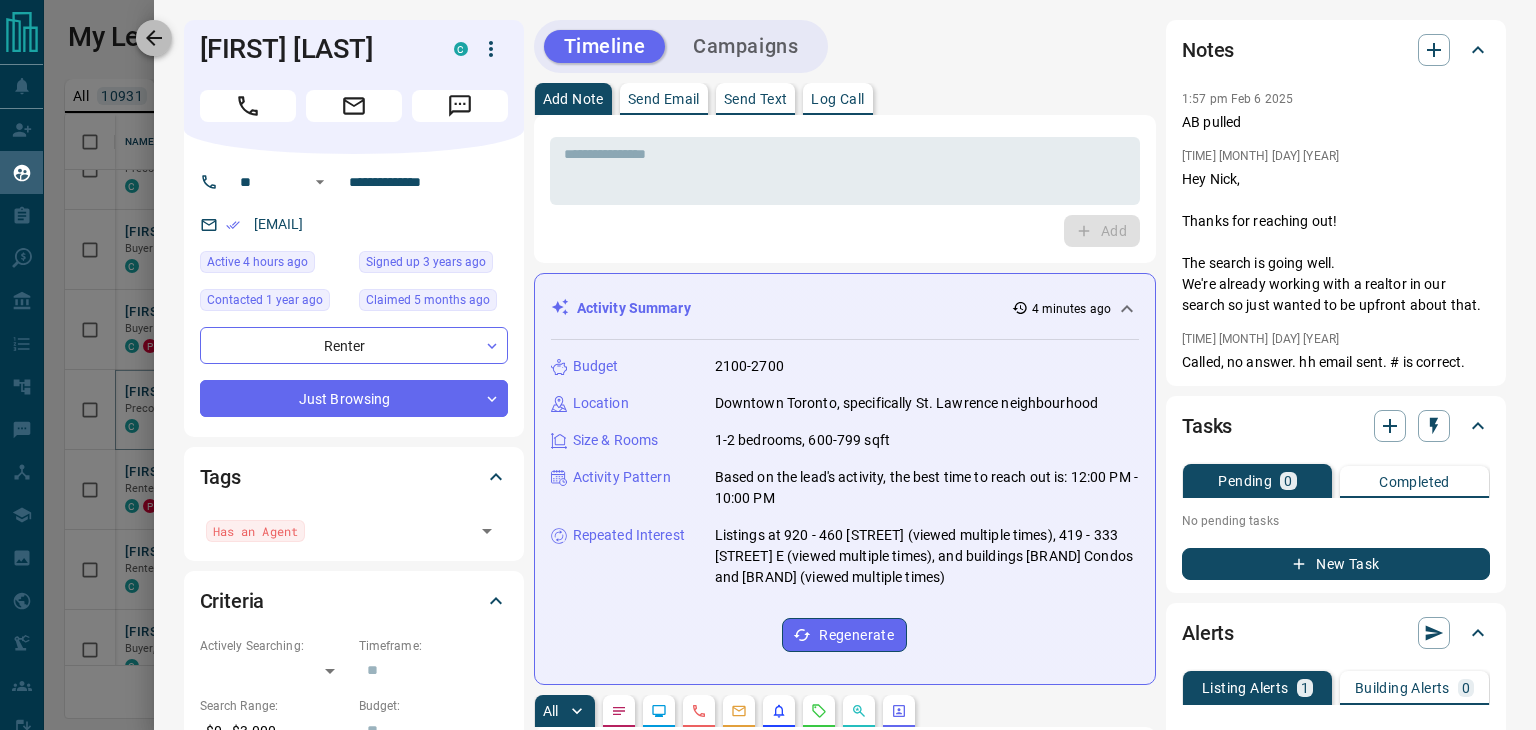 click 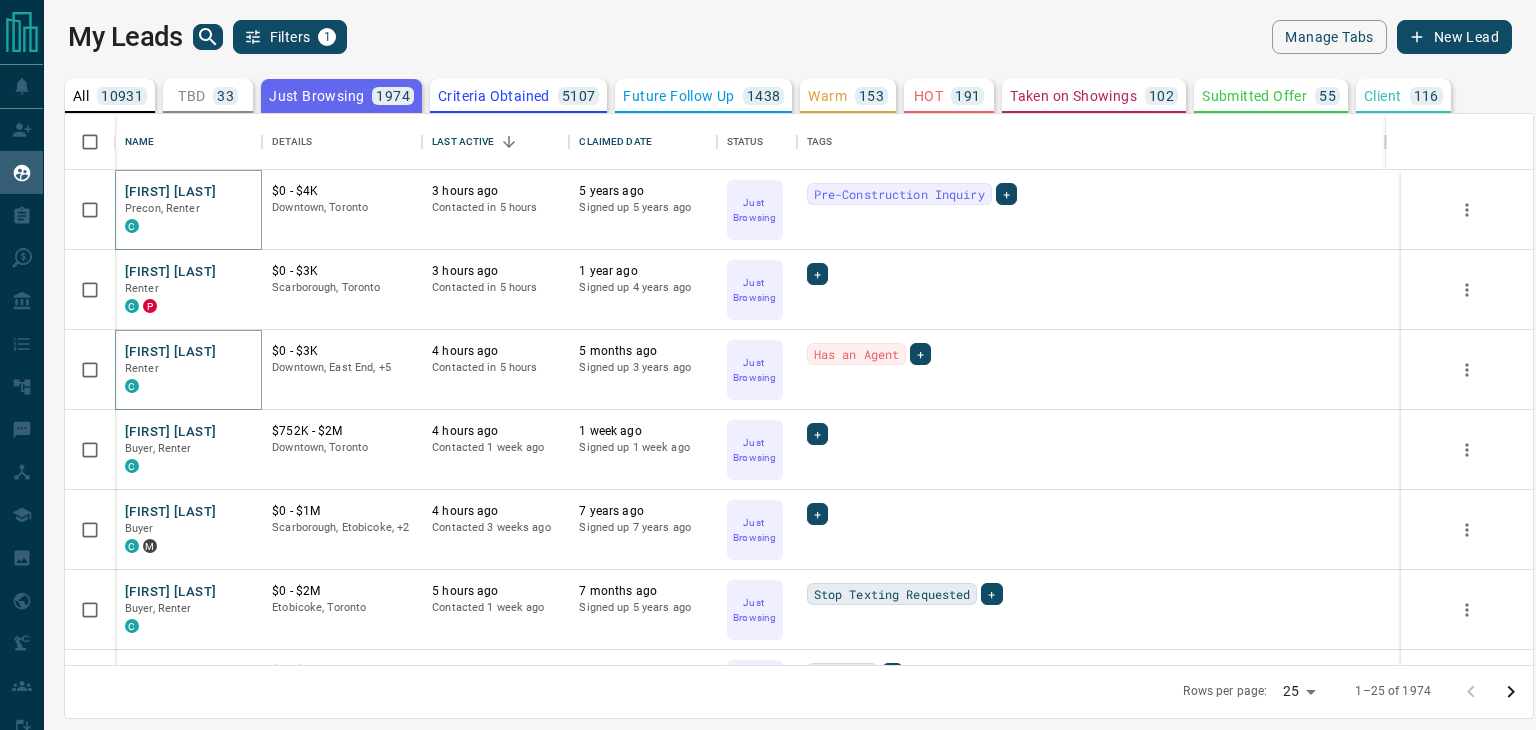 scroll, scrollTop: 600, scrollLeft: 0, axis: vertical 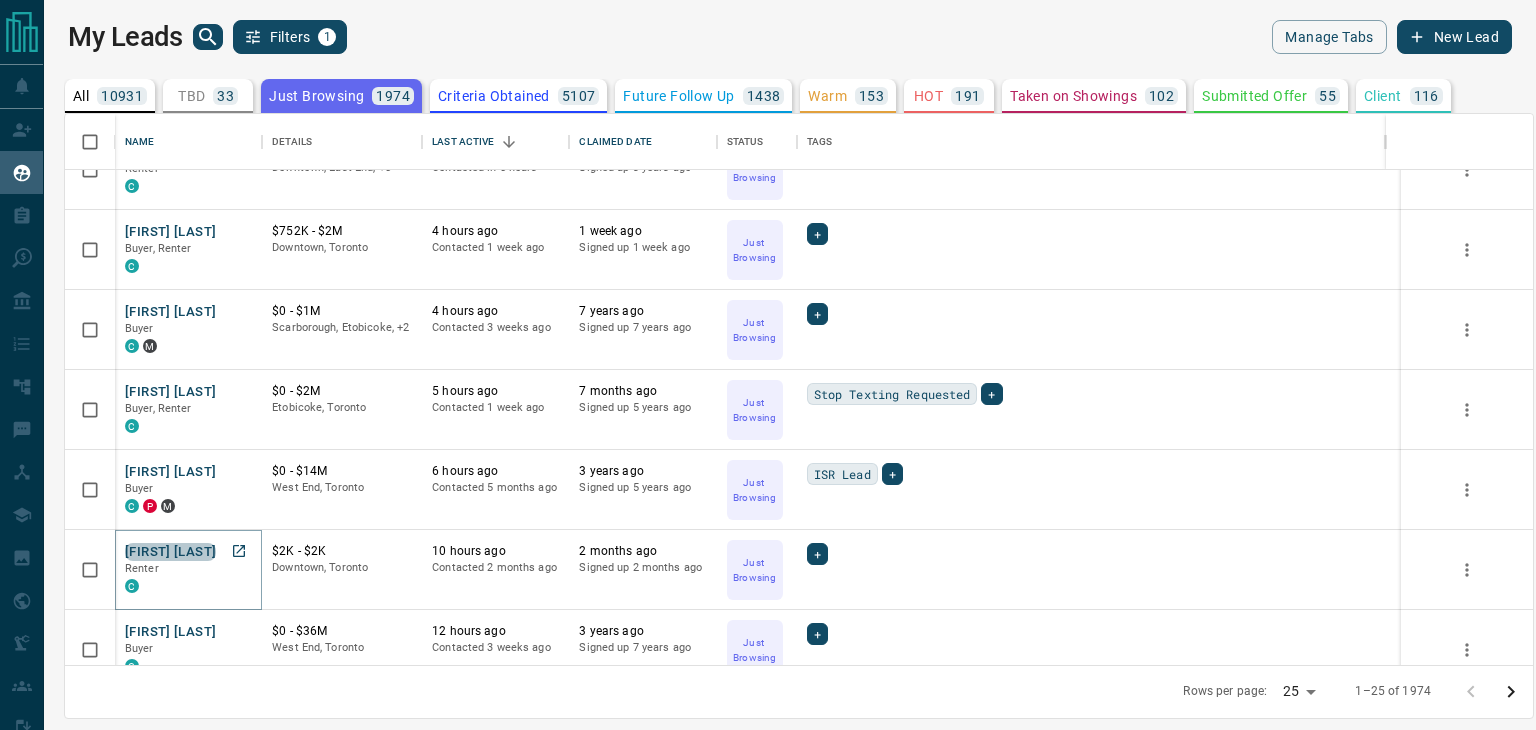 click on "[FIRST] [LAST]" at bounding box center [170, 552] 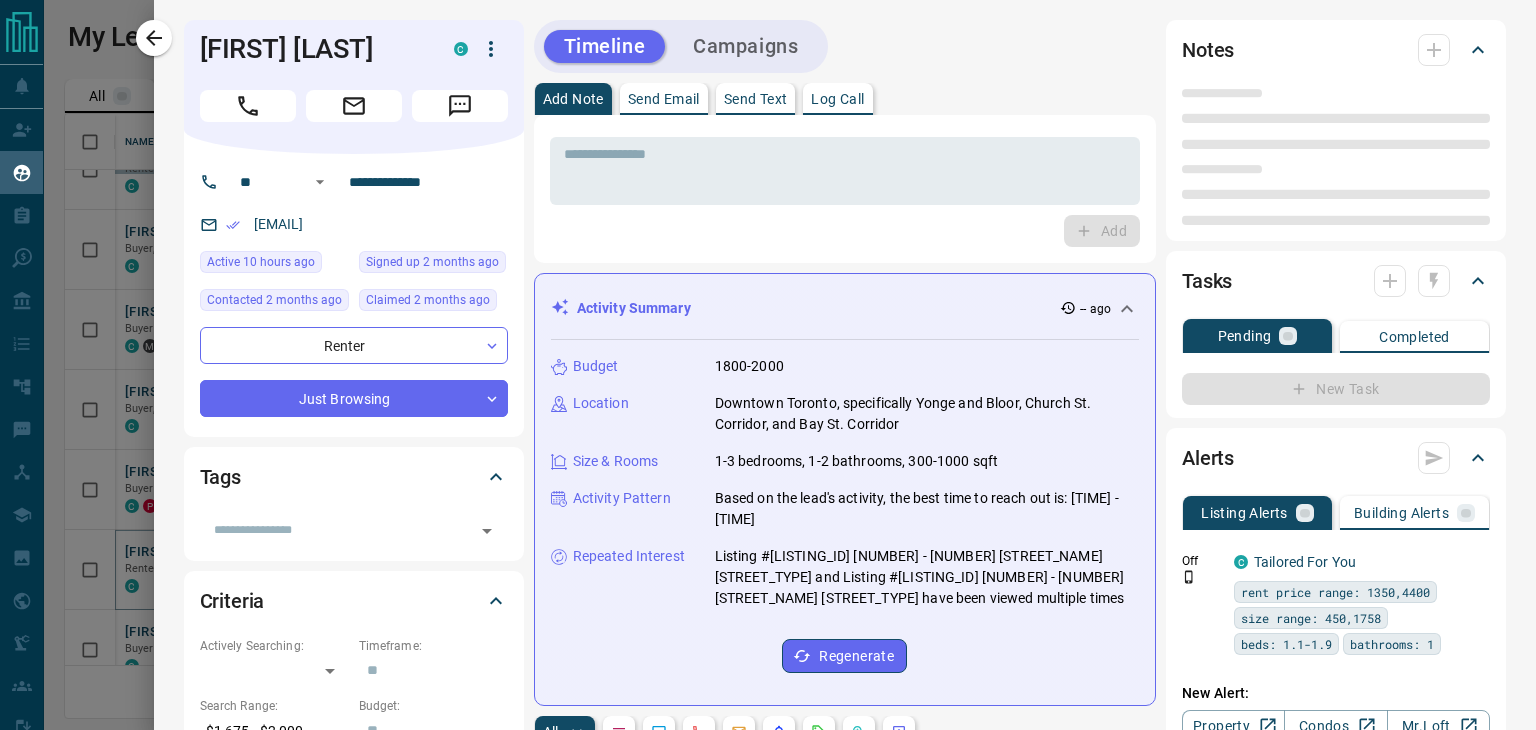 type on "**" 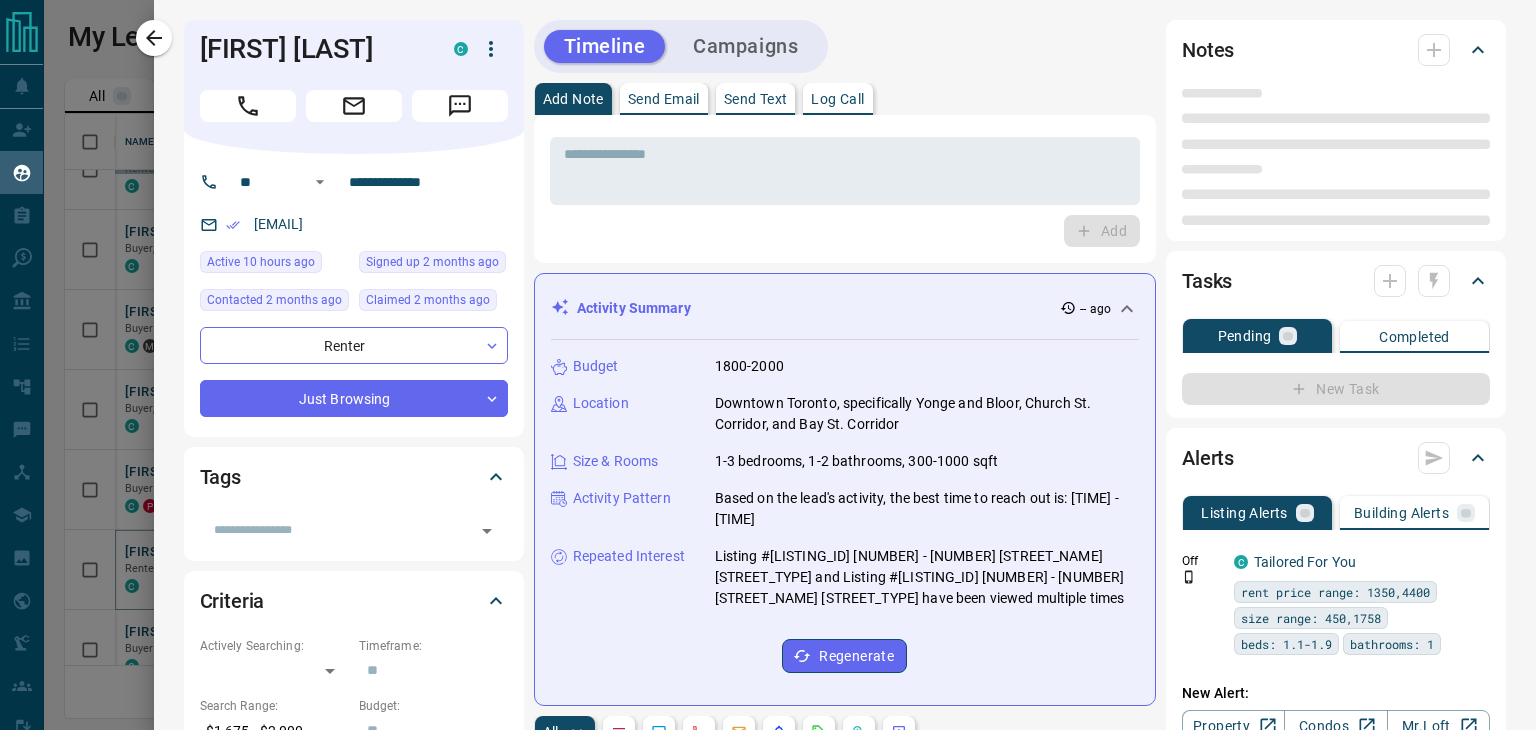 type on "**********" 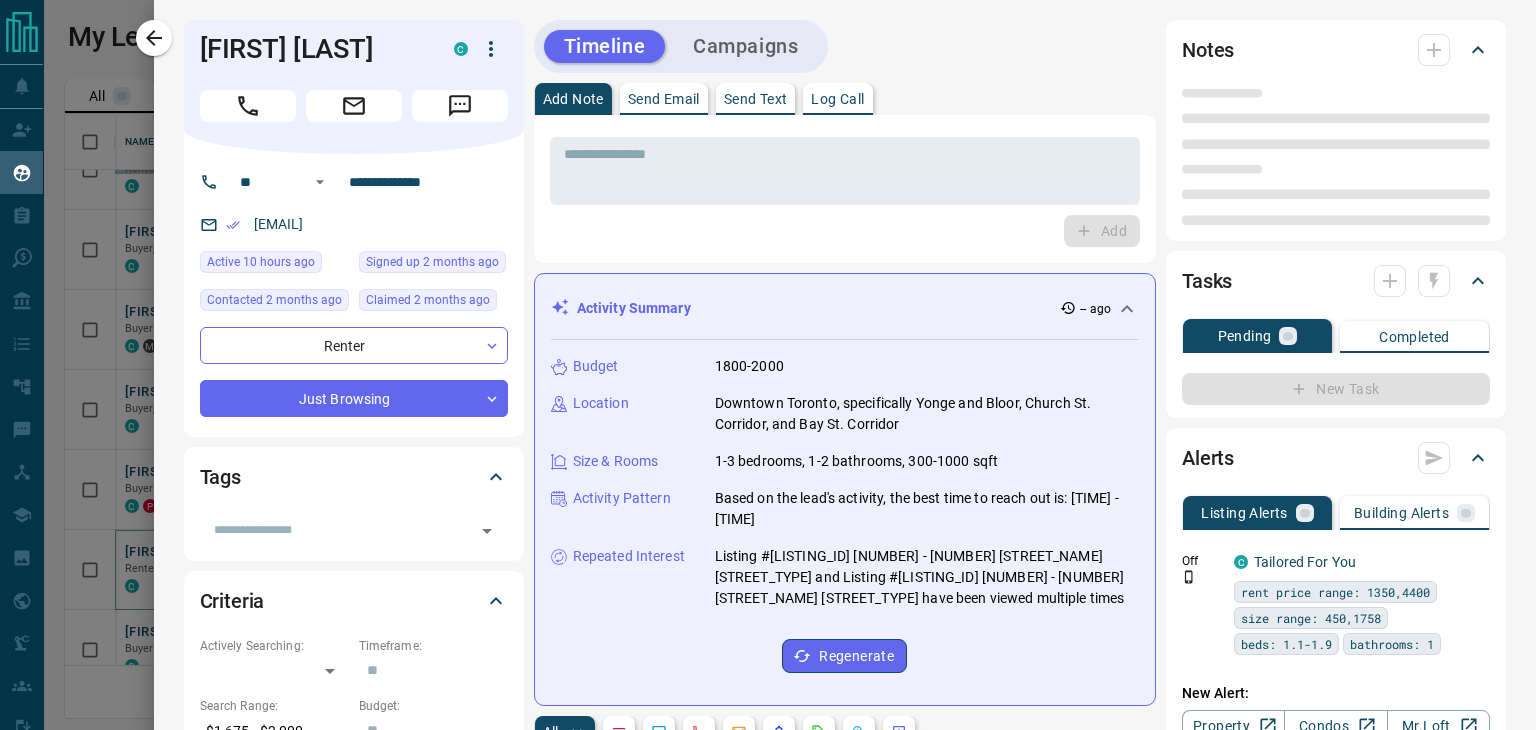 type on "**********" 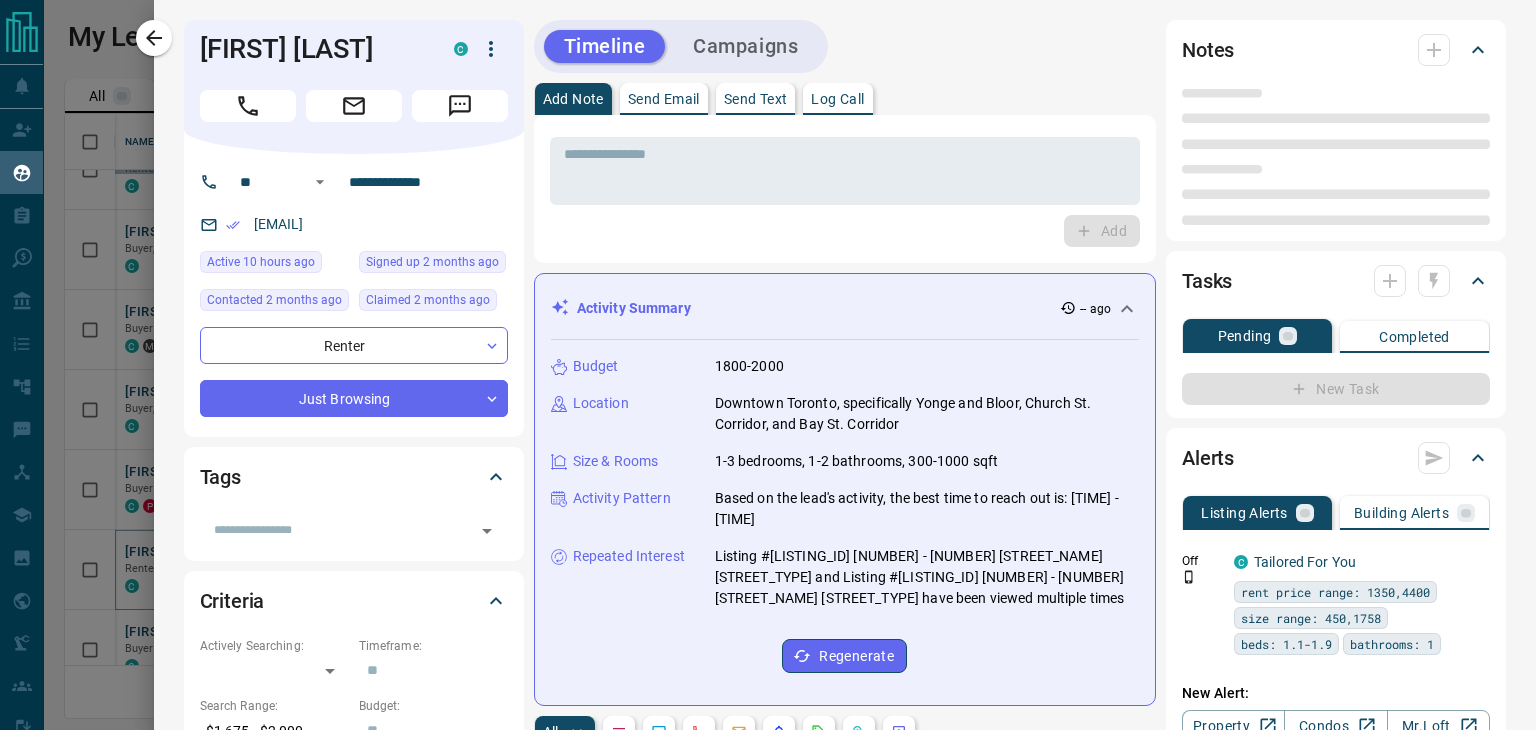 type on "*" 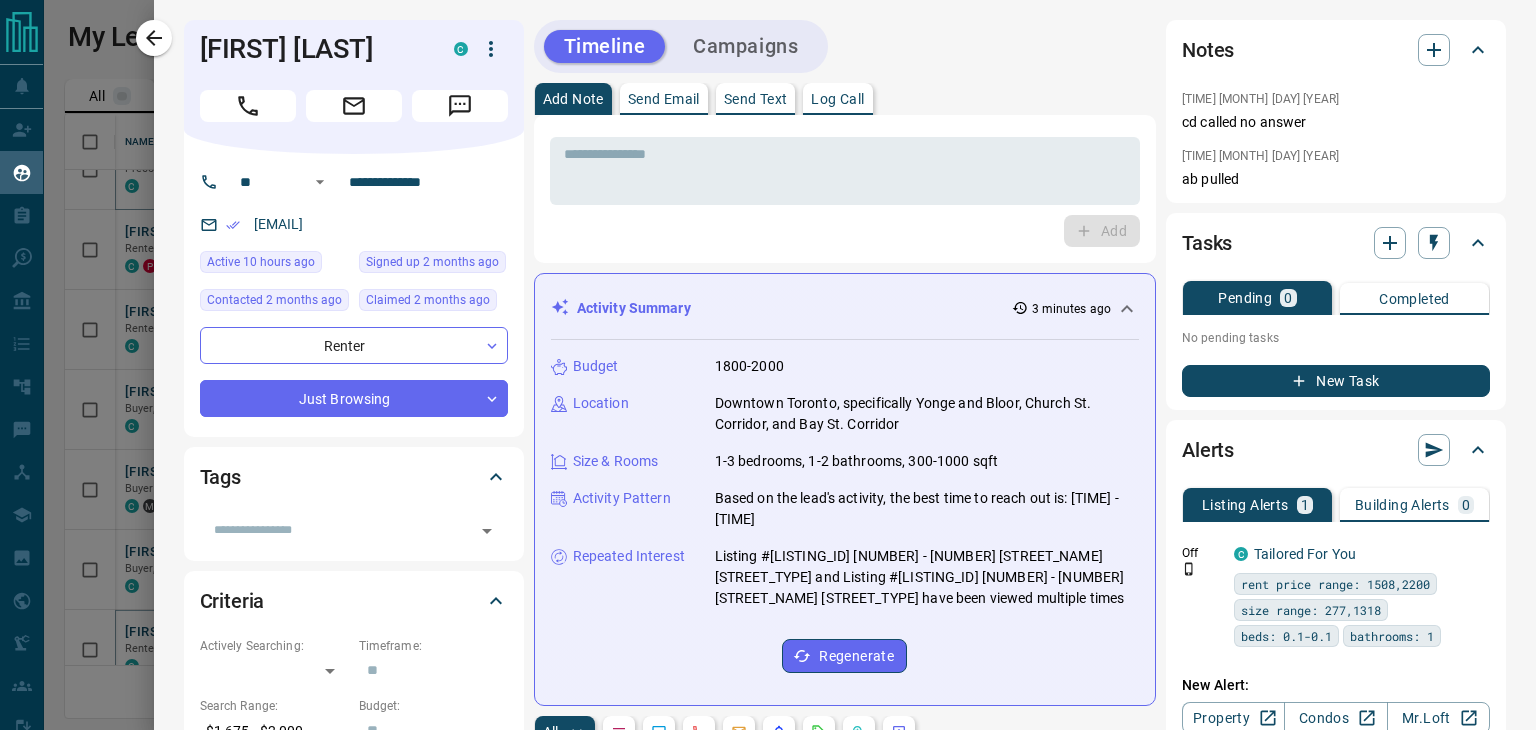 scroll, scrollTop: 760, scrollLeft: 0, axis: vertical 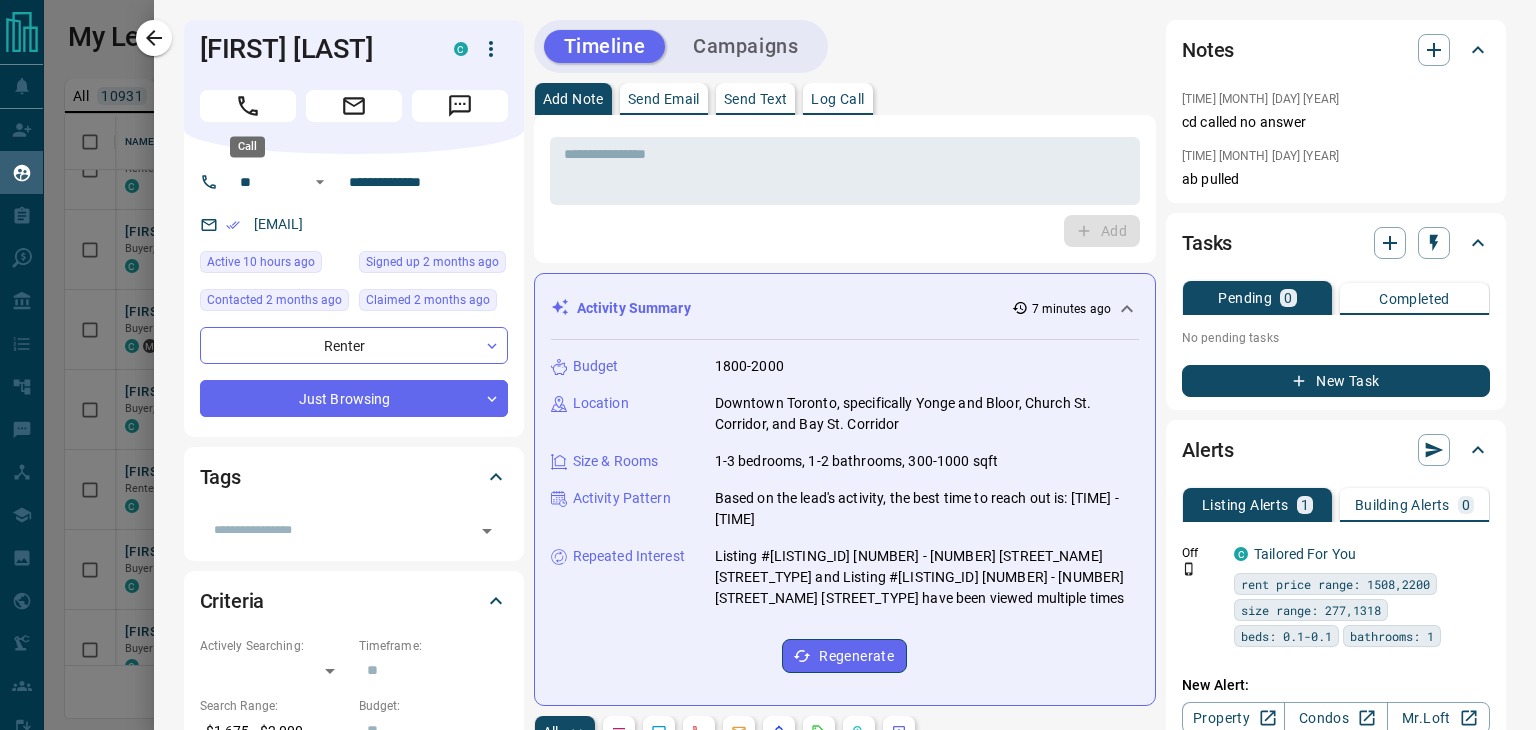 click at bounding box center [248, 106] 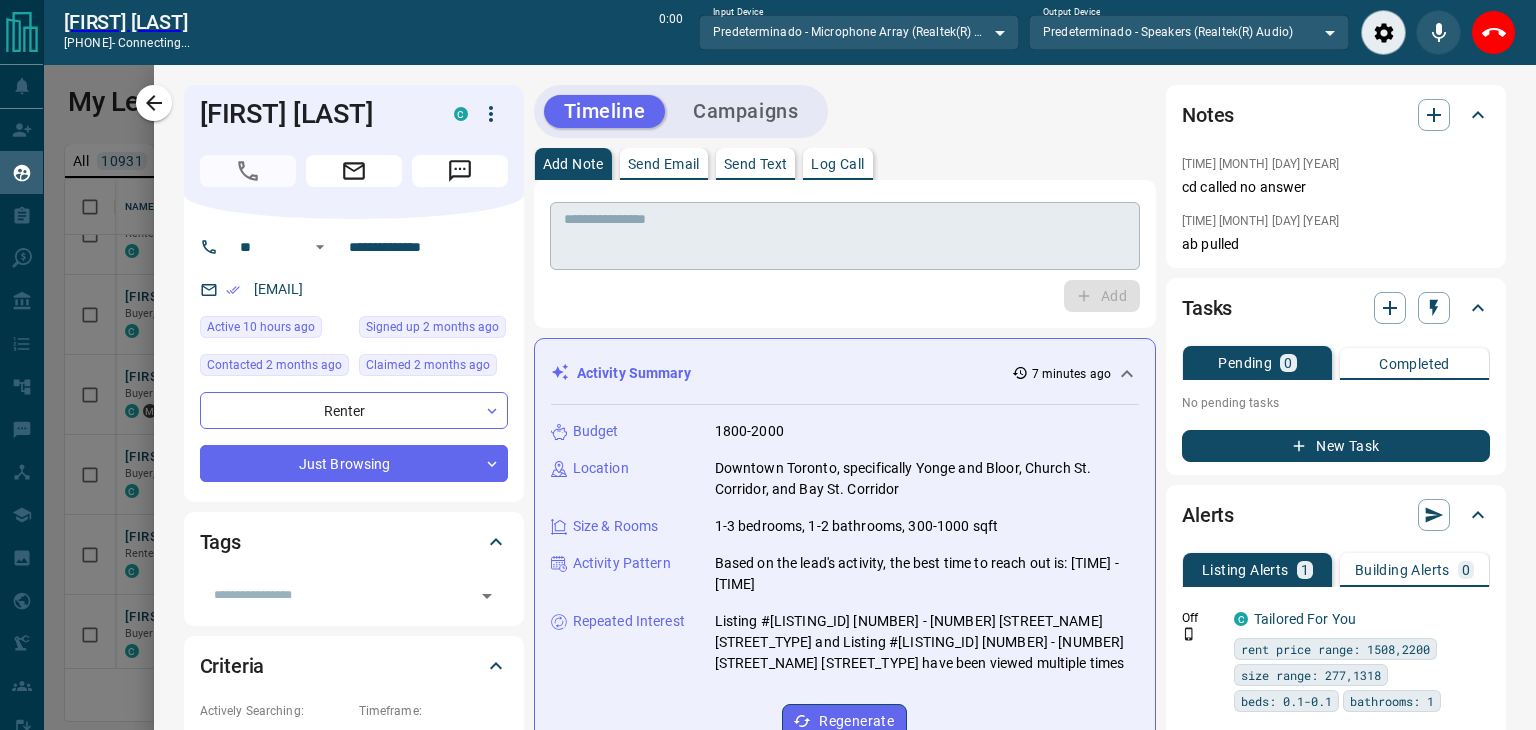 scroll, scrollTop: 473, scrollLeft: 1452, axis: both 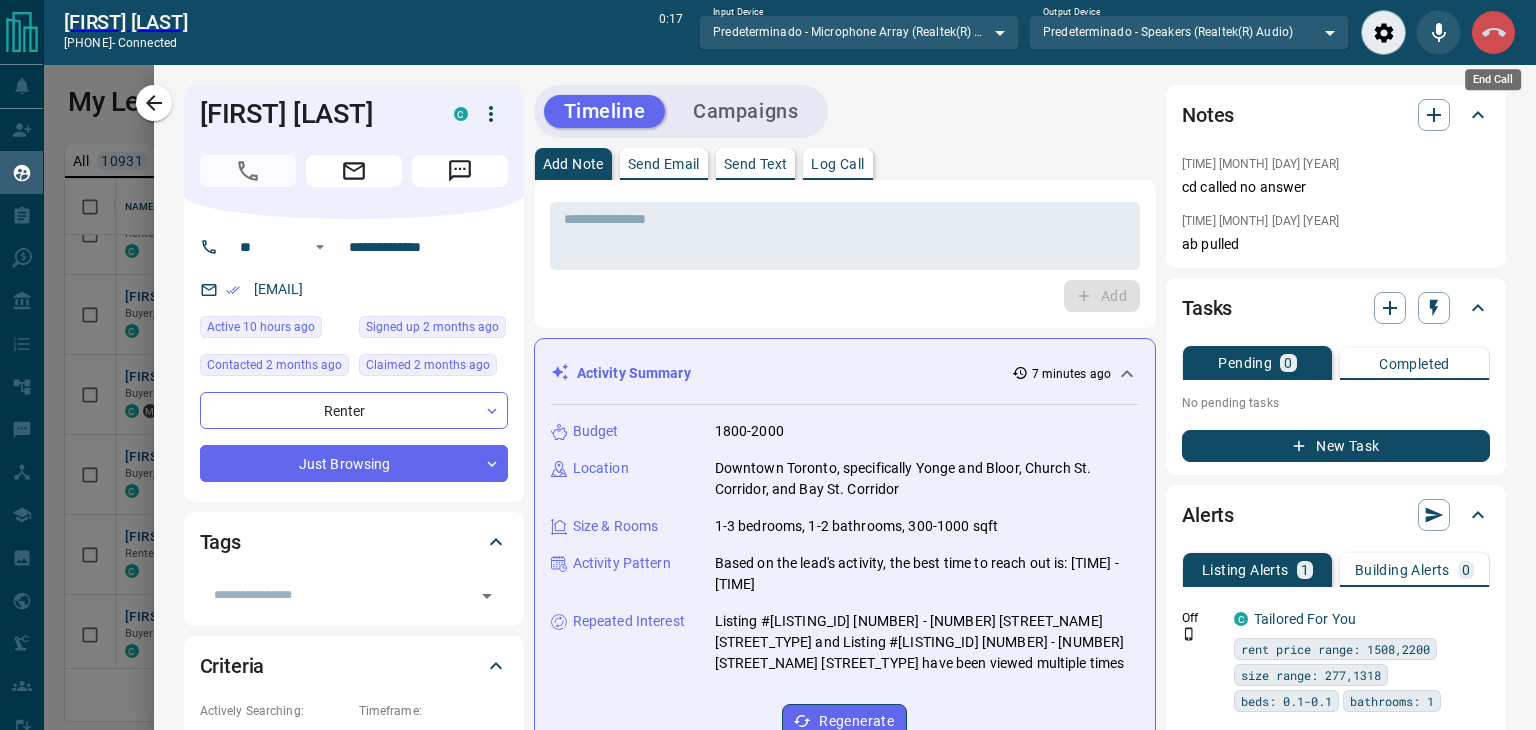 click 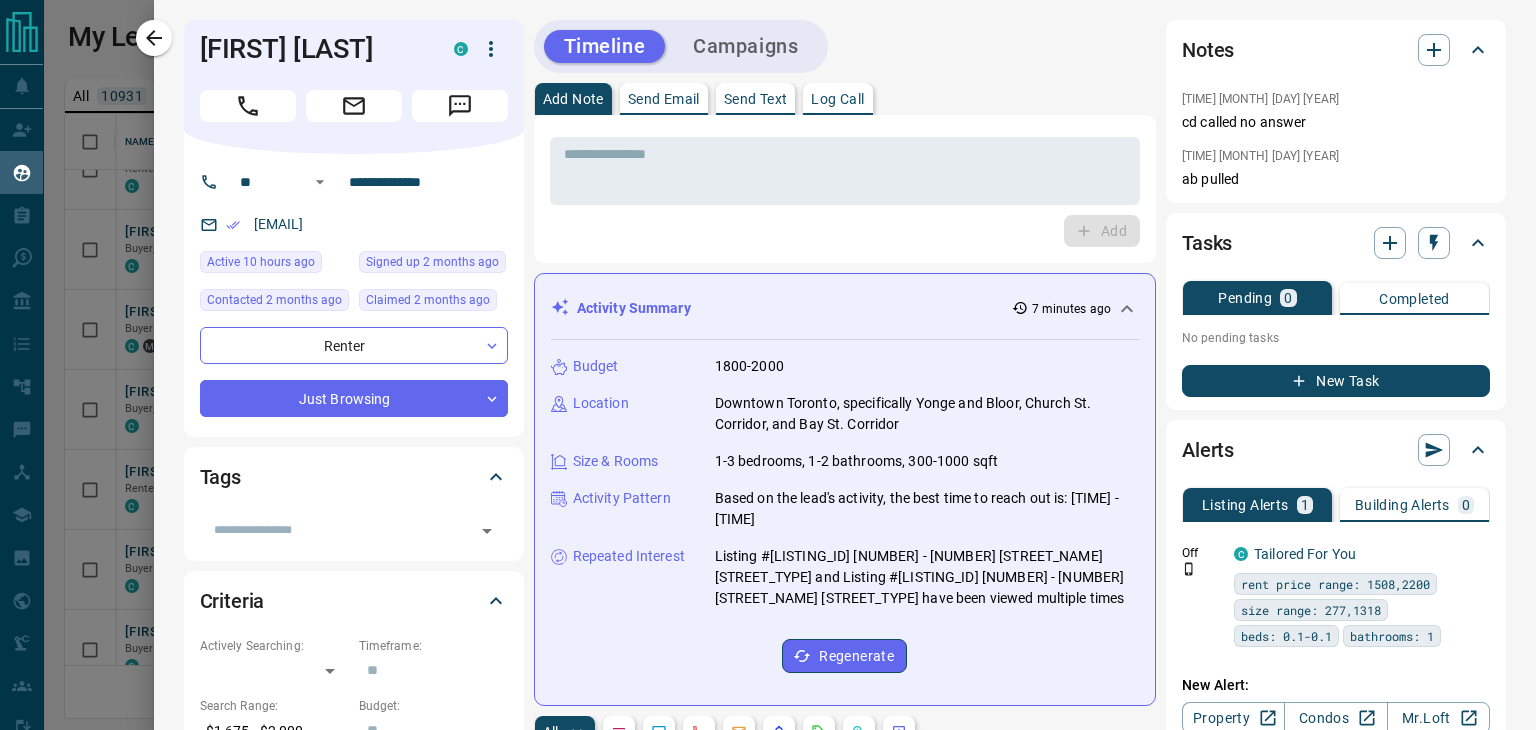 scroll, scrollTop: 16, scrollLeft: 15, axis: both 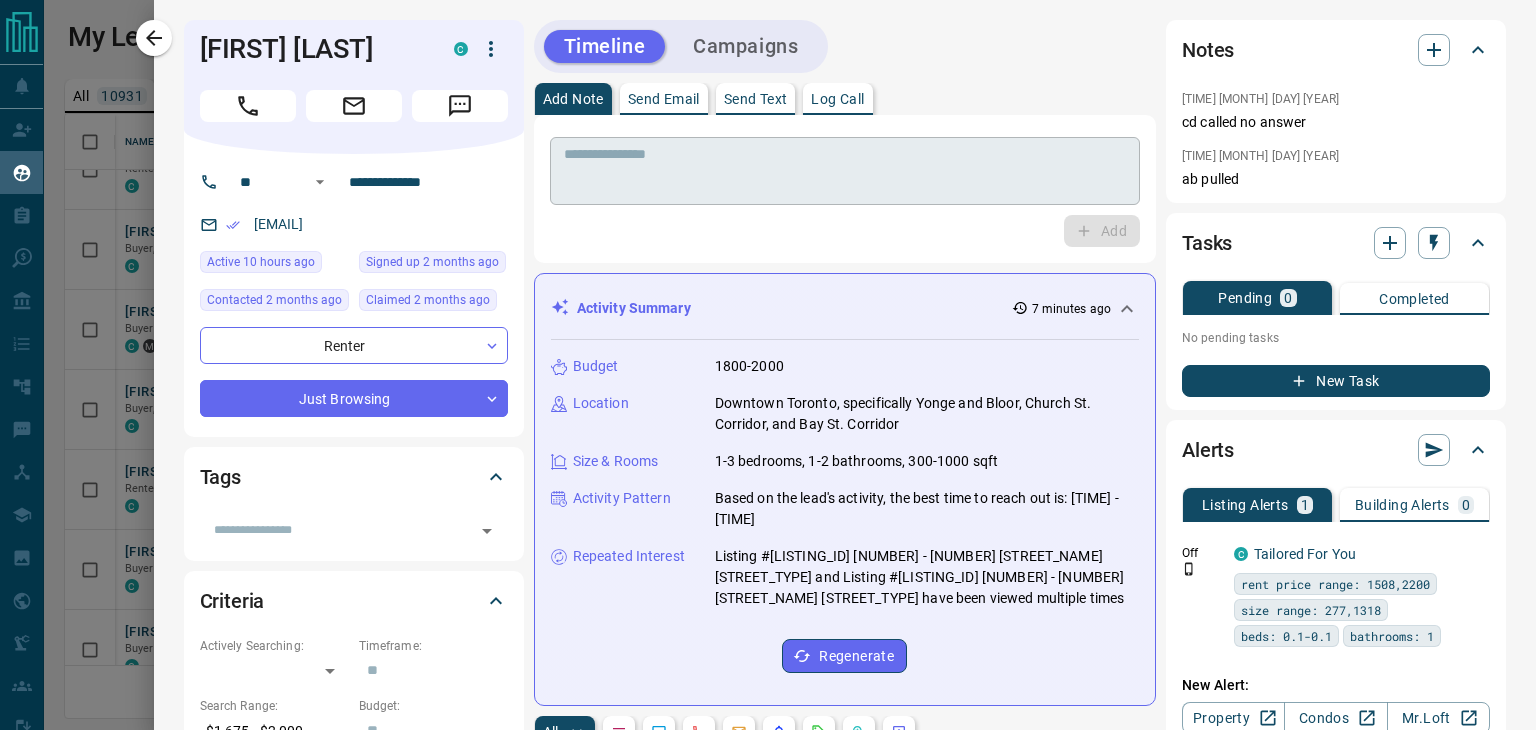 click at bounding box center [845, 171] 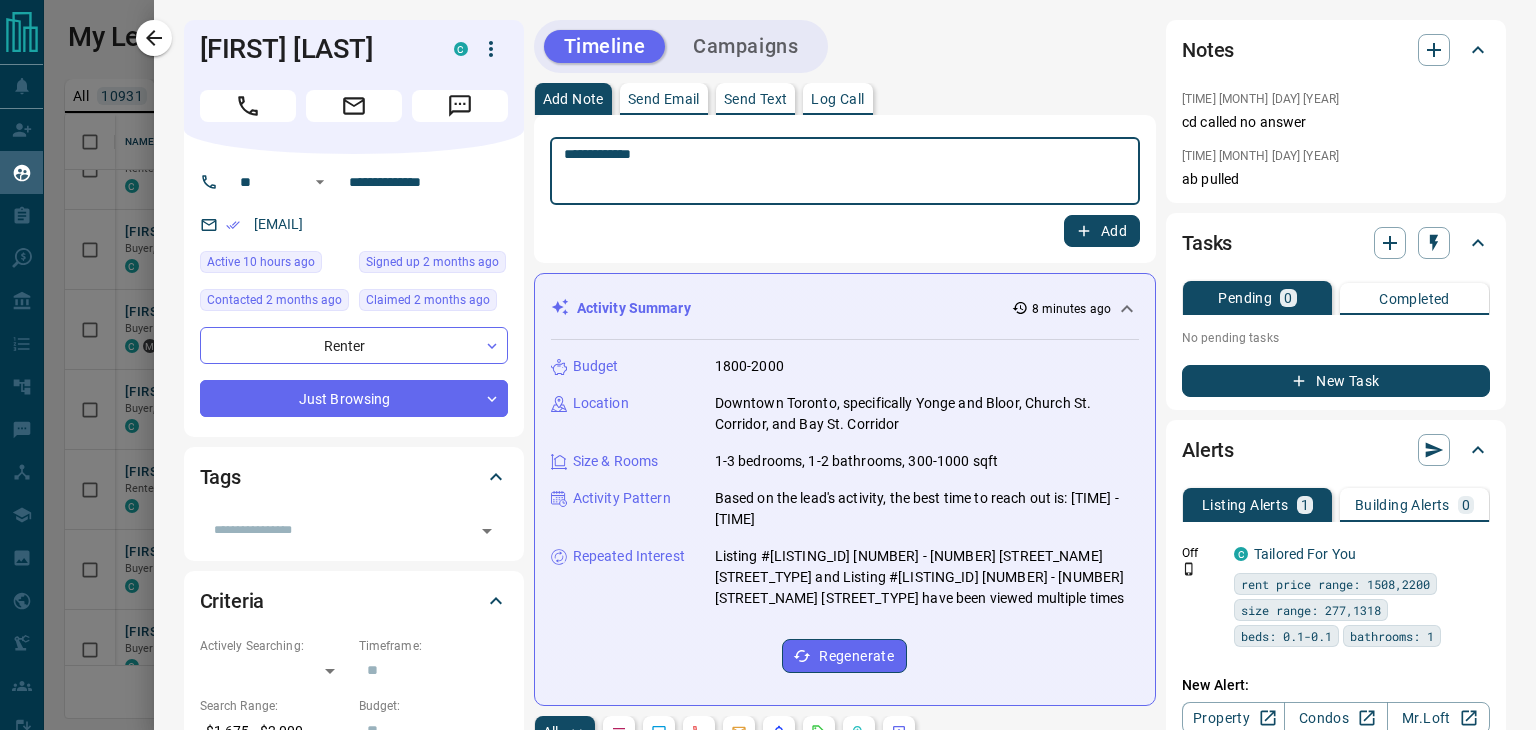 drag, startPoint x: 653, startPoint y: 161, endPoint x: 630, endPoint y: 158, distance: 23.194826 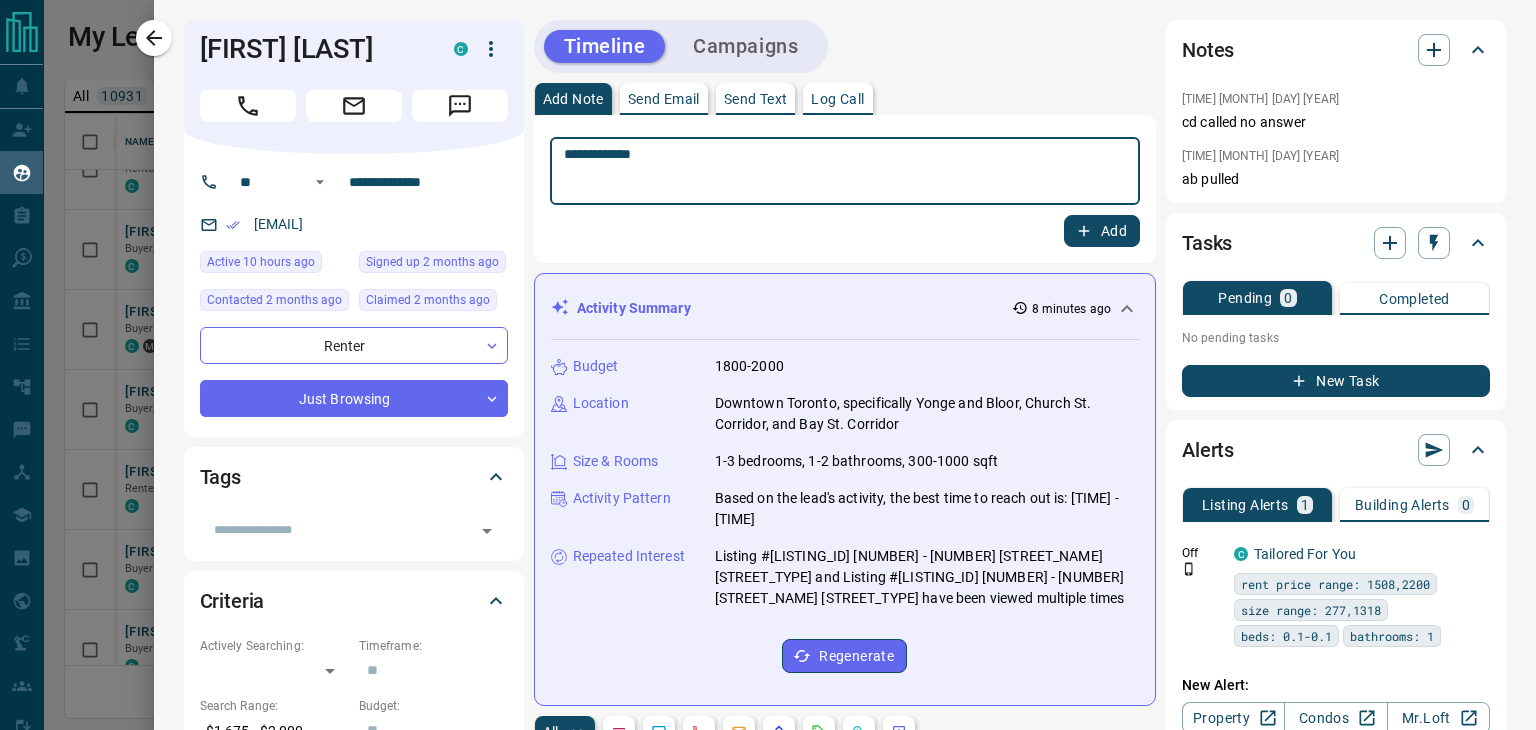 click on "**********" at bounding box center (837, 171) 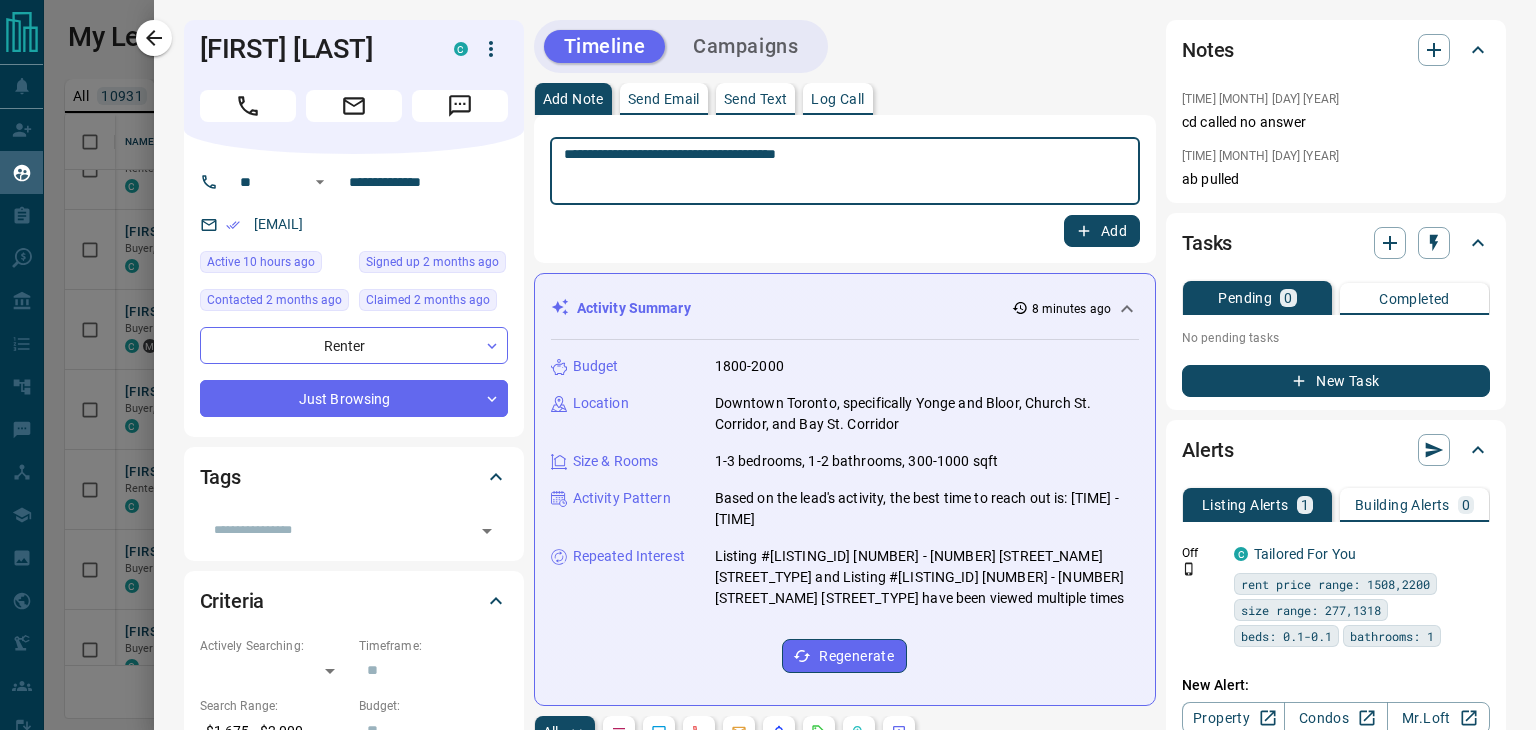 type on "**********" 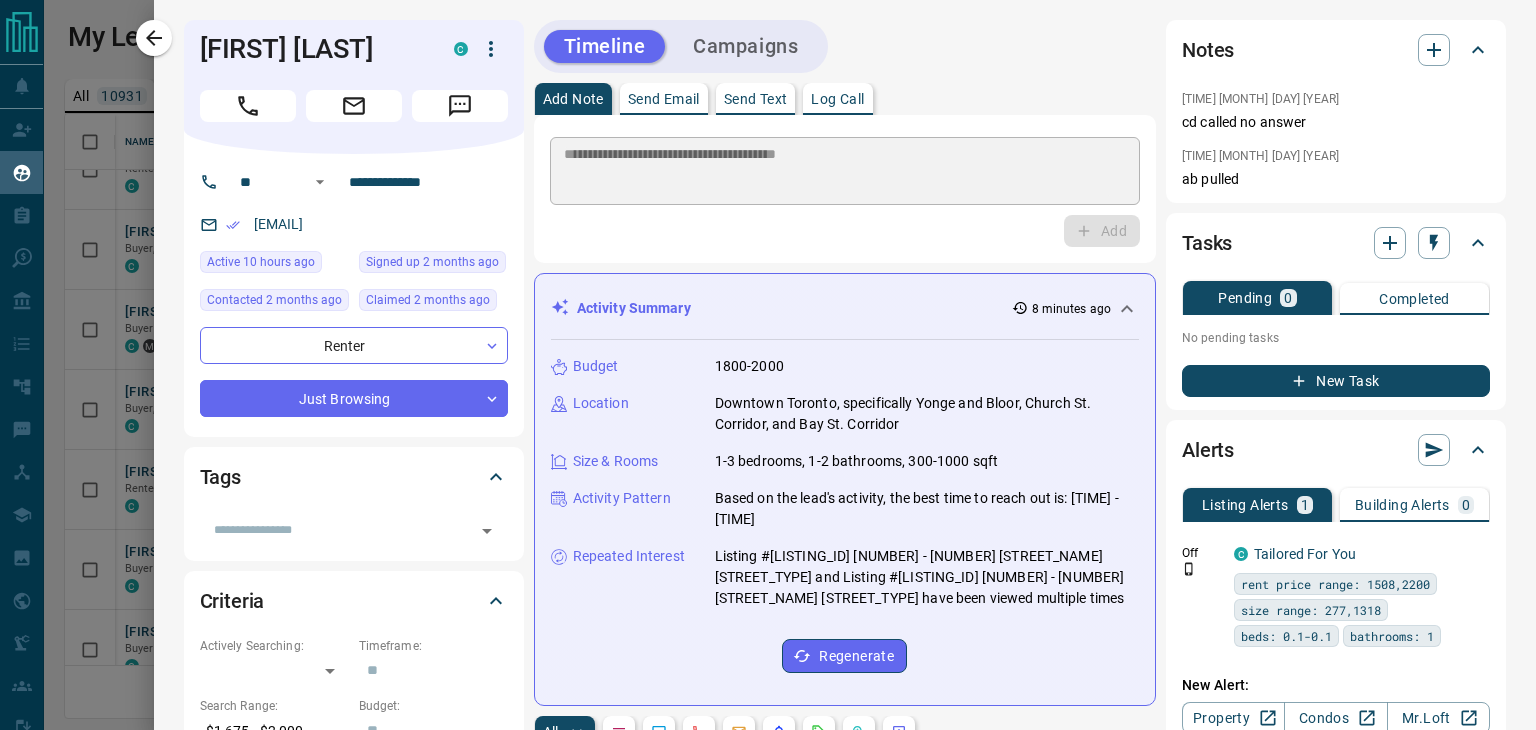 type 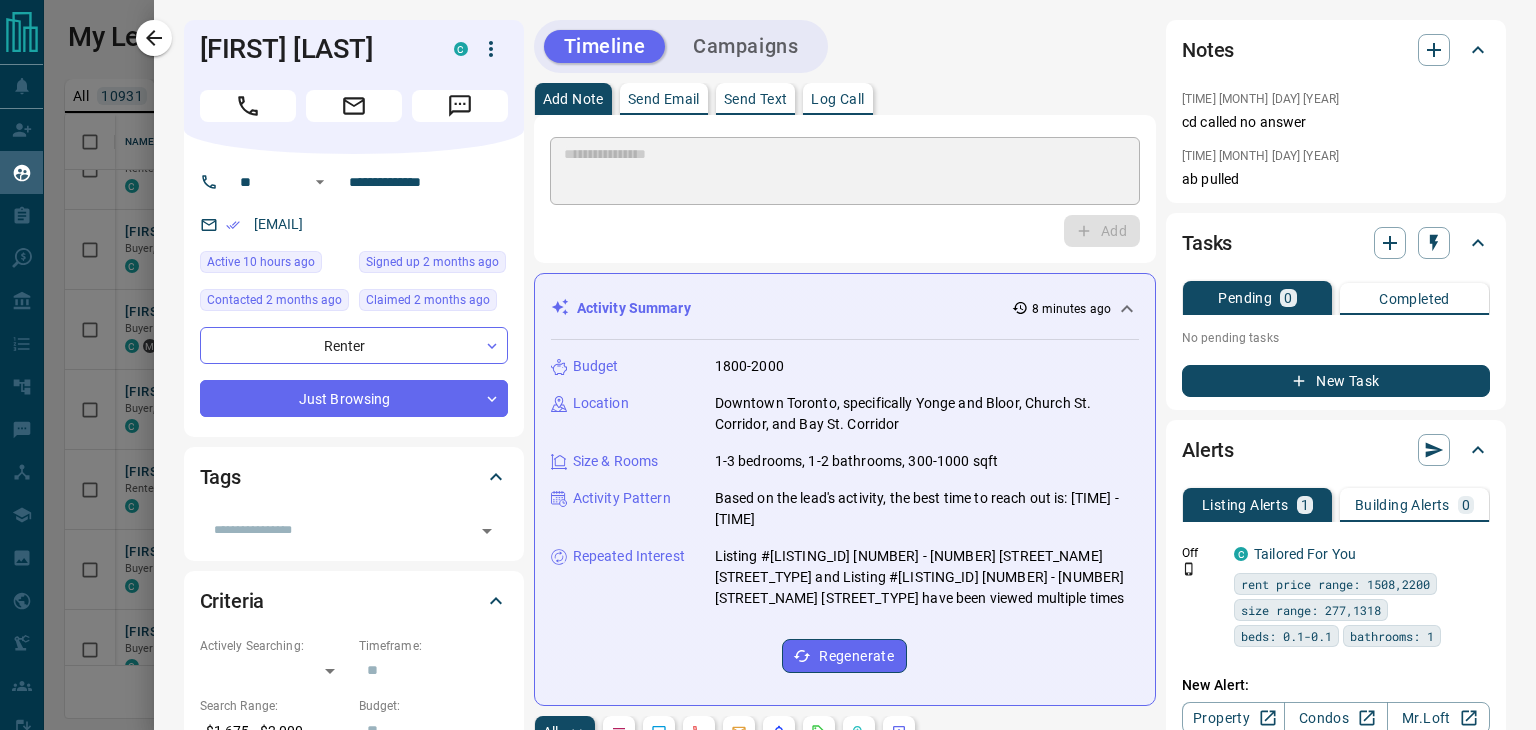 click on "Campaigns" at bounding box center (745, 46) 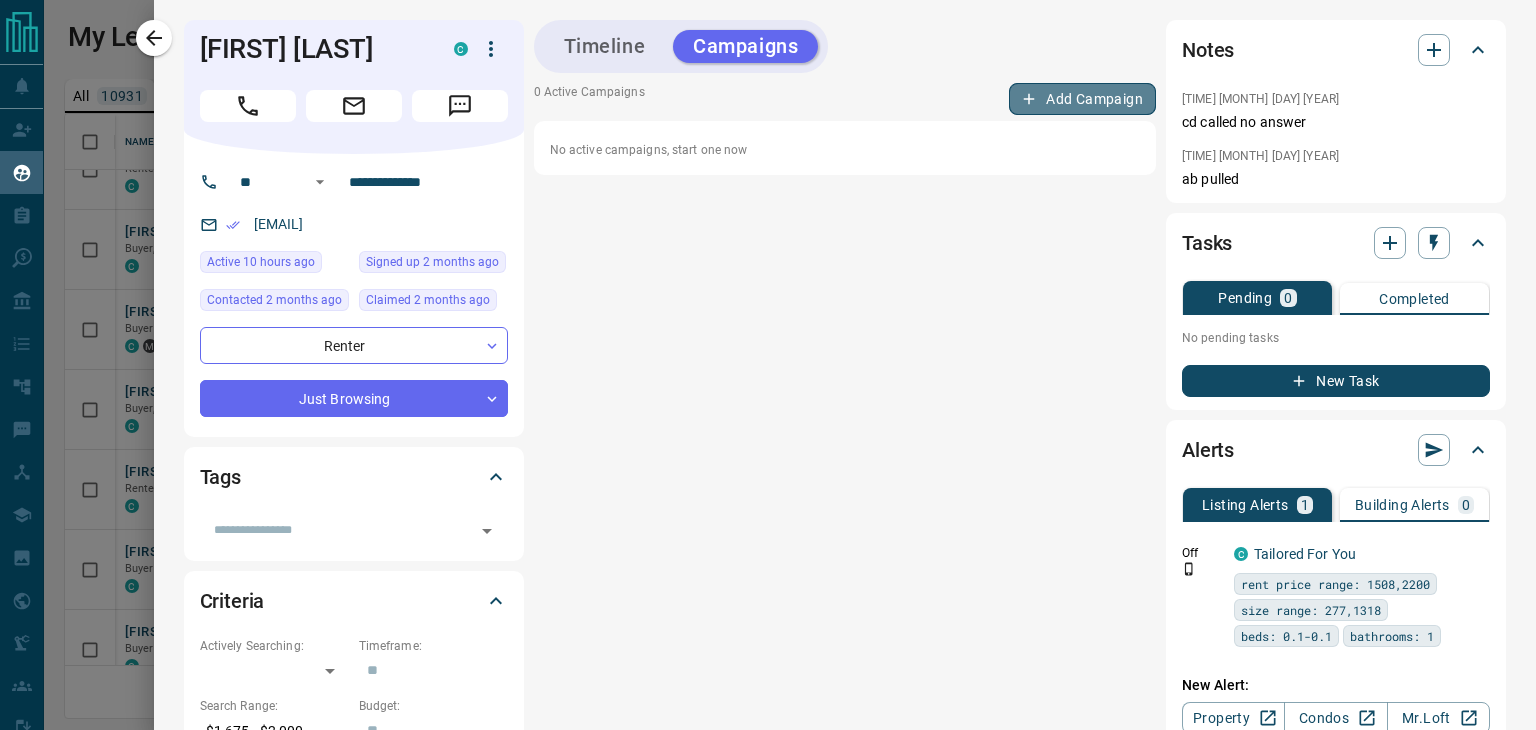 click on "Add Campaign" at bounding box center (1082, 99) 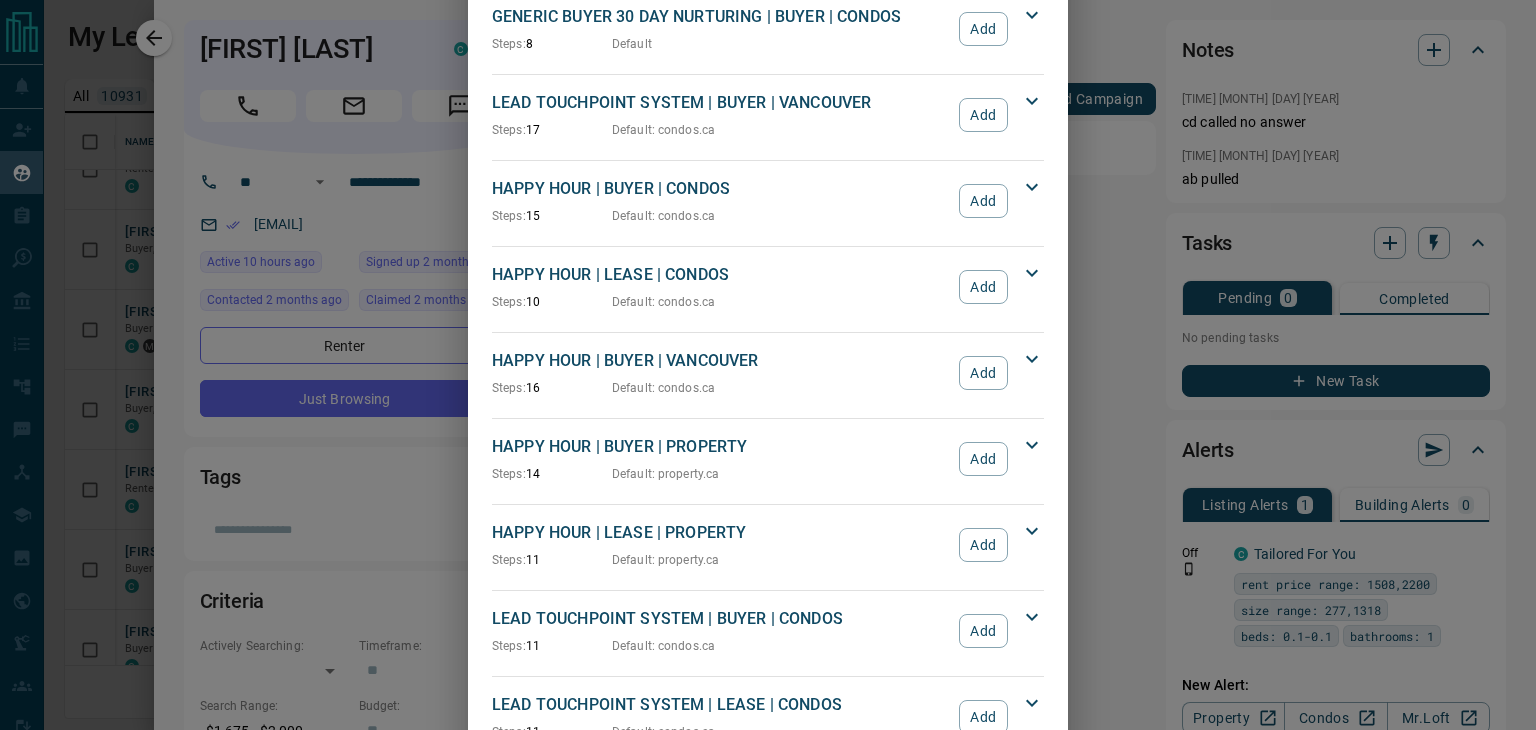 scroll, scrollTop: 100, scrollLeft: 0, axis: vertical 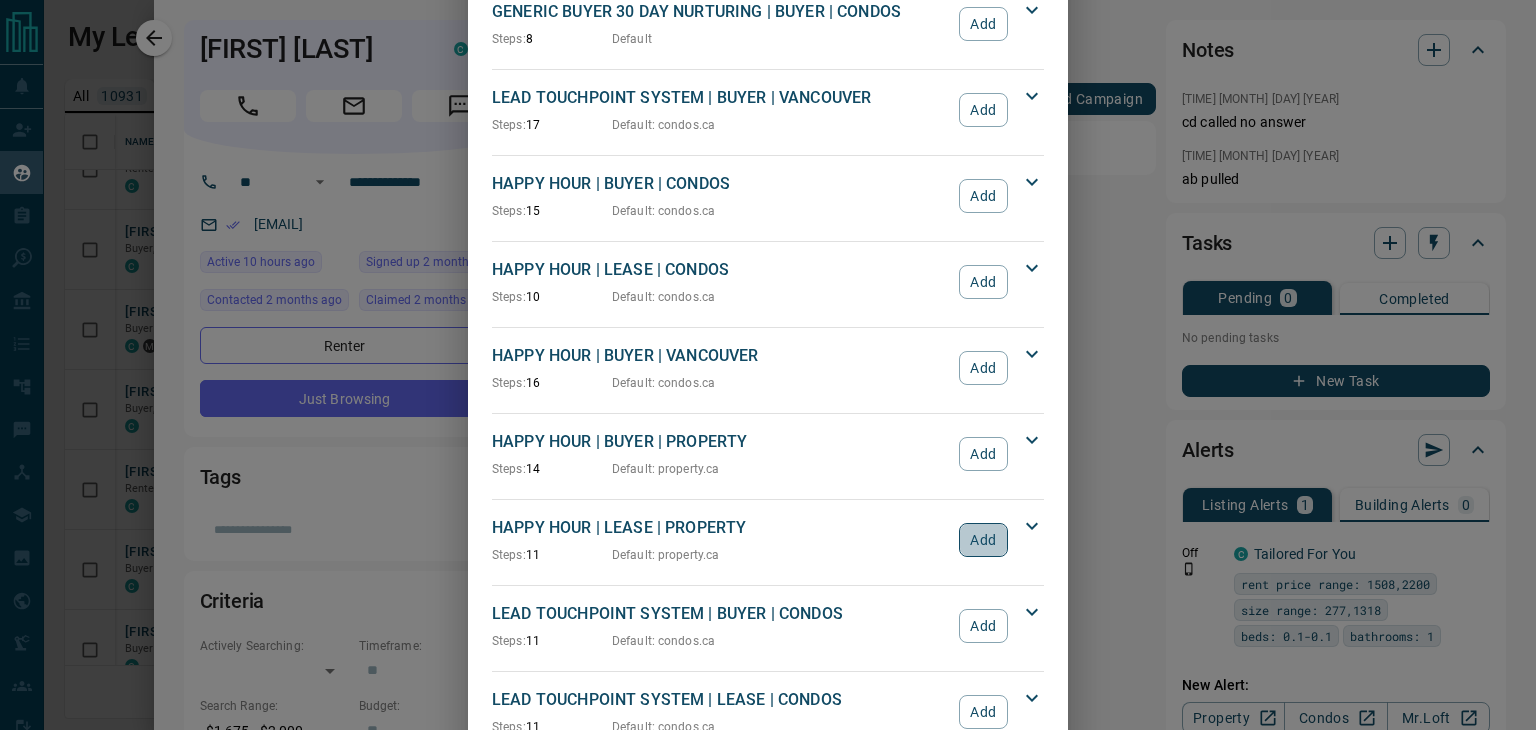 click on "Add" at bounding box center (983, 540) 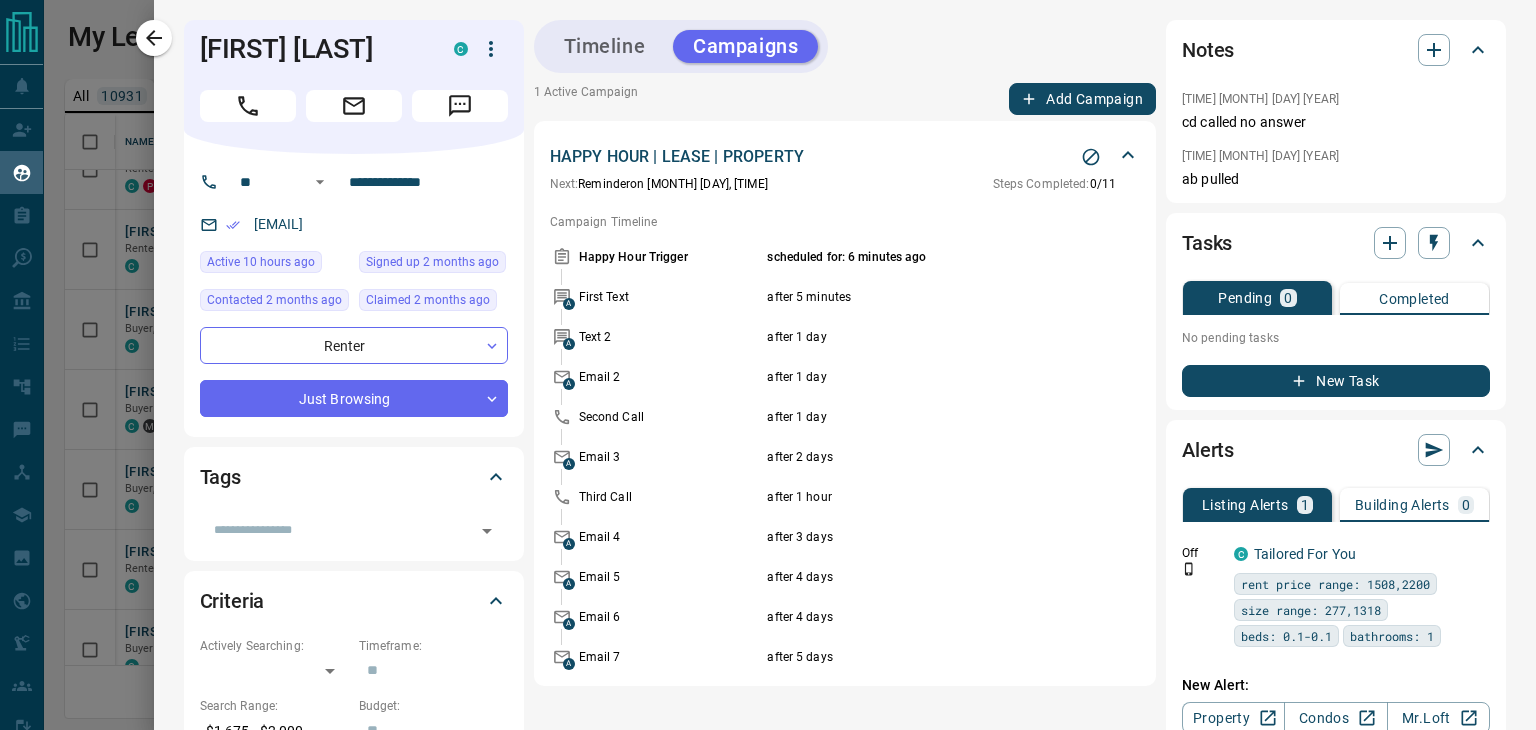 scroll, scrollTop: 840, scrollLeft: 0, axis: vertical 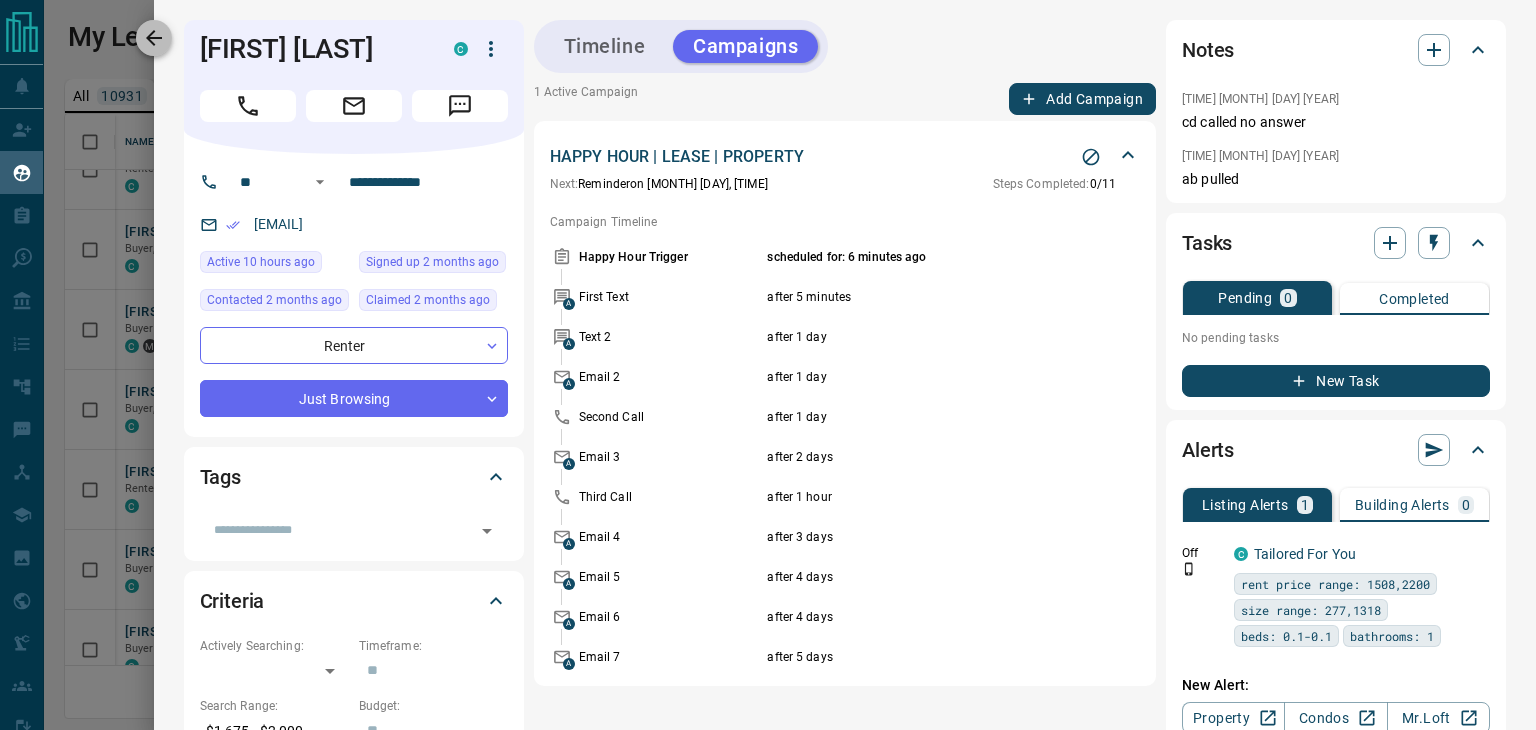 click 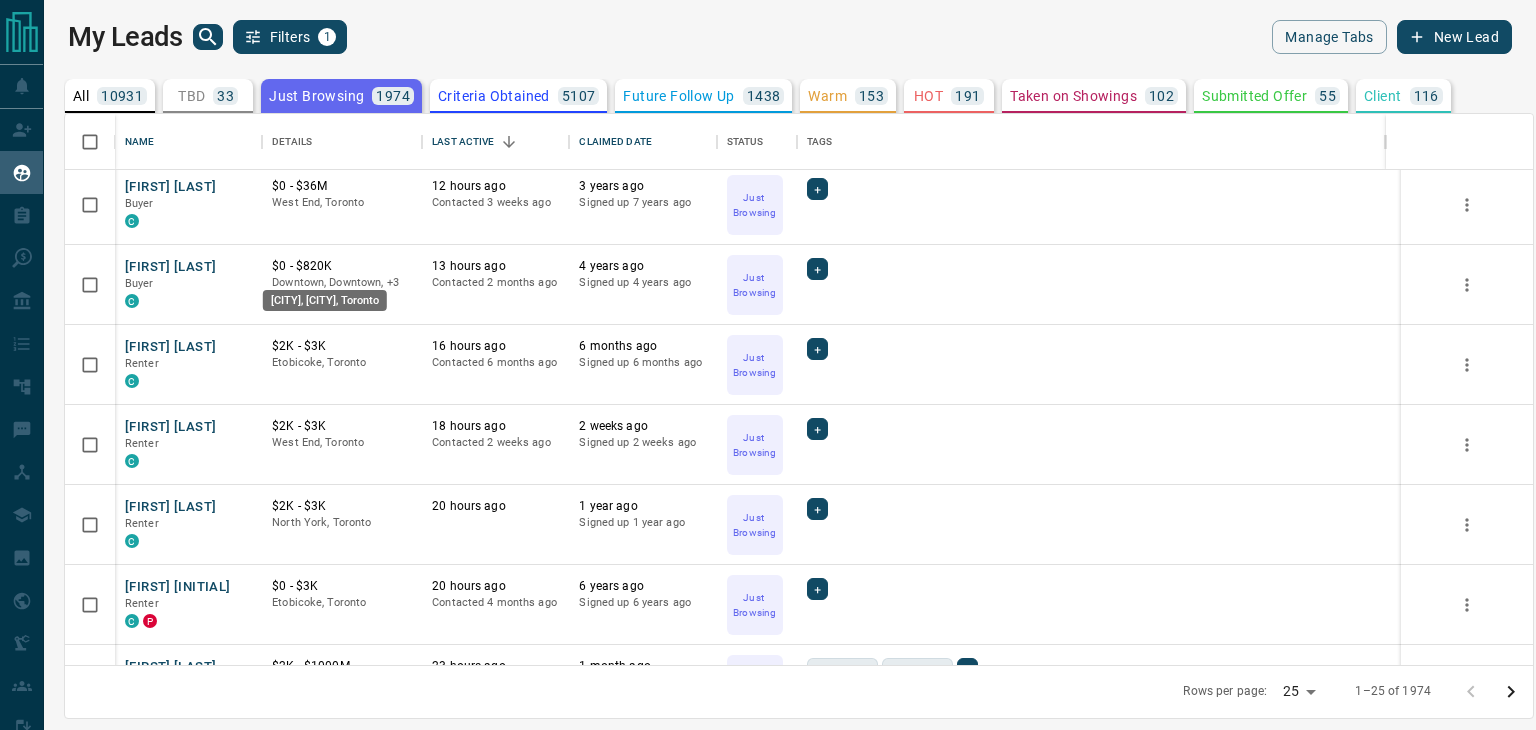 scroll, scrollTop: 1240, scrollLeft: 0, axis: vertical 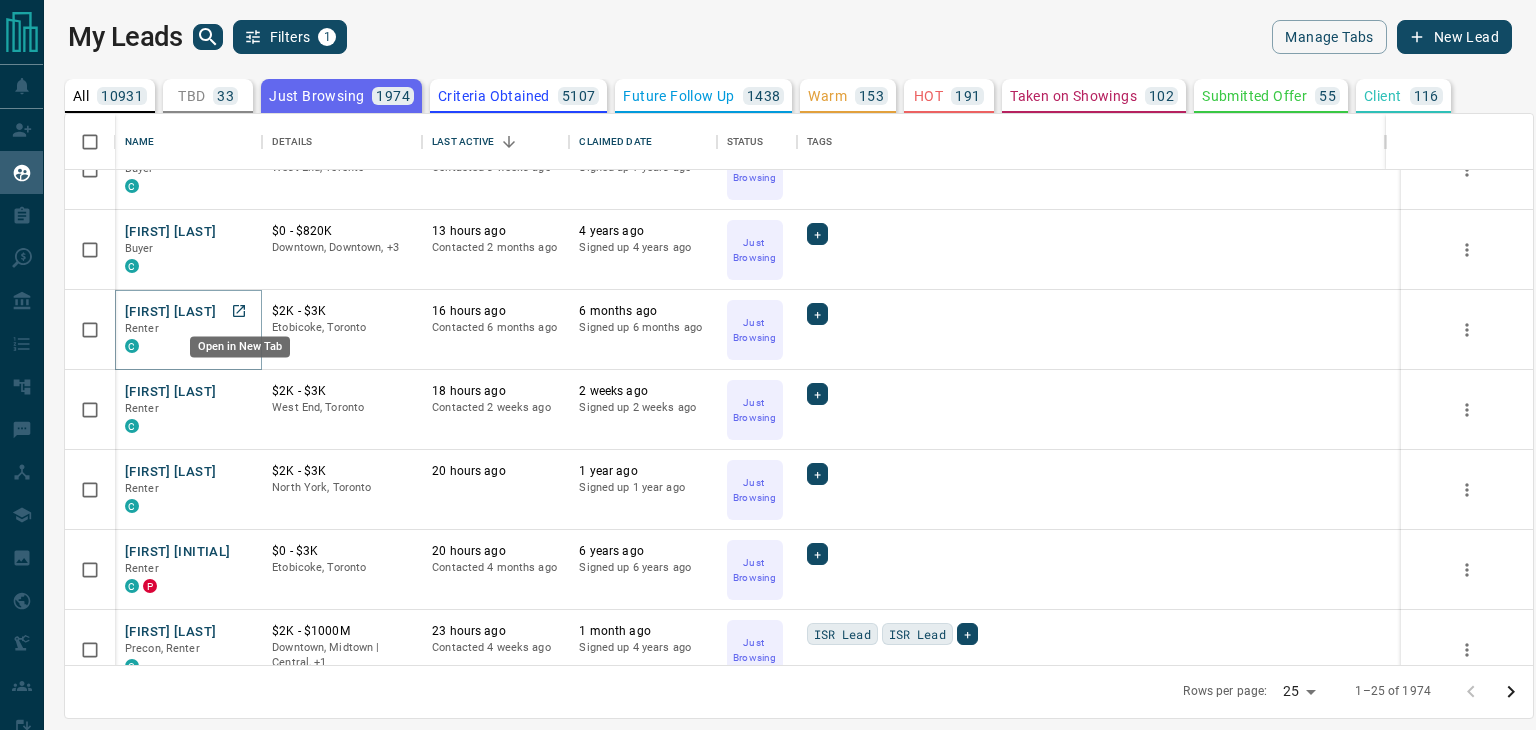 click 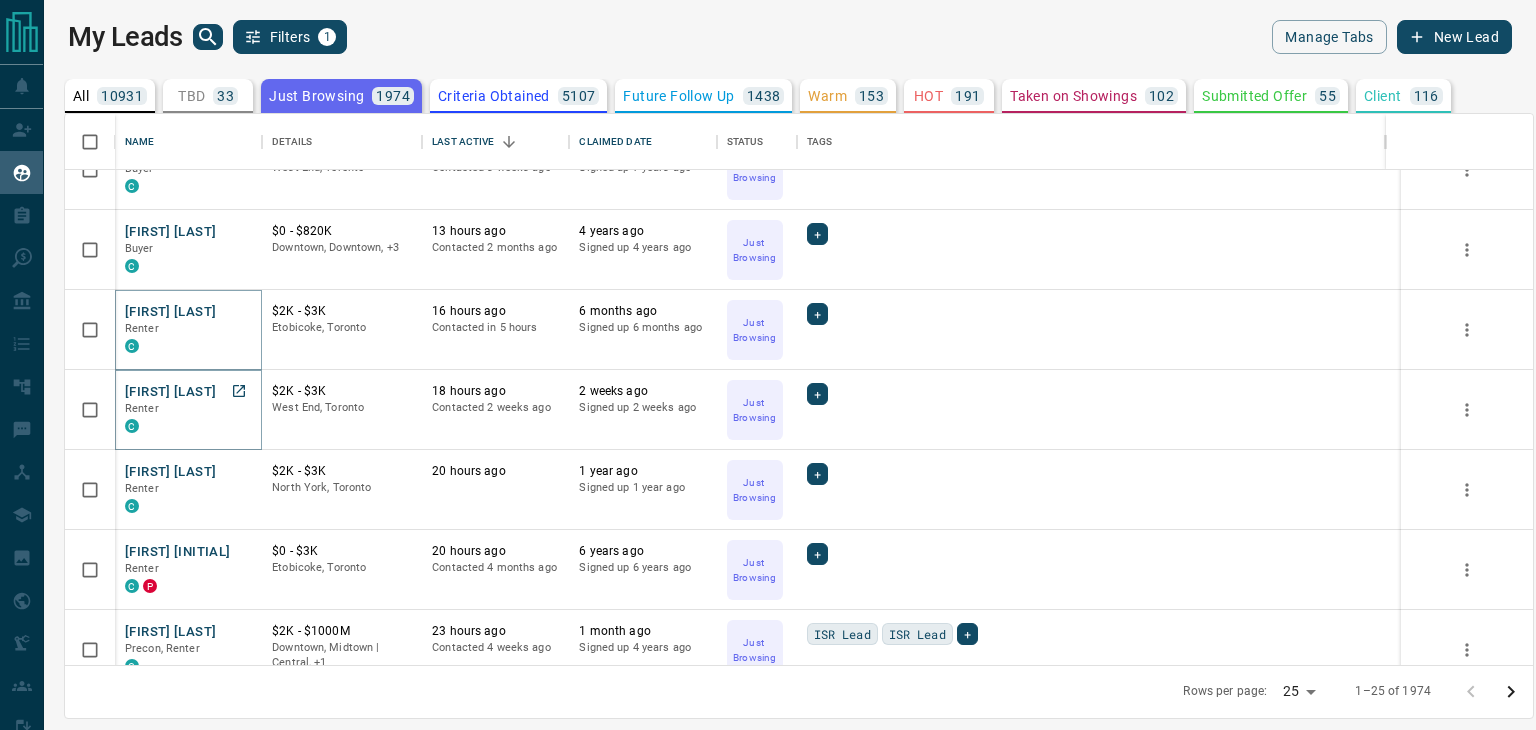 click on "[FIRST] [LAST]" at bounding box center [170, 392] 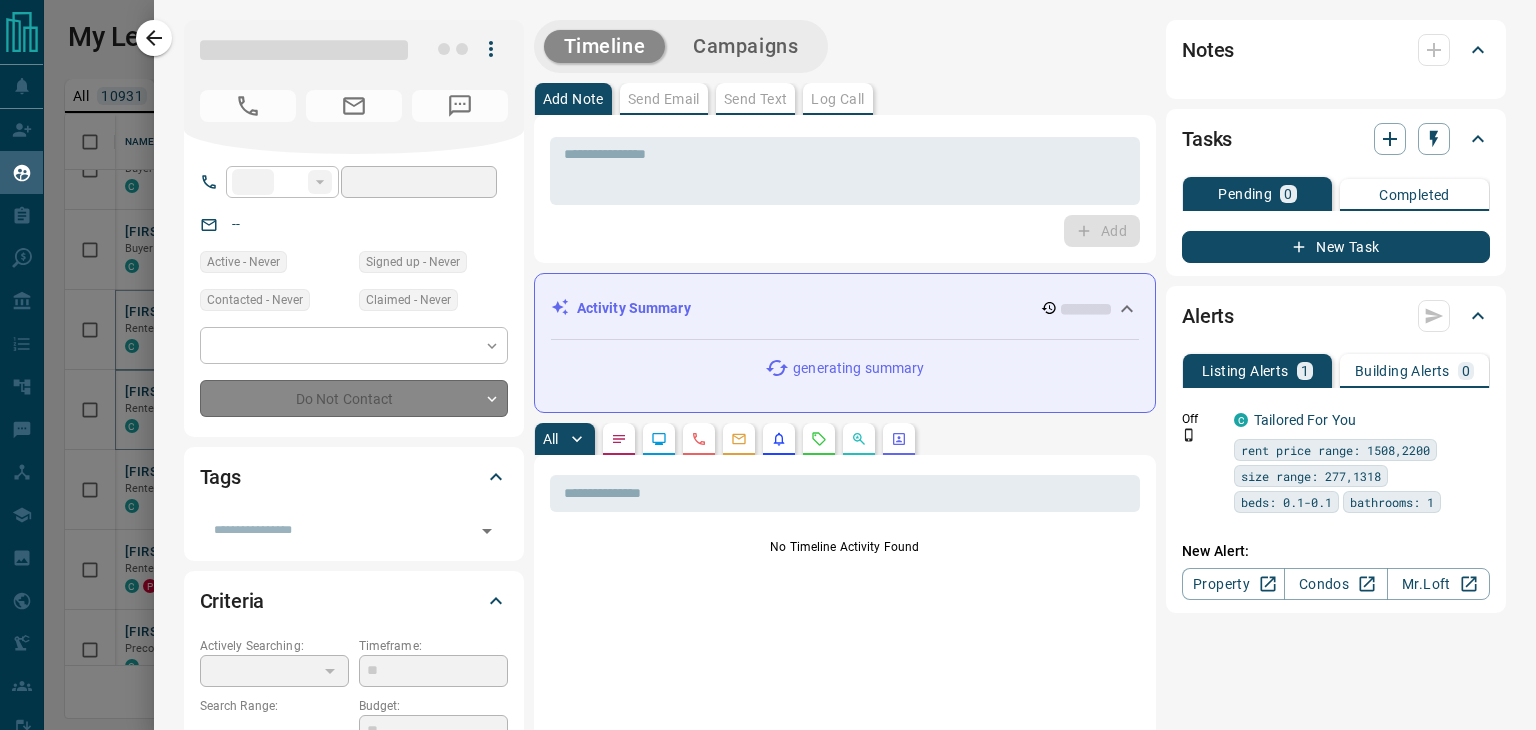 type on "**" 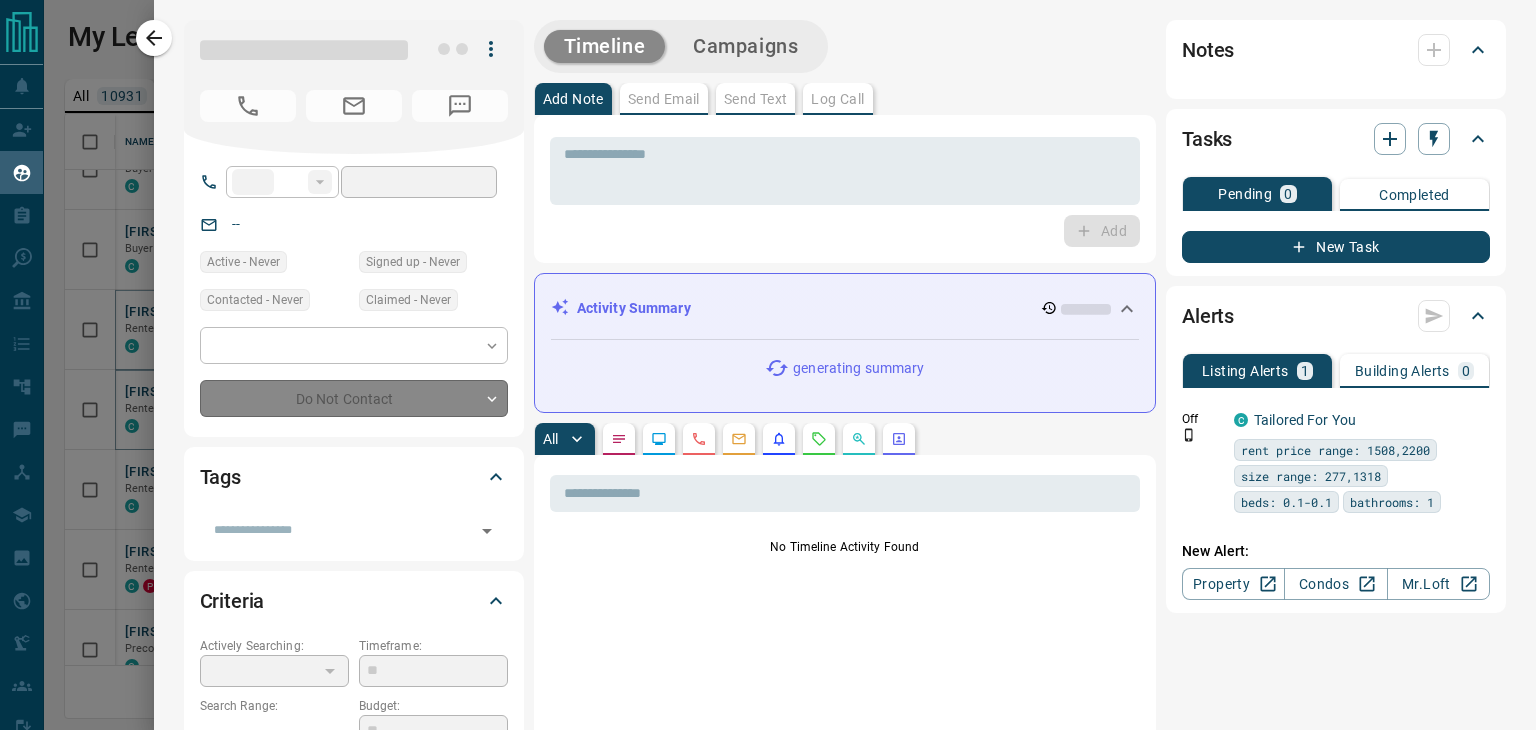 type on "**********" 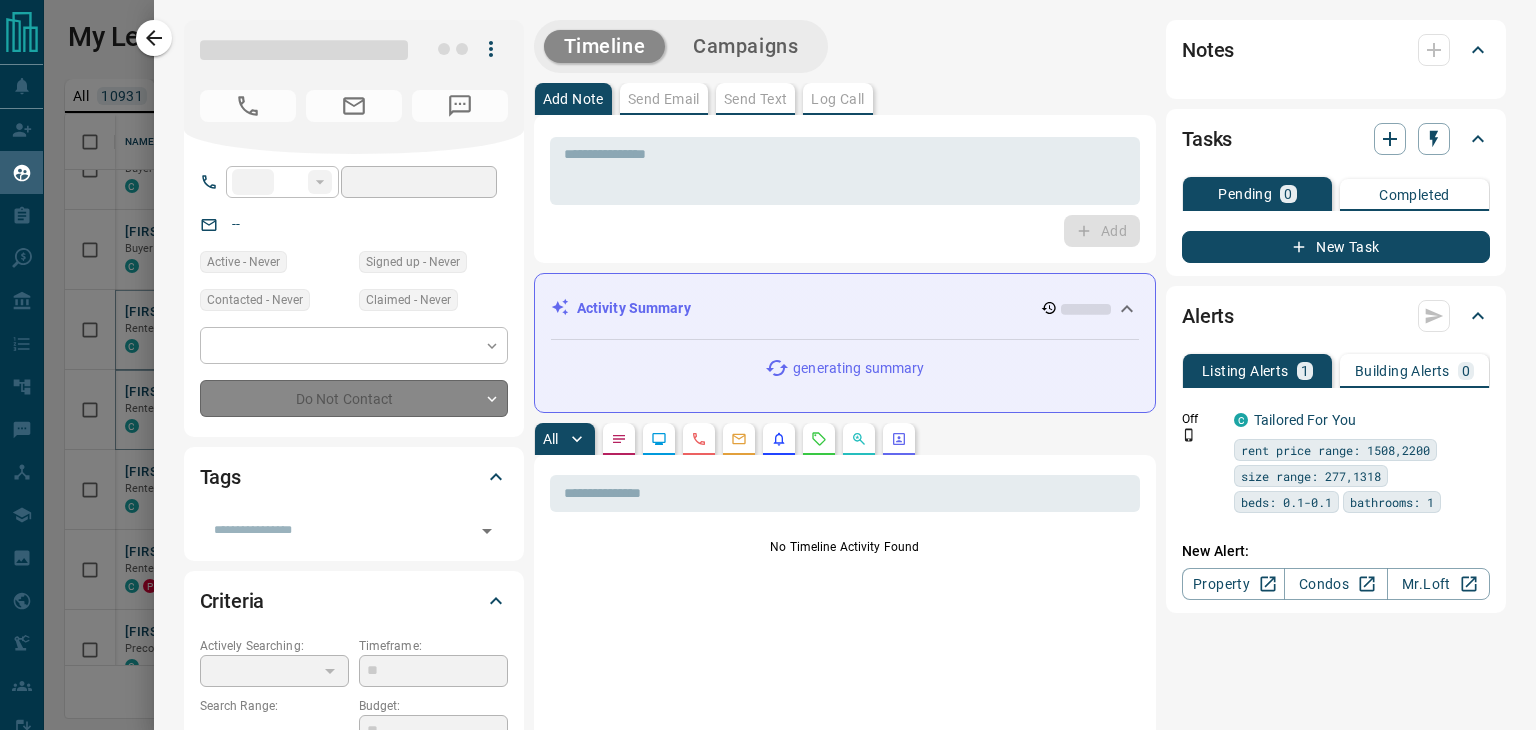 type on "*" 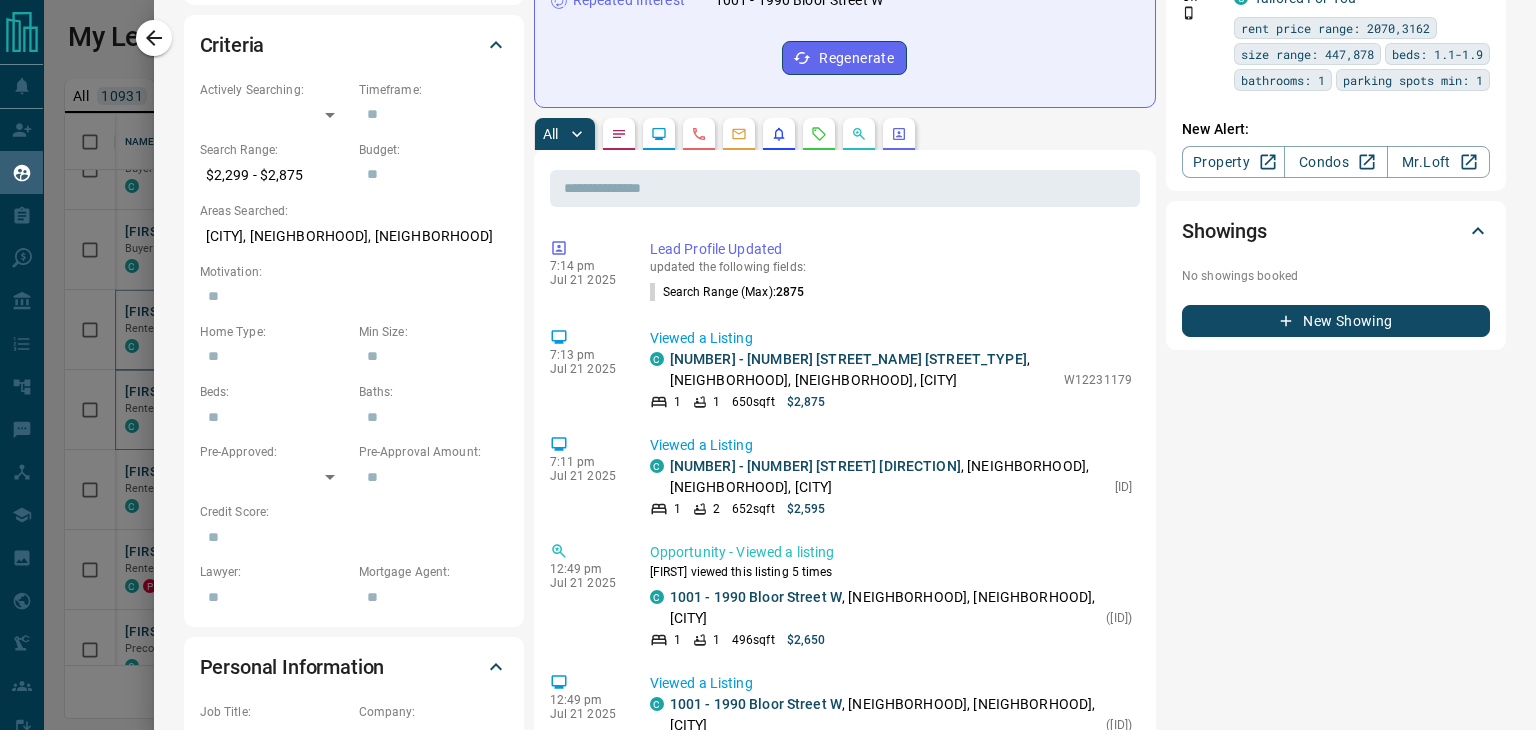 scroll, scrollTop: 600, scrollLeft: 0, axis: vertical 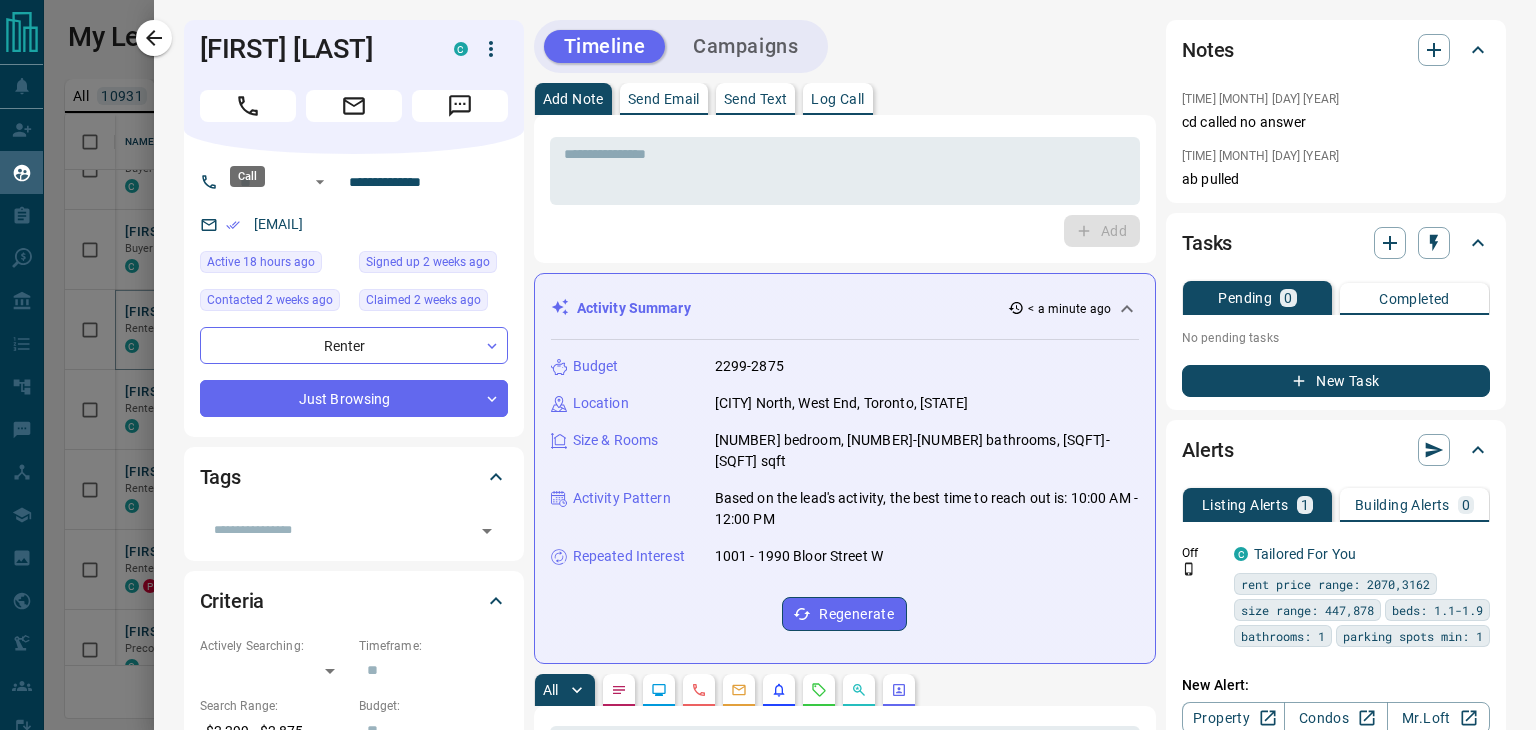 click at bounding box center (248, 106) 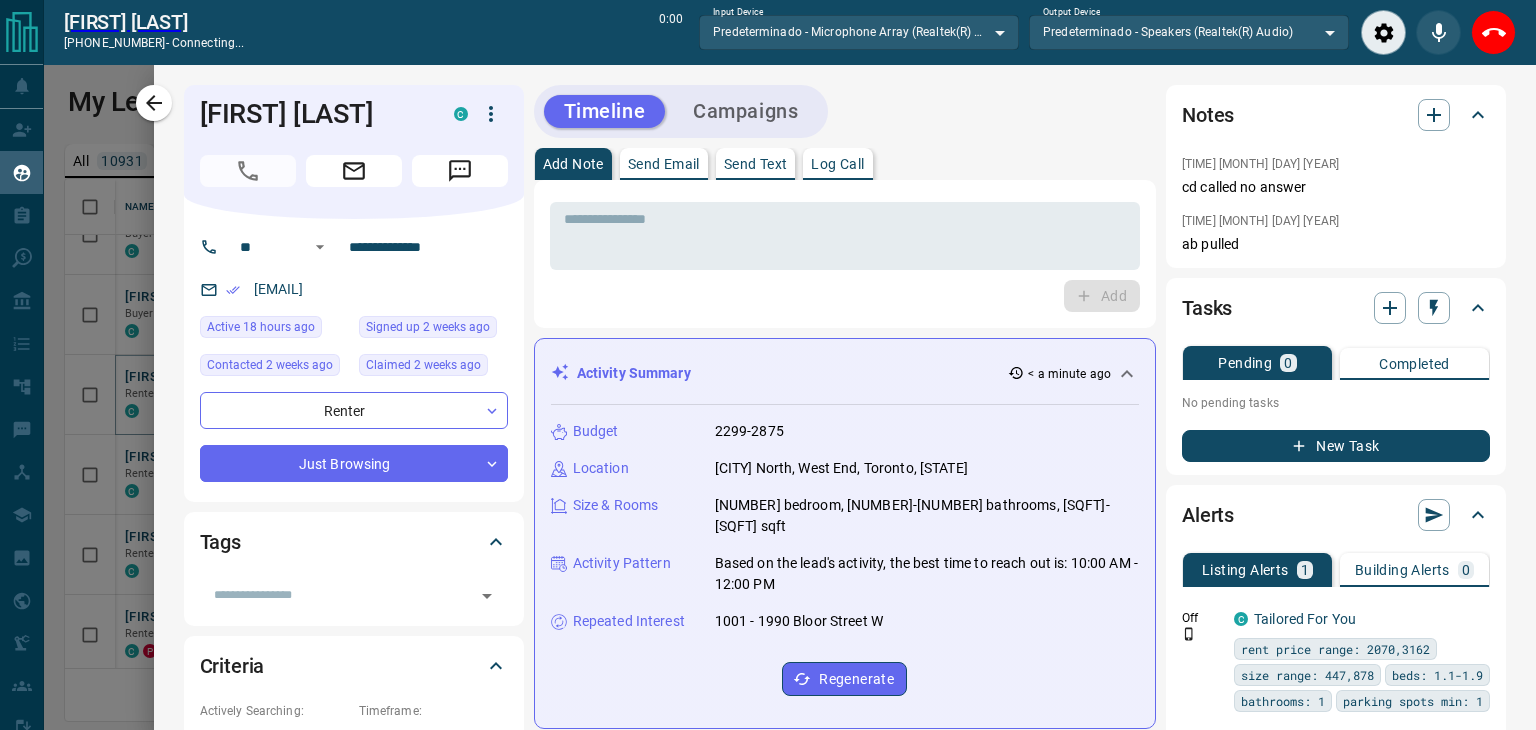 scroll, scrollTop: 473, scrollLeft: 1452, axis: both 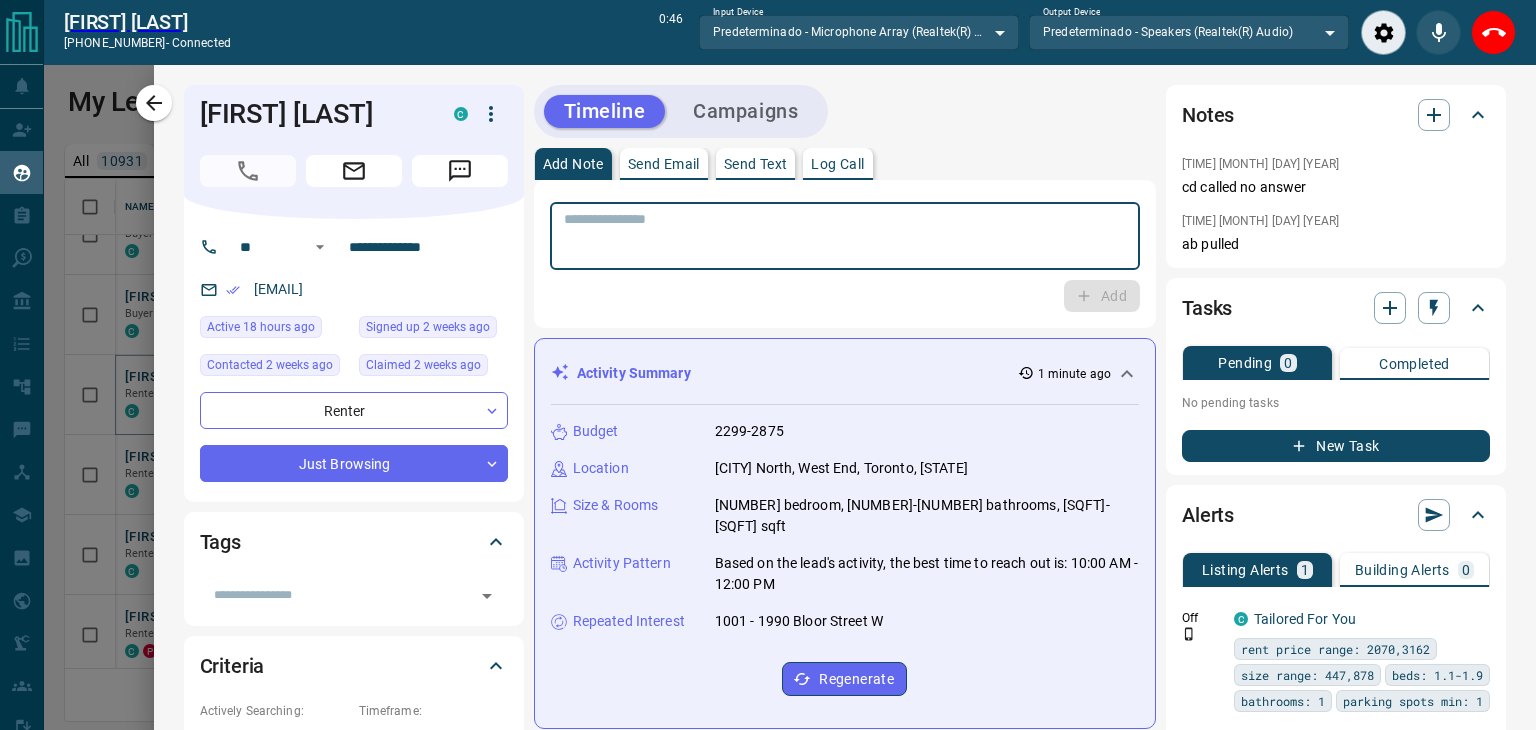 click at bounding box center [845, 236] 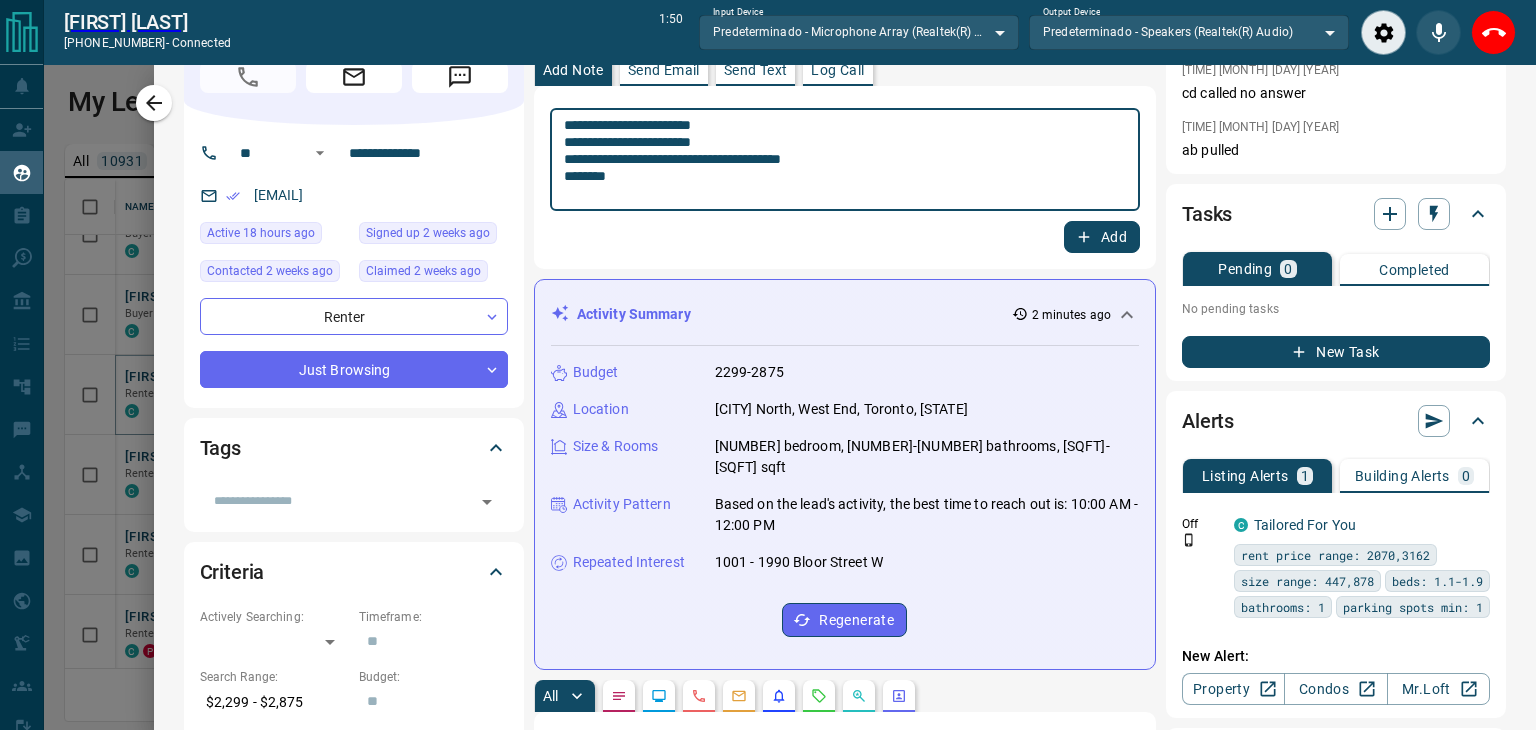 scroll, scrollTop: 0, scrollLeft: 0, axis: both 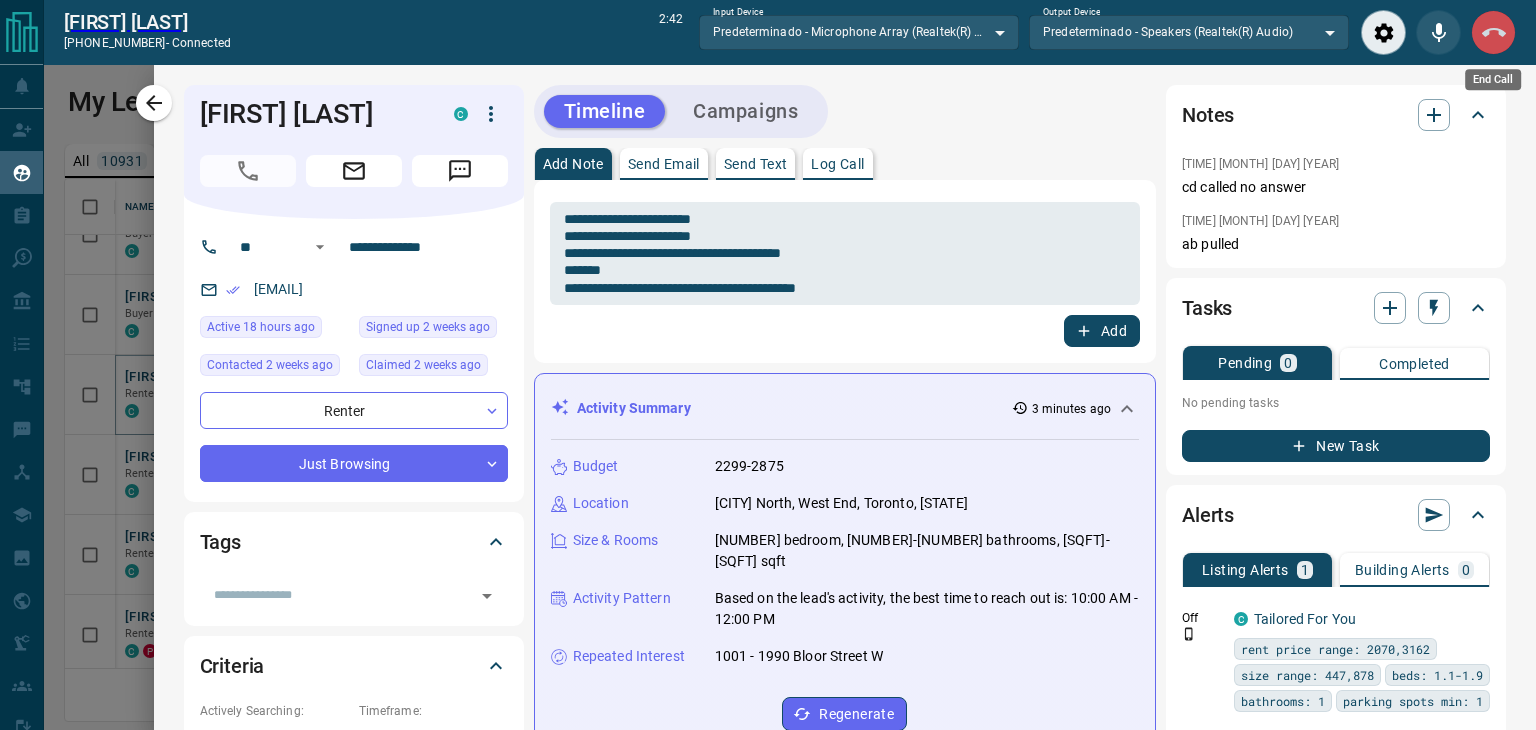 click 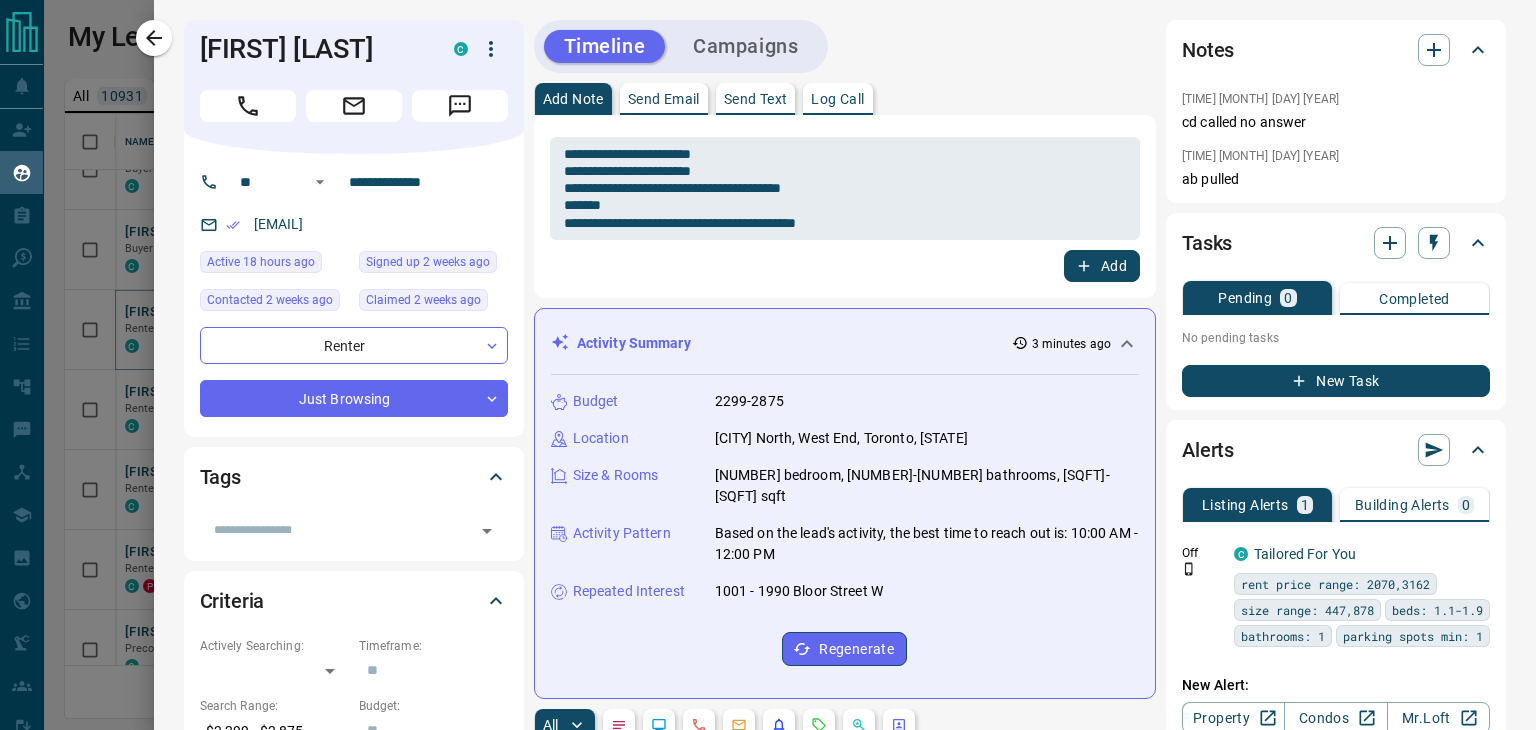 scroll, scrollTop: 16, scrollLeft: 15, axis: both 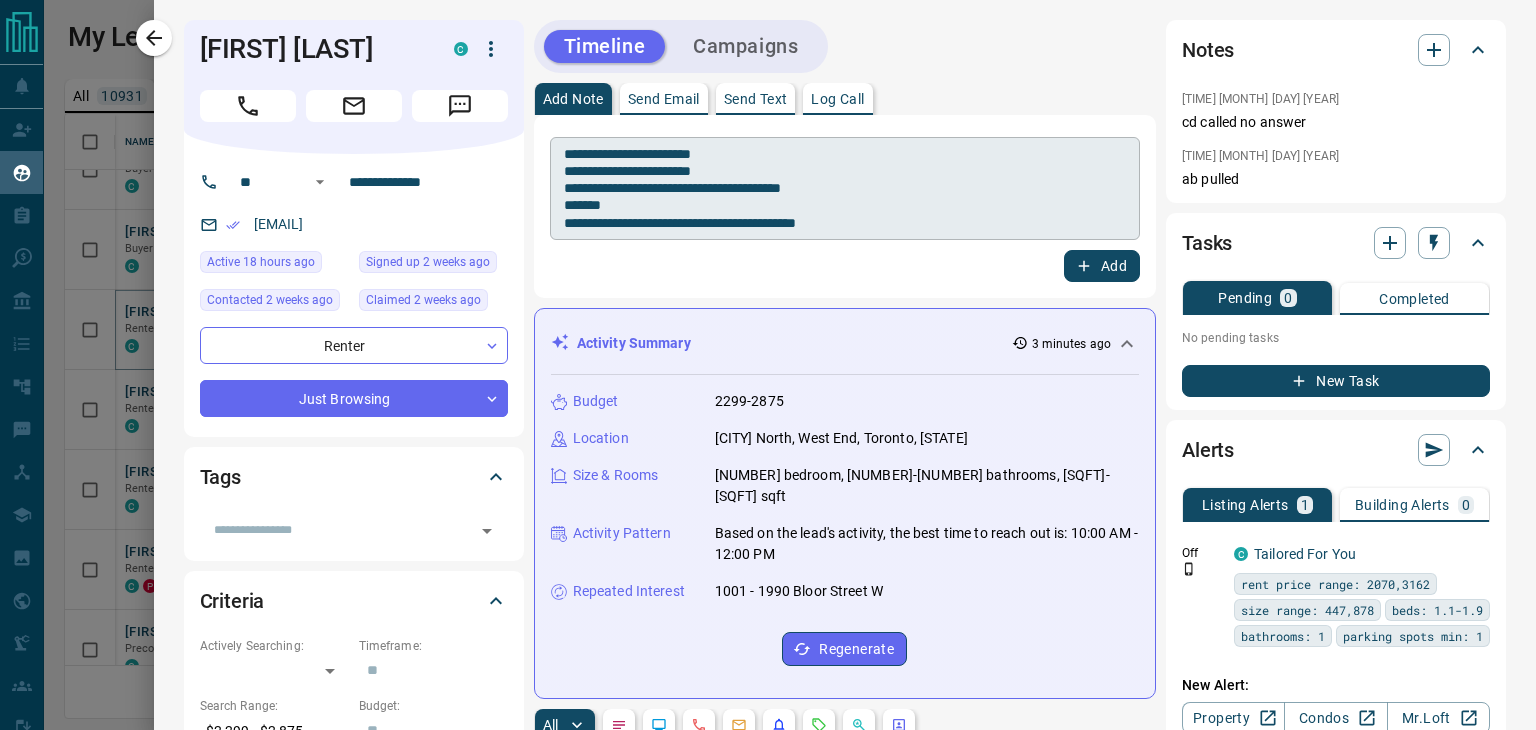 click on "**********" at bounding box center [837, 189] 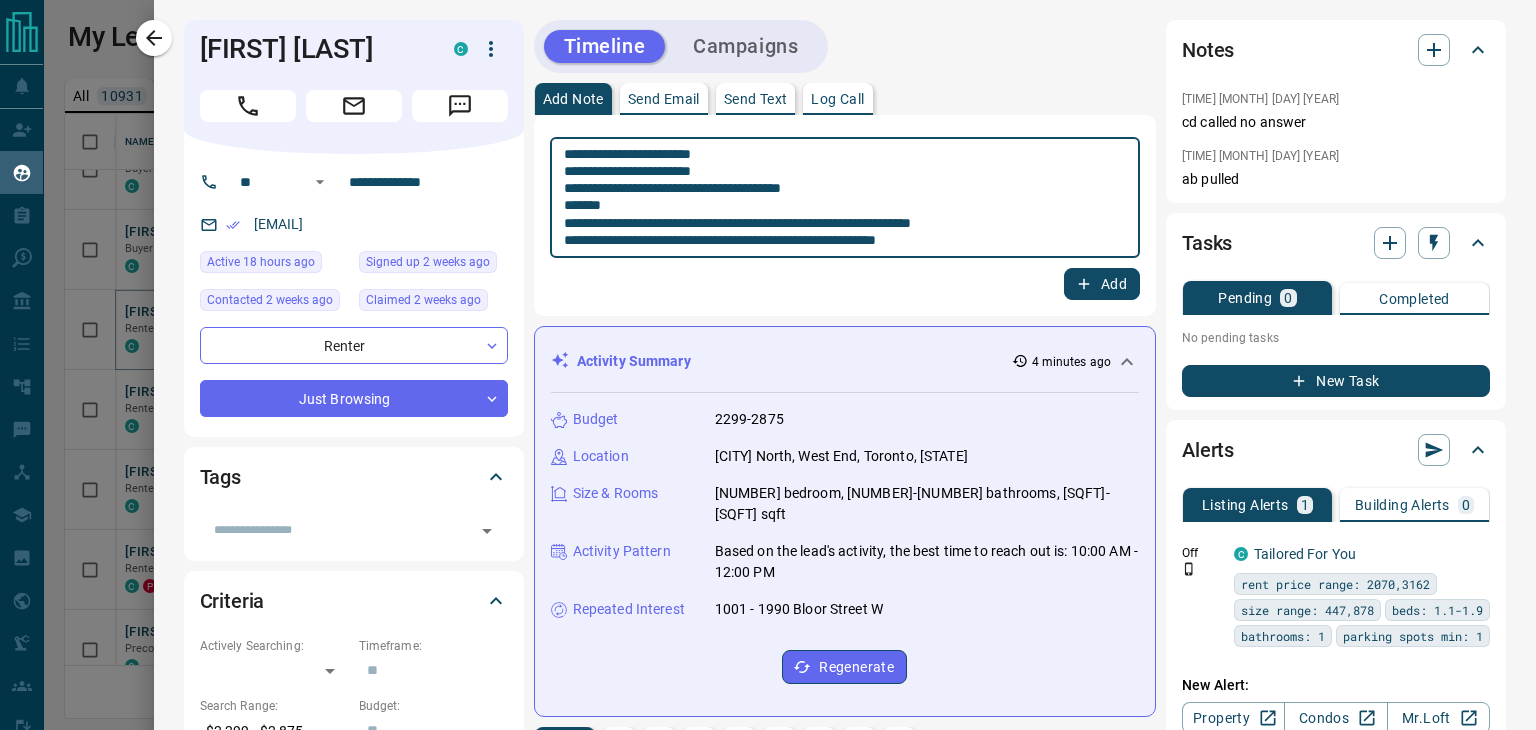 click on "**********" at bounding box center [837, 198] 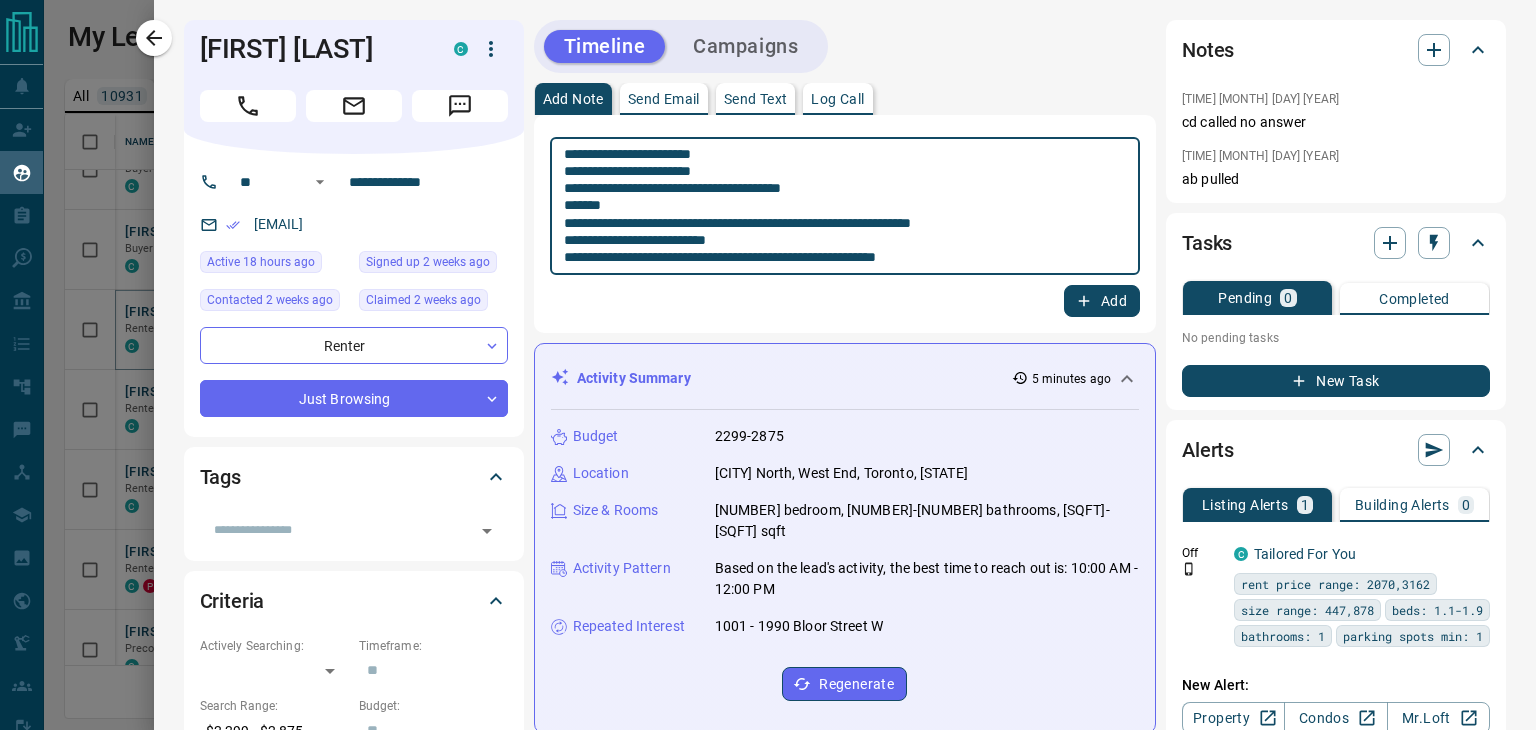 click on "**********" at bounding box center [845, 206] 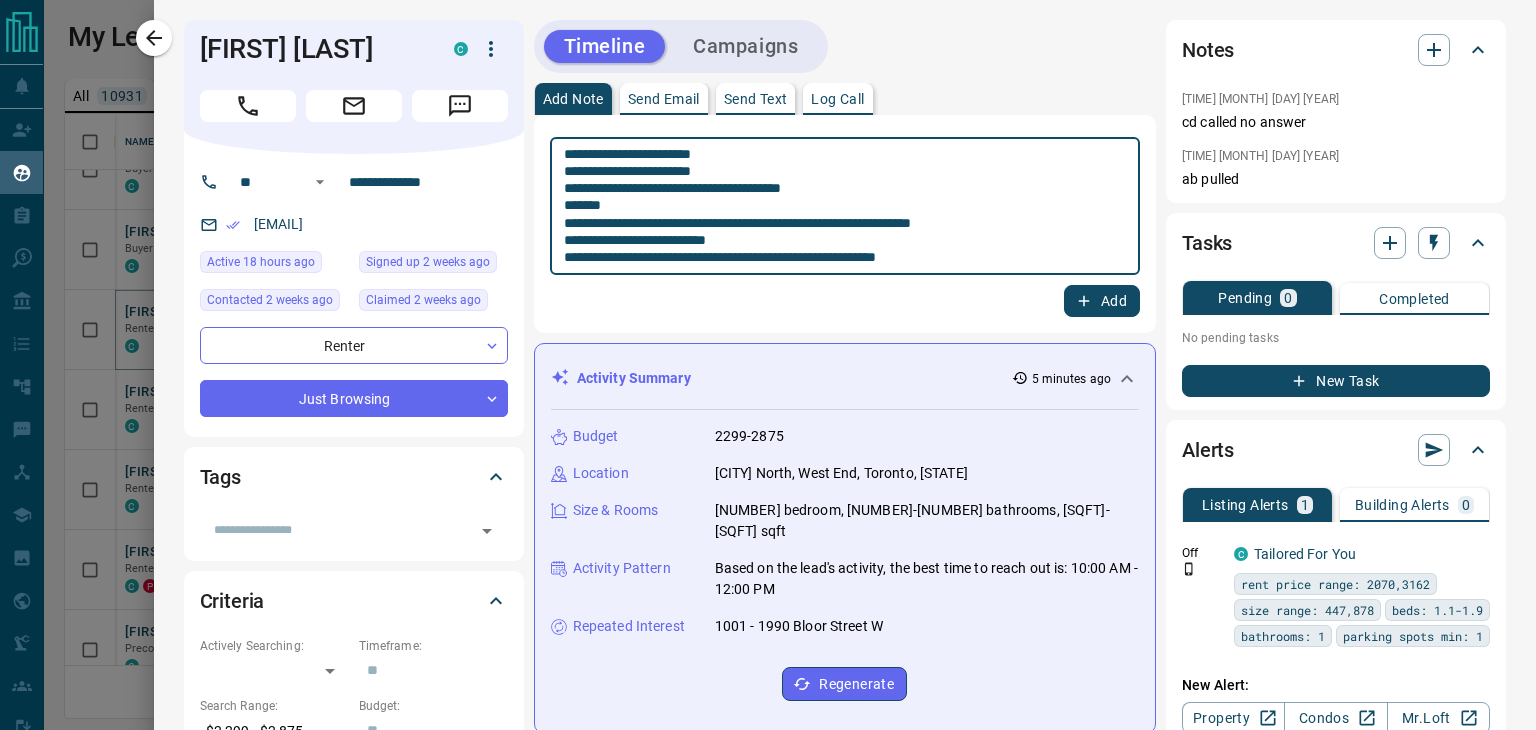 drag, startPoint x: 565, startPoint y: 209, endPoint x: 615, endPoint y: 211, distance: 50.039986 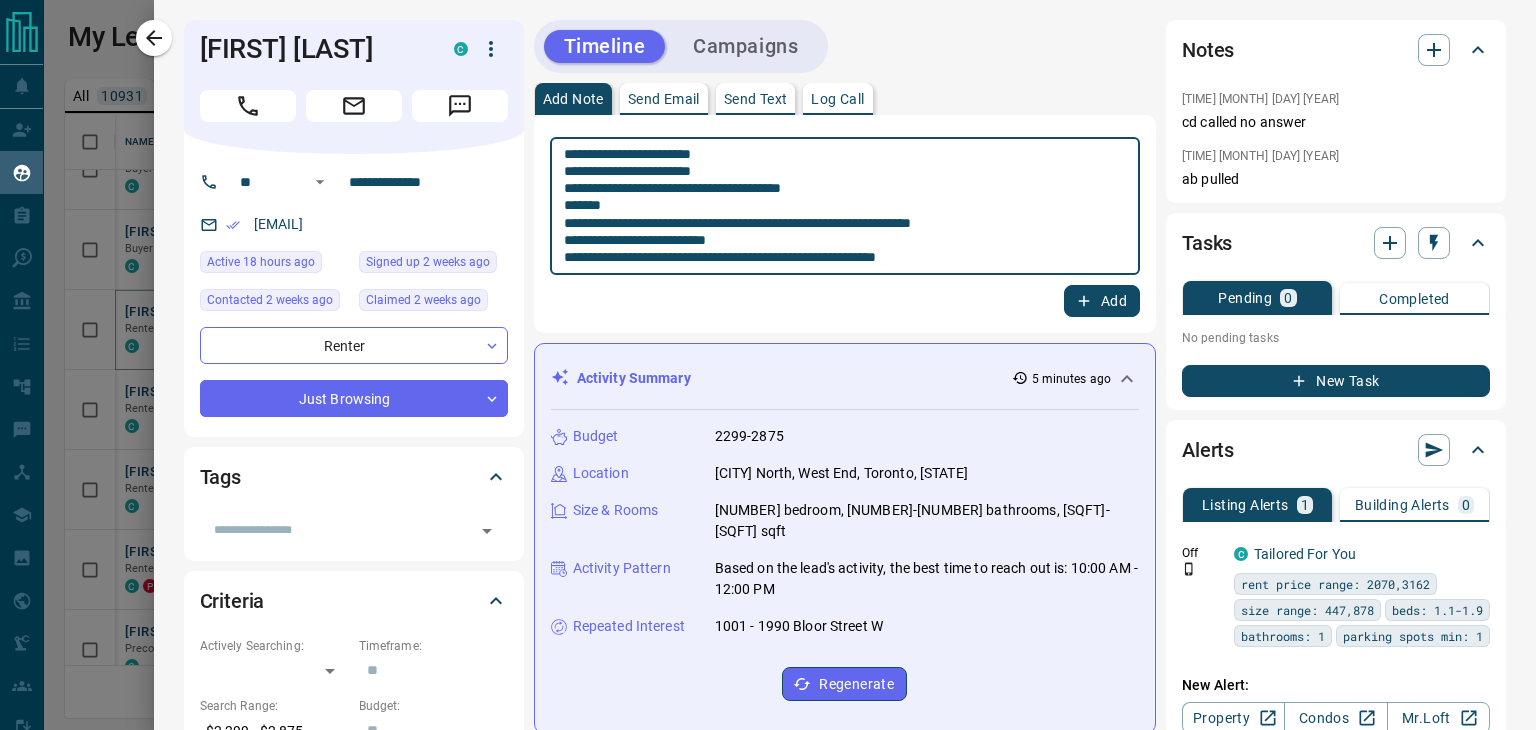click on "**********" at bounding box center [837, 206] 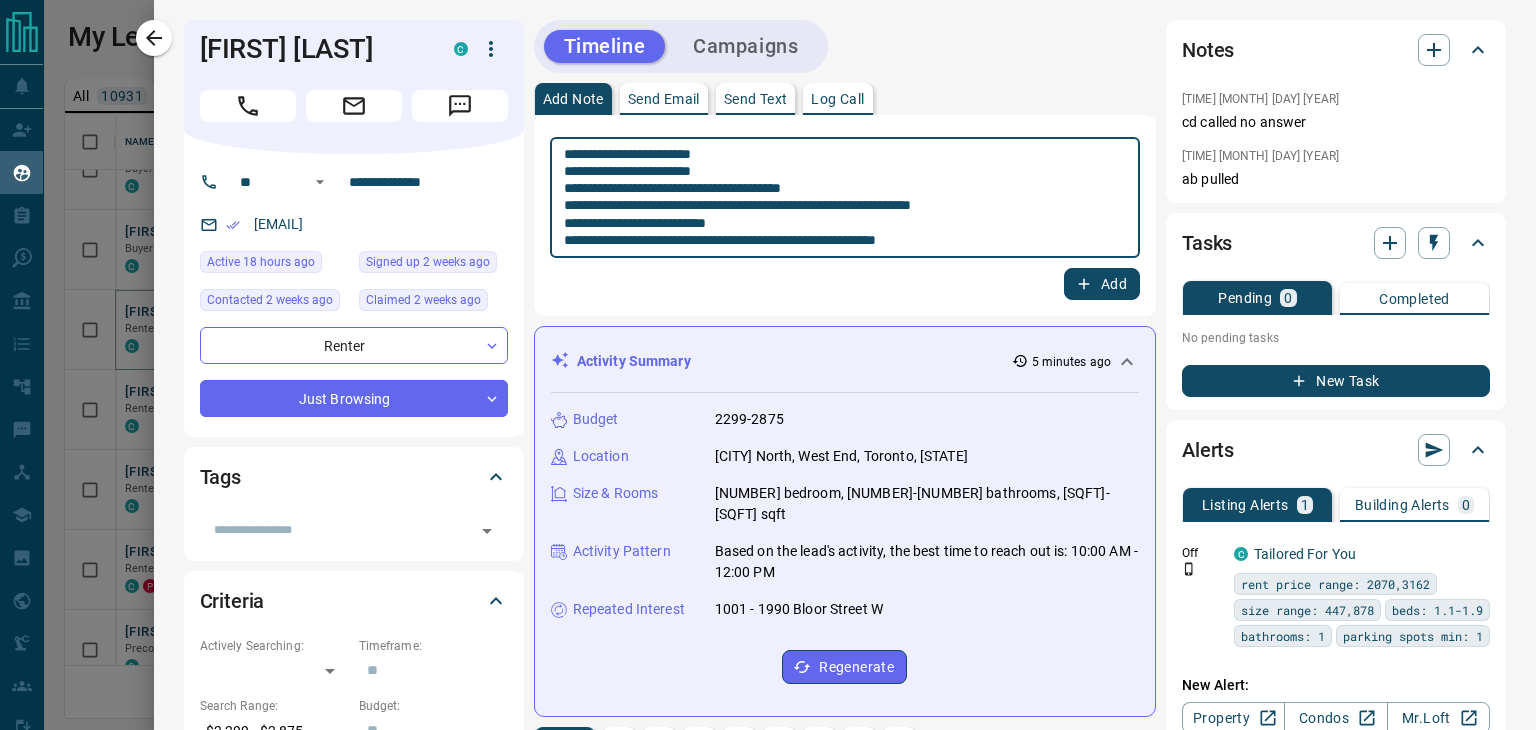 click on "**********" at bounding box center (837, 198) 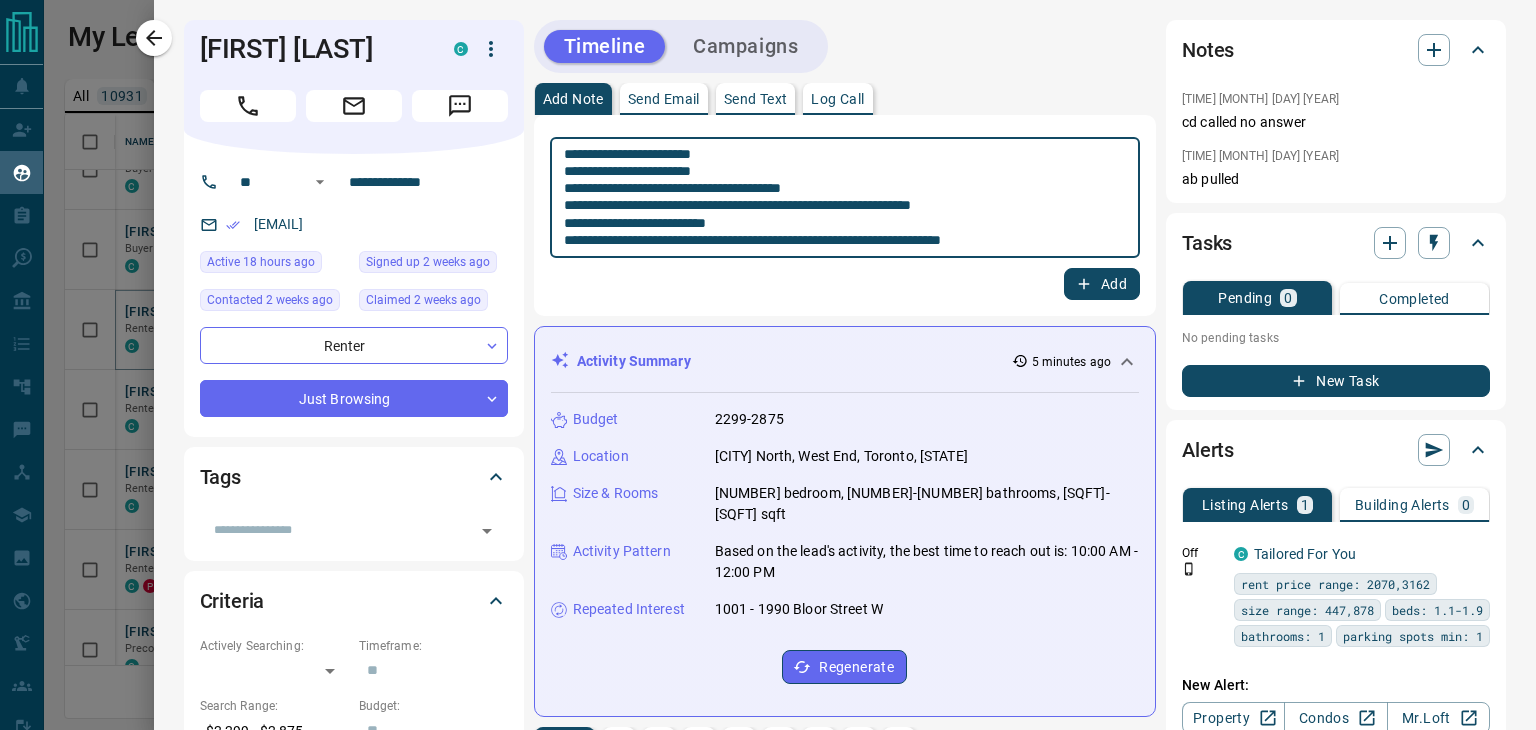 click on "**********" at bounding box center [845, 197] 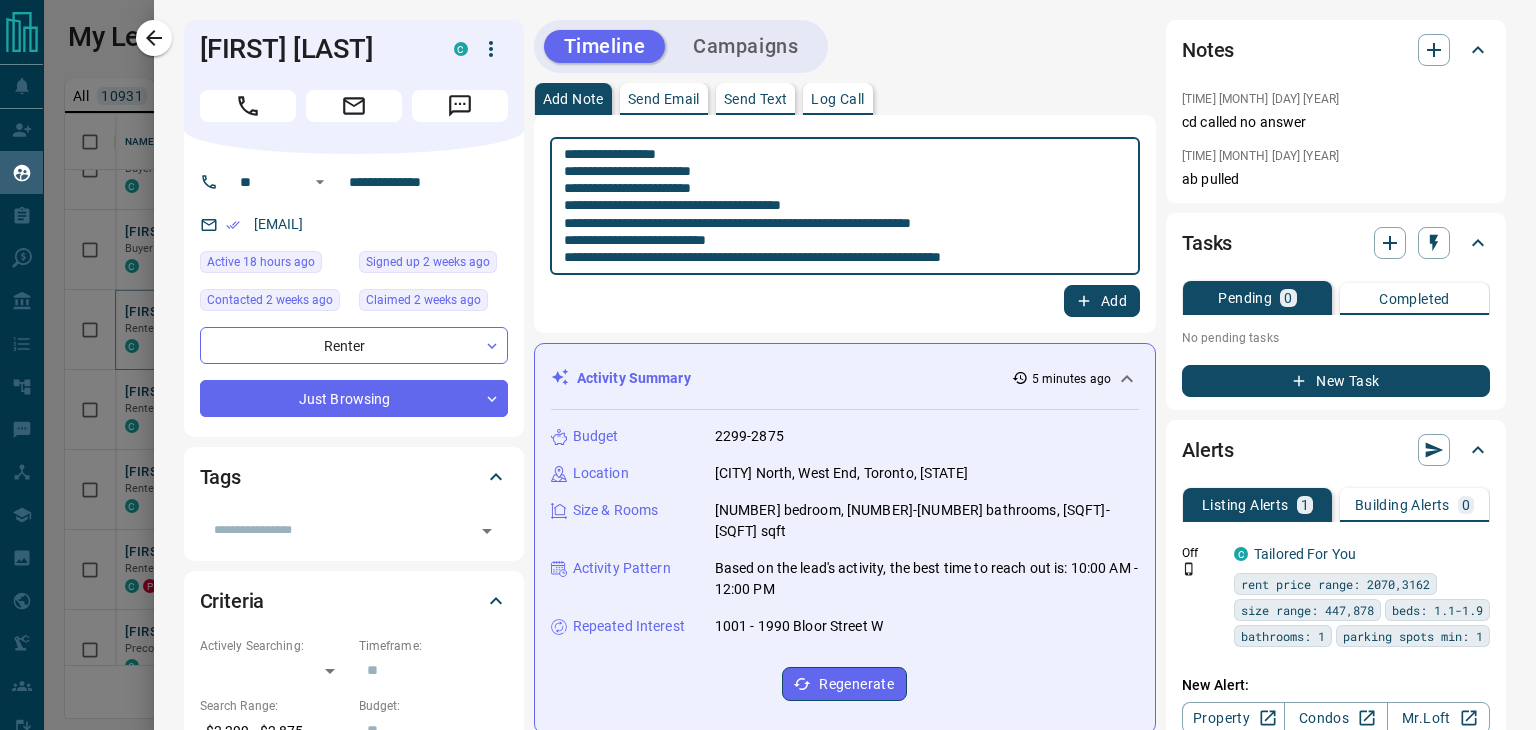 click on "**********" at bounding box center (837, 206) 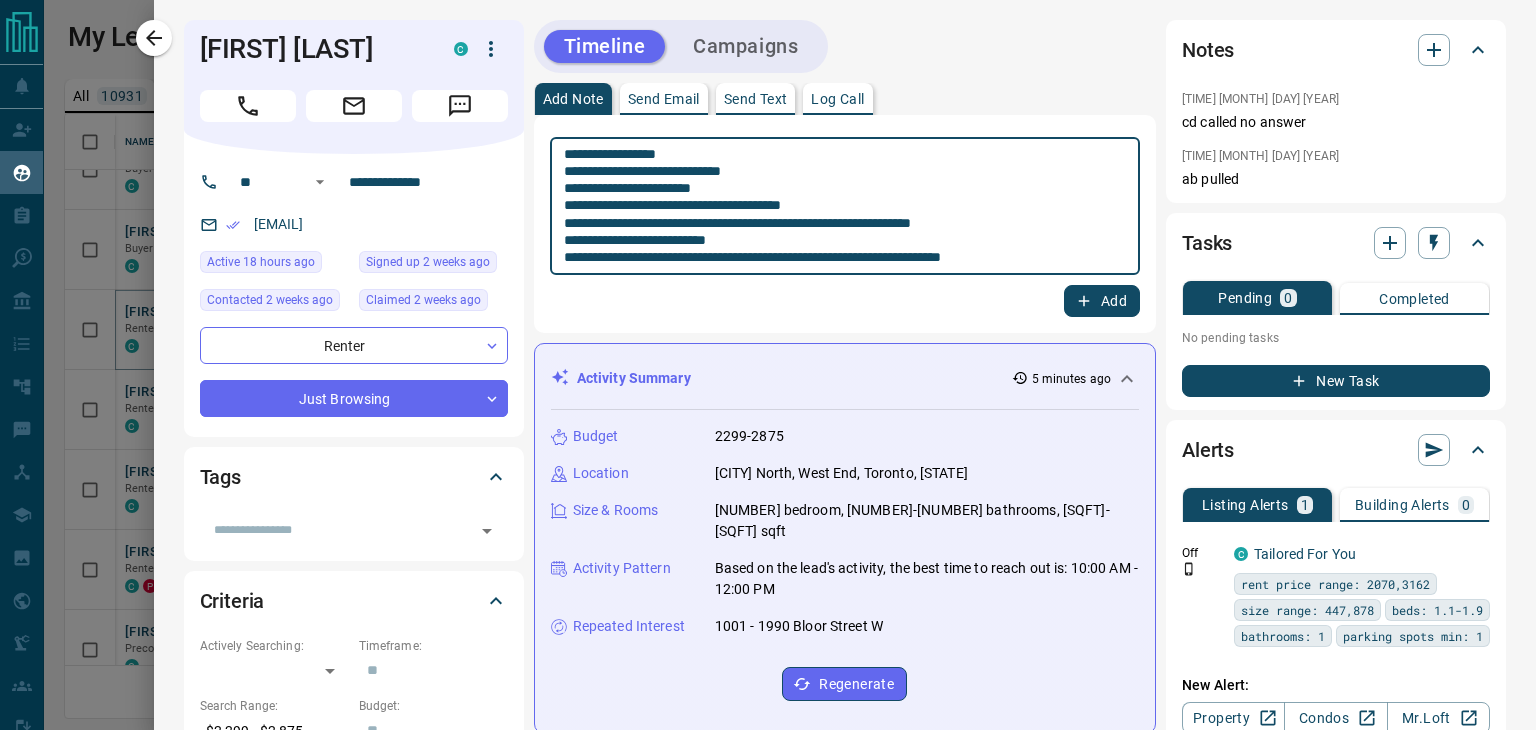 click on "**********" at bounding box center [845, 206] 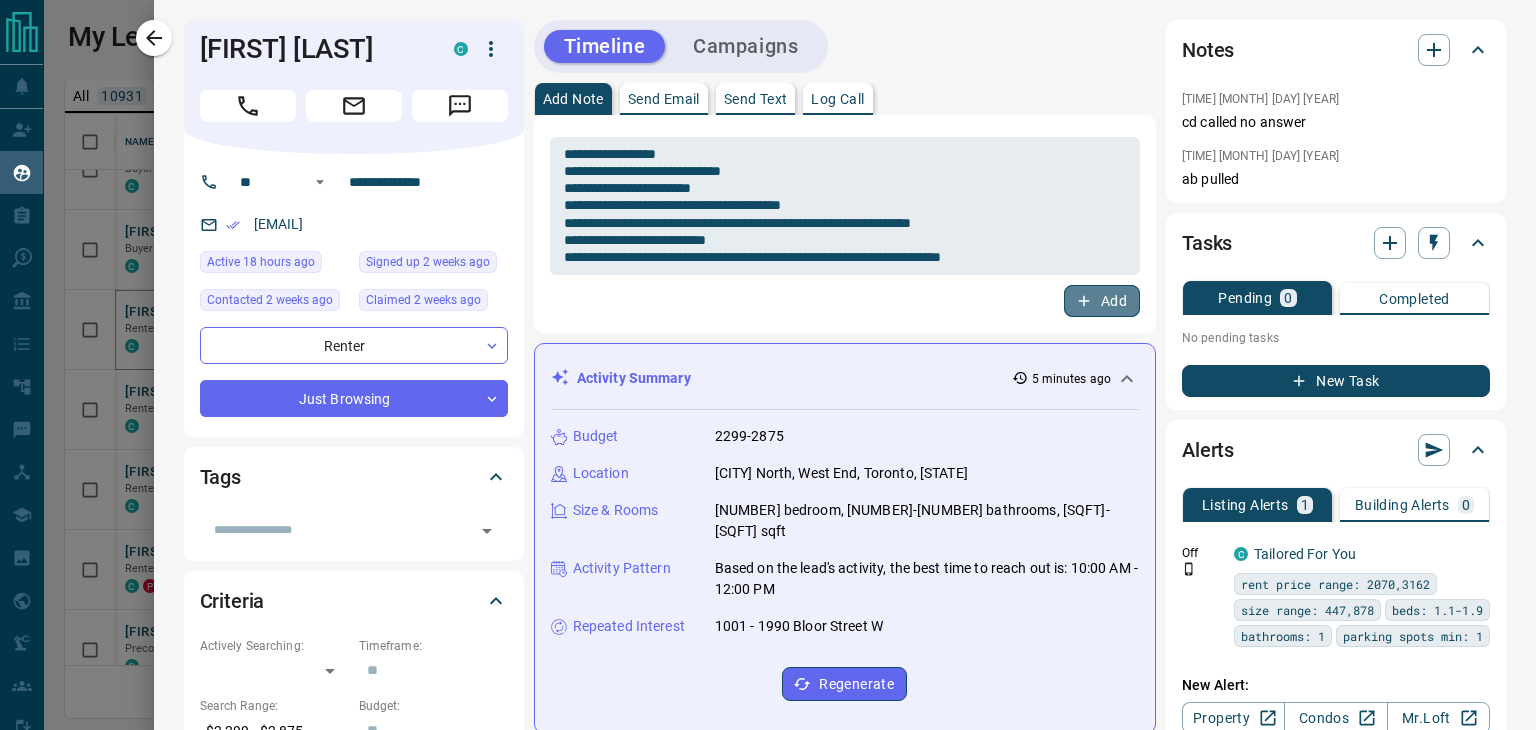 click on "Add" at bounding box center [1102, 301] 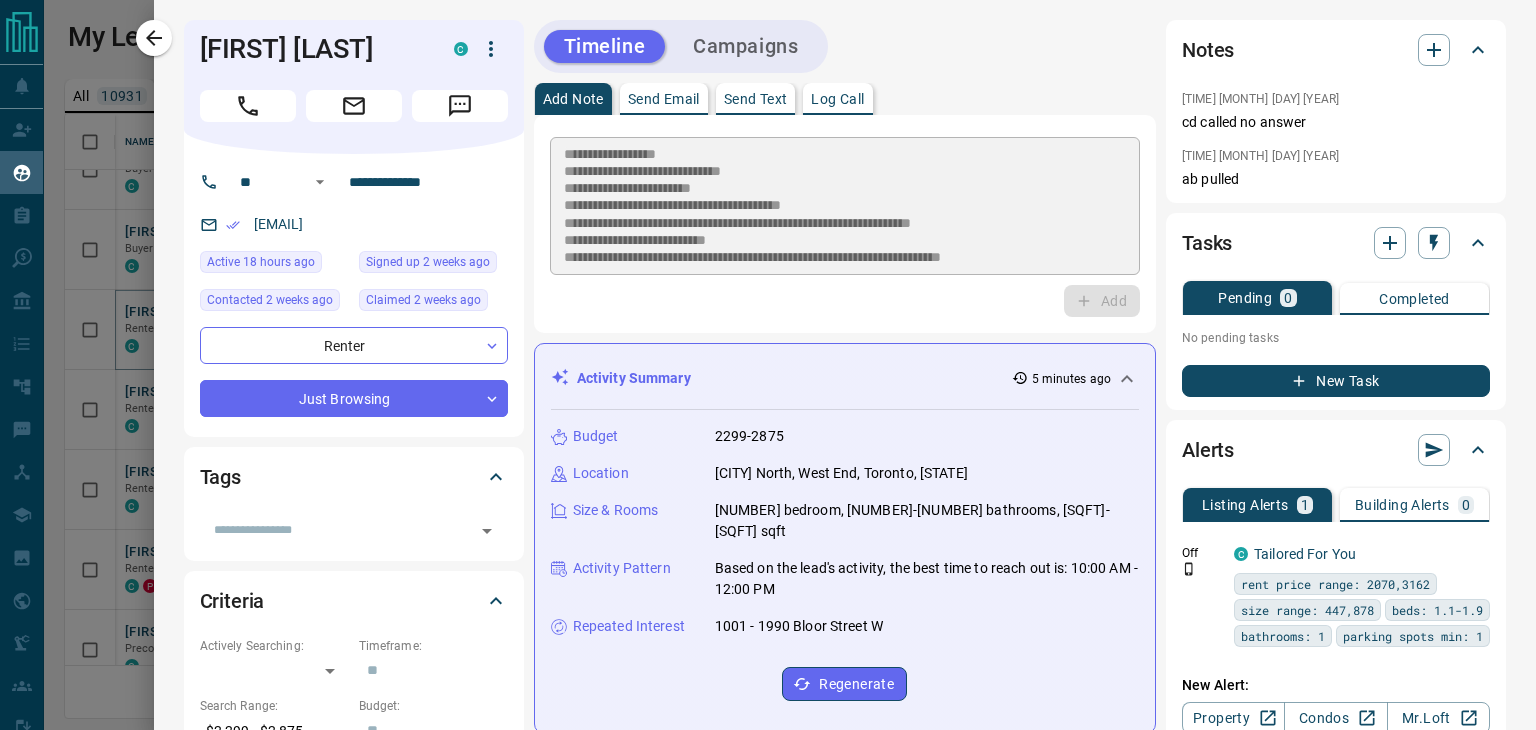 type 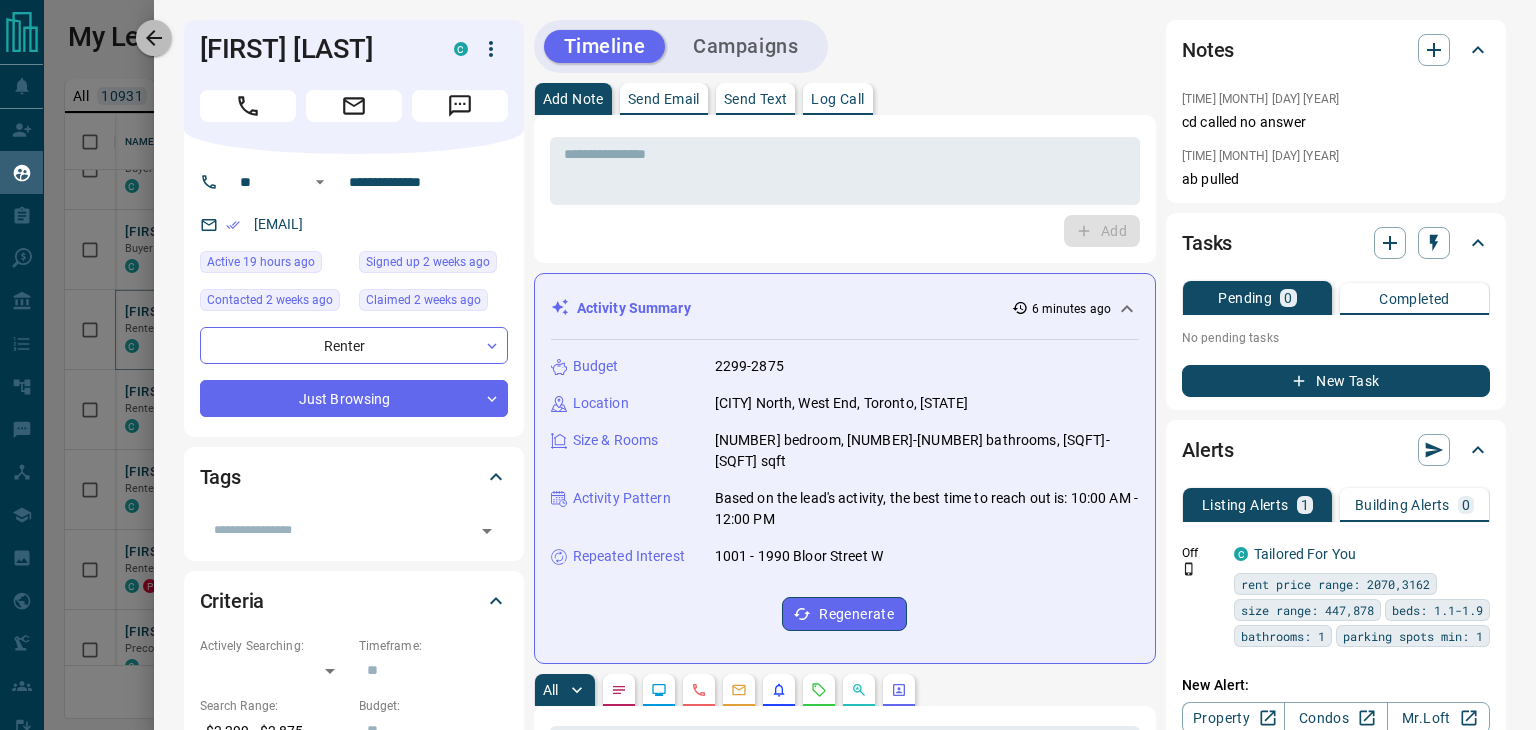 drag, startPoint x: 153, startPoint y: 46, endPoint x: 1130, endPoint y: 728, distance: 1191.492 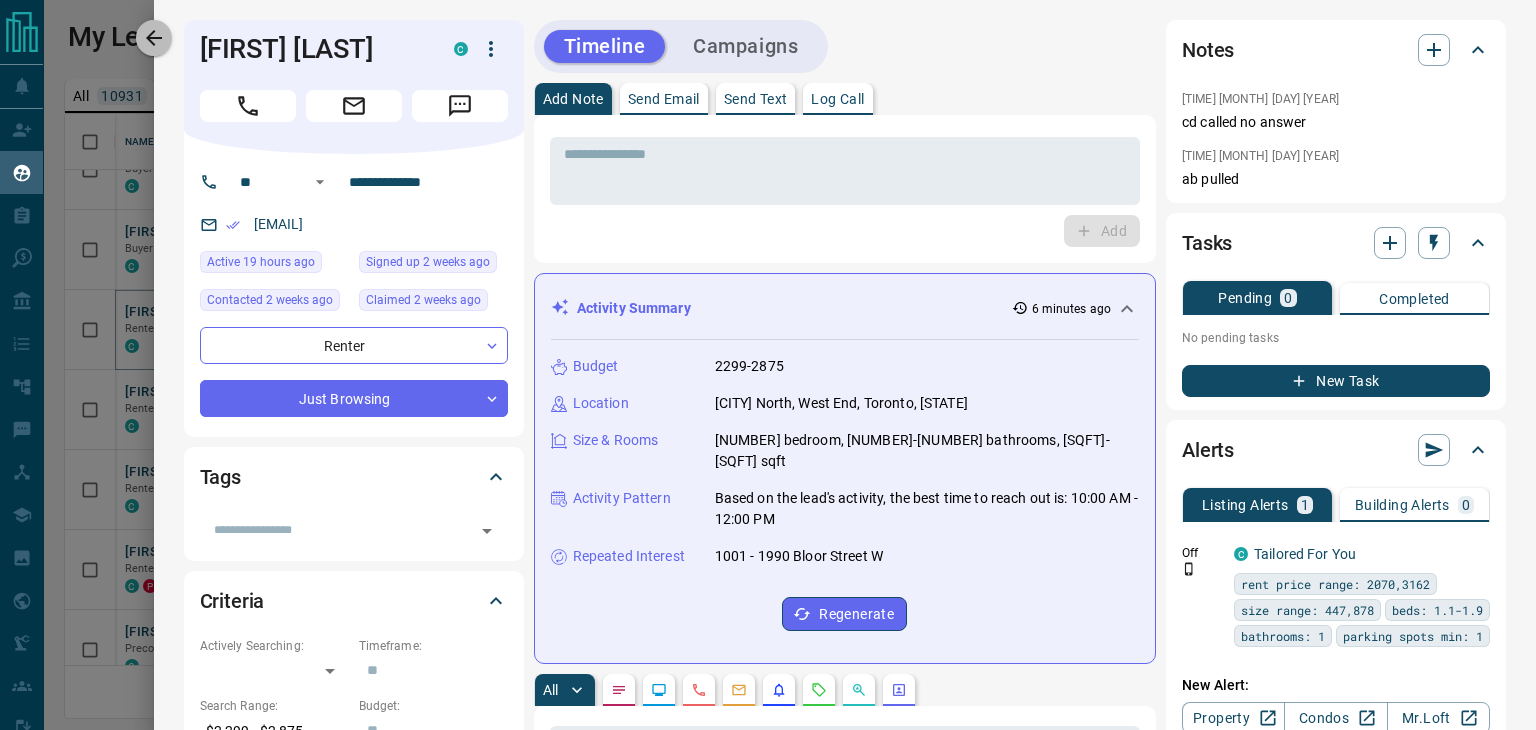 click 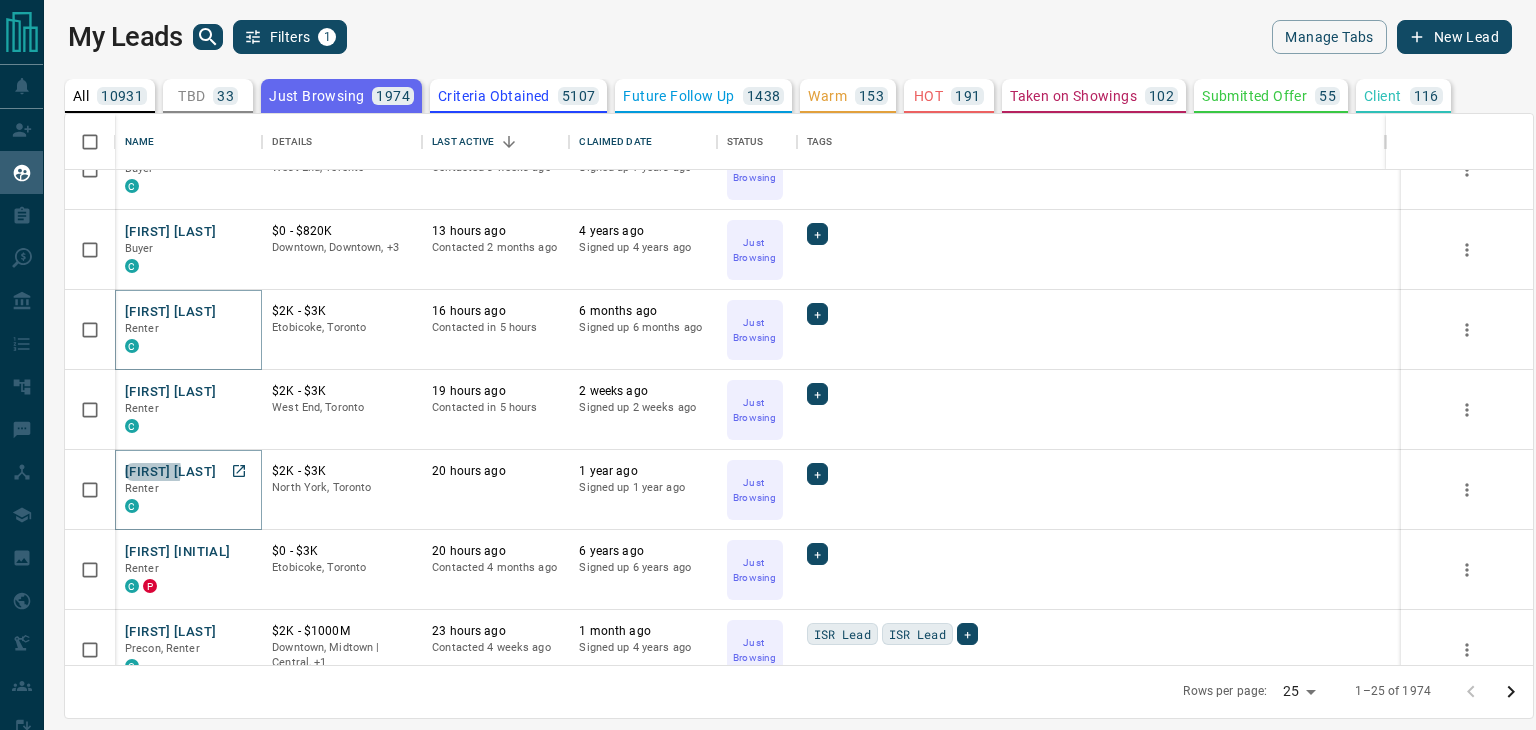 click on "[FIRST] [LAST]" at bounding box center (170, 472) 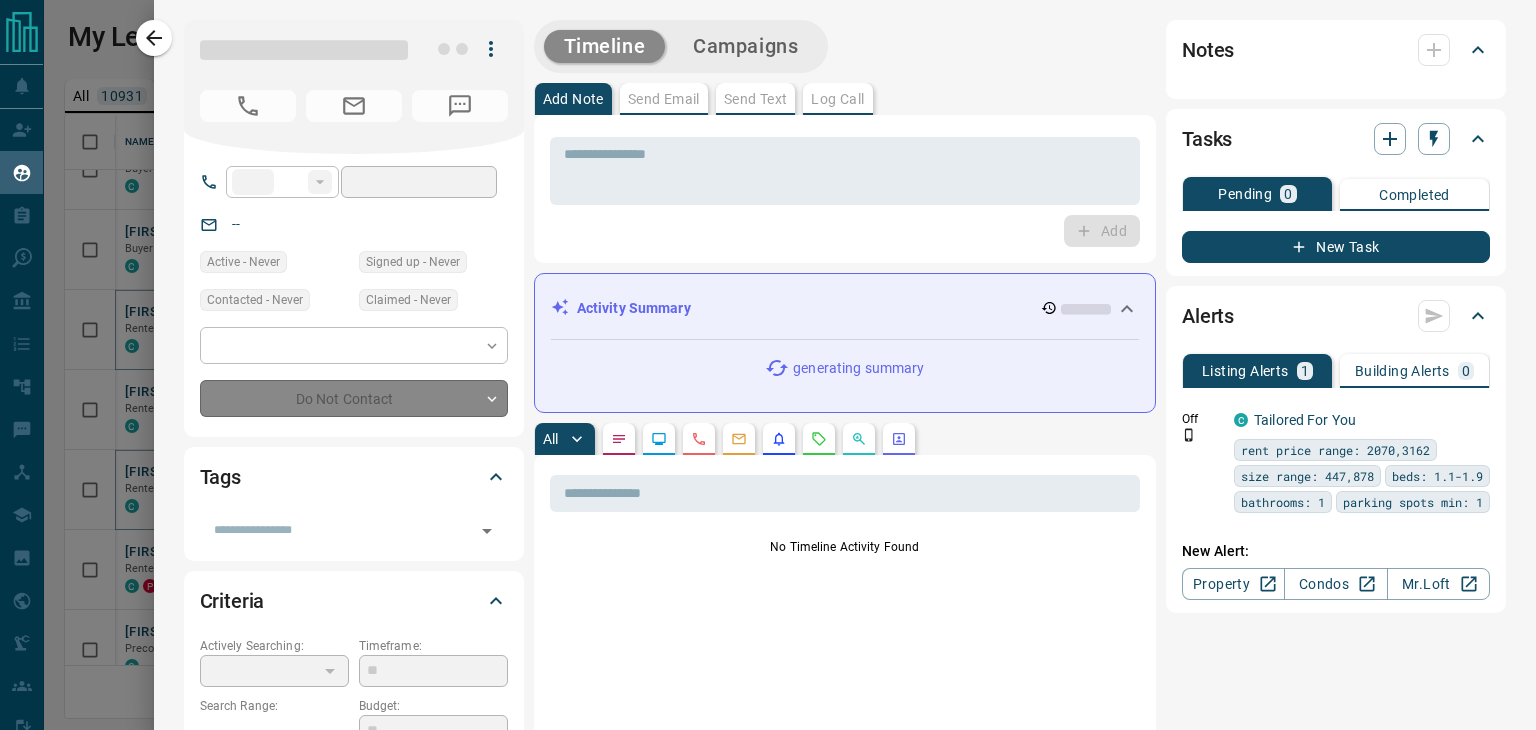 type on "**" 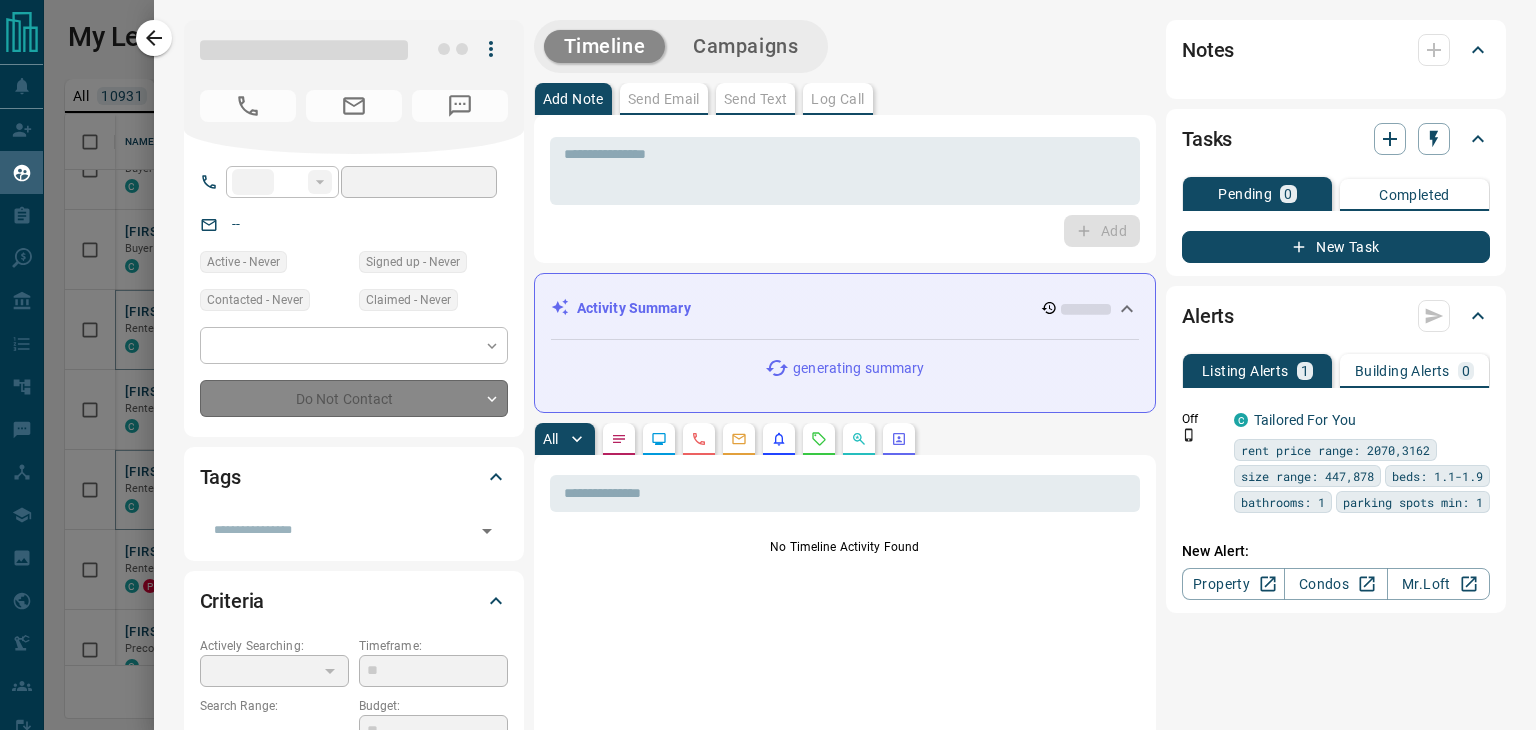 type on "**********" 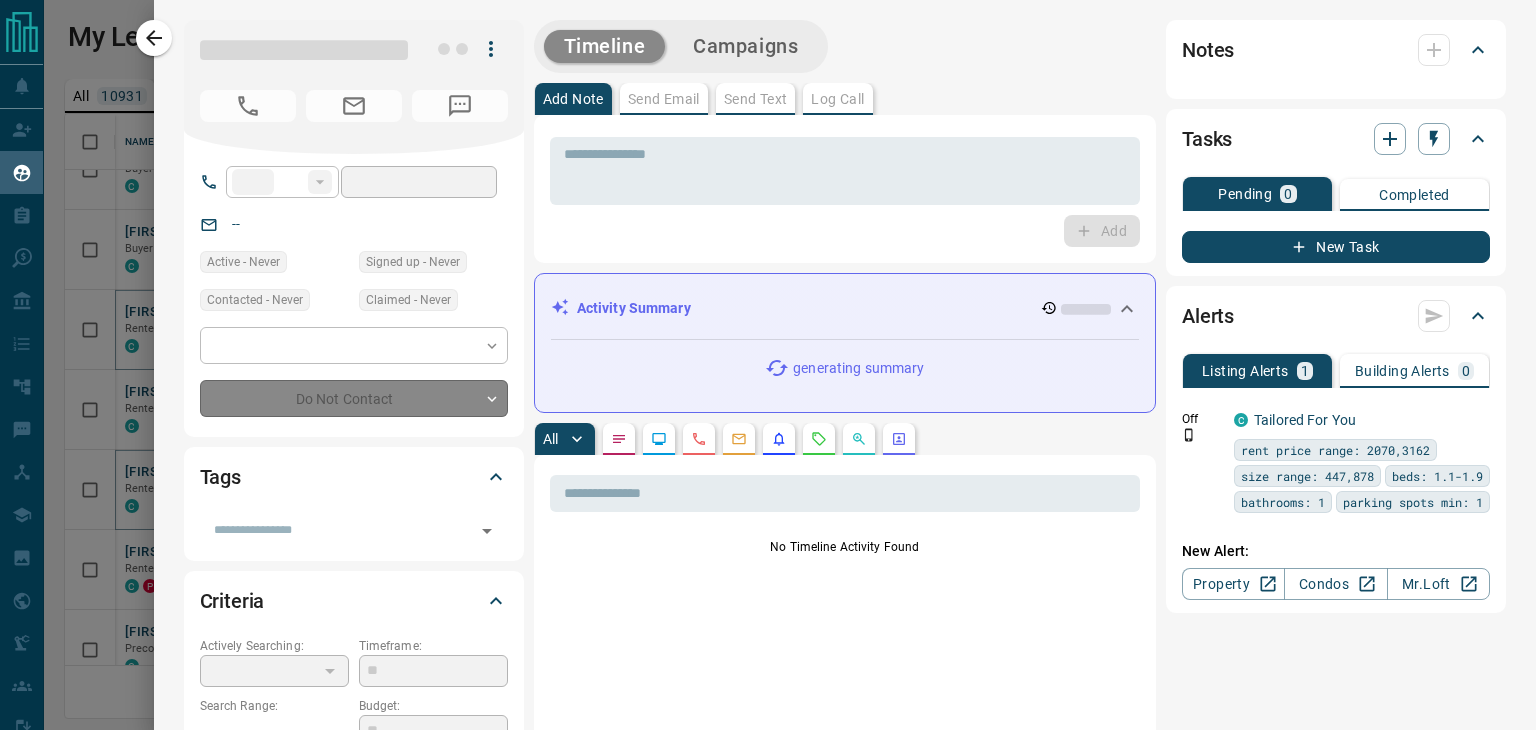 type on "**********" 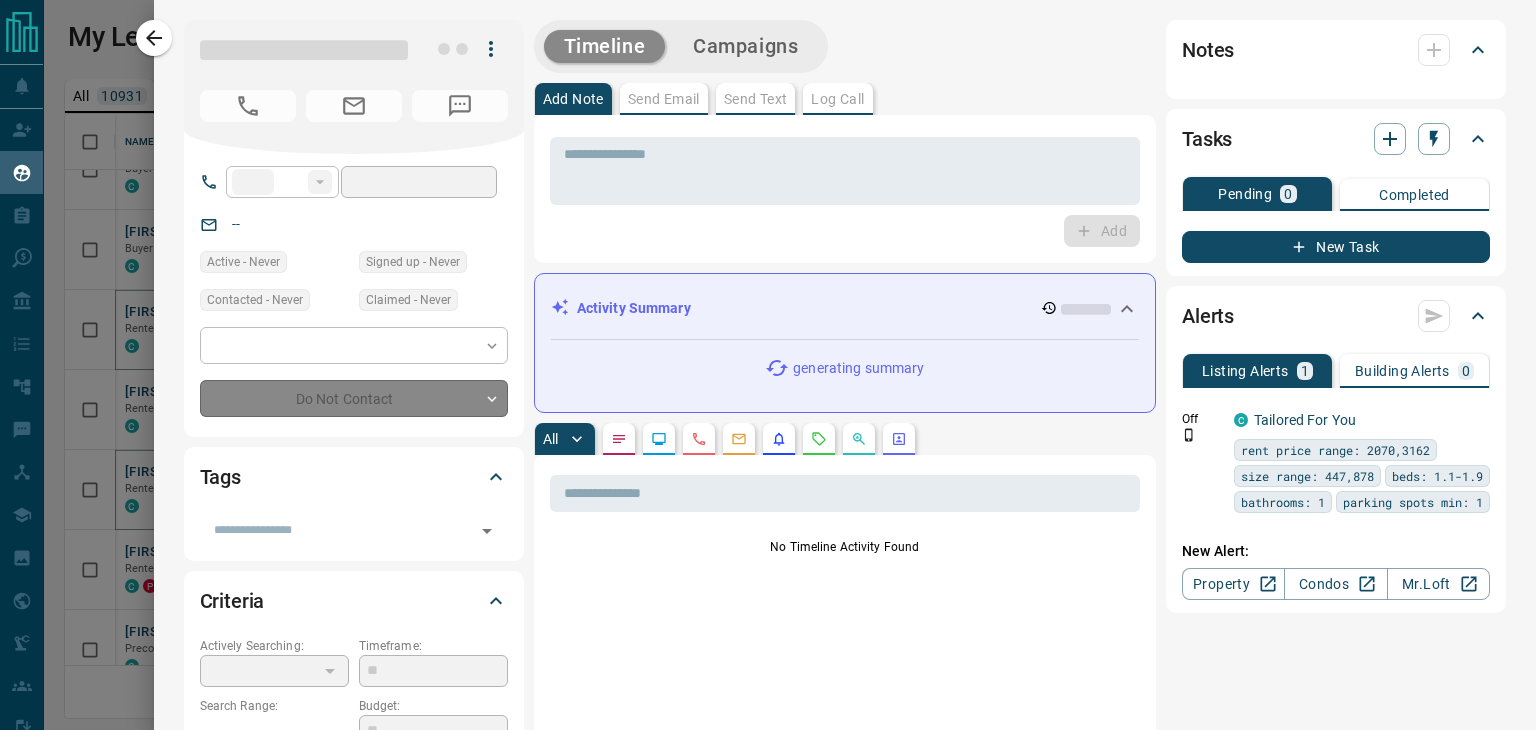 type on "*" 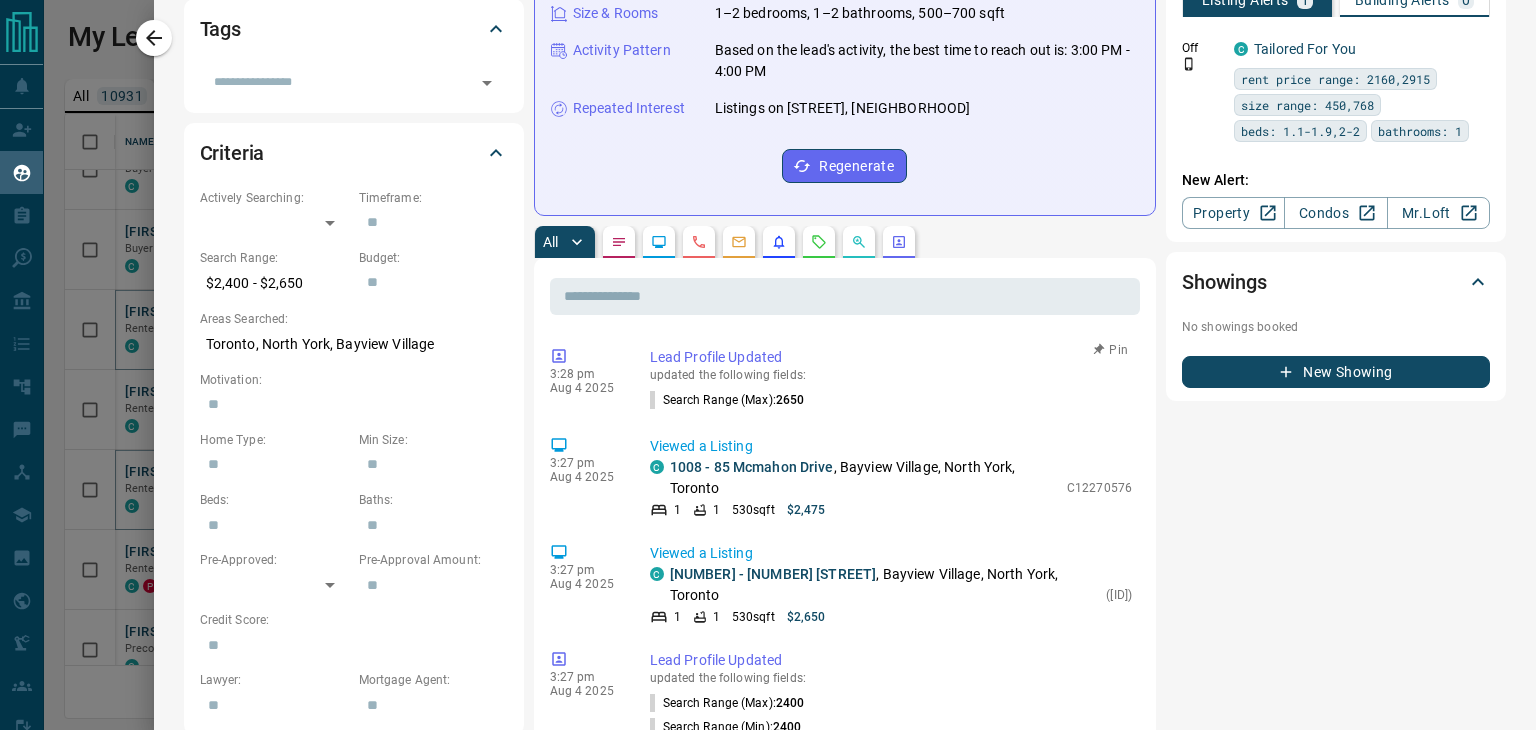 scroll, scrollTop: 500, scrollLeft: 0, axis: vertical 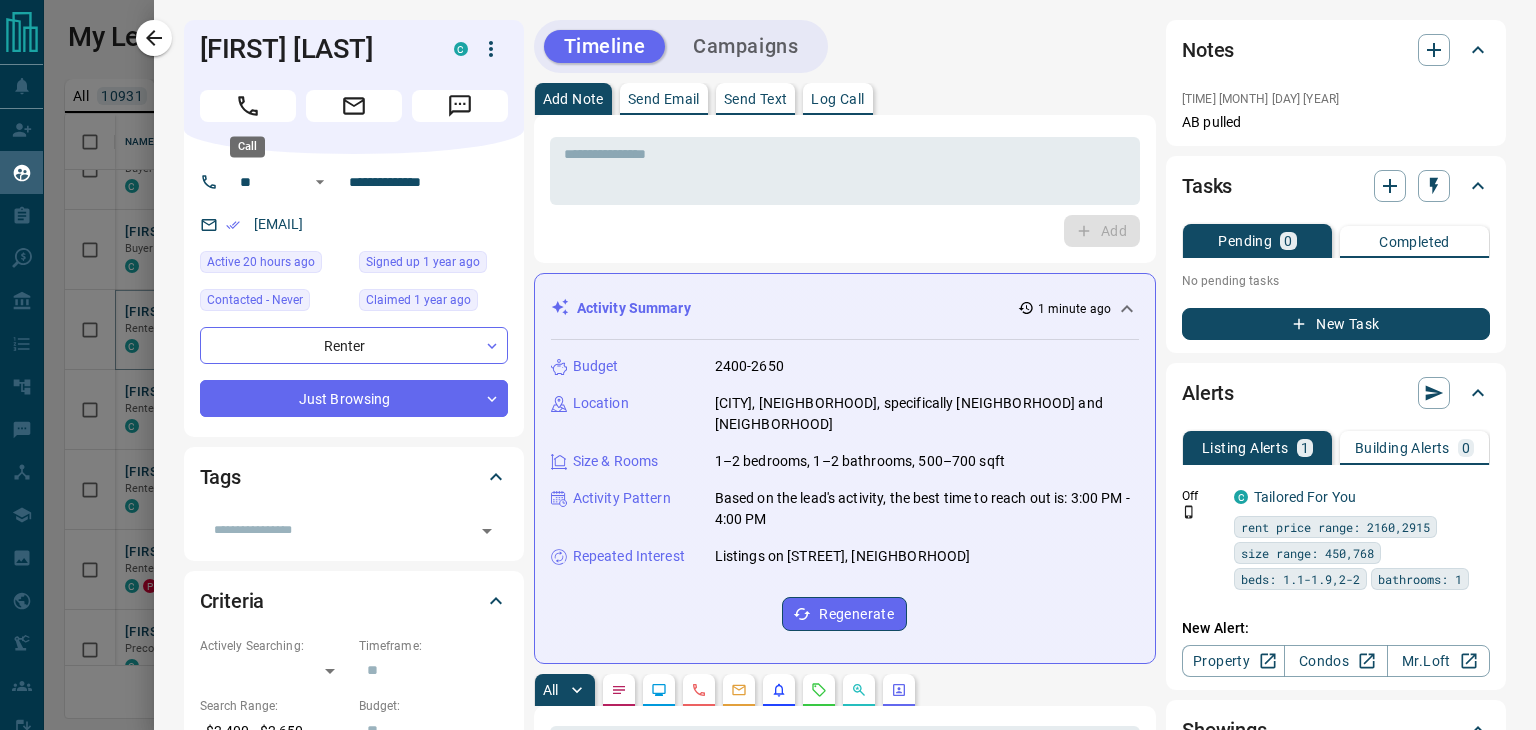 click 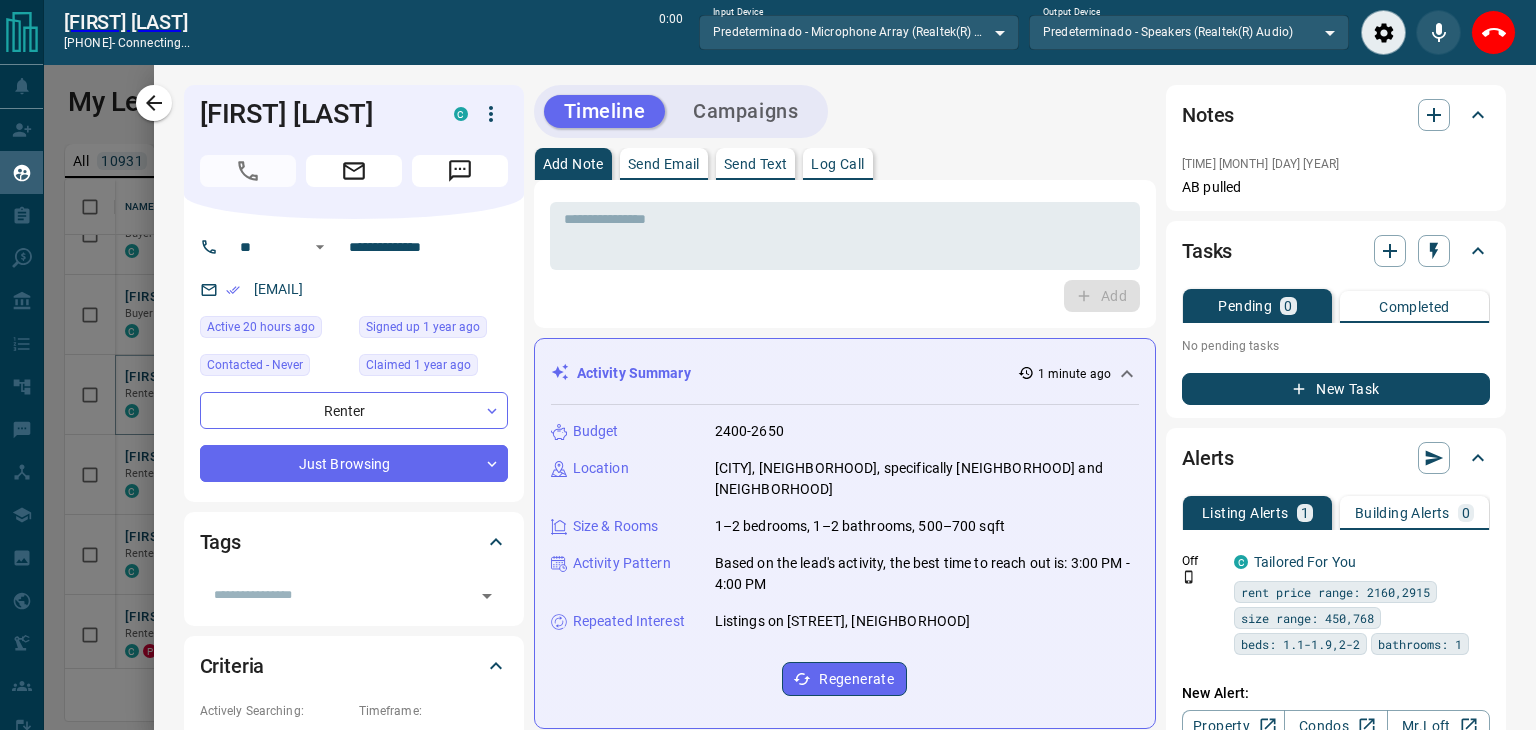 scroll, scrollTop: 473, scrollLeft: 1452, axis: both 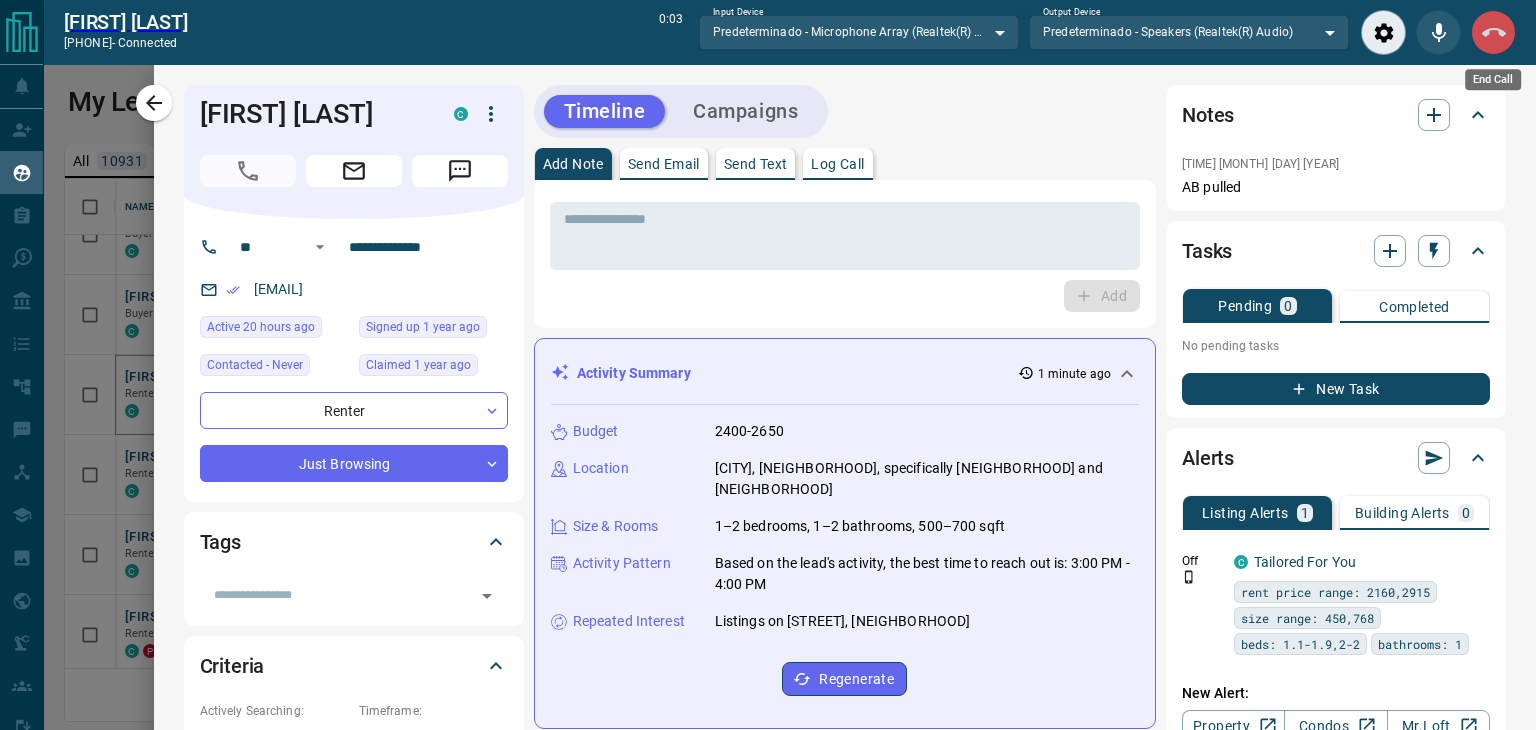 click 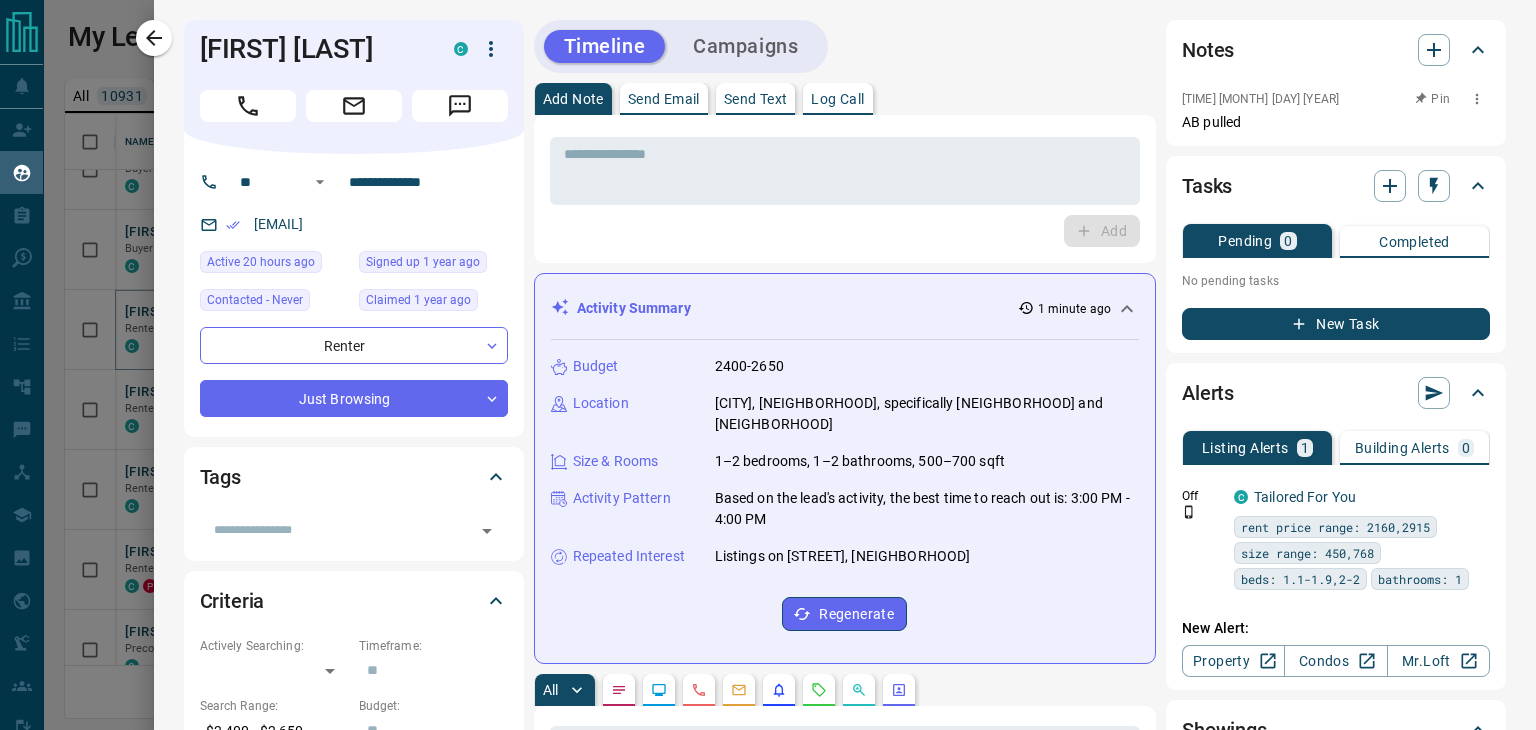 scroll, scrollTop: 16, scrollLeft: 15, axis: both 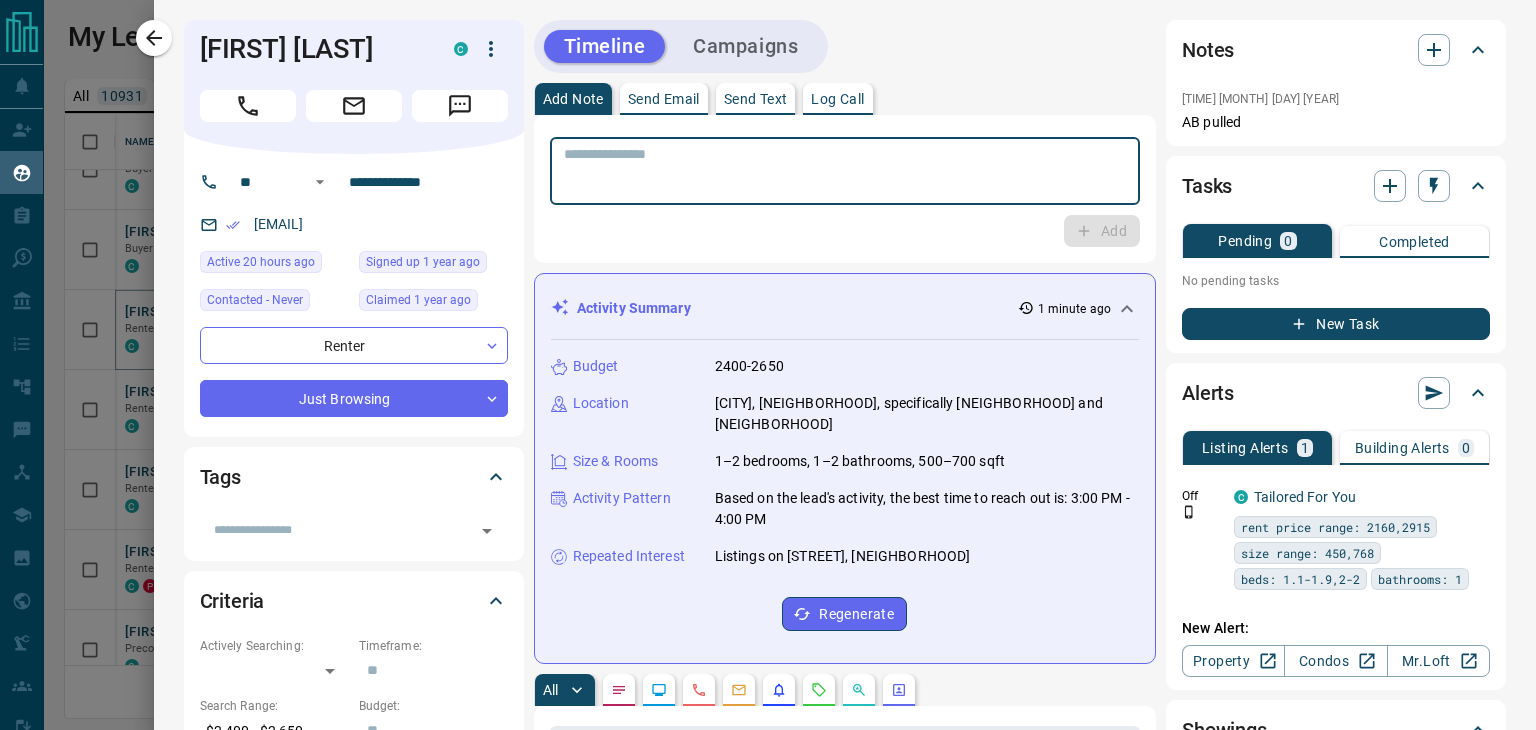 click at bounding box center [845, 171] 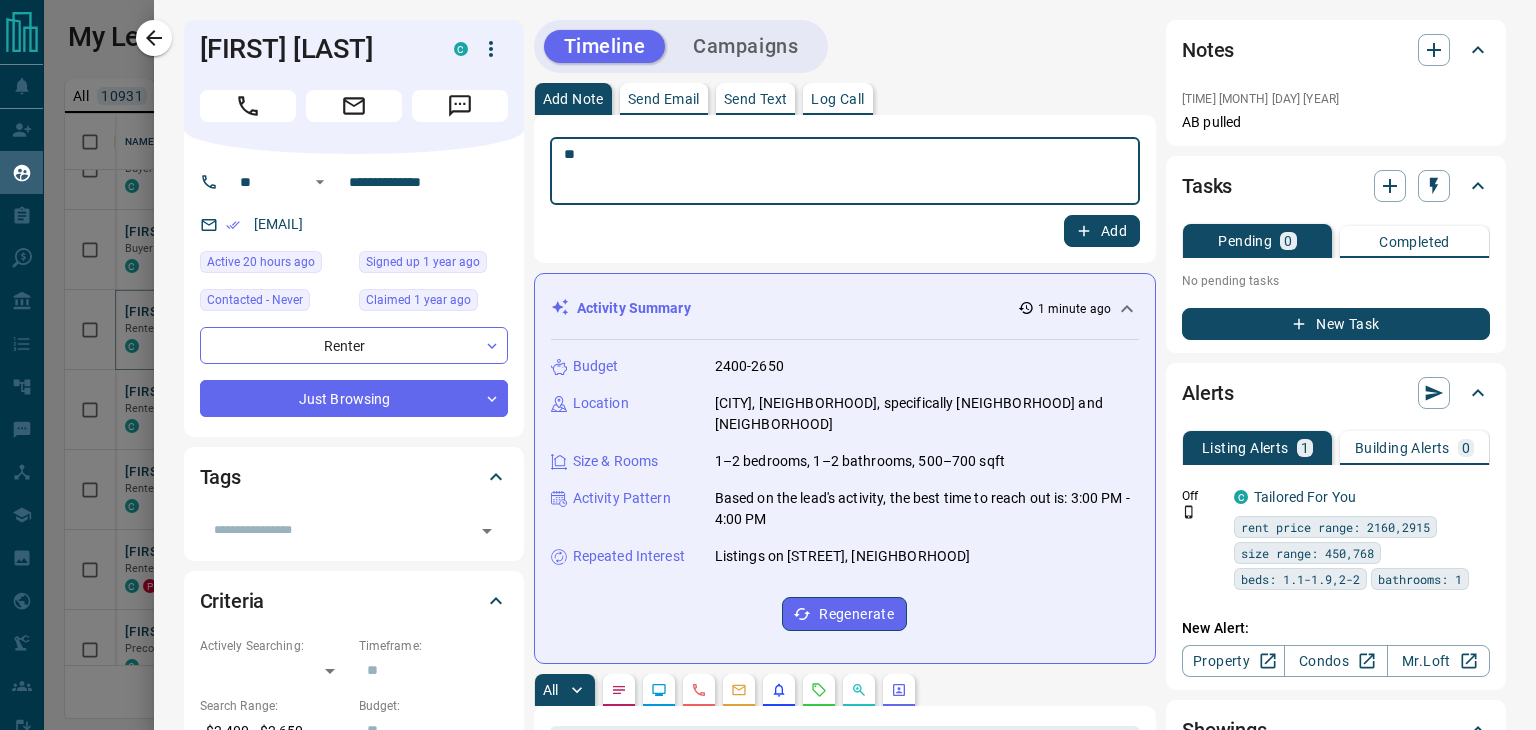 type on "*" 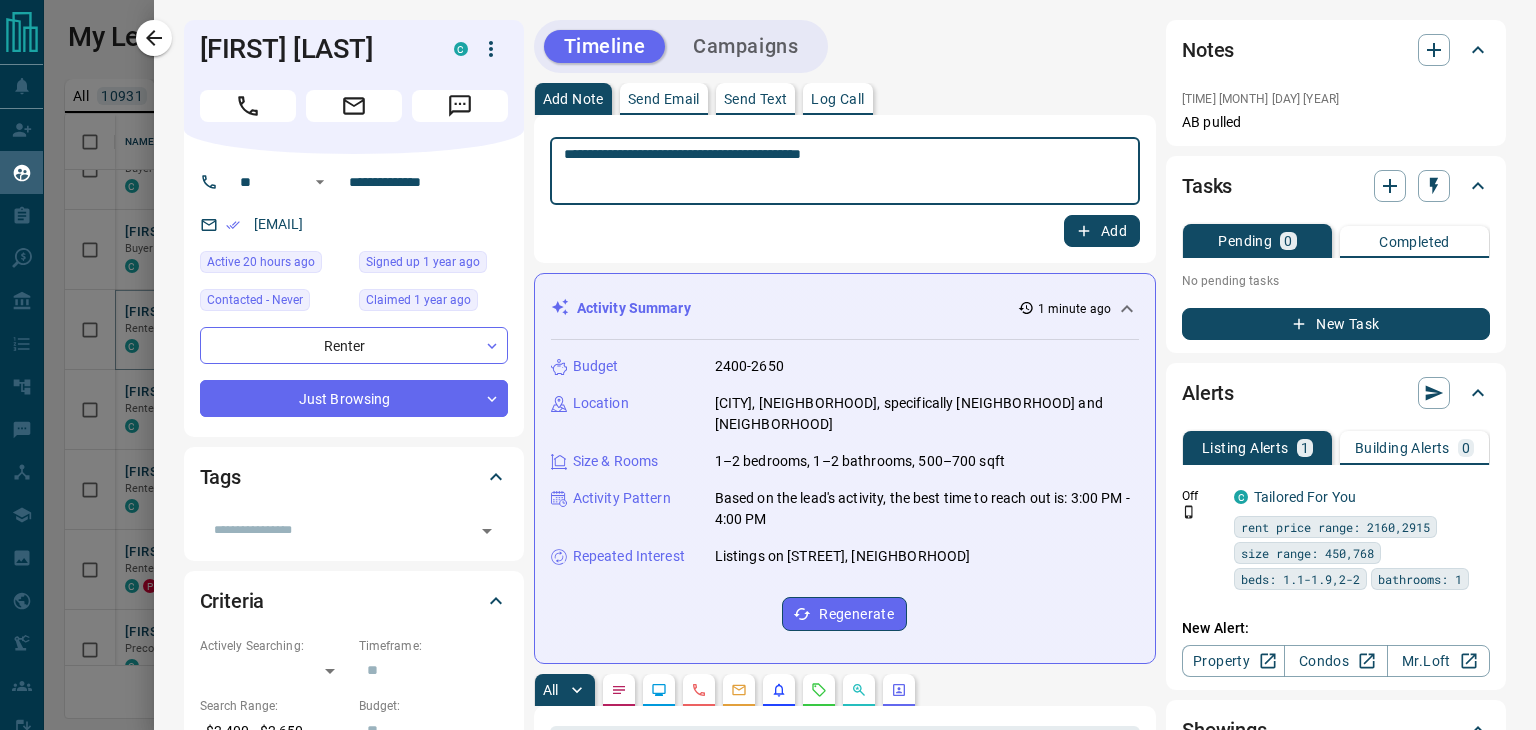 type on "**********" 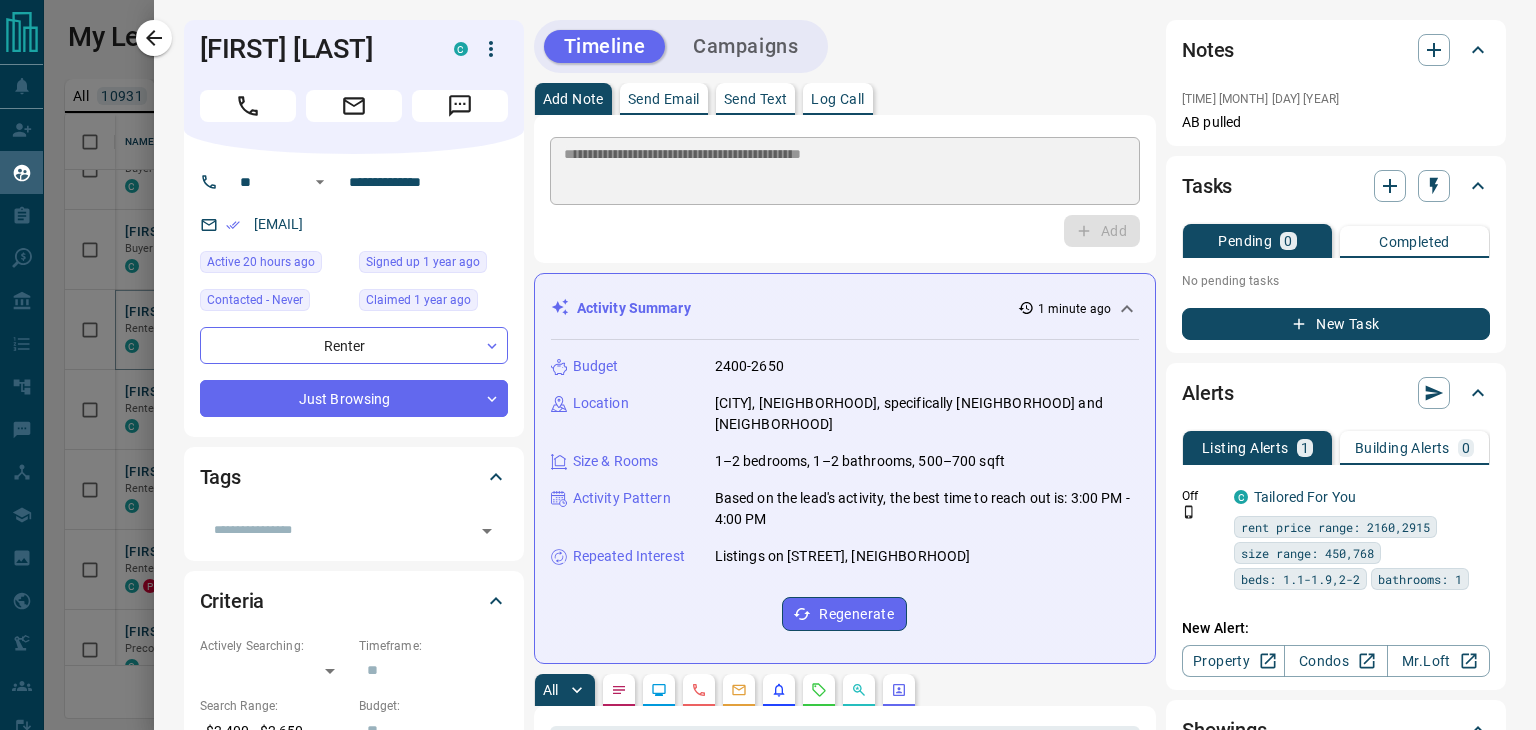 type 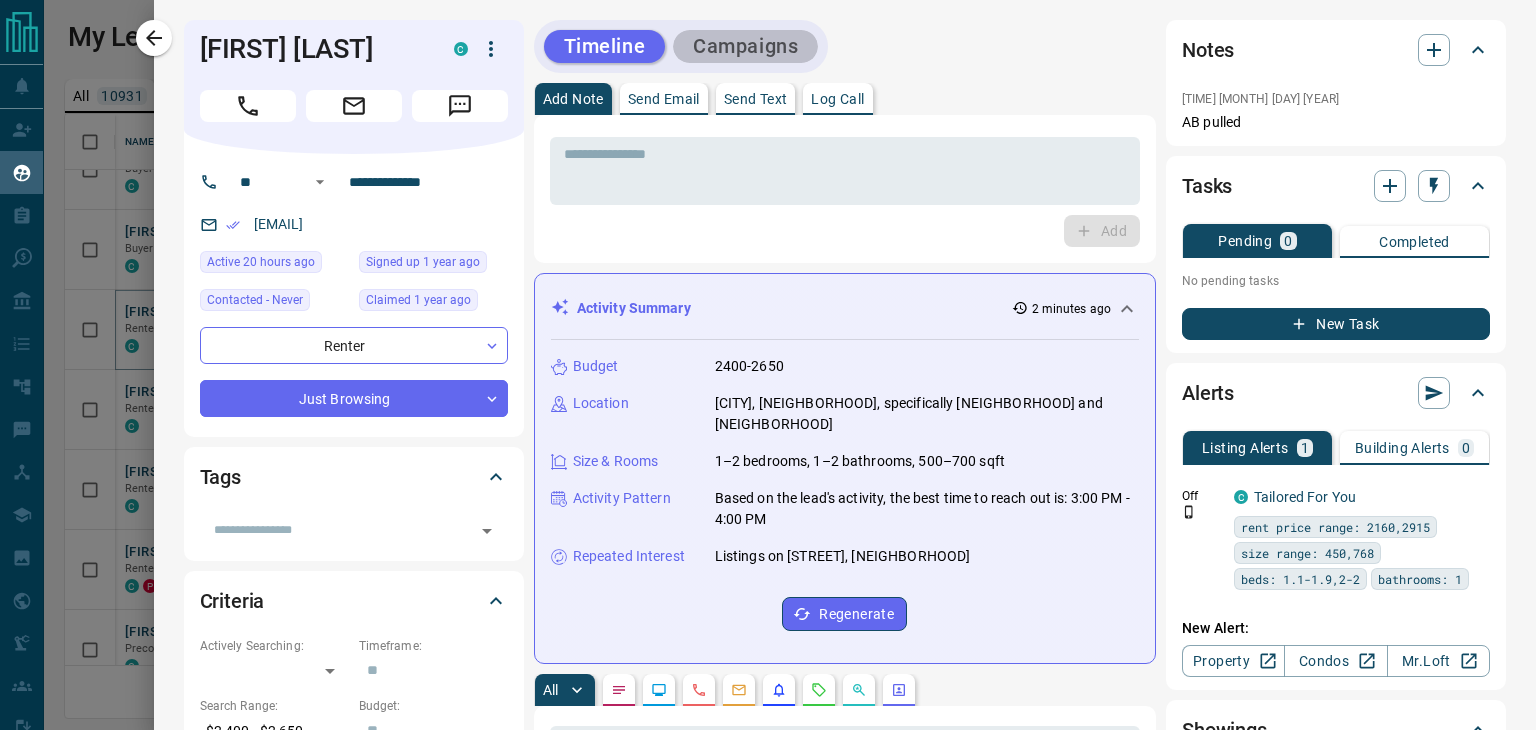 click on "Campaigns" at bounding box center [745, 46] 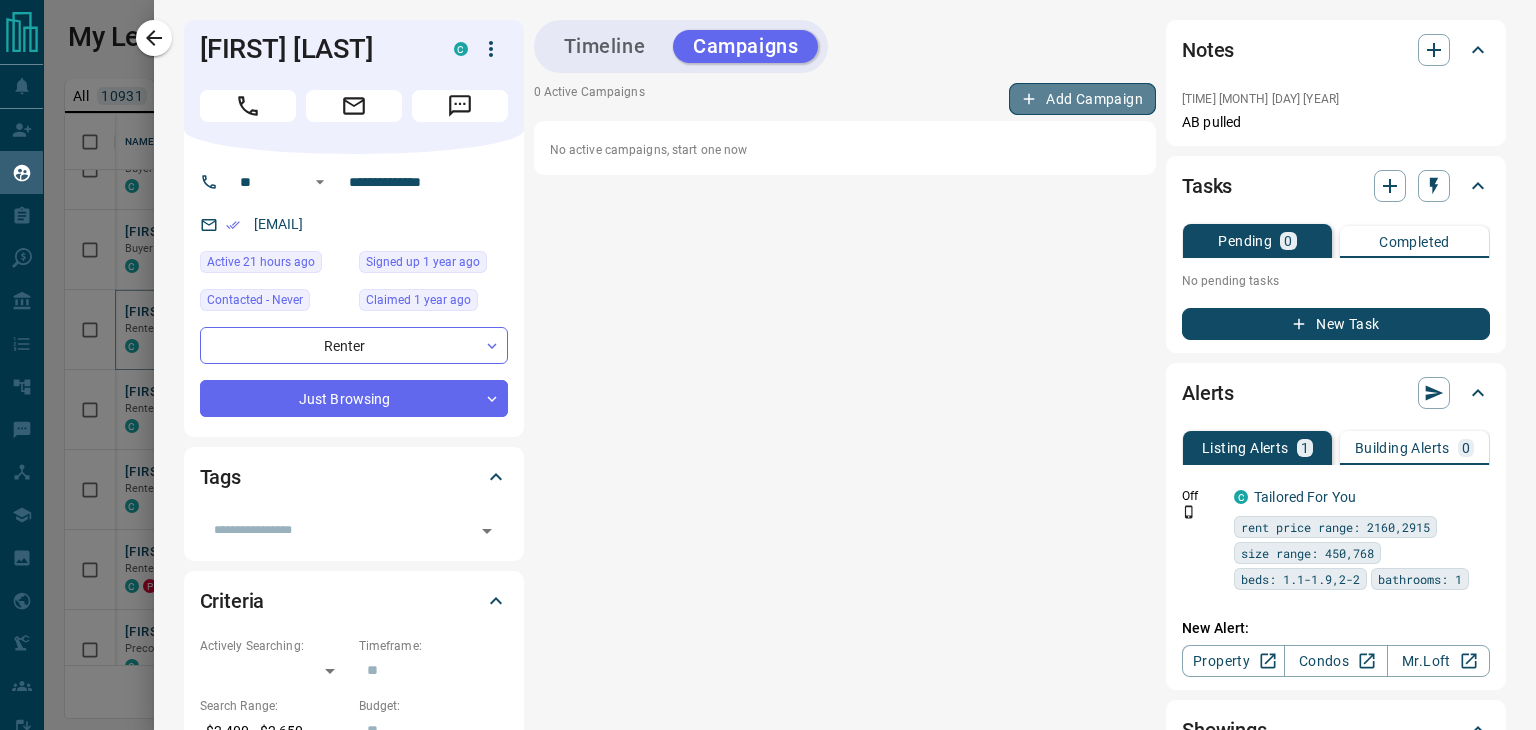 click on "Add Campaign" at bounding box center (1082, 99) 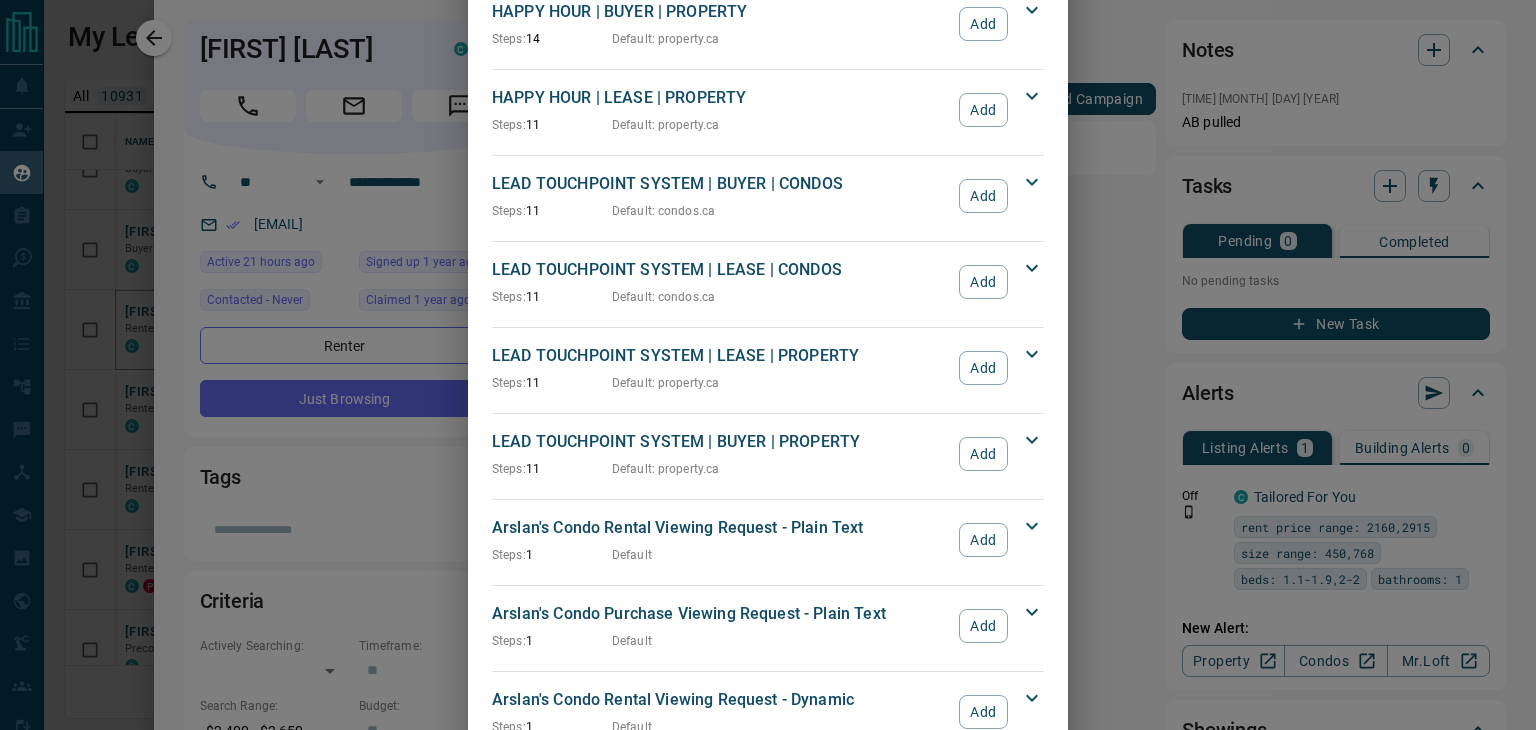 scroll, scrollTop: 600, scrollLeft: 0, axis: vertical 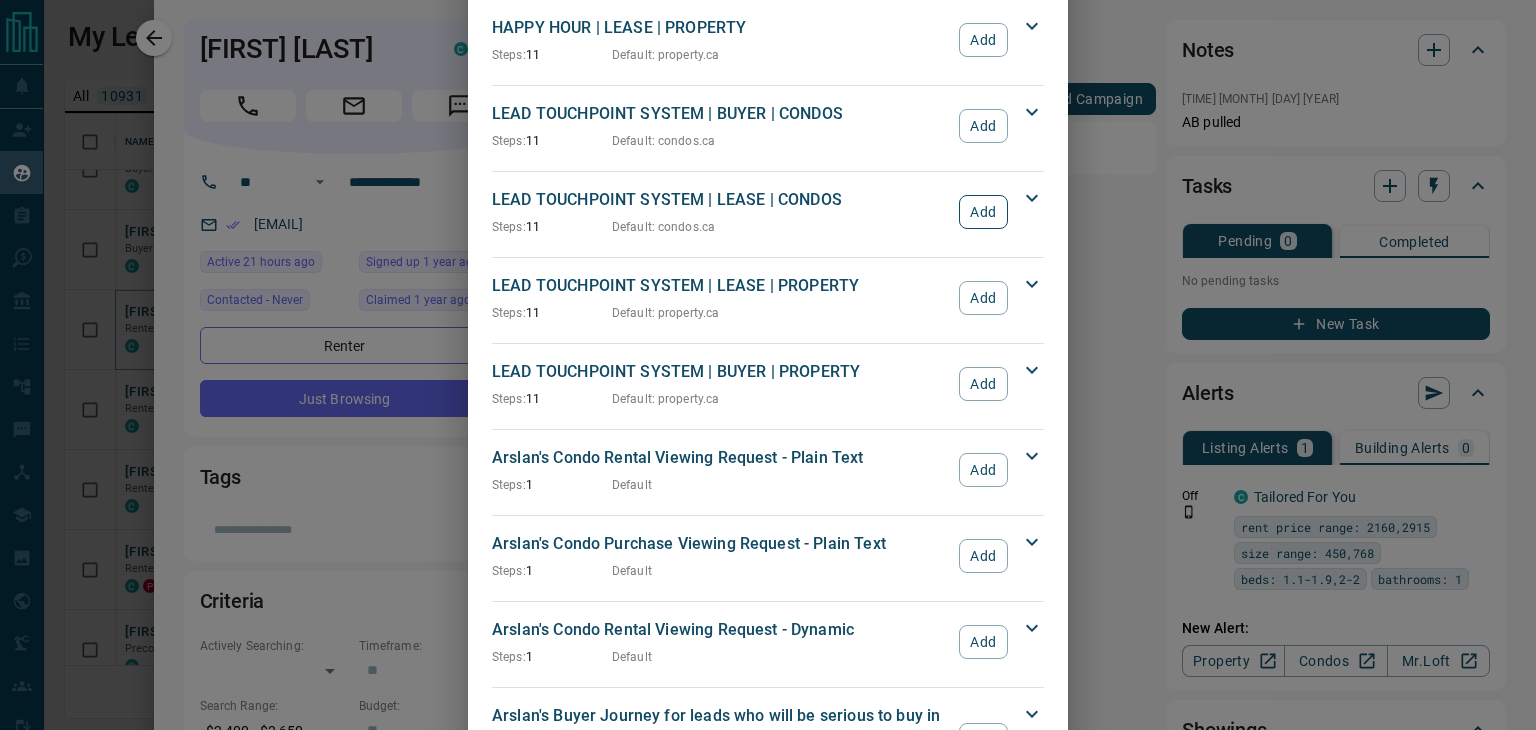 click on "Add" at bounding box center (983, 212) 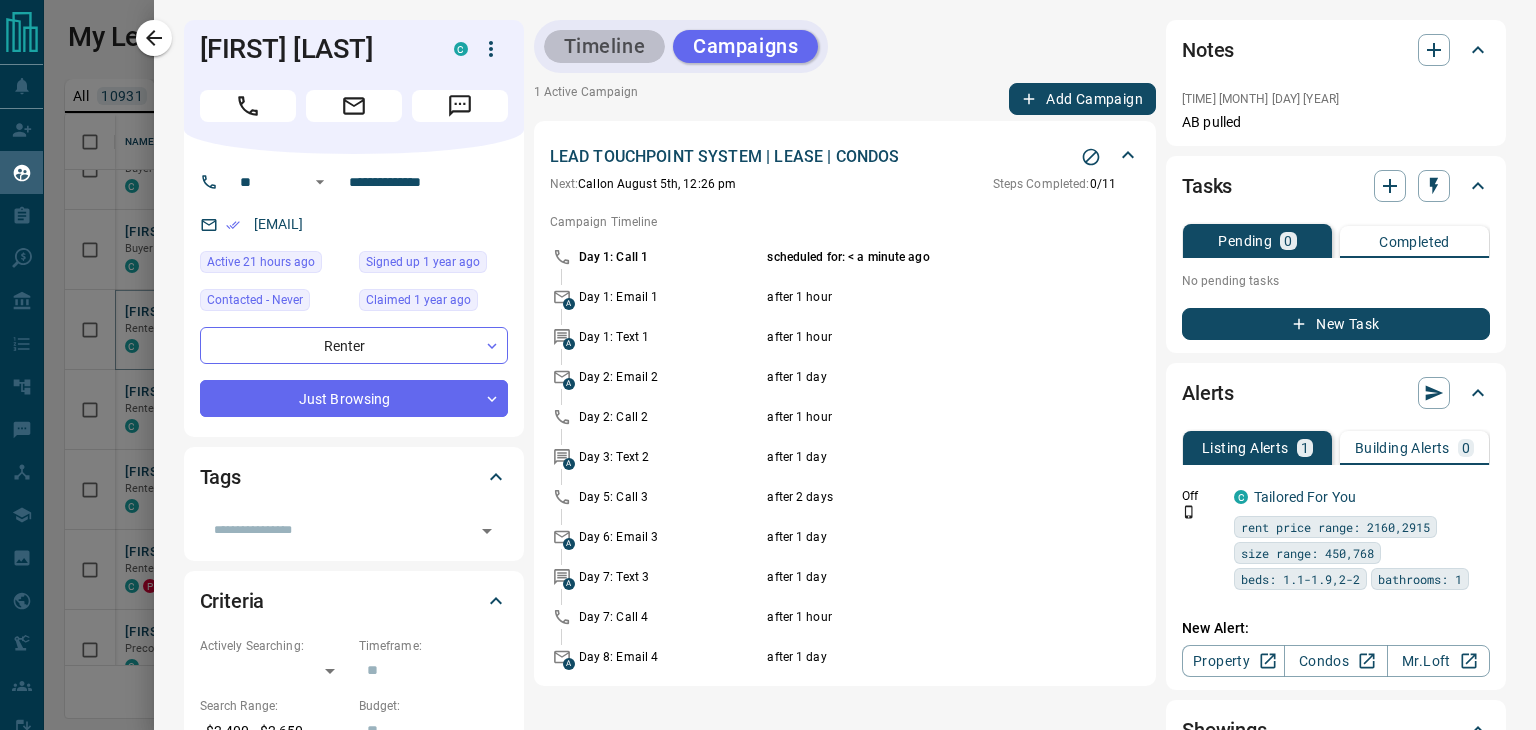 click on "Timeline" at bounding box center [605, 46] 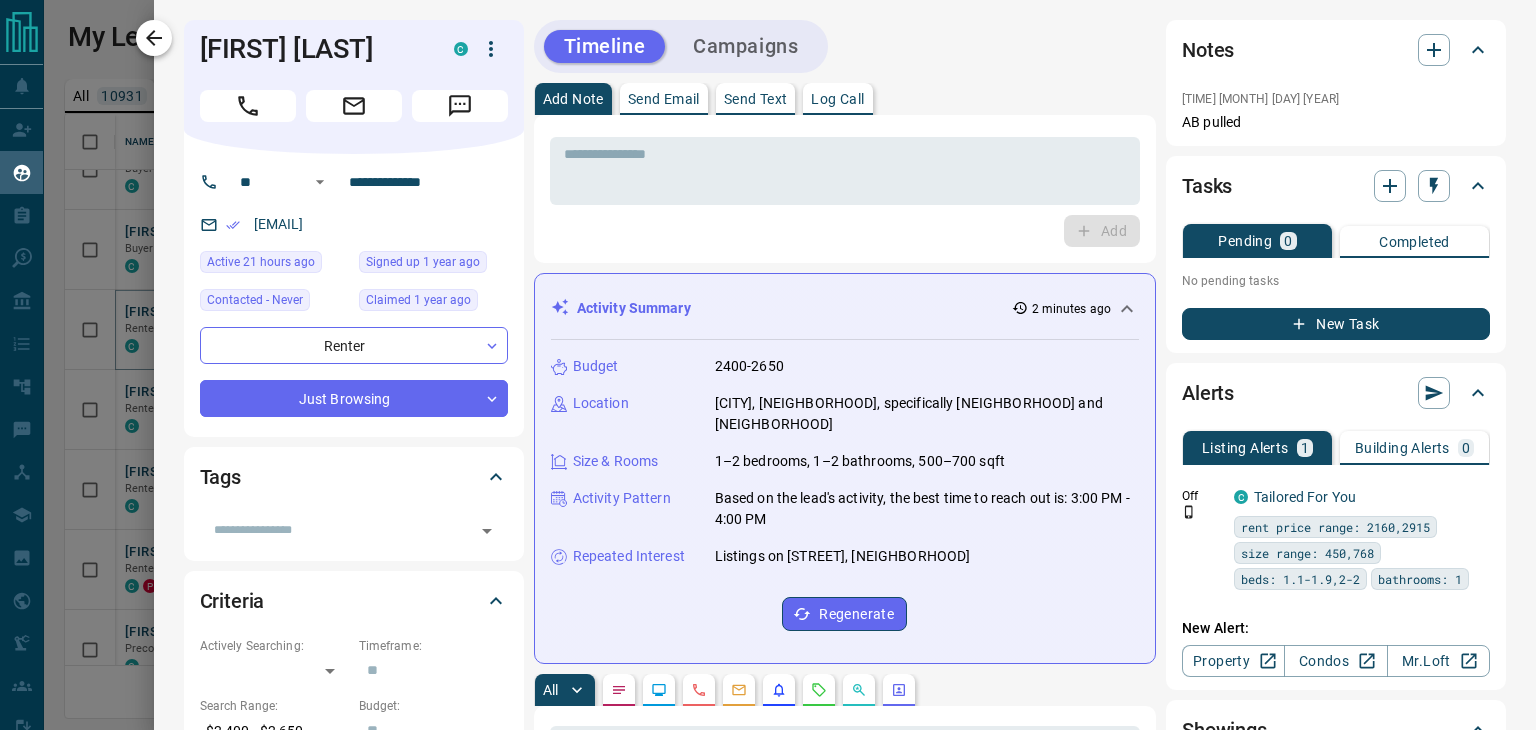 click 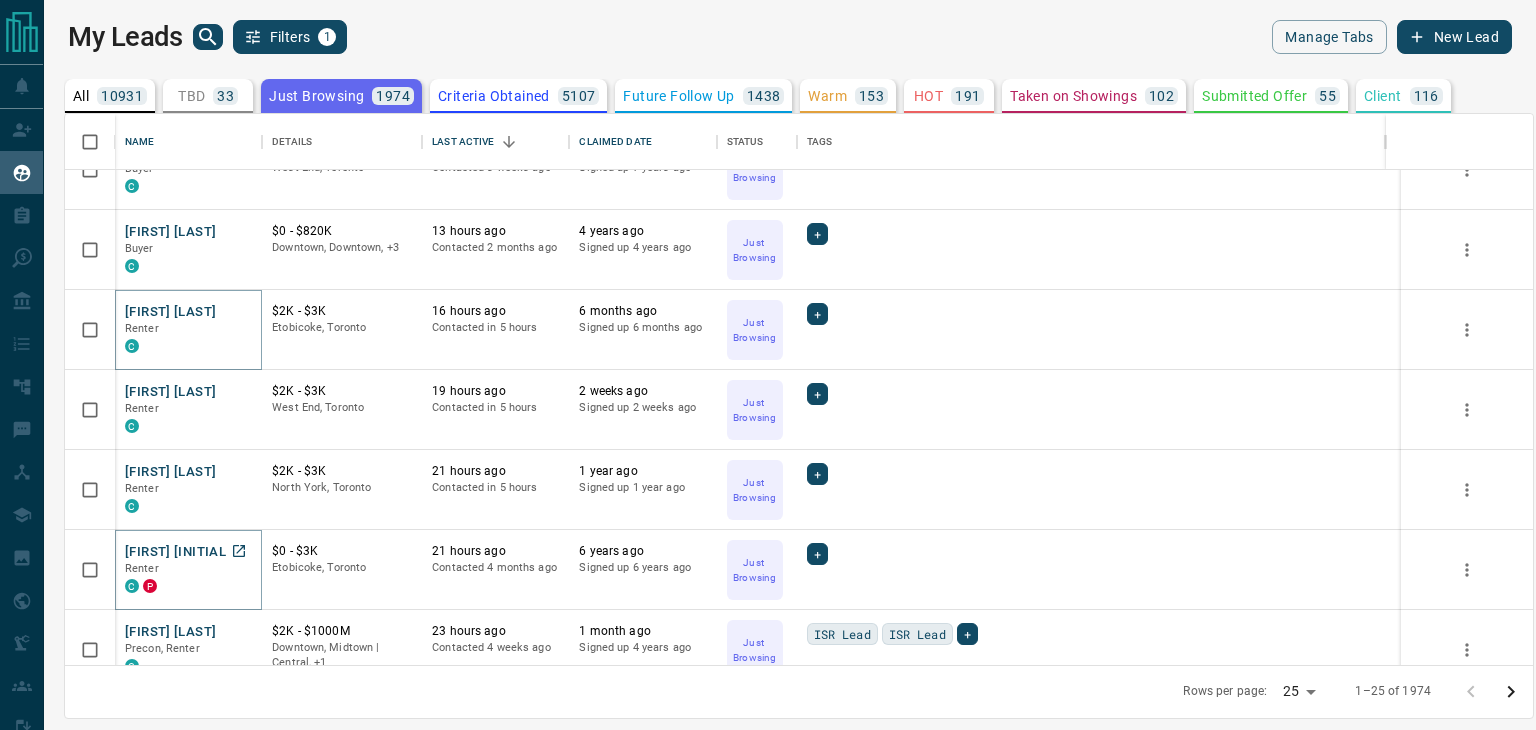 click on "[FIRST] [INITIAL]" at bounding box center (177, 552) 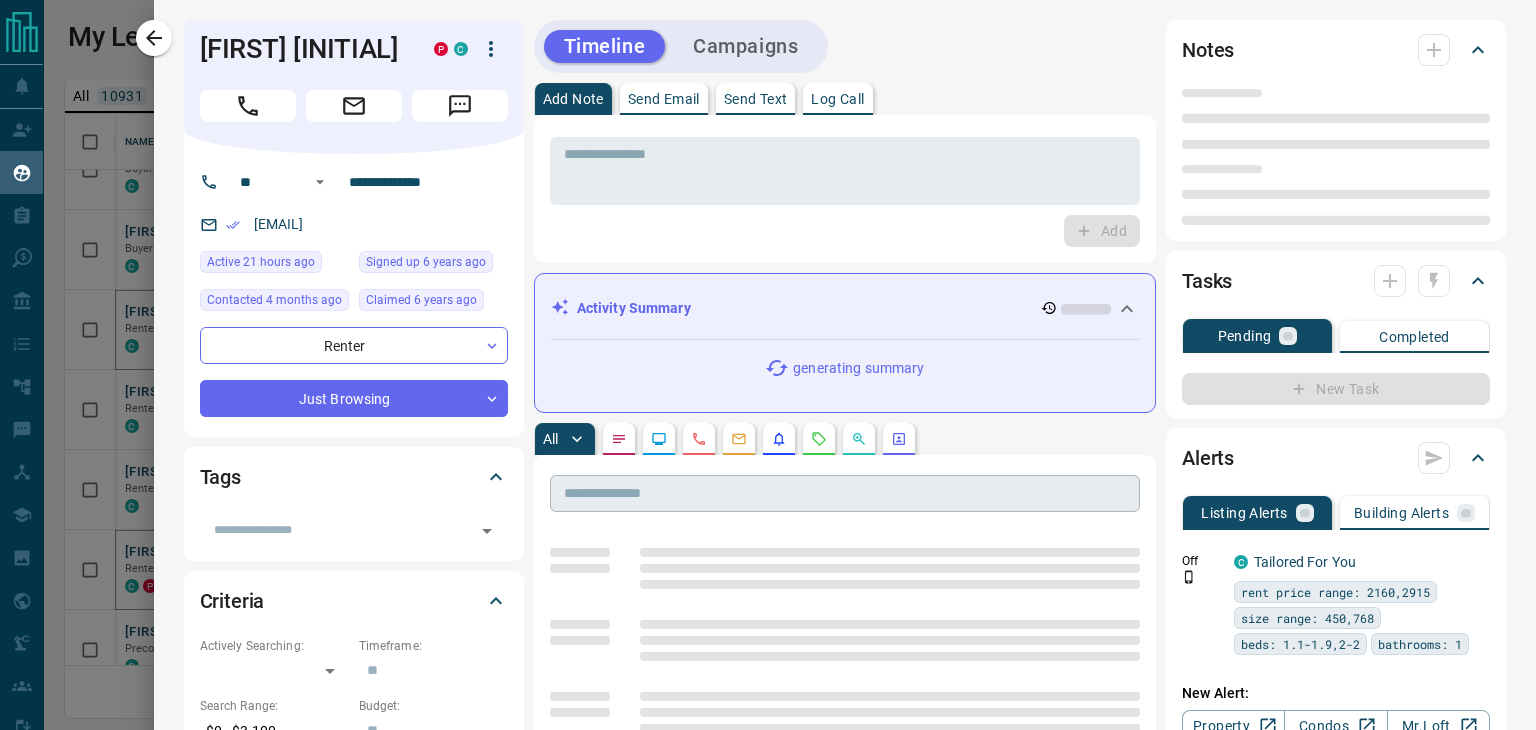 type on "**" 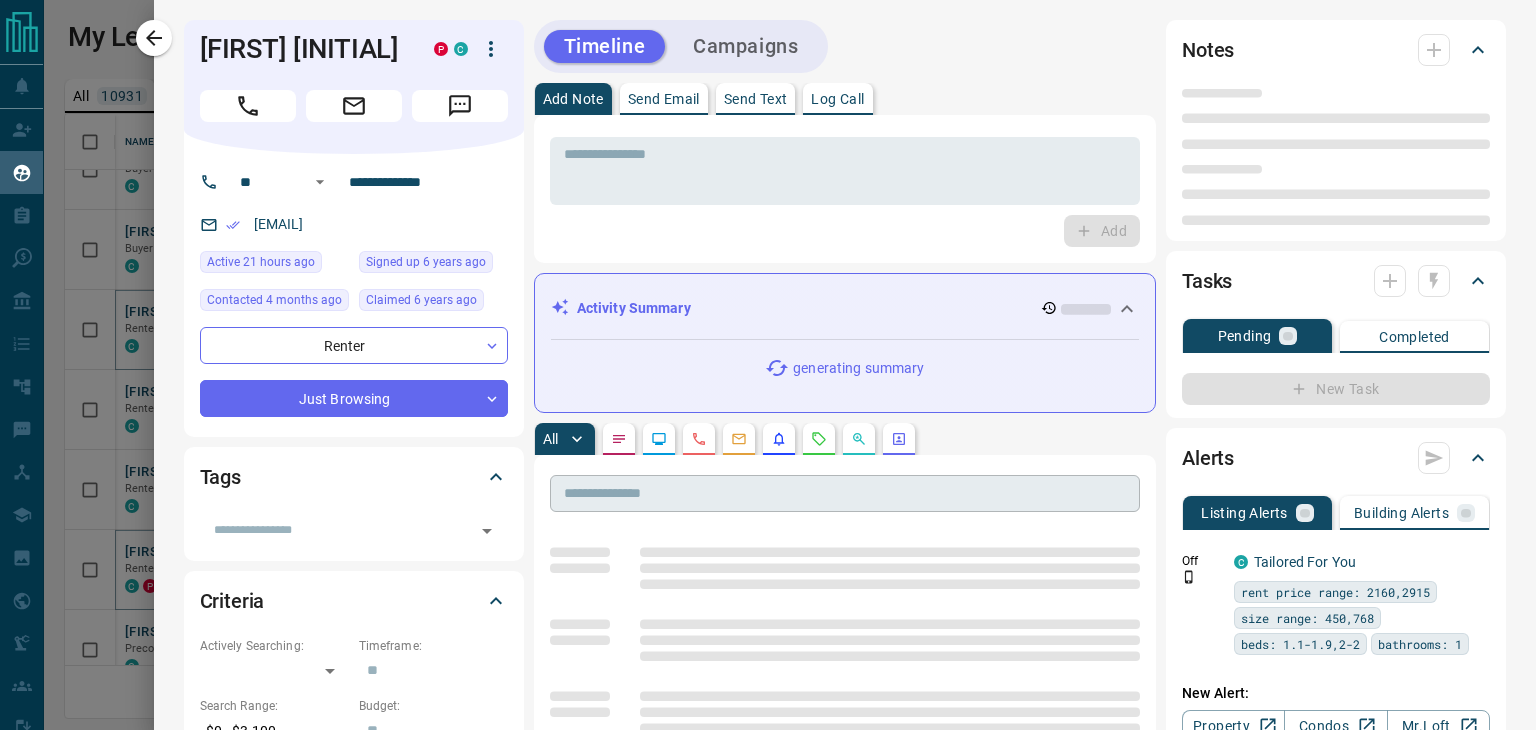type on "**********" 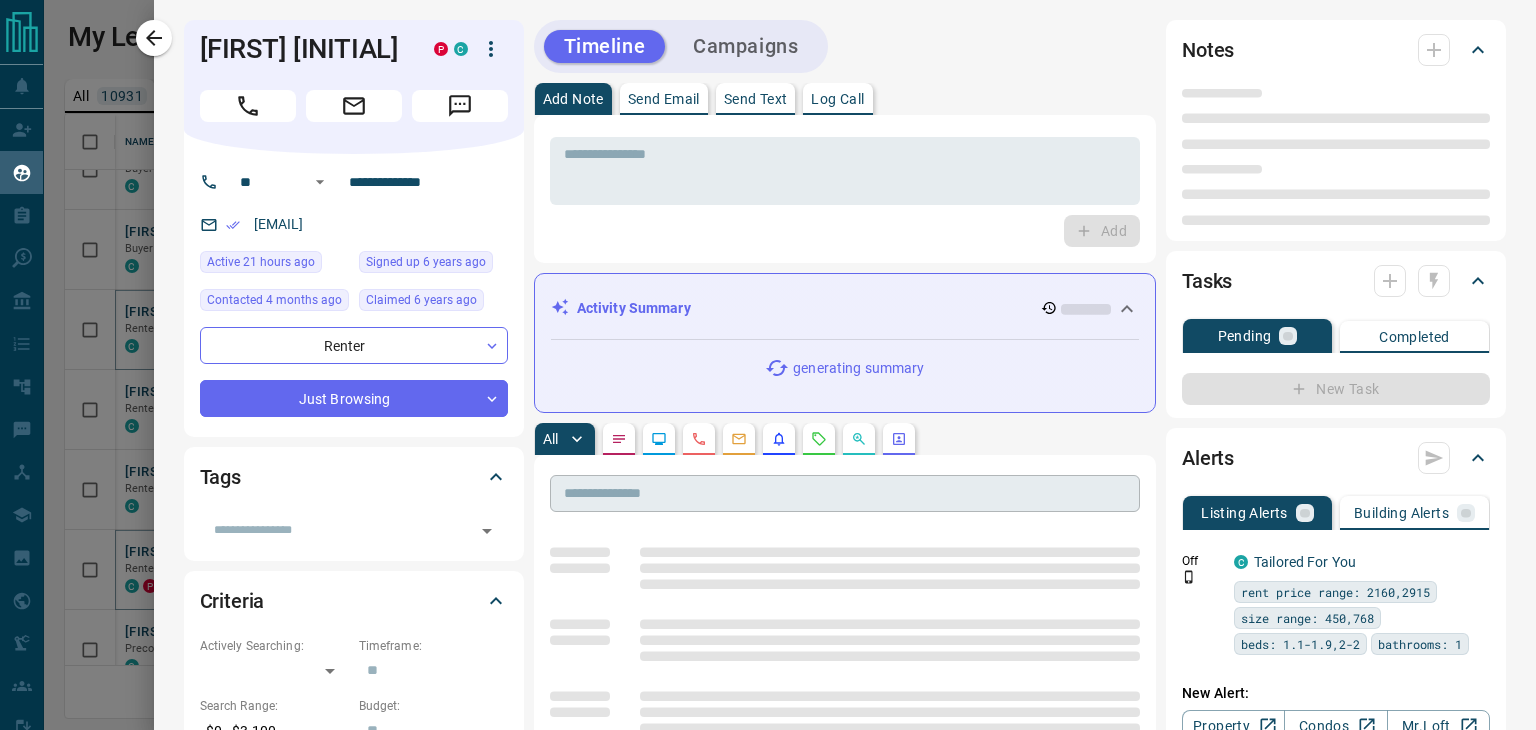 type on "**********" 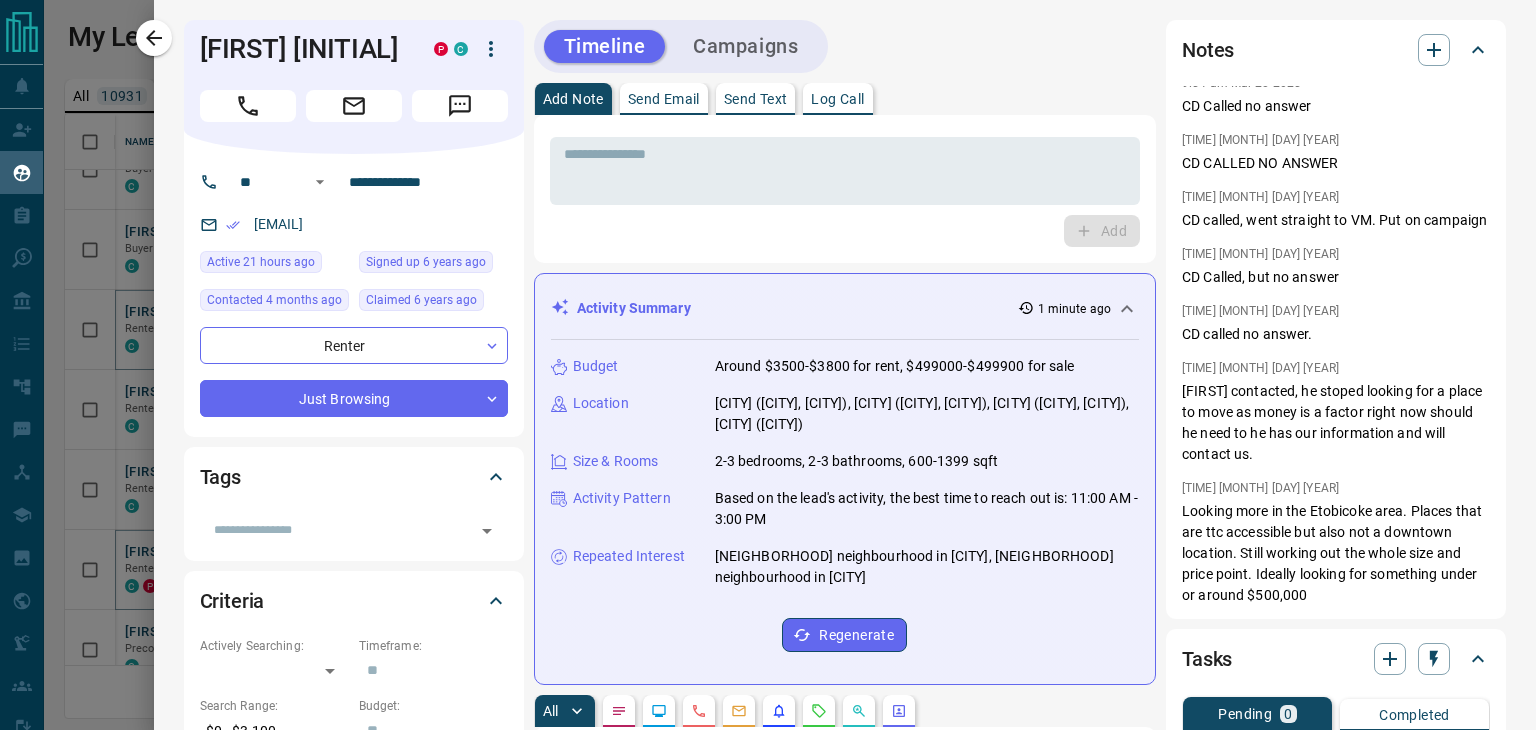 scroll, scrollTop: 36, scrollLeft: 0, axis: vertical 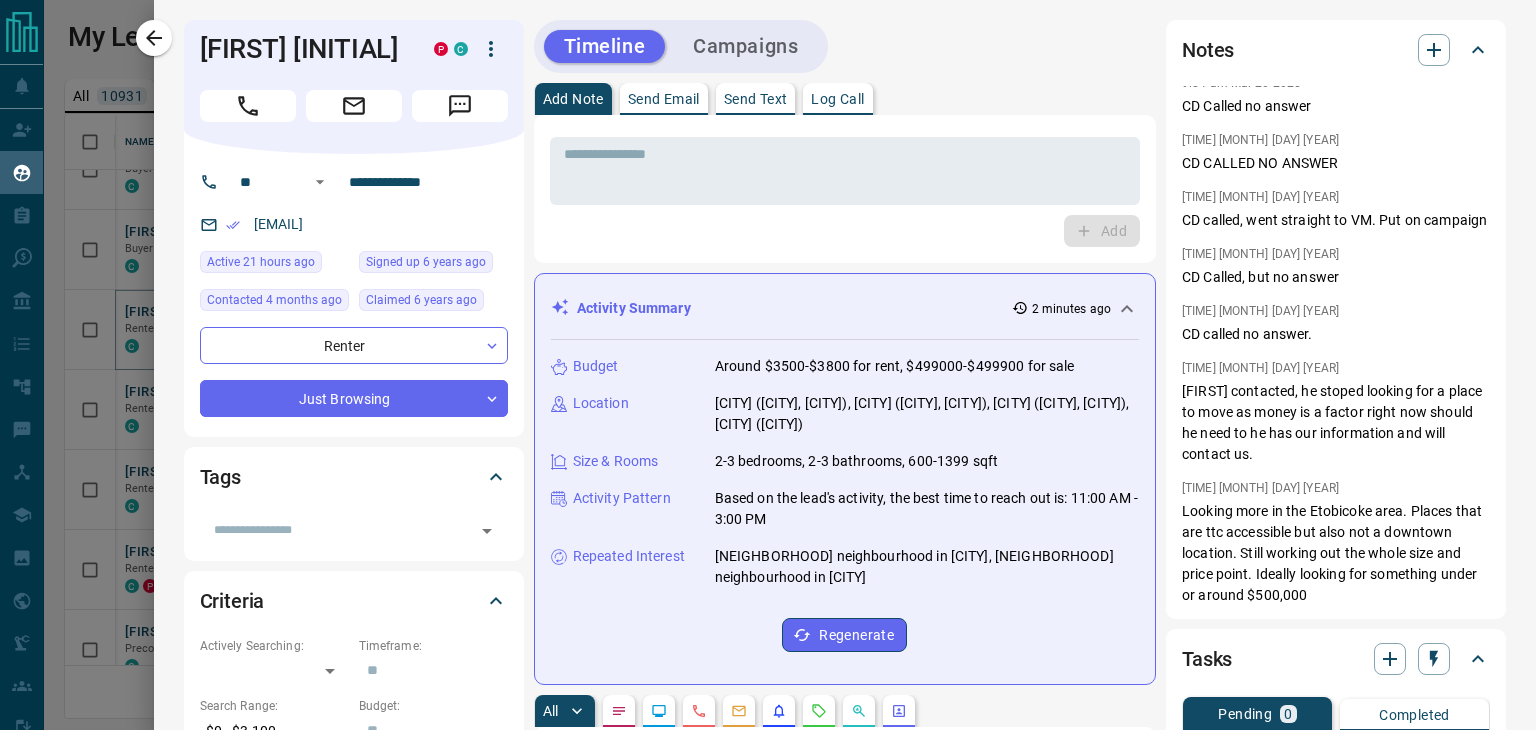 click 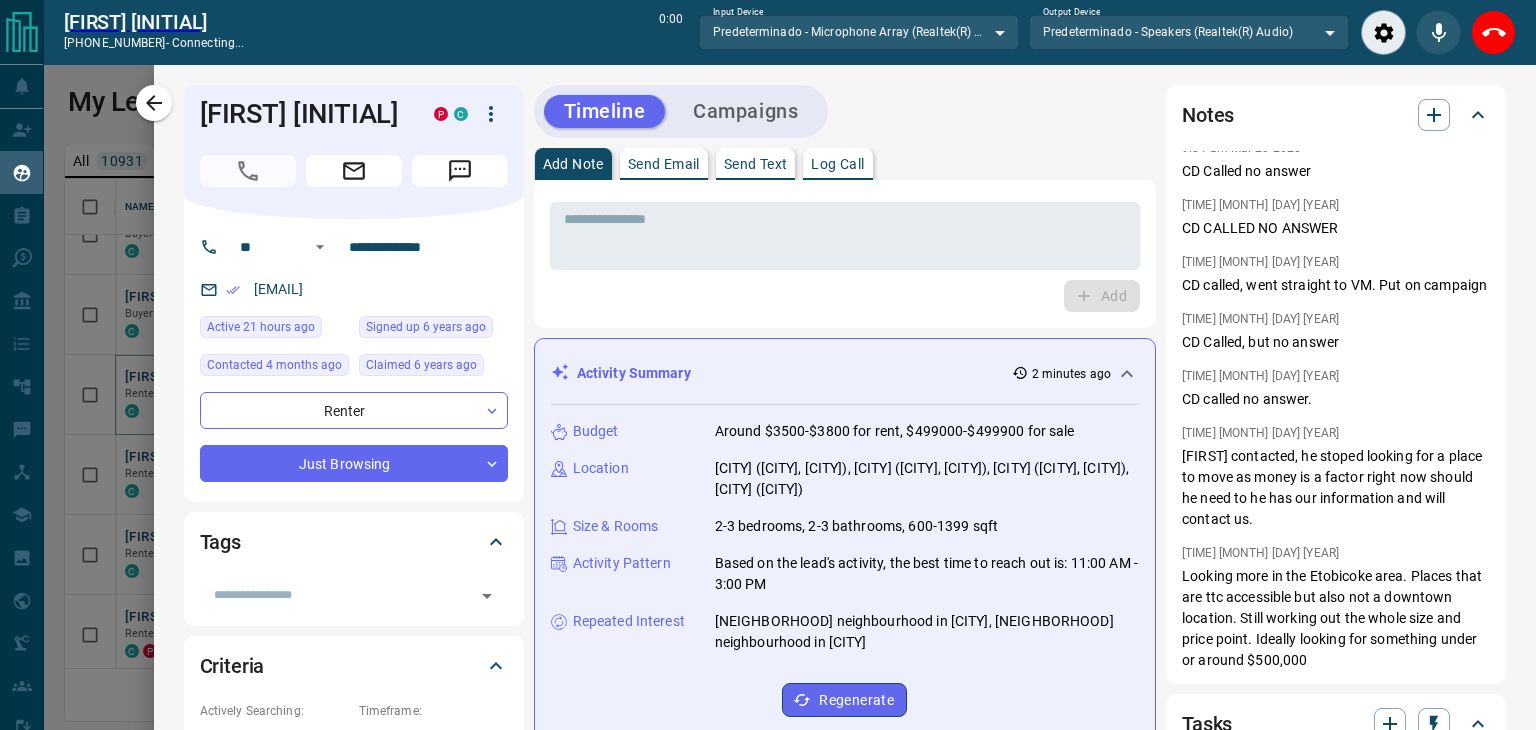 scroll, scrollTop: 473, scrollLeft: 1452, axis: both 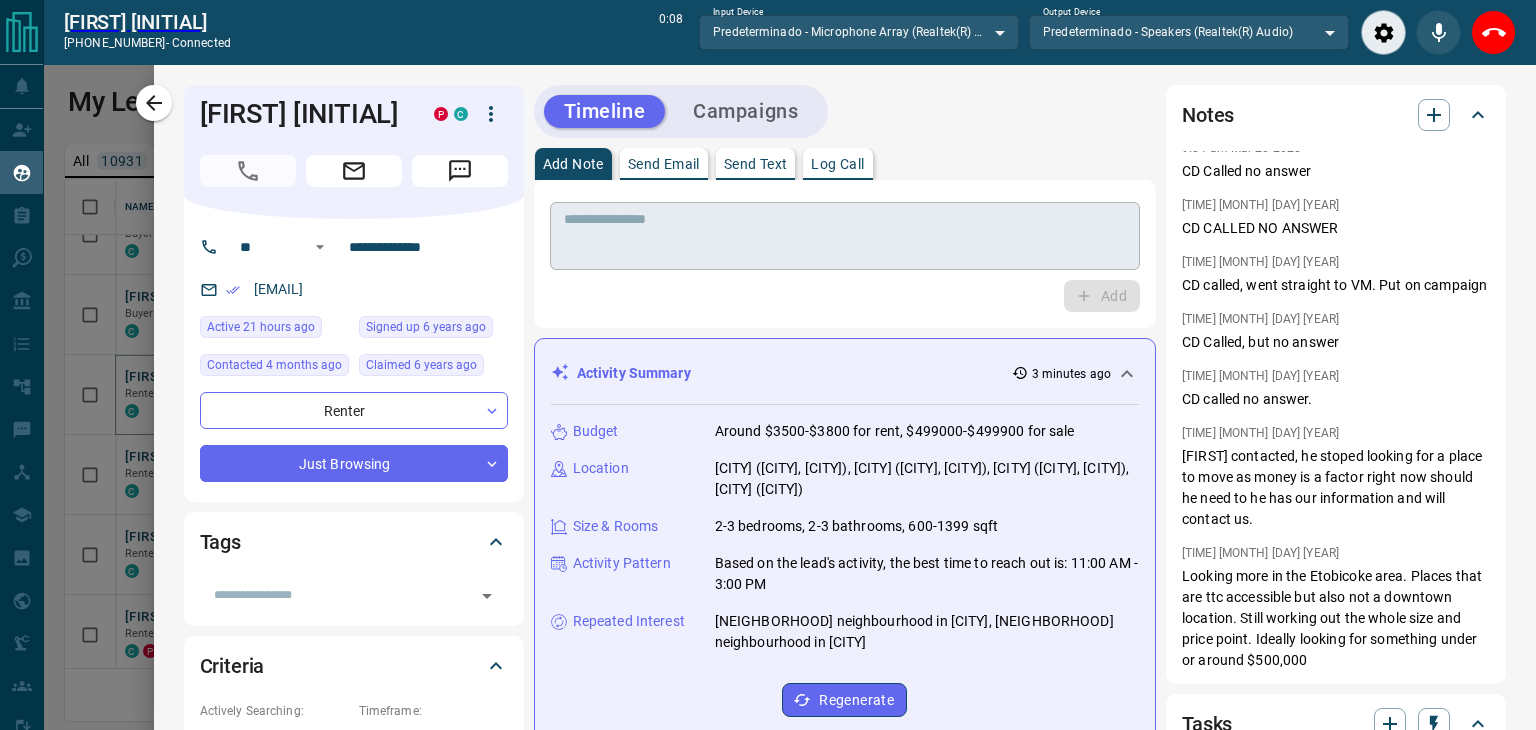click at bounding box center [845, 236] 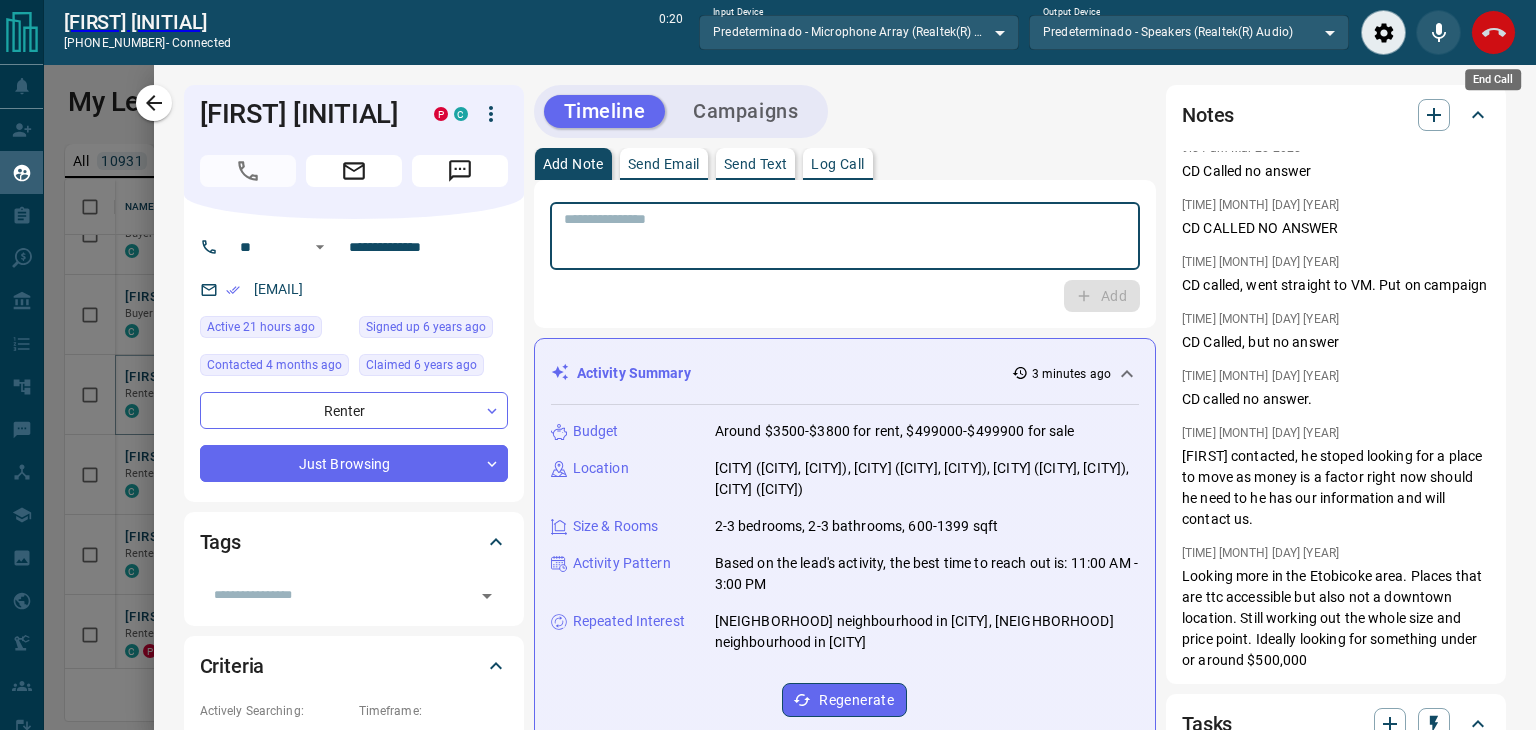 click 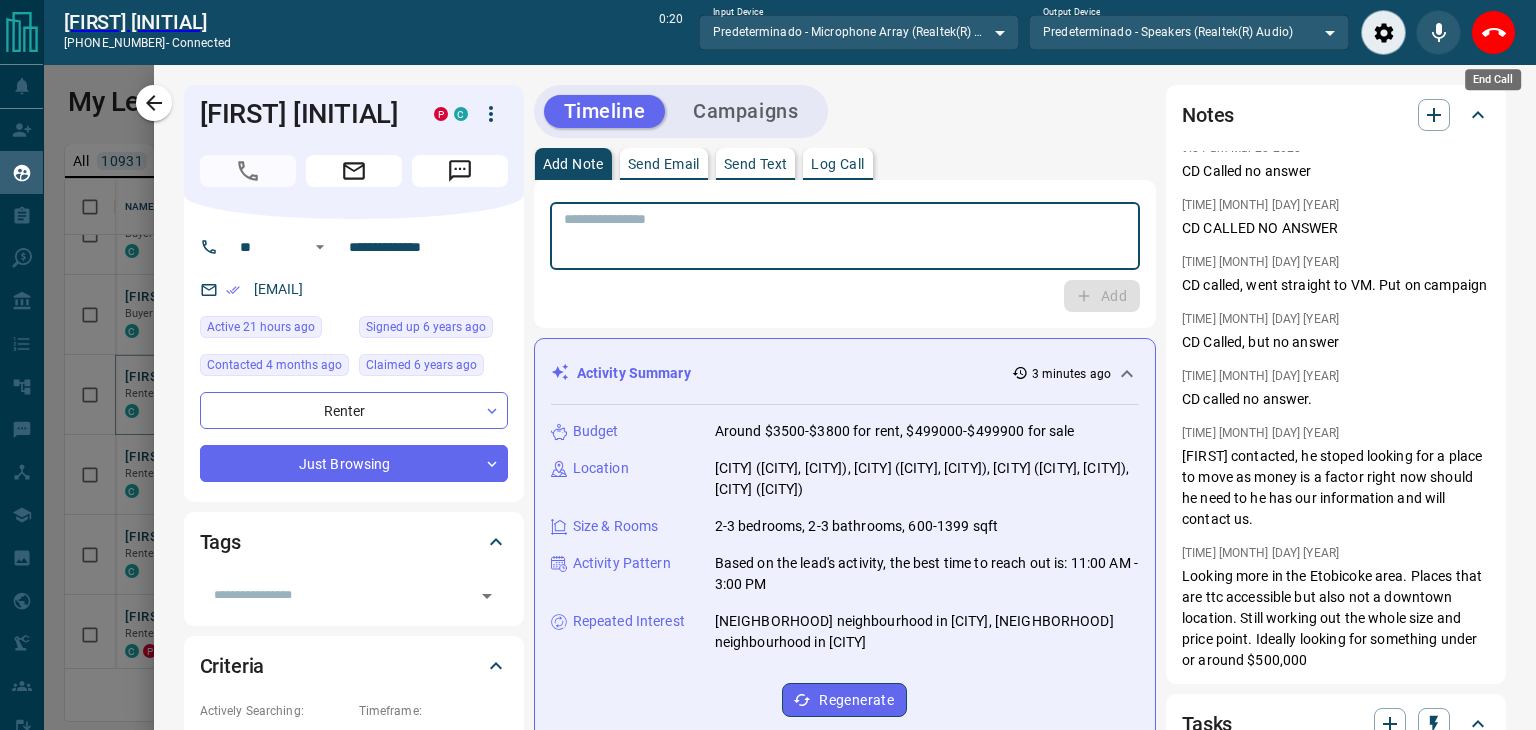 click on "Add" at bounding box center (845, 296) 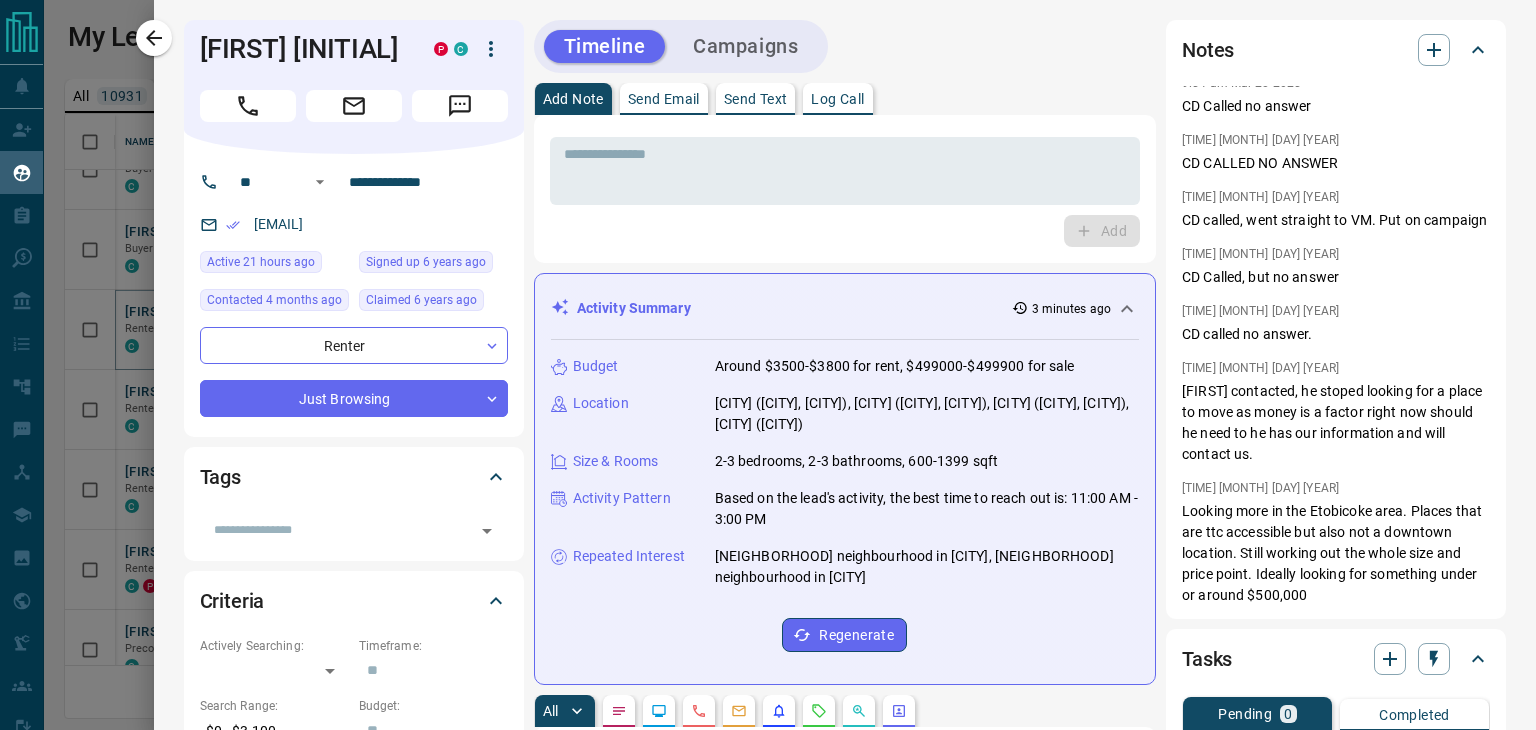 scroll, scrollTop: 16, scrollLeft: 15, axis: both 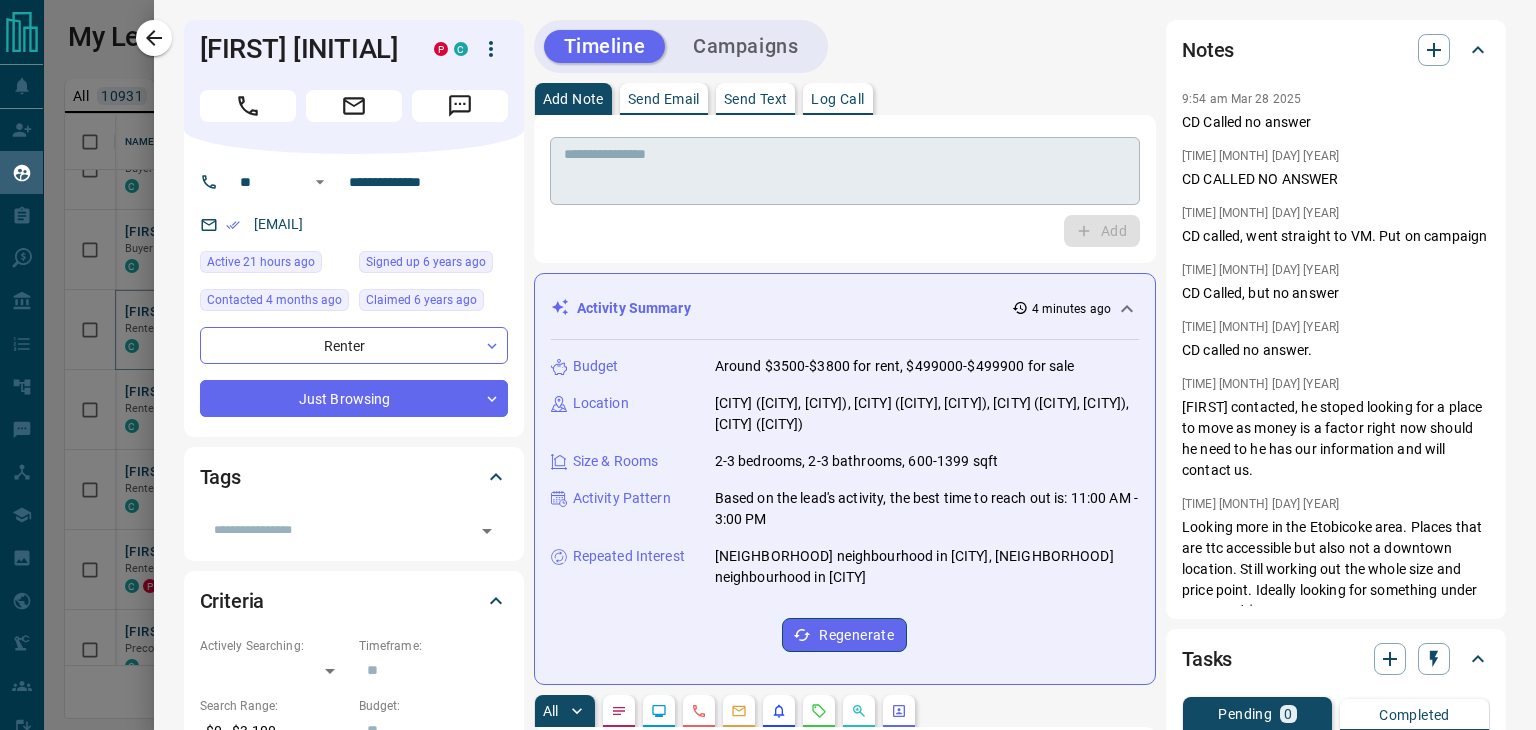 click at bounding box center (845, 171) 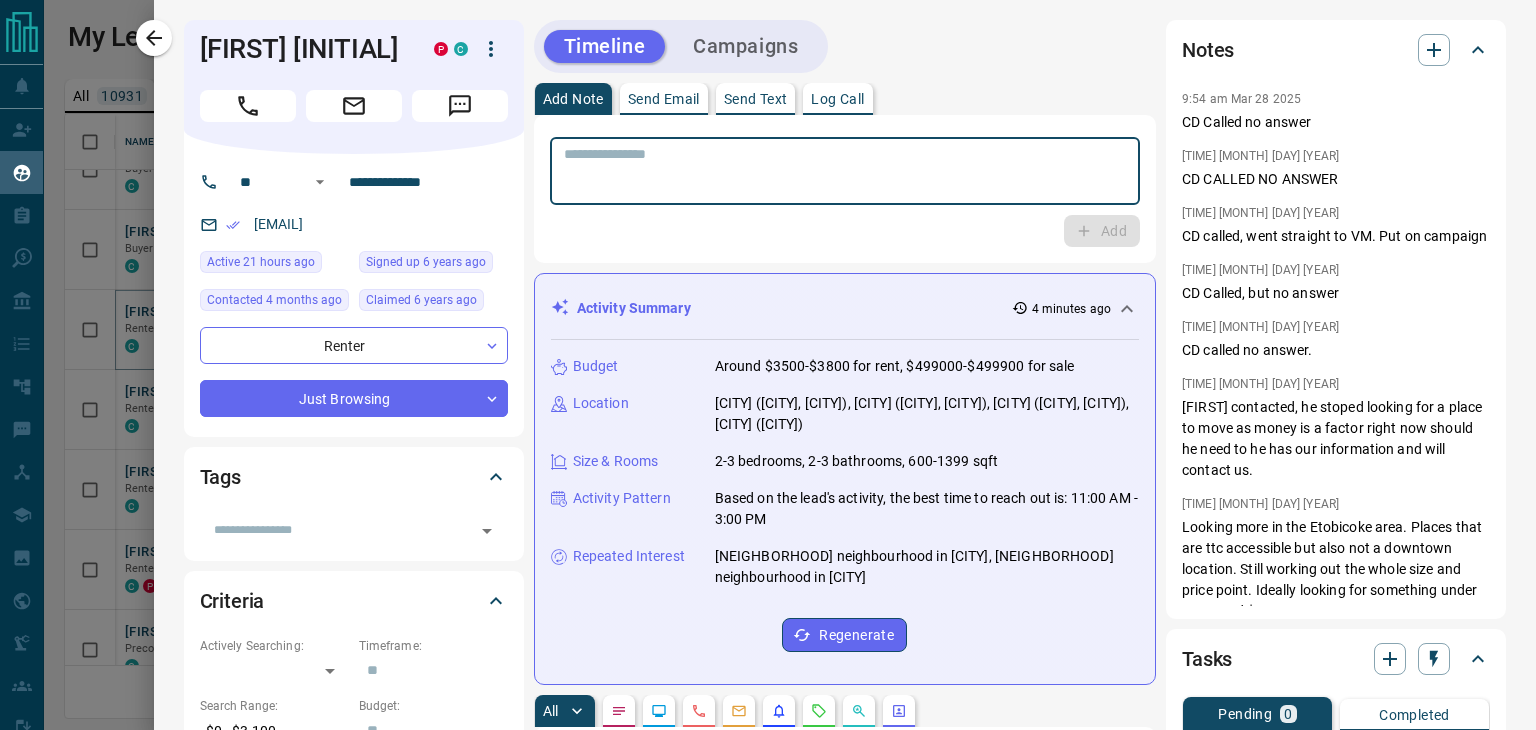 type on "*" 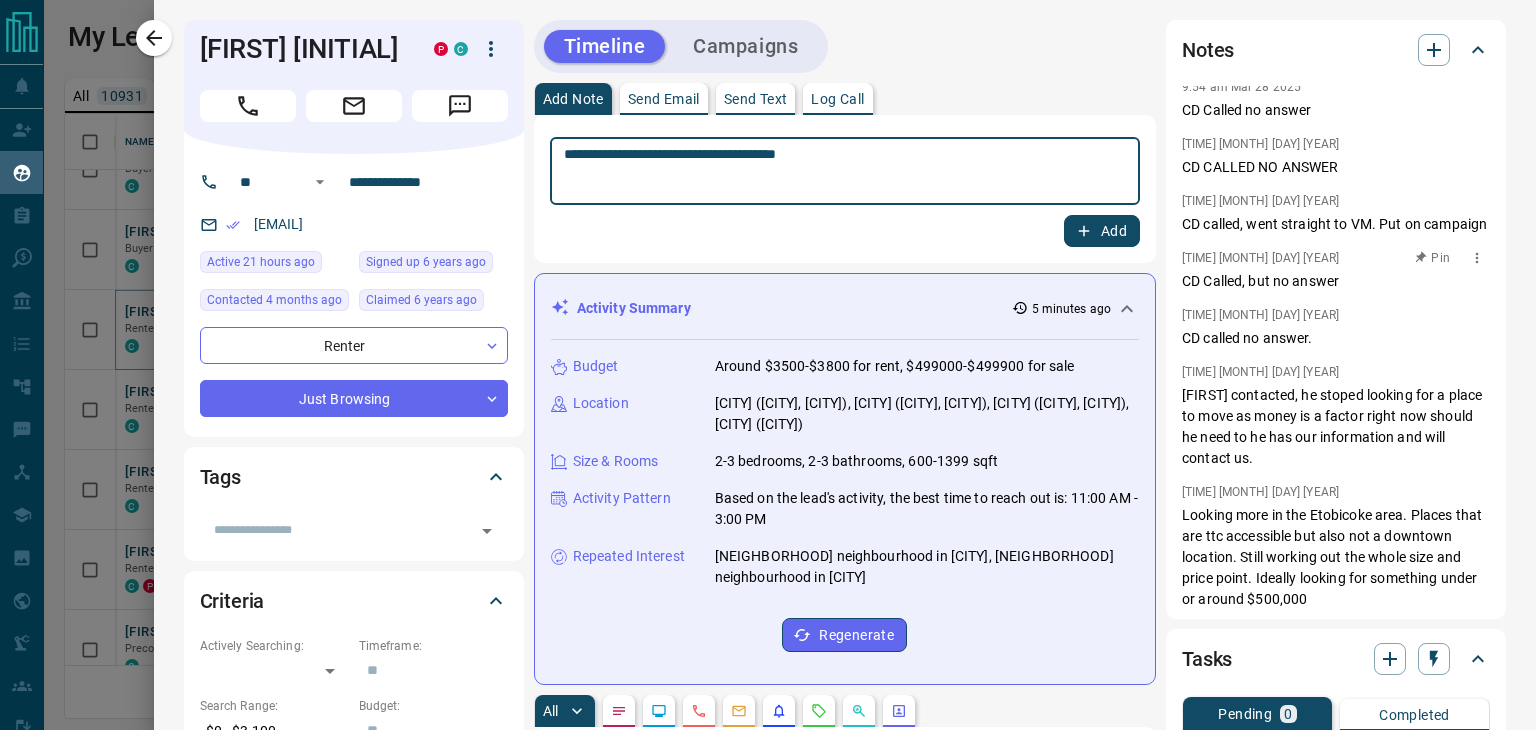 scroll, scrollTop: 0, scrollLeft: 0, axis: both 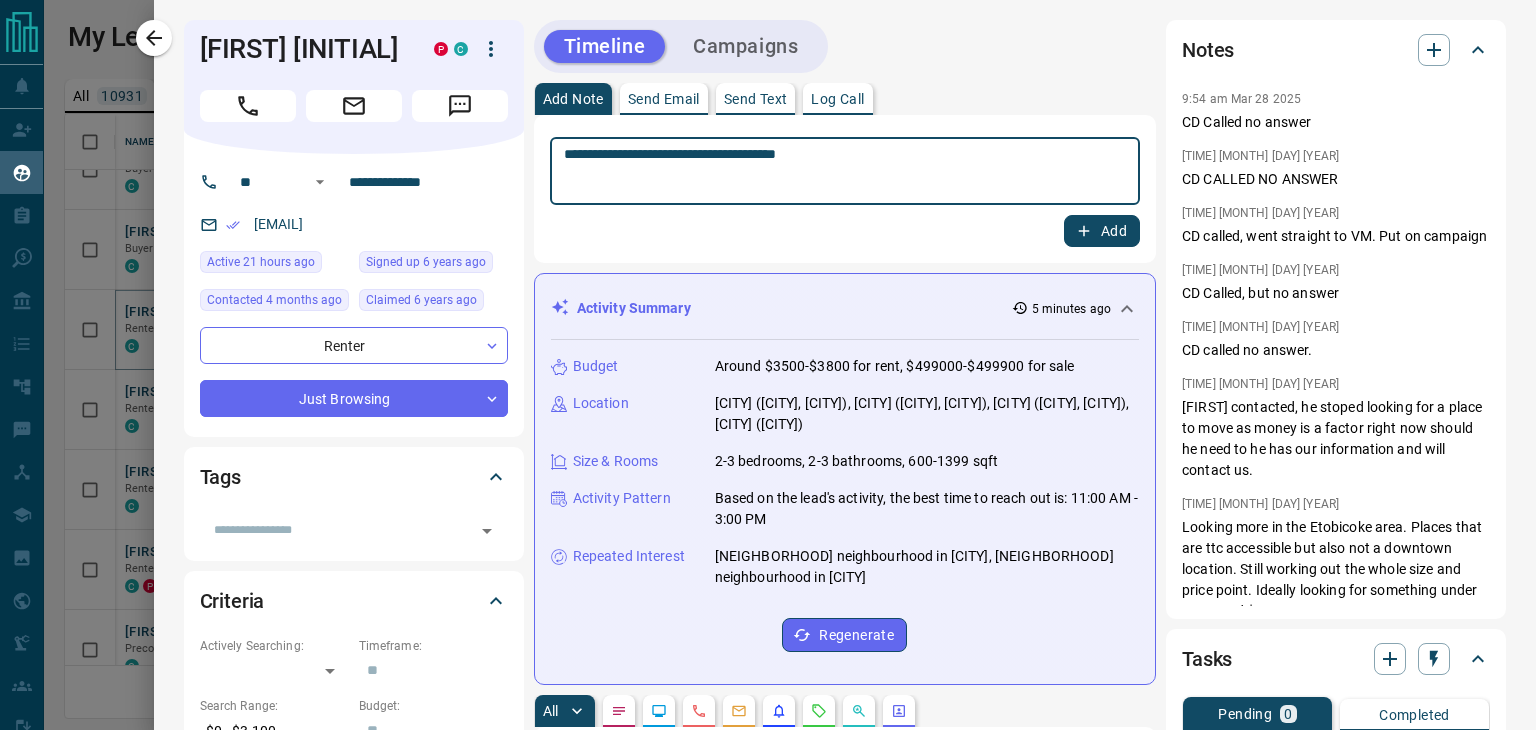 type on "**********" 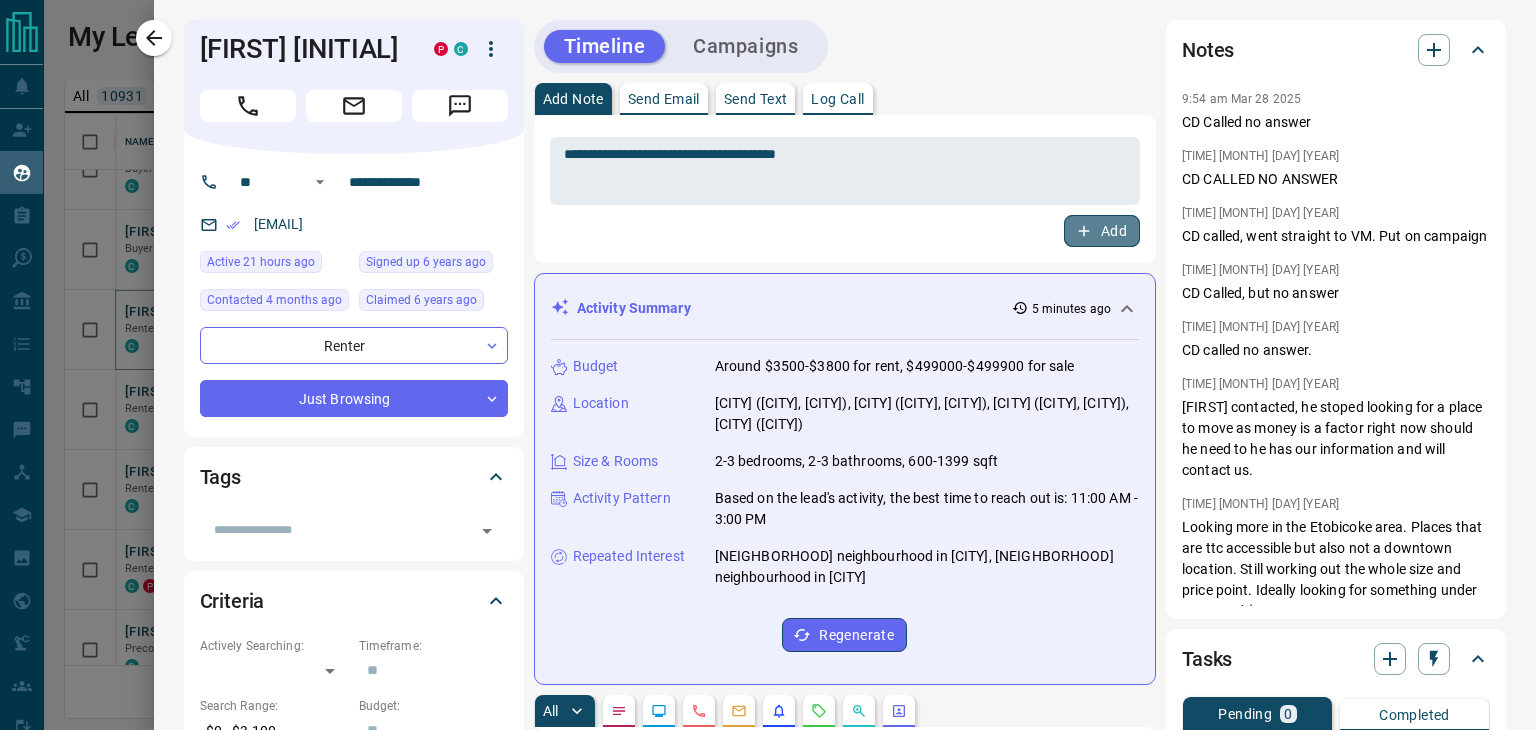 click on "Add" at bounding box center (1102, 231) 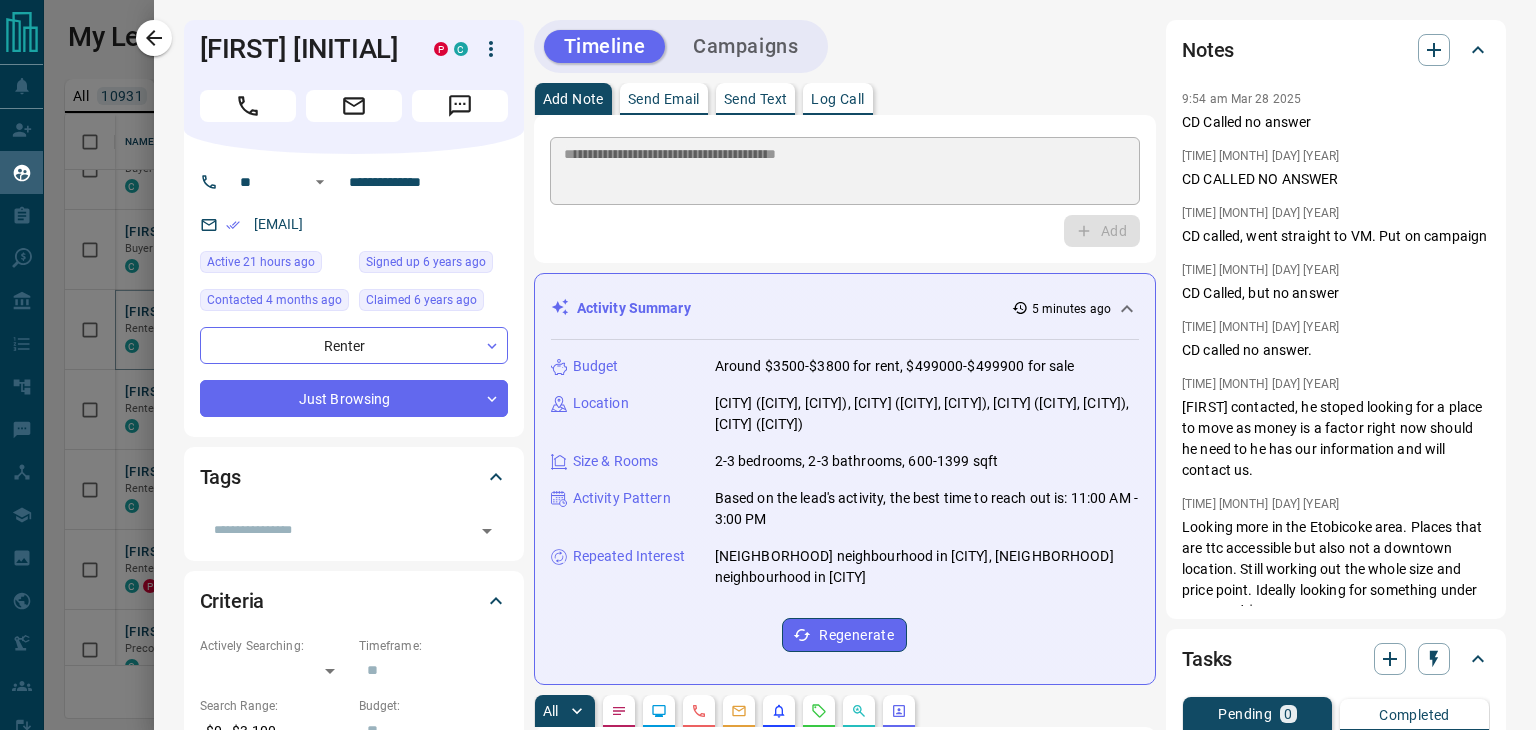 click on "Timeline Campaigns" at bounding box center [681, 46] 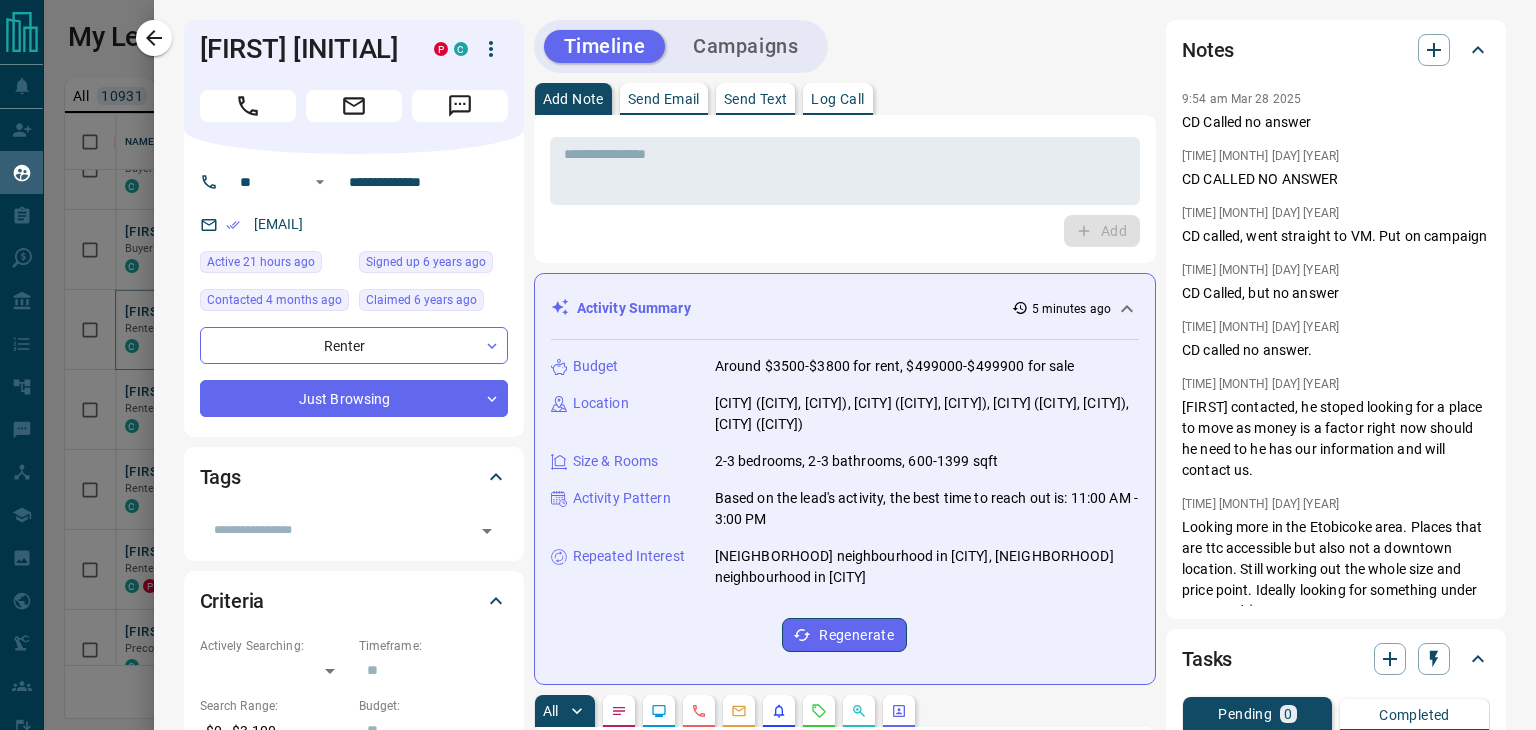 click on "Campaigns" at bounding box center [745, 46] 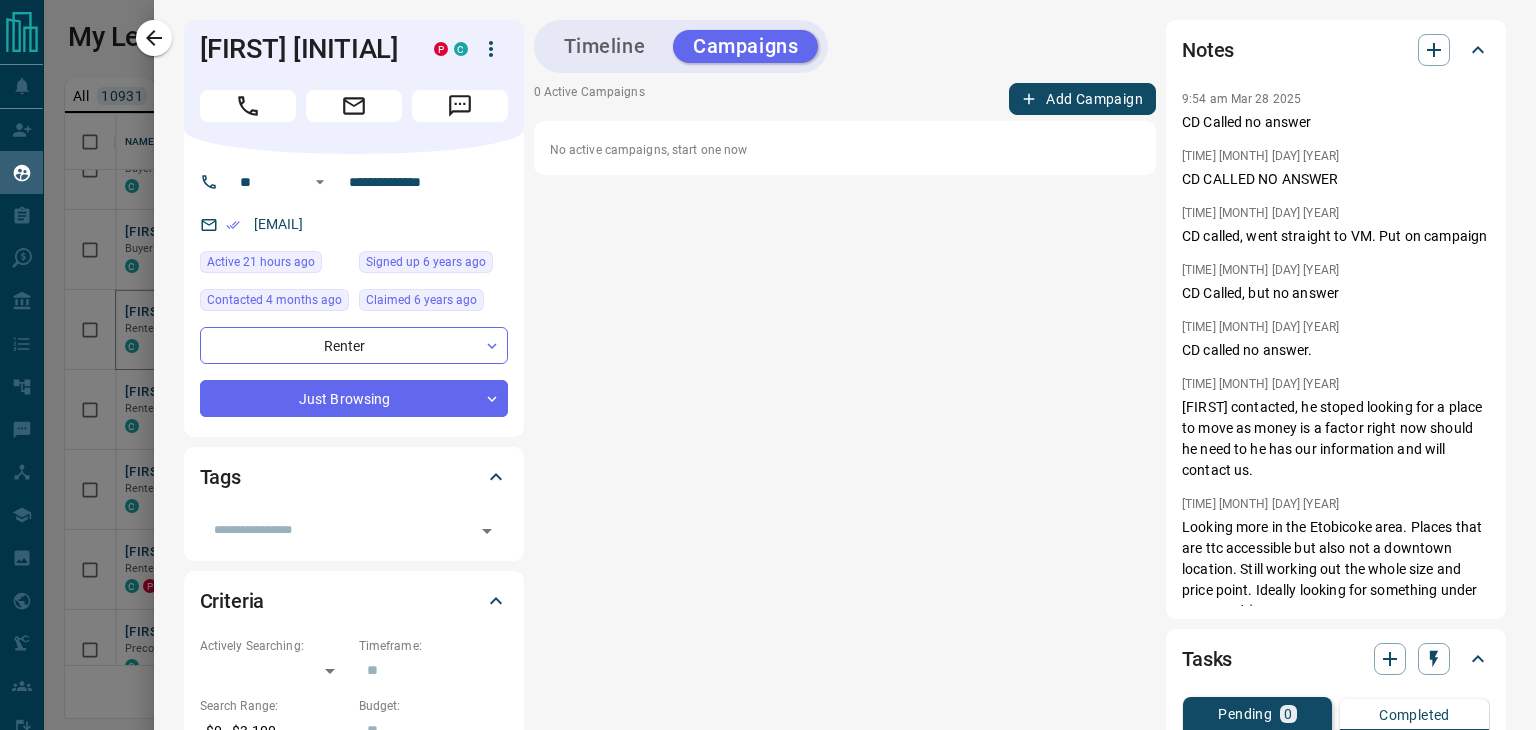 click on "Add Campaign" at bounding box center [1082, 99] 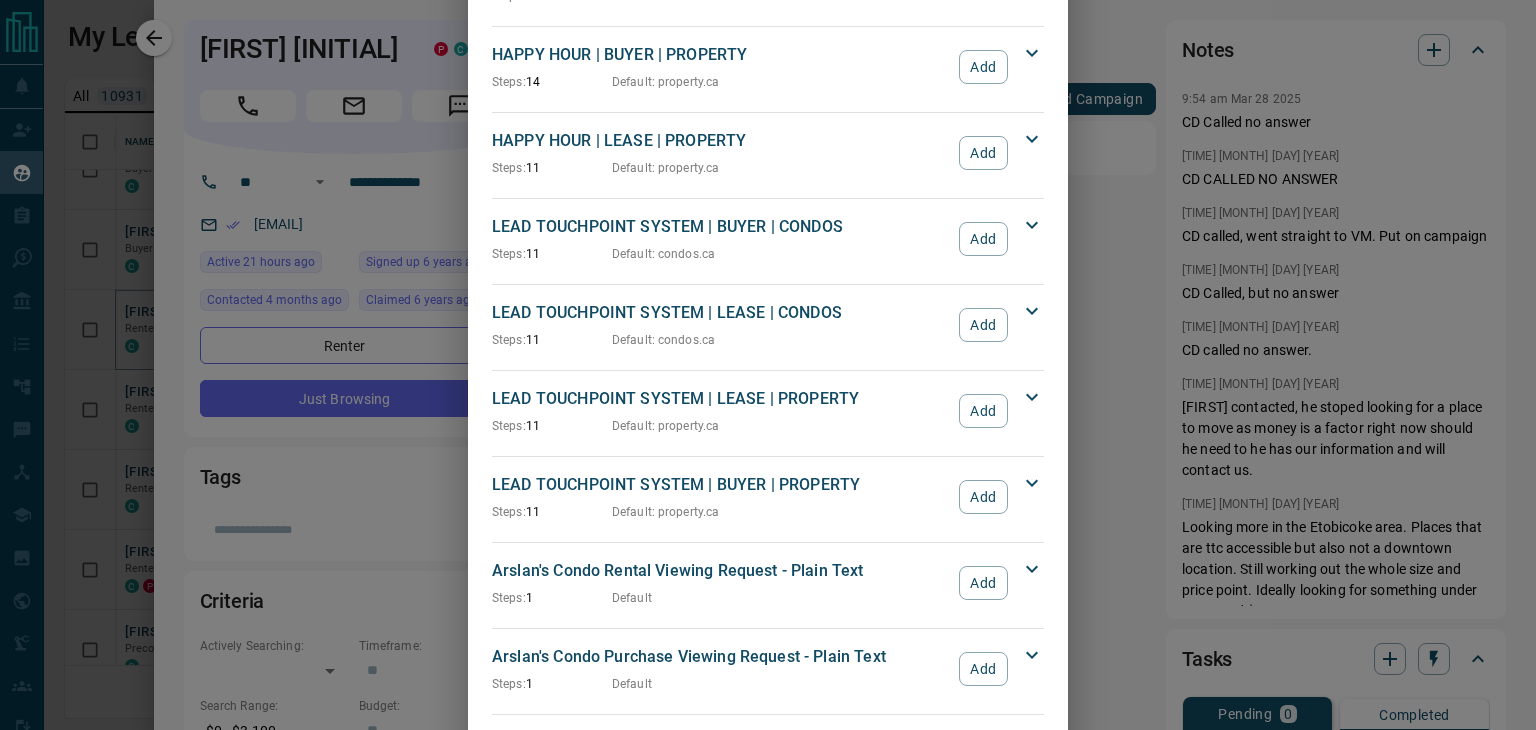 scroll, scrollTop: 500, scrollLeft: 0, axis: vertical 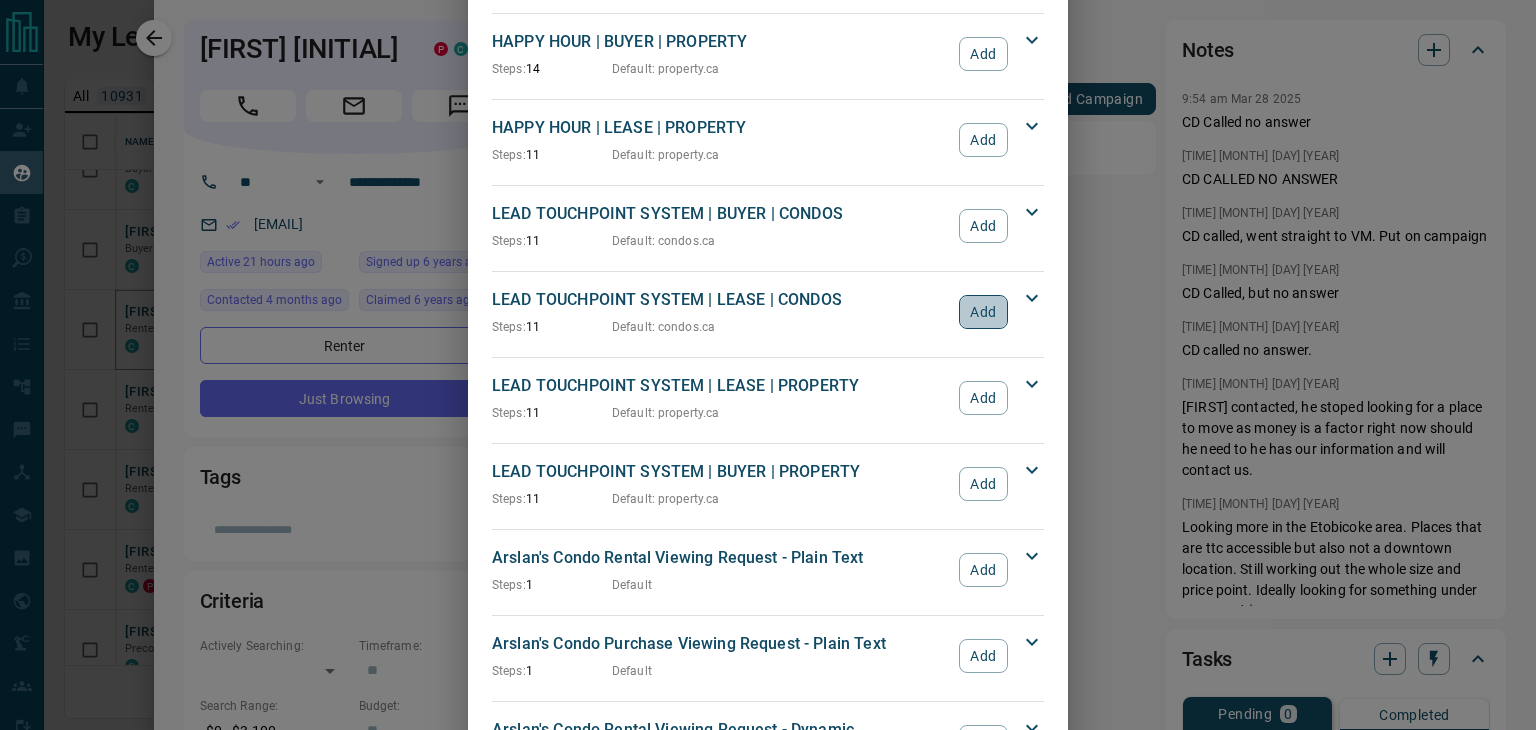 click on "Add" at bounding box center [983, 312] 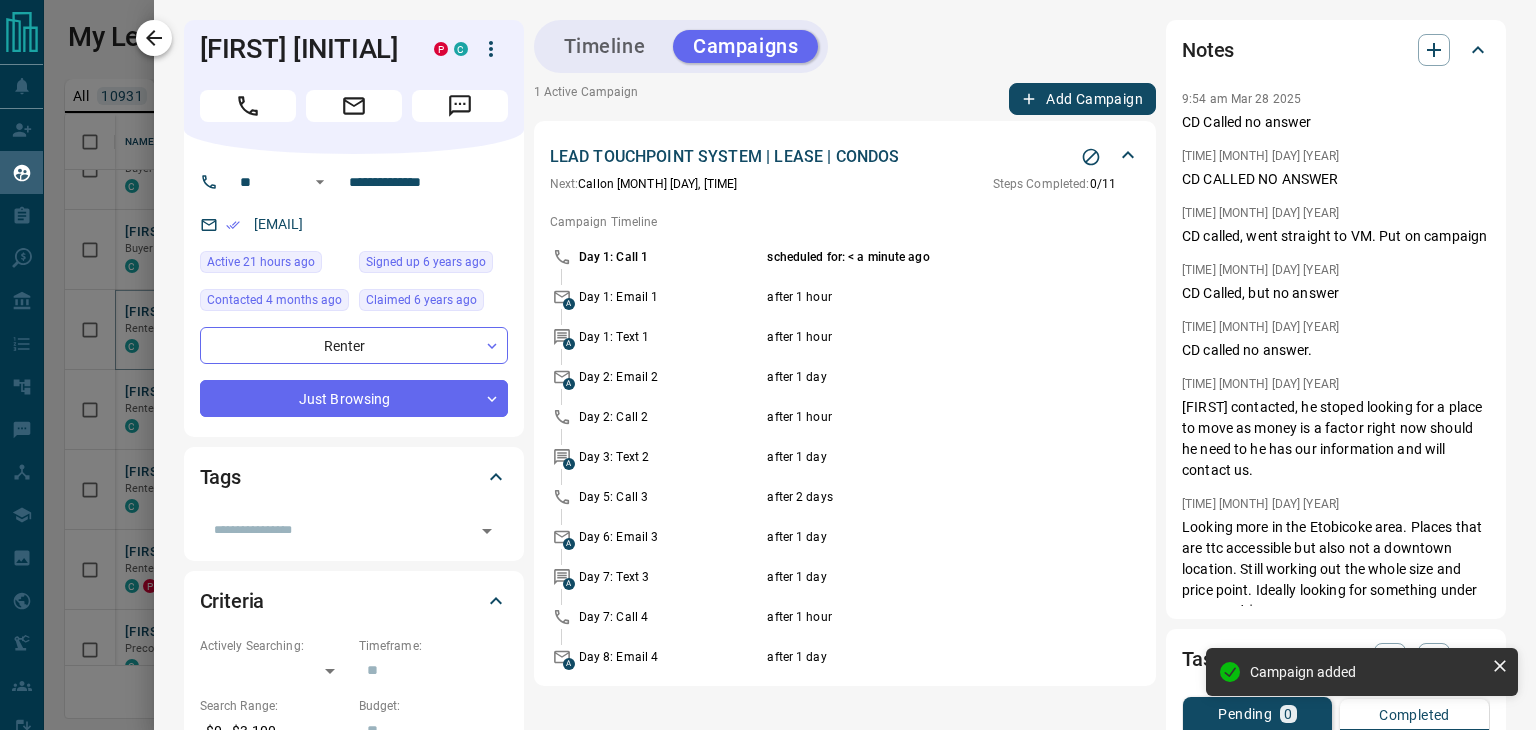 click 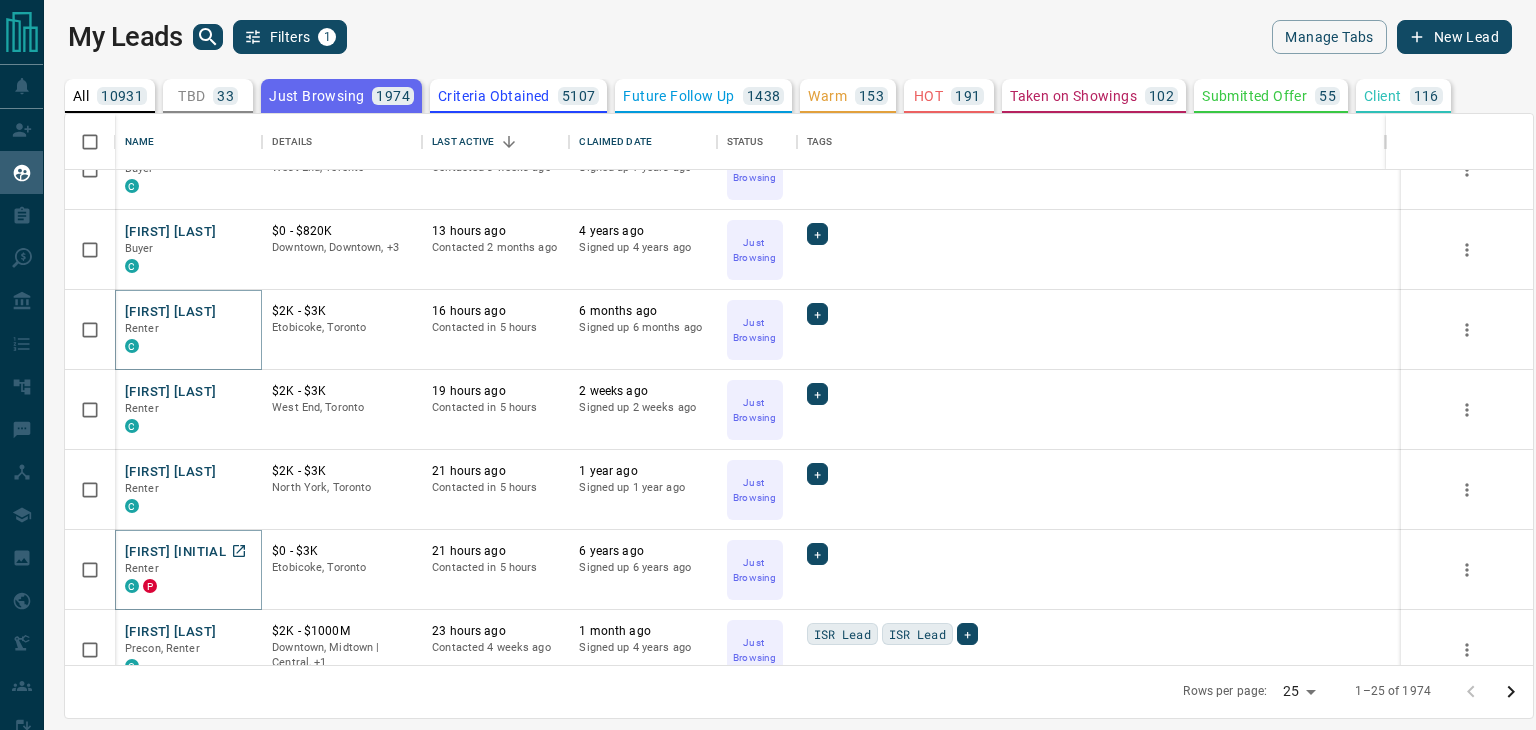 scroll, scrollTop: 1340, scrollLeft: 0, axis: vertical 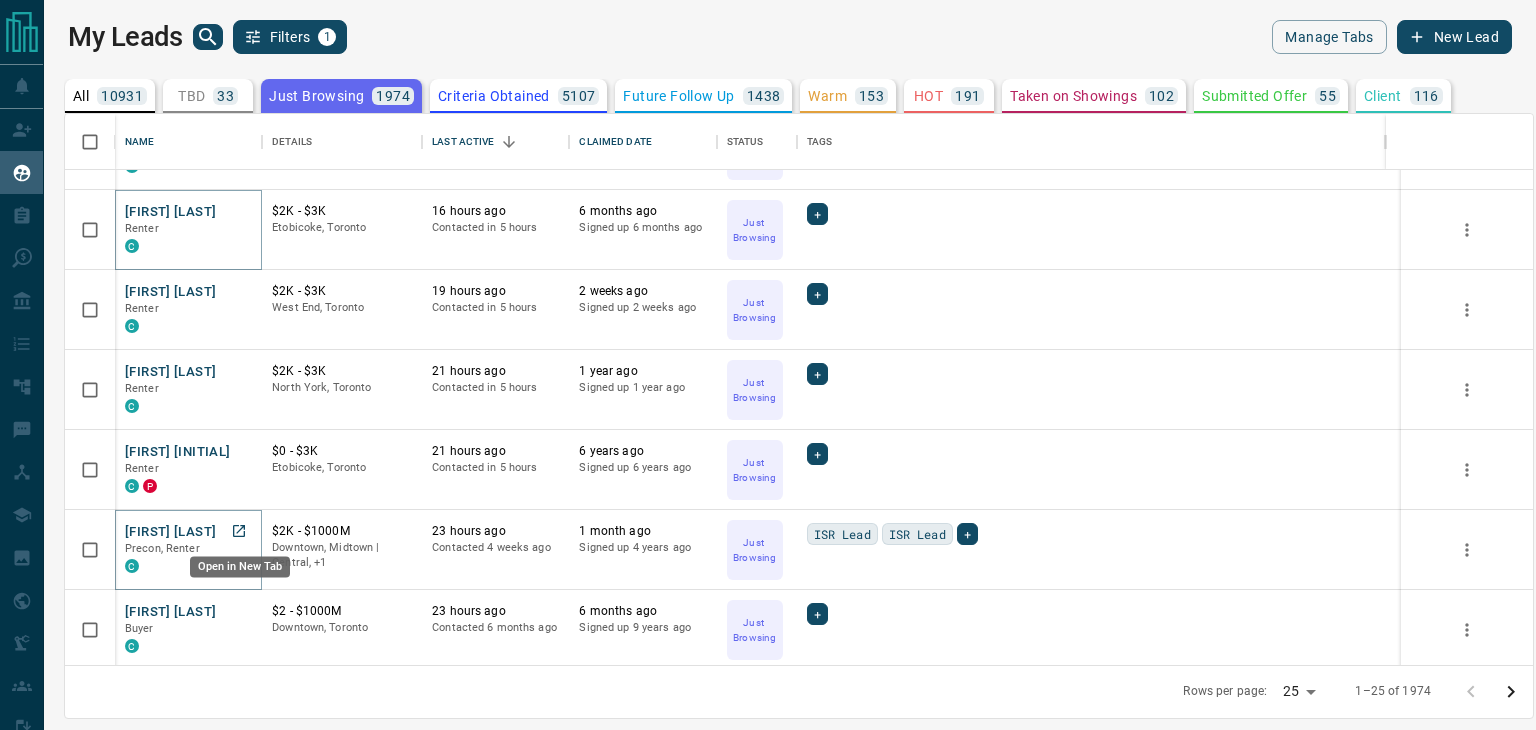 click 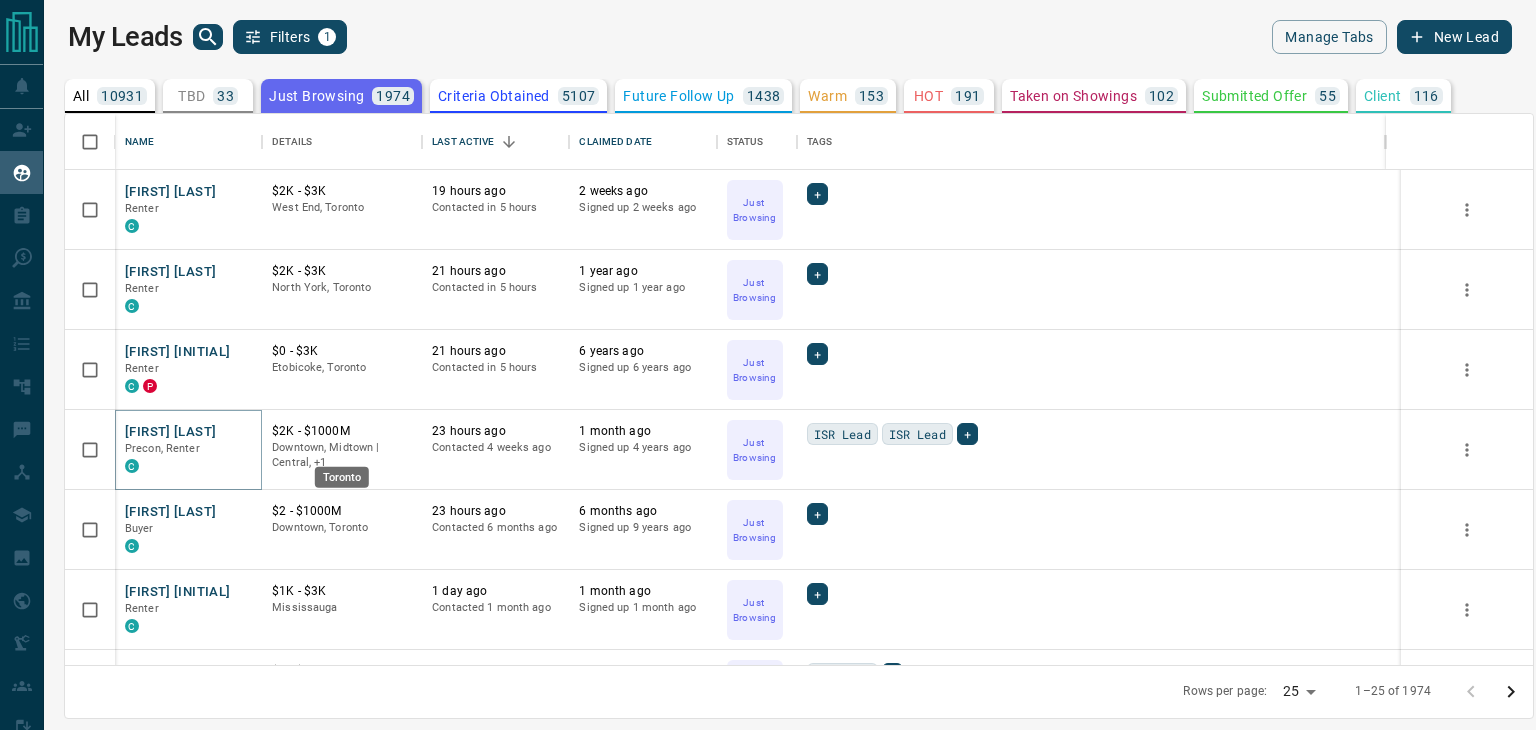 scroll, scrollTop: 1504, scrollLeft: 0, axis: vertical 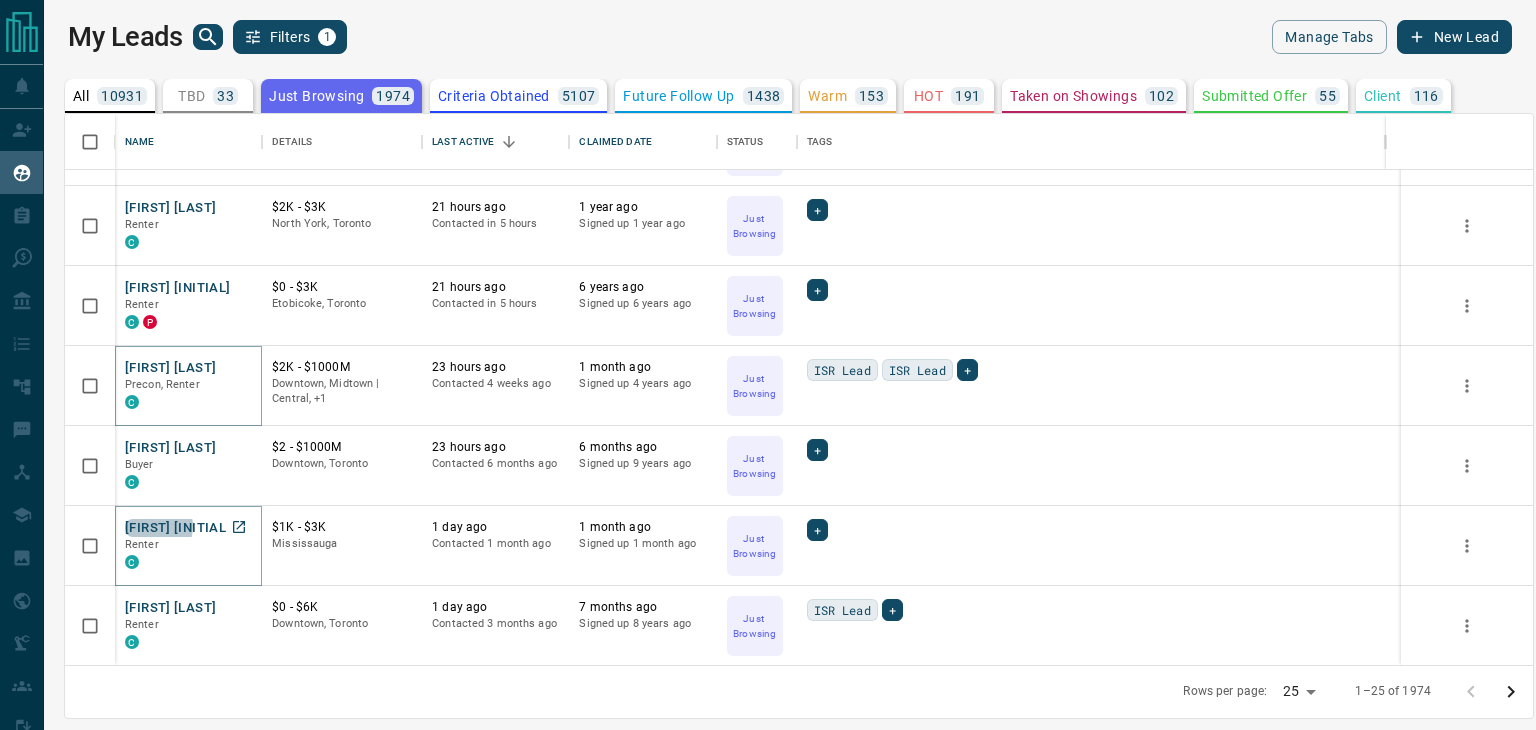 click on "[FIRST] [INITIAL]" at bounding box center (177, 528) 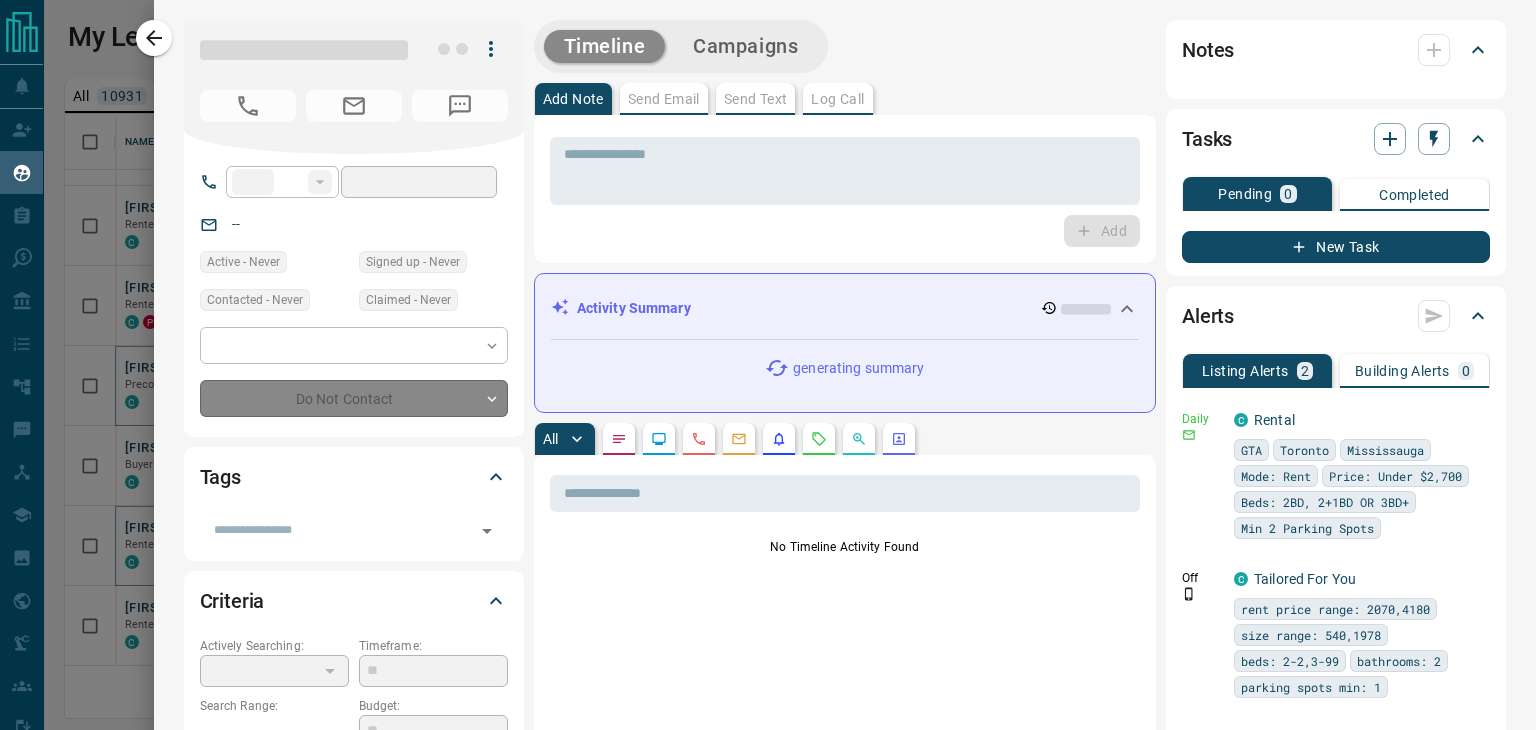 type on "**" 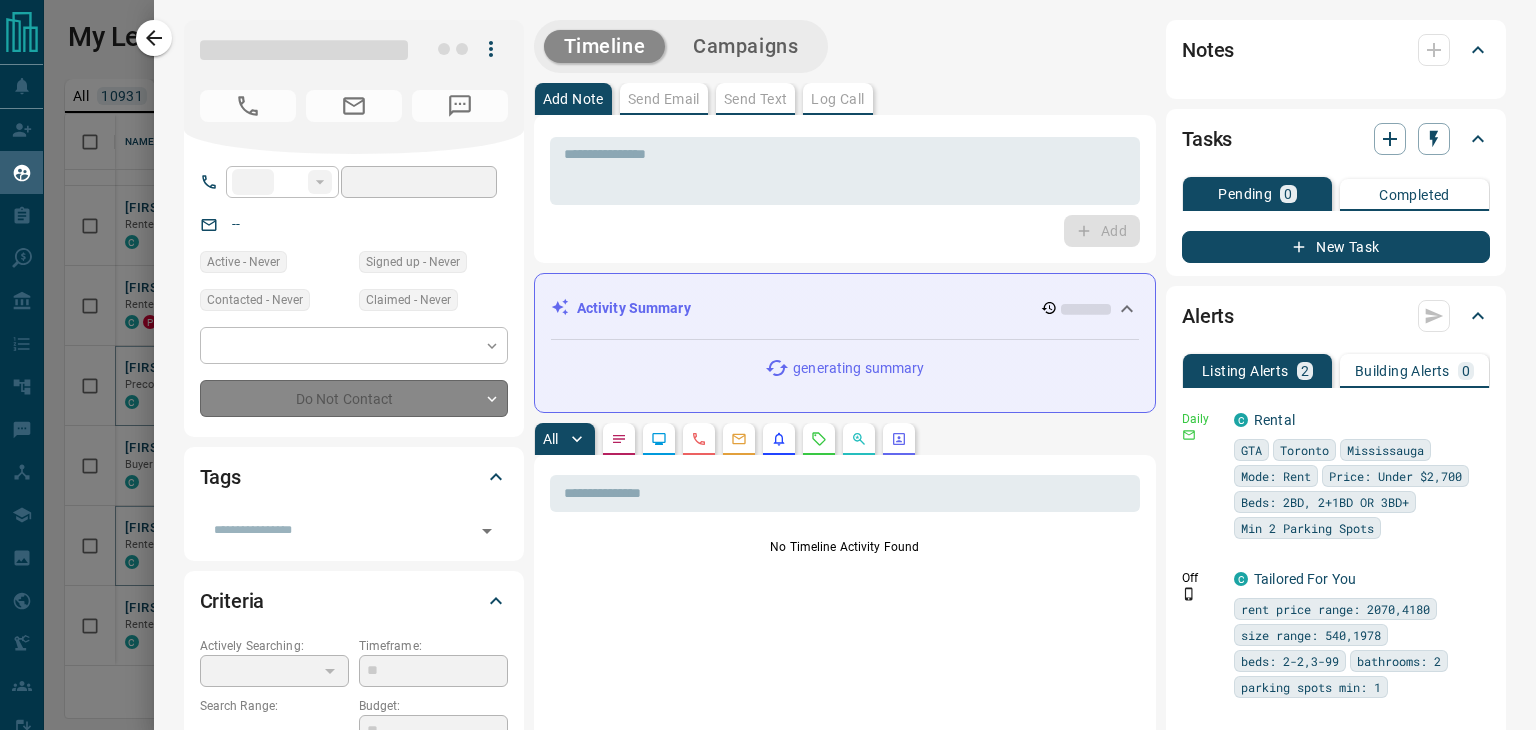 type on "**********" 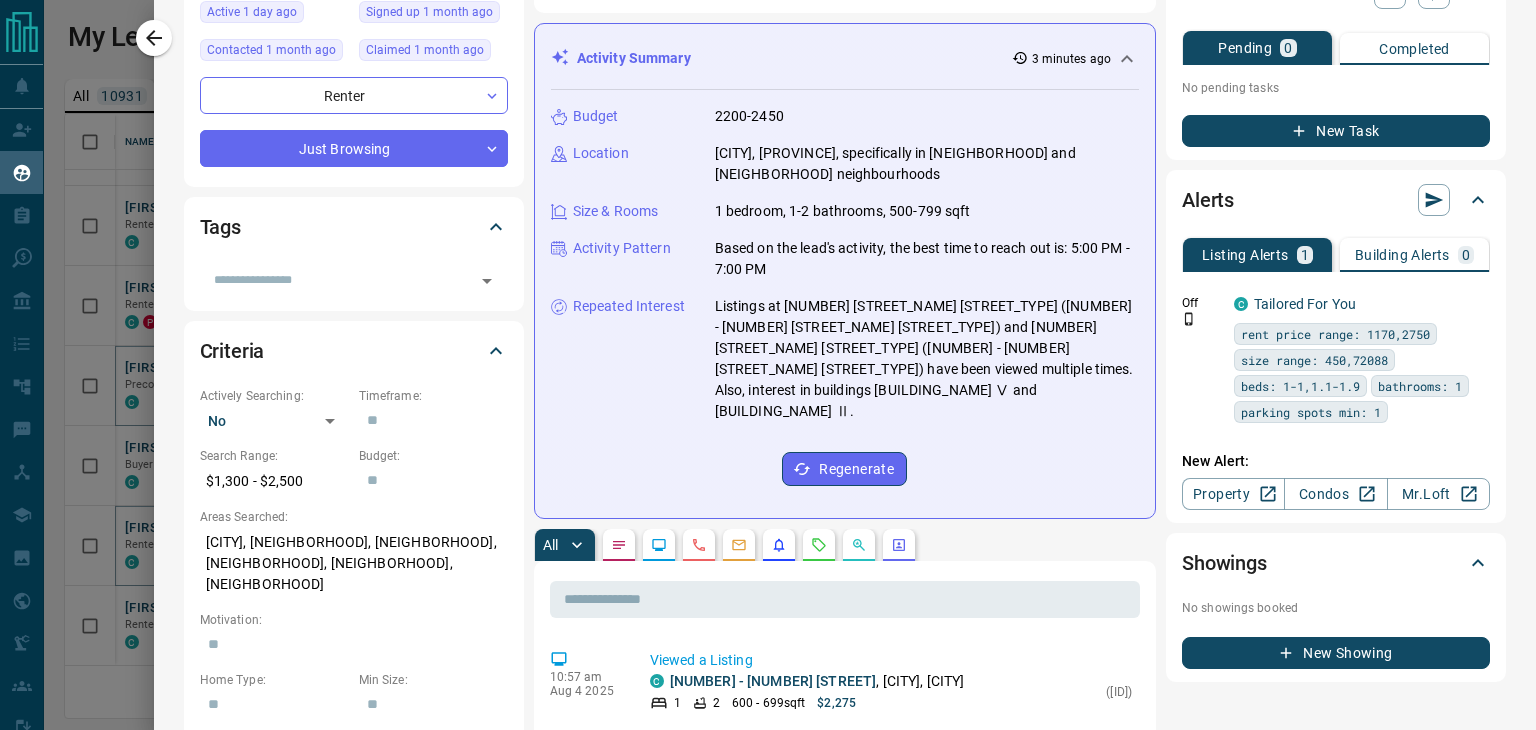 scroll, scrollTop: 500, scrollLeft: 0, axis: vertical 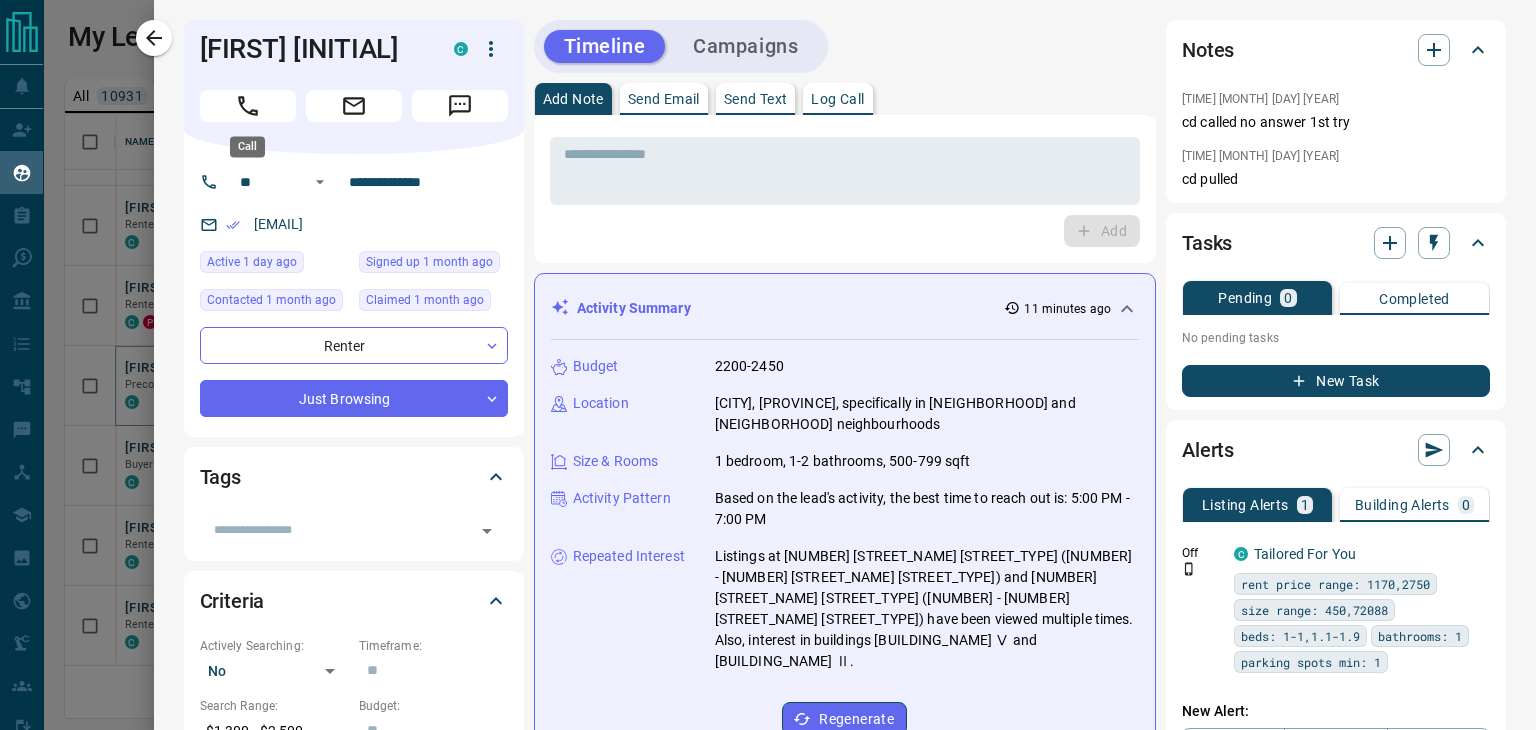 click 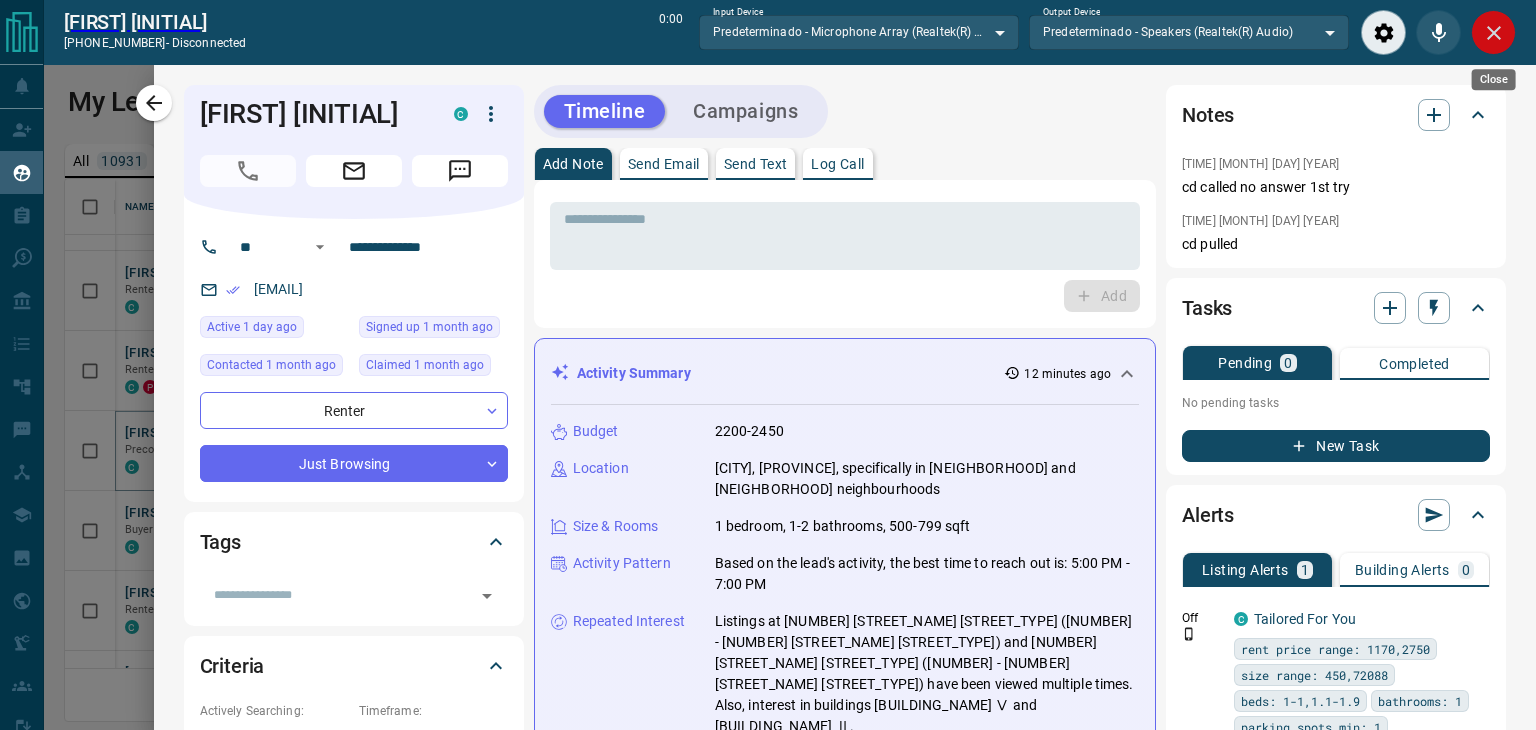 scroll, scrollTop: 473, scrollLeft: 1452, axis: both 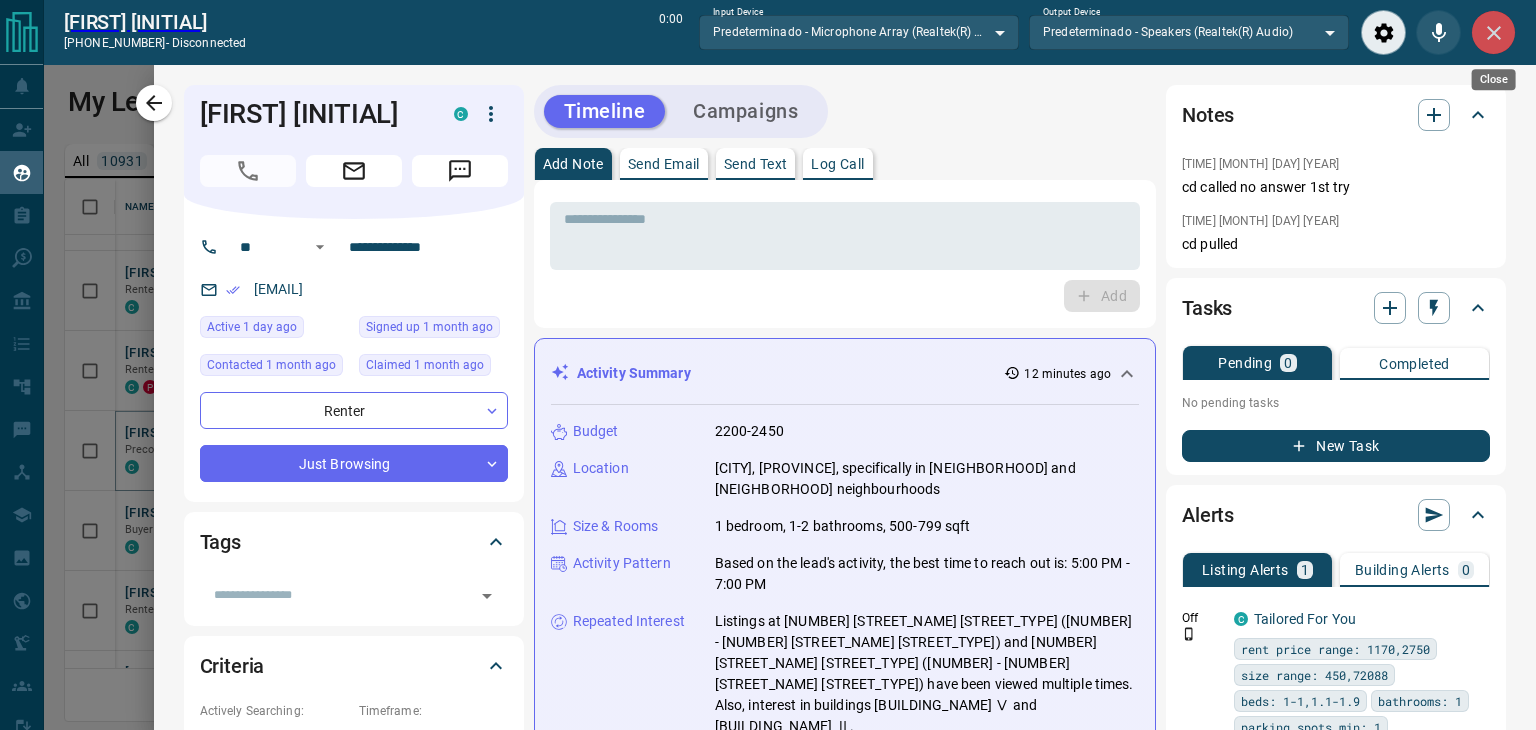 click 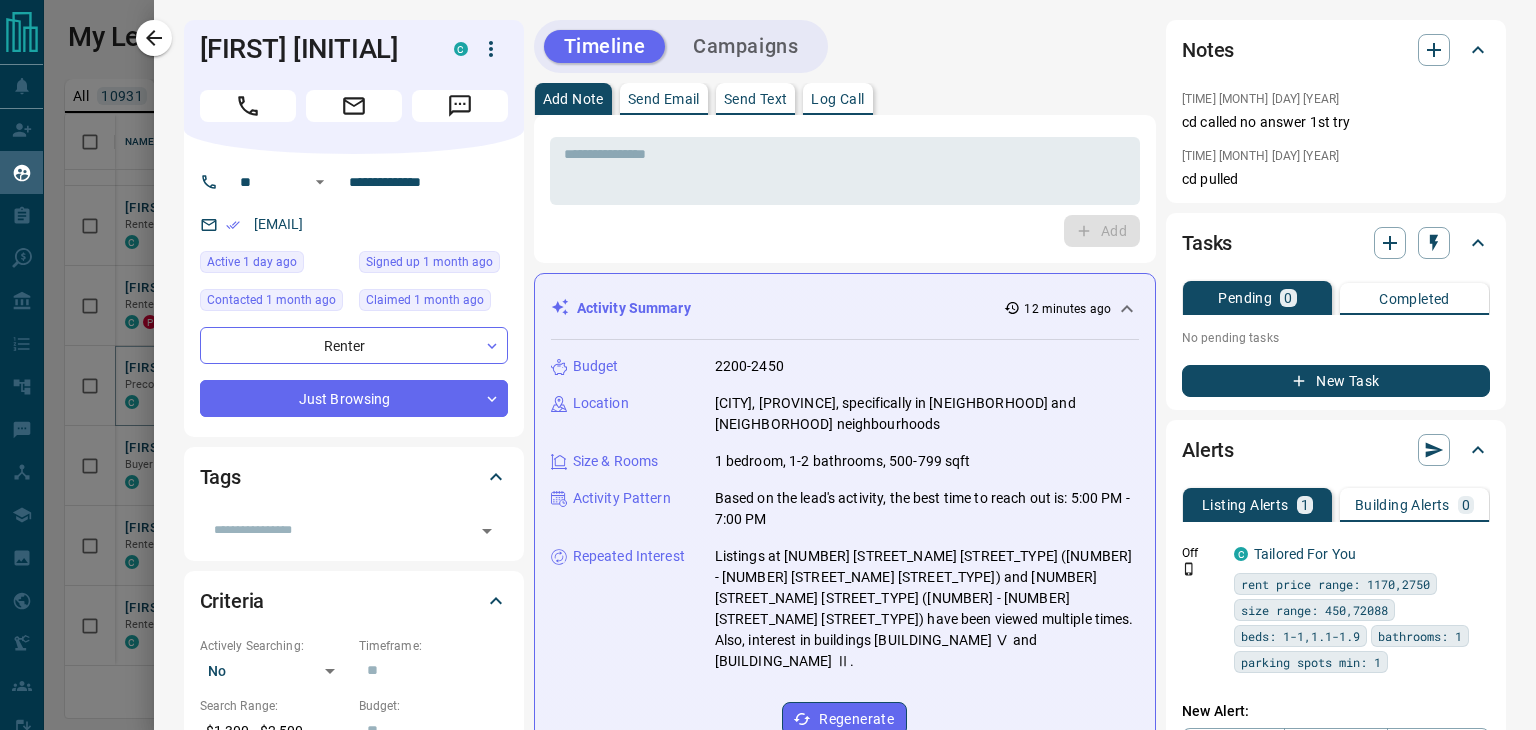scroll, scrollTop: 16, scrollLeft: 15, axis: both 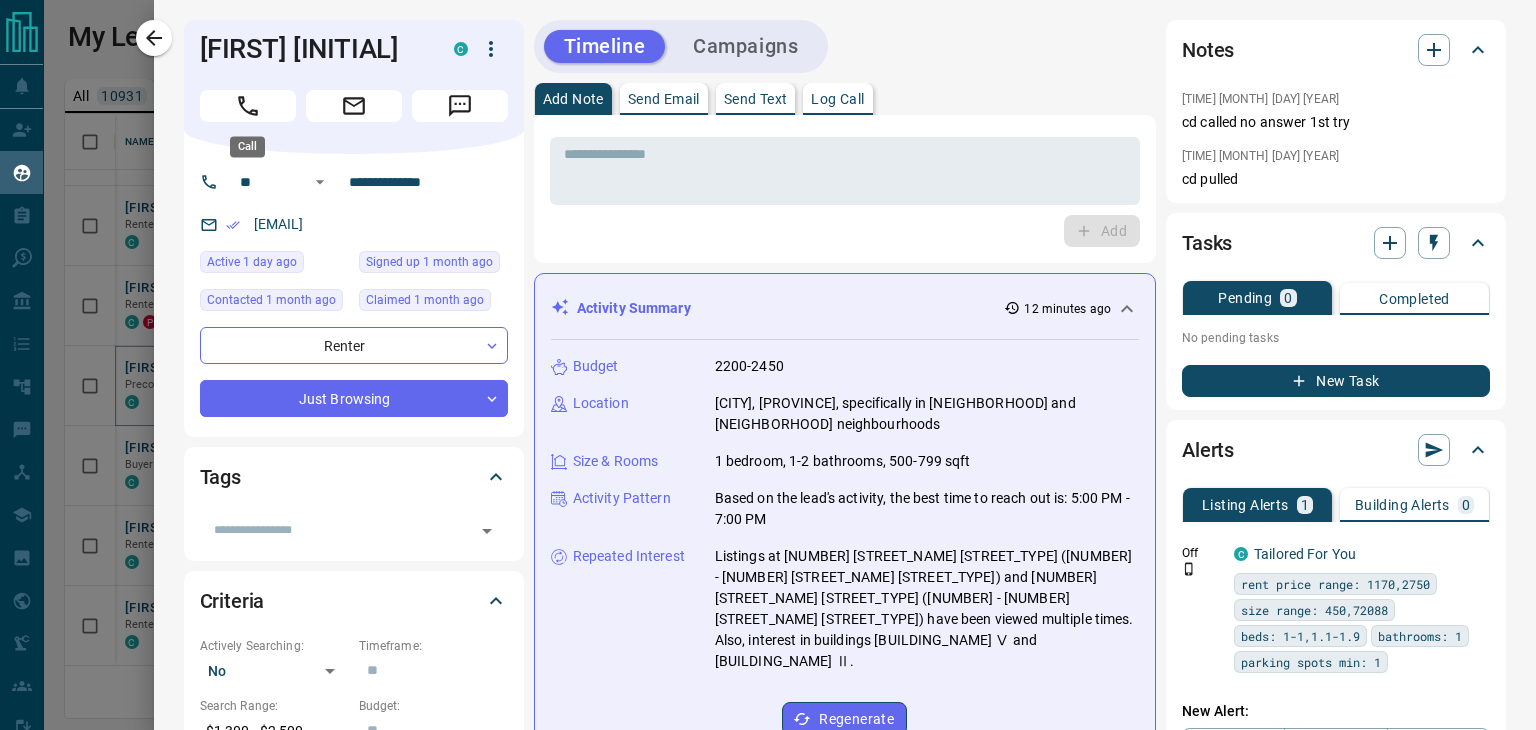 click at bounding box center (248, 106) 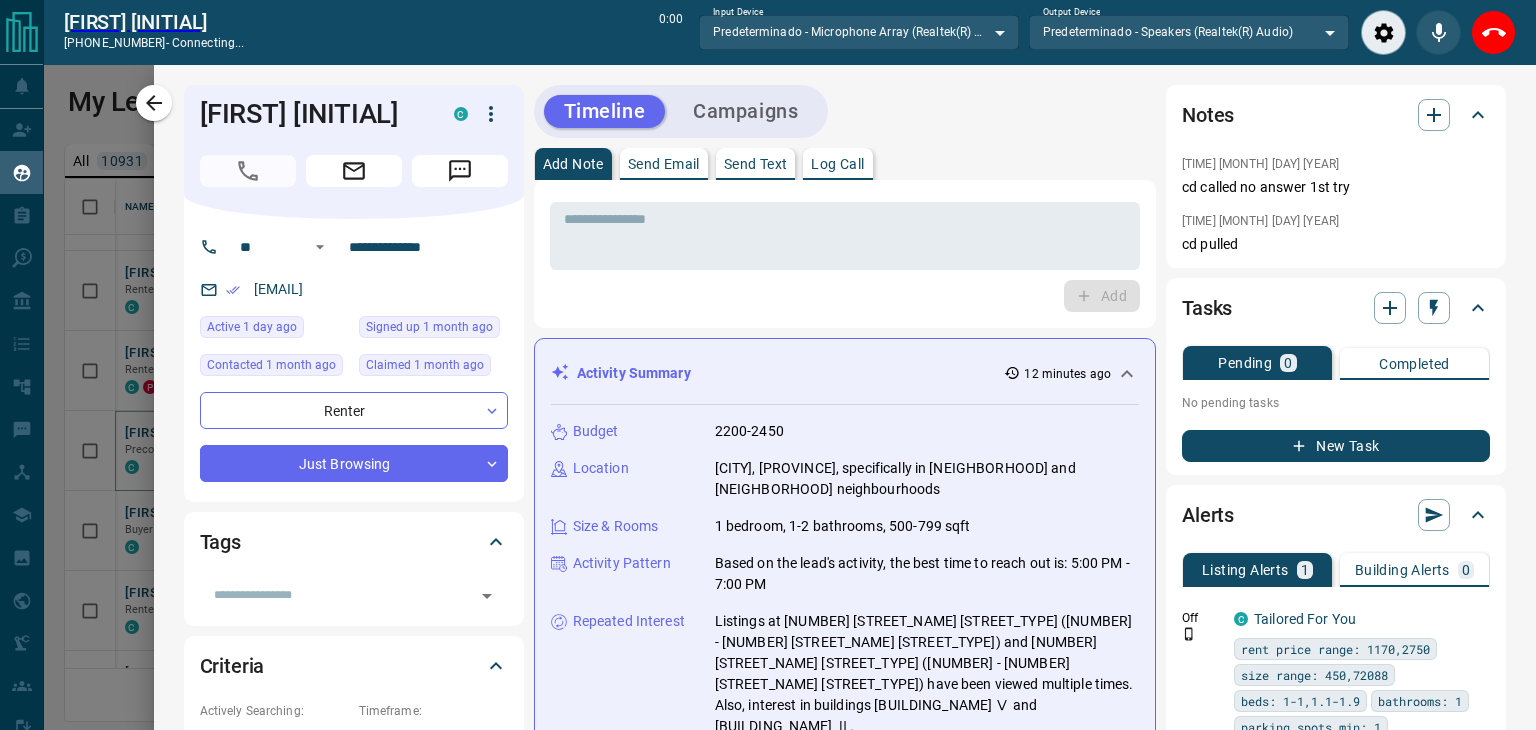 scroll, scrollTop: 473, scrollLeft: 1452, axis: both 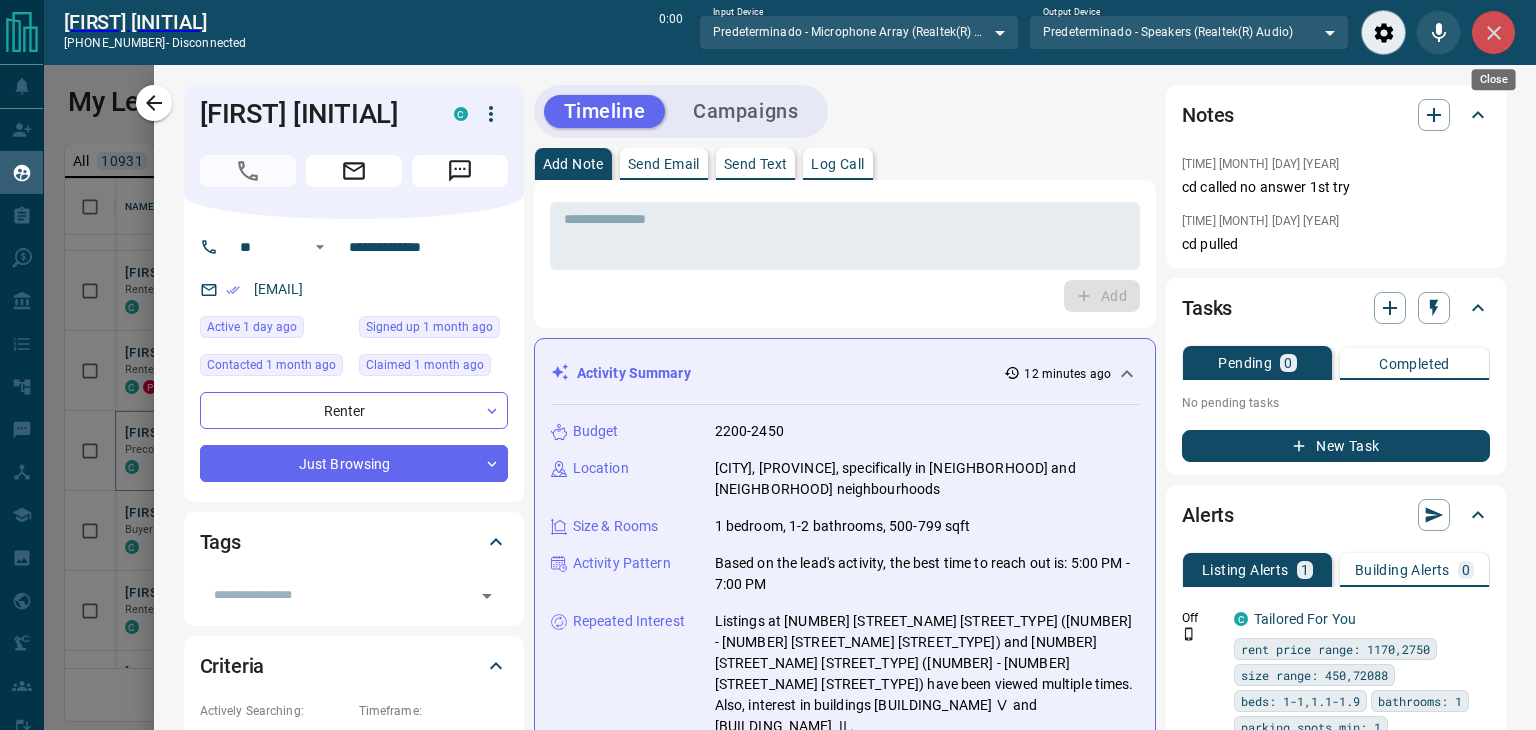 click 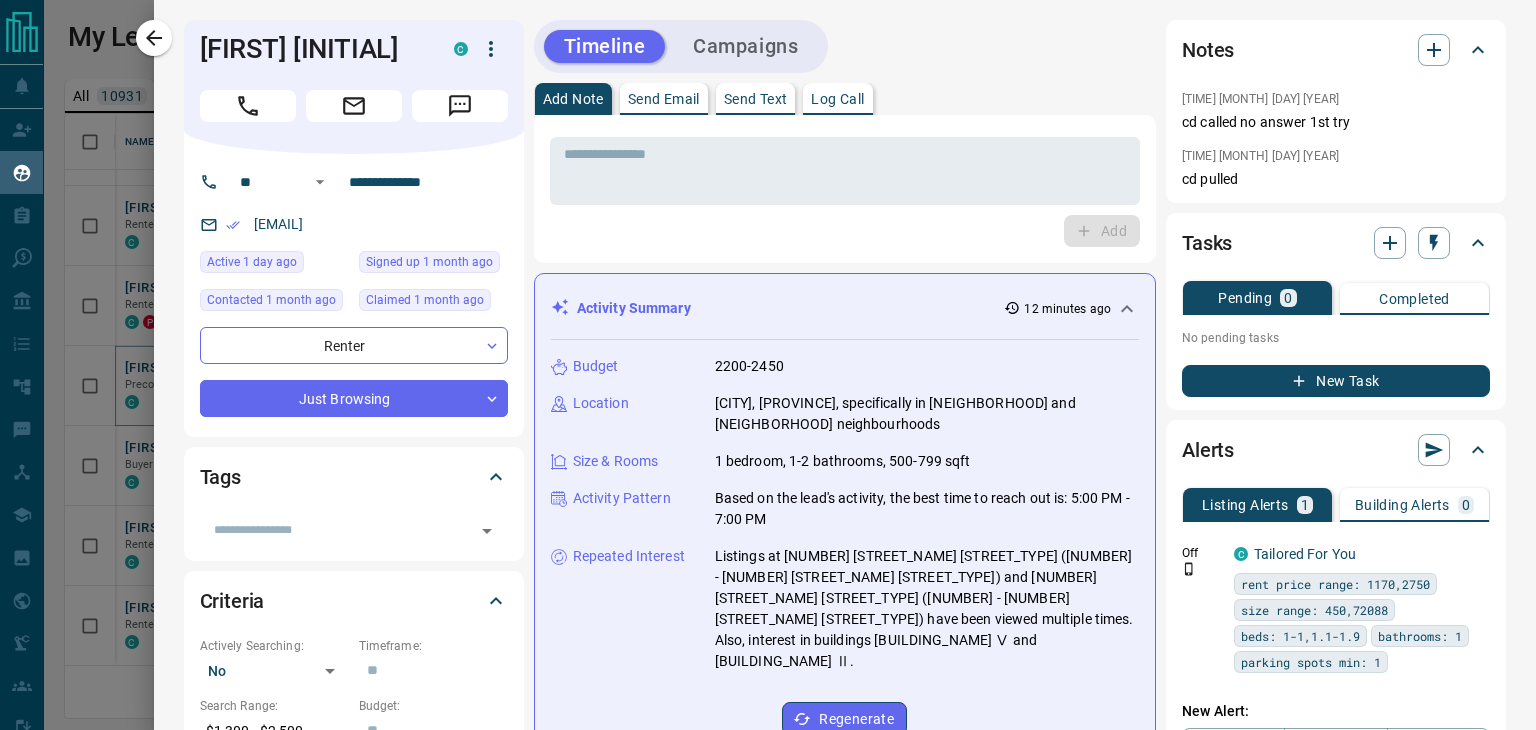 scroll, scrollTop: 16, scrollLeft: 15, axis: both 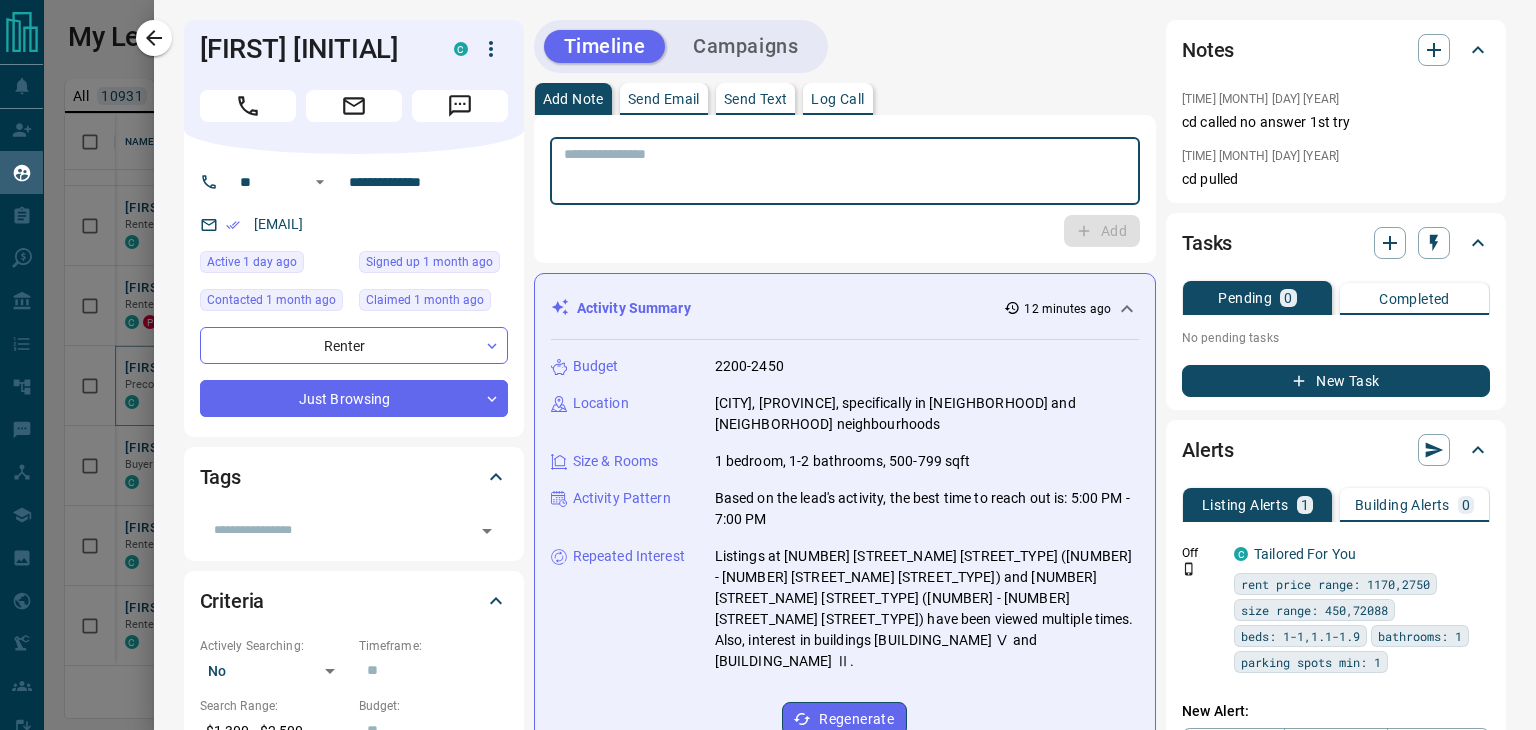 click at bounding box center [845, 171] 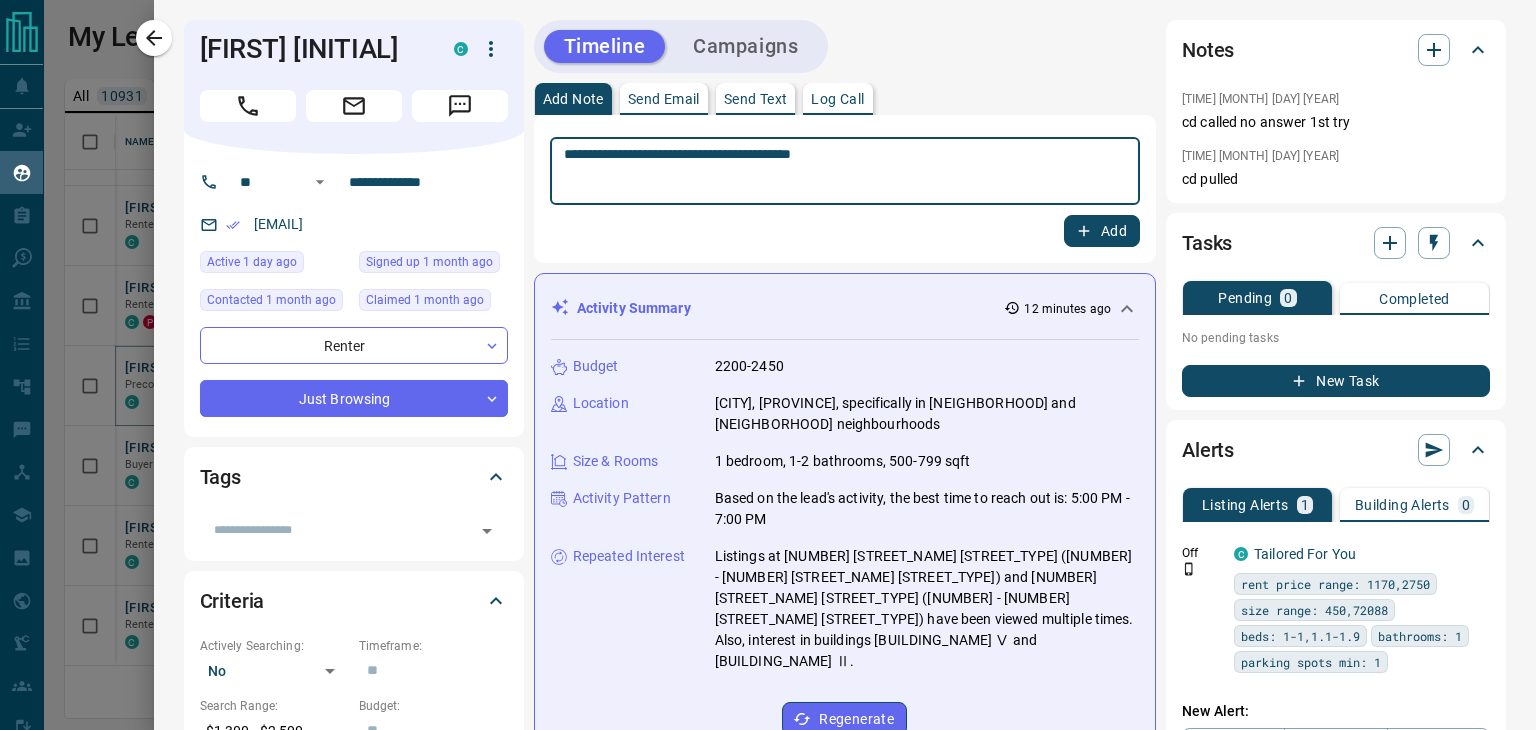 type on "**********" 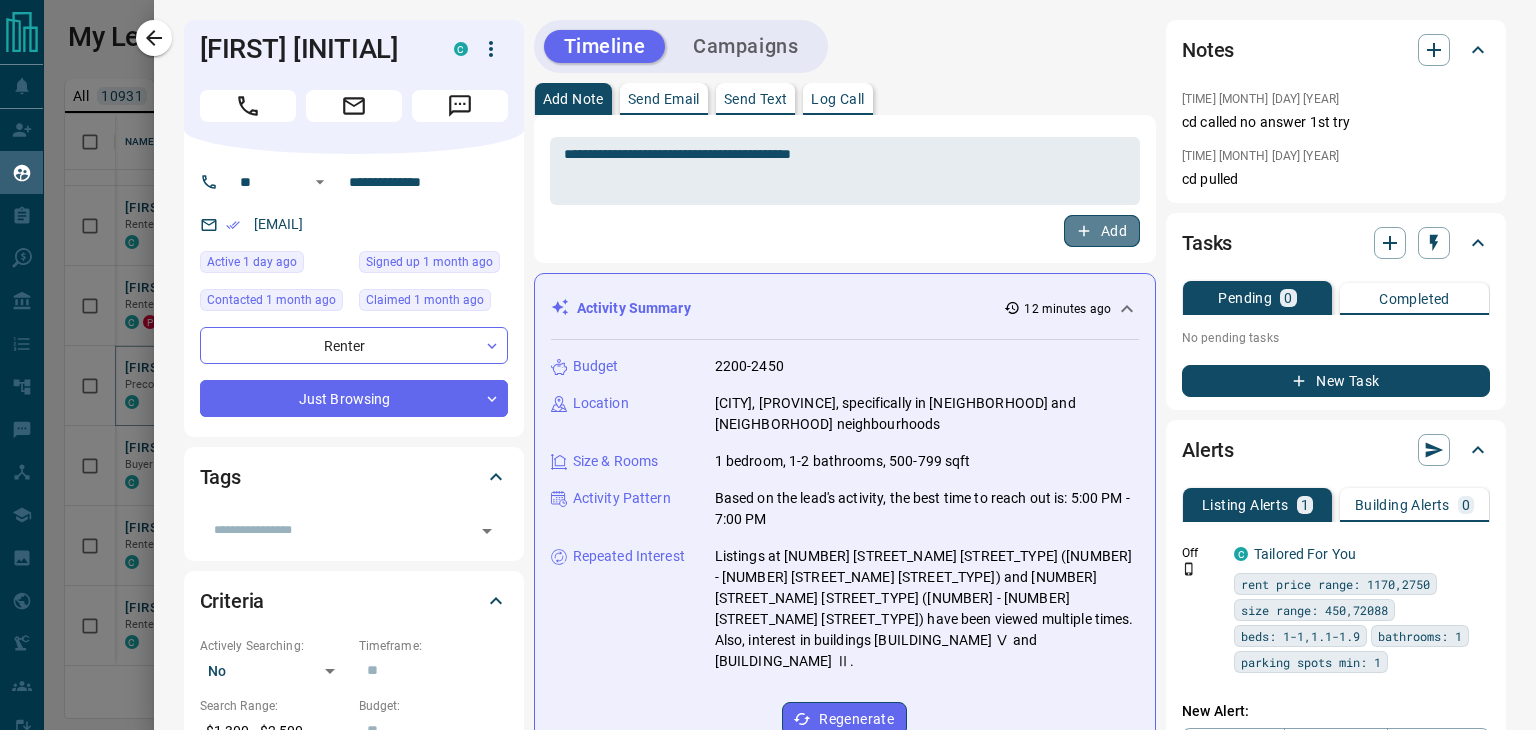 click on "Add" at bounding box center (1102, 231) 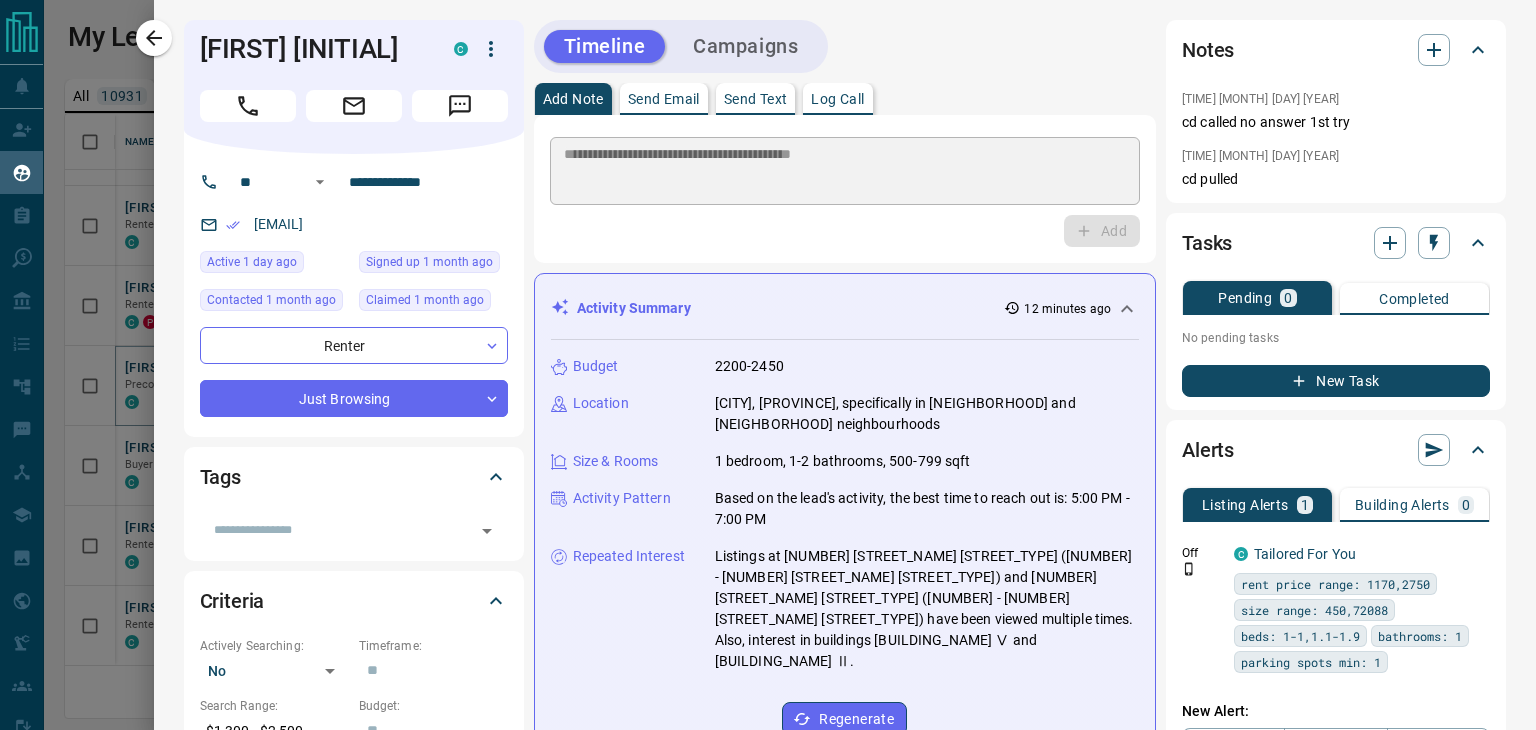 type 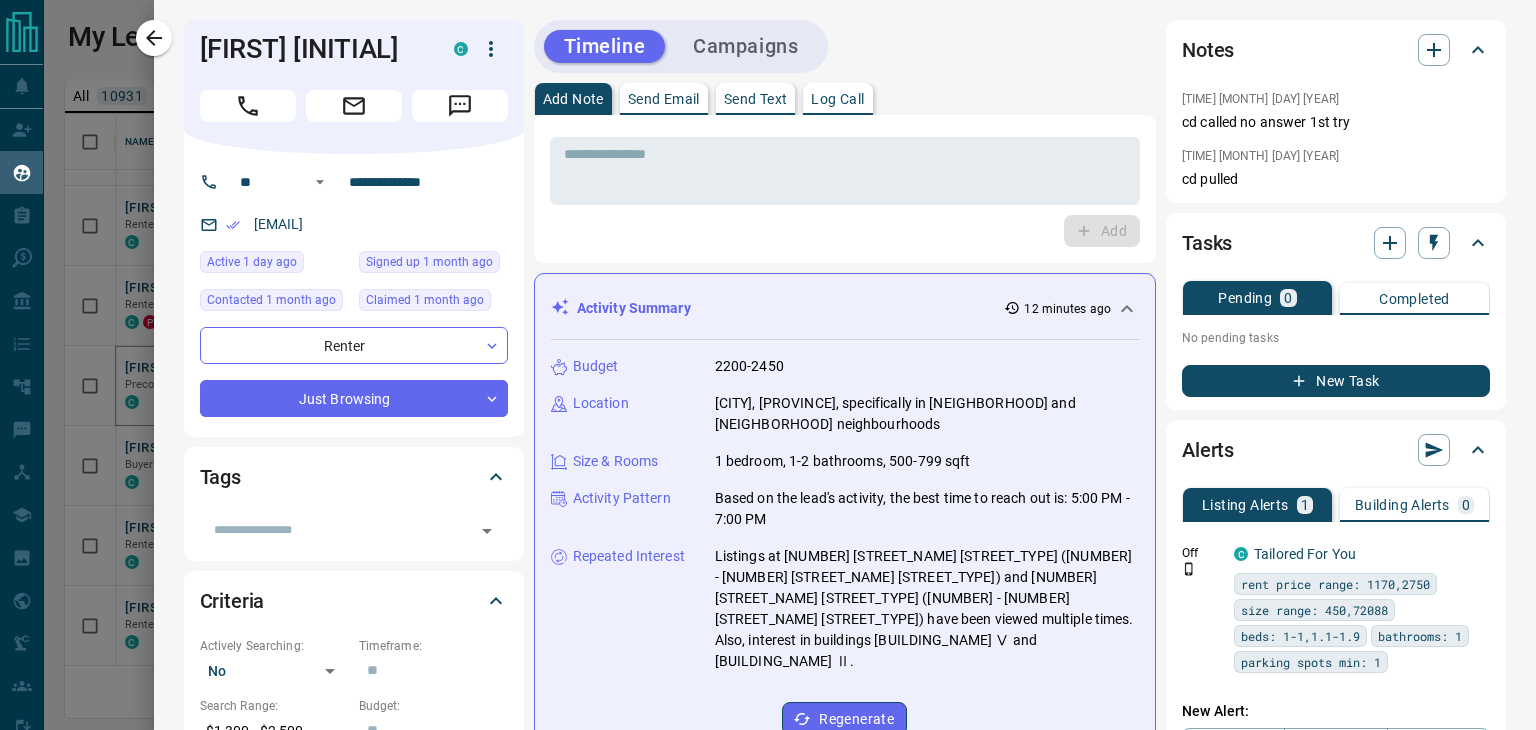 click on "Timeline Campaigns" at bounding box center [681, 46] 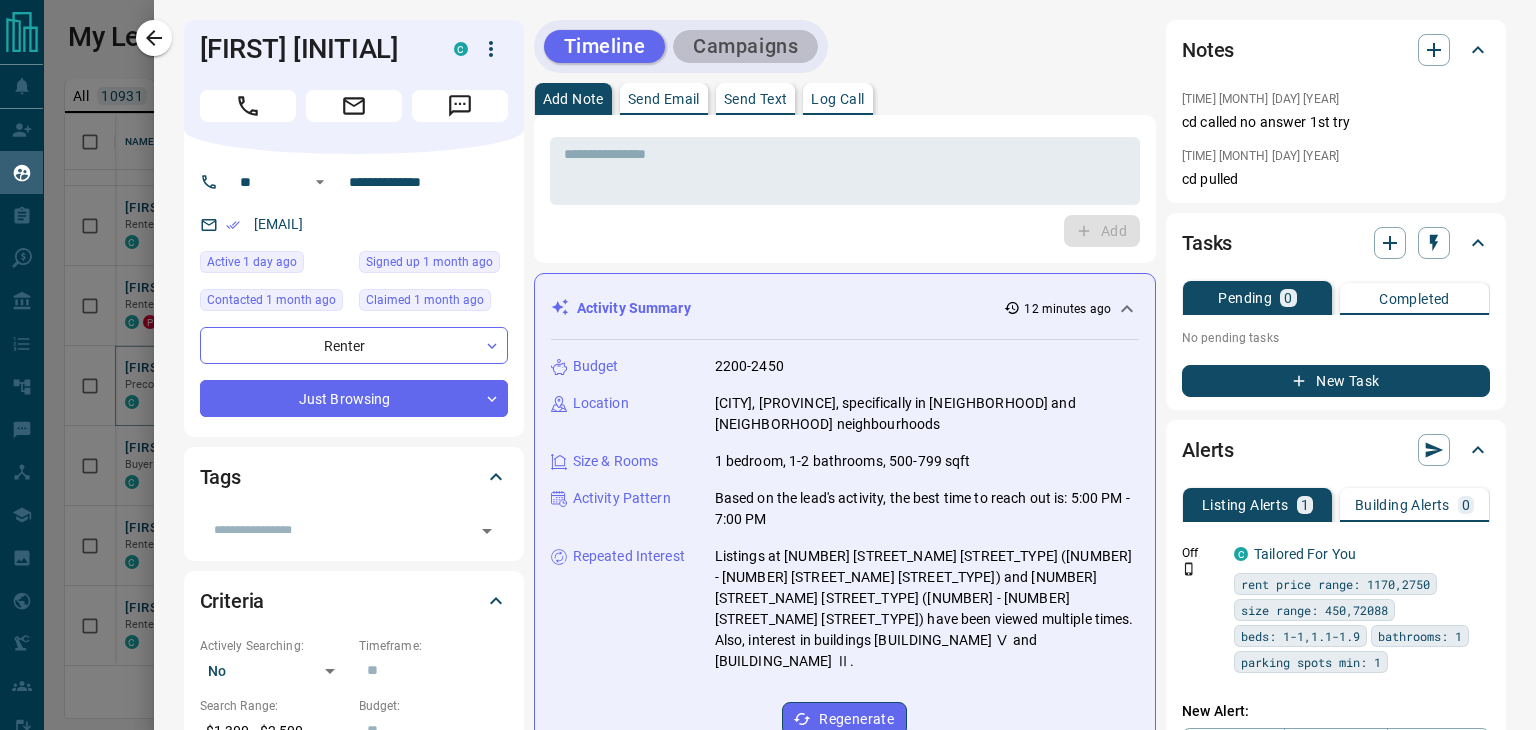 click on "Campaigns" at bounding box center [745, 46] 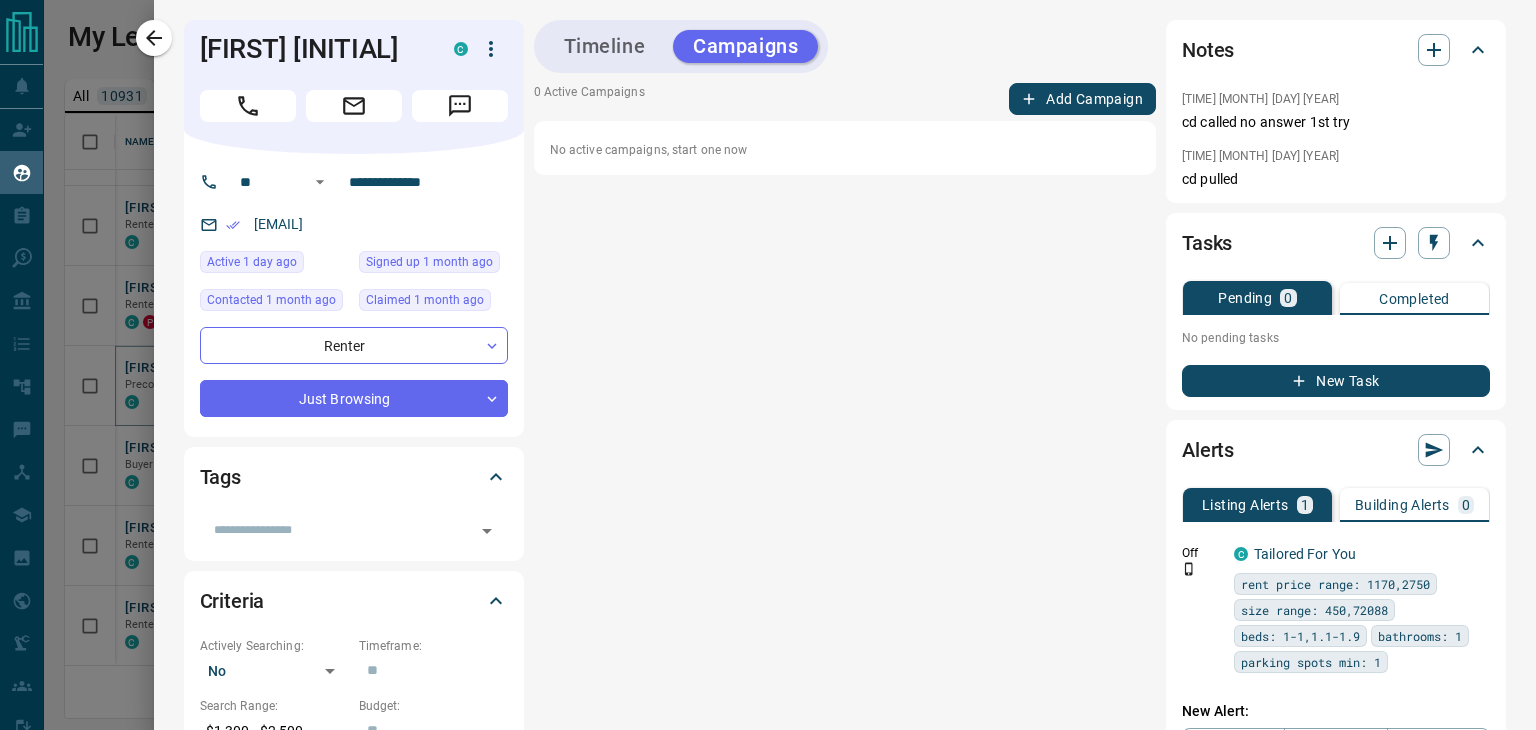 click on "Add Campaign" at bounding box center [1082, 99] 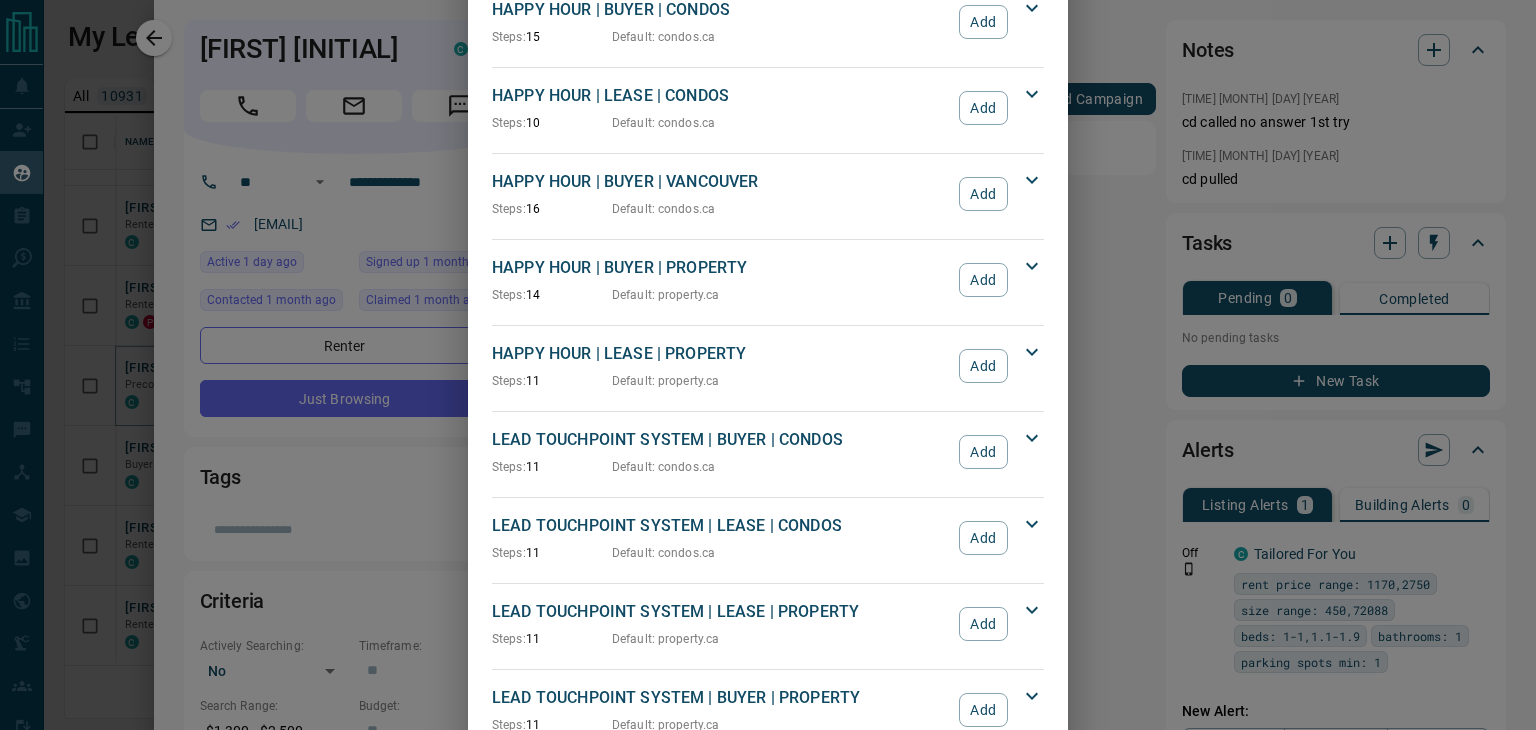 scroll, scrollTop: 300, scrollLeft: 0, axis: vertical 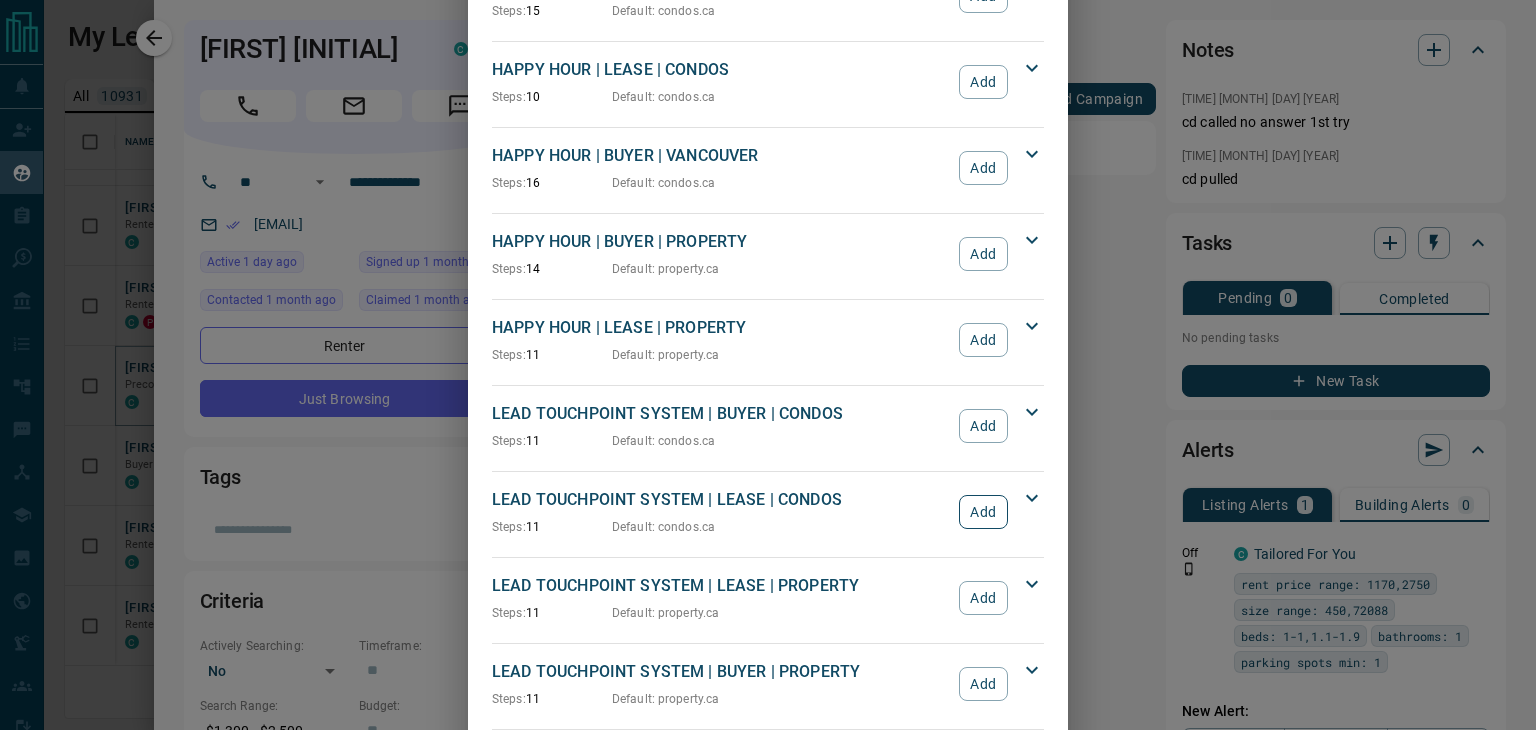 click on "Add" at bounding box center [983, 512] 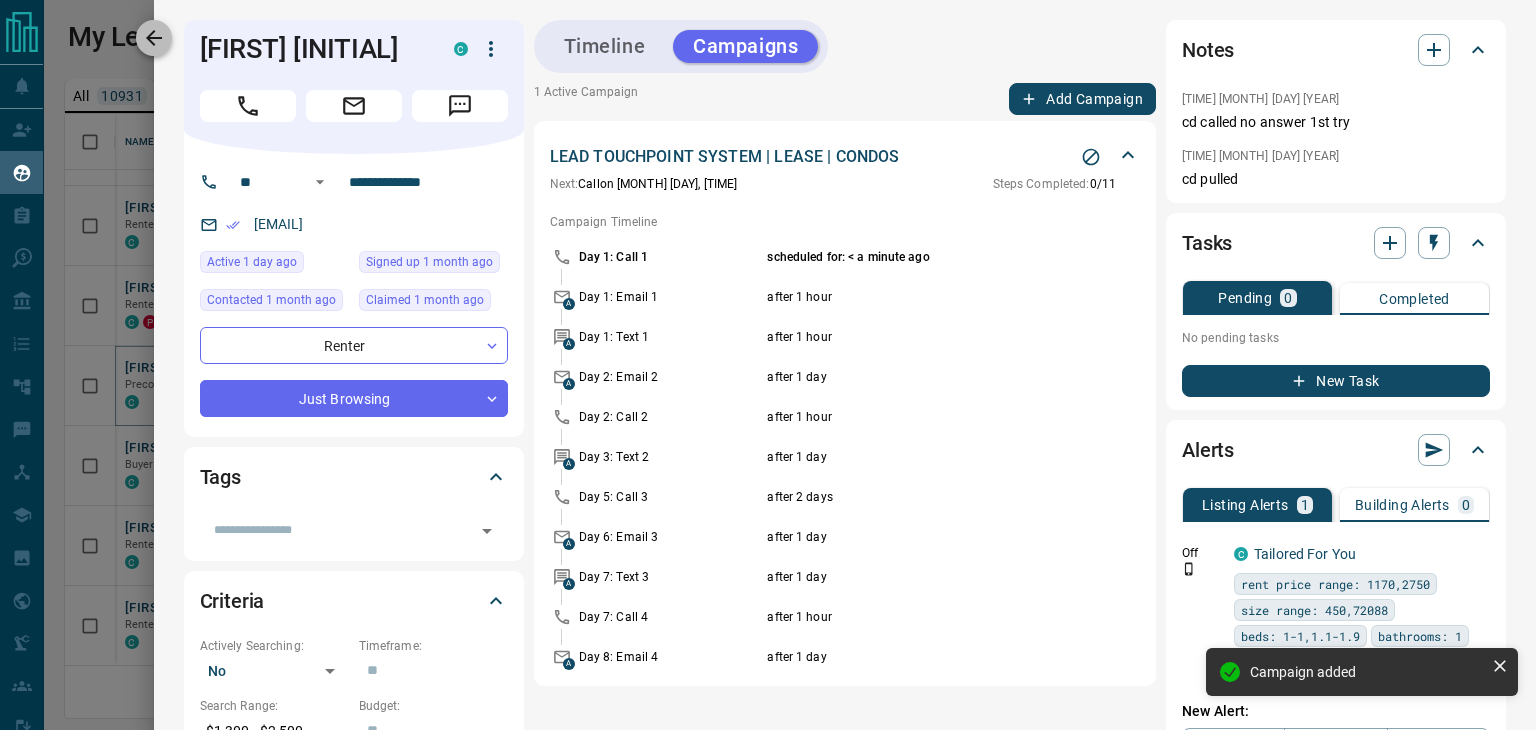 click 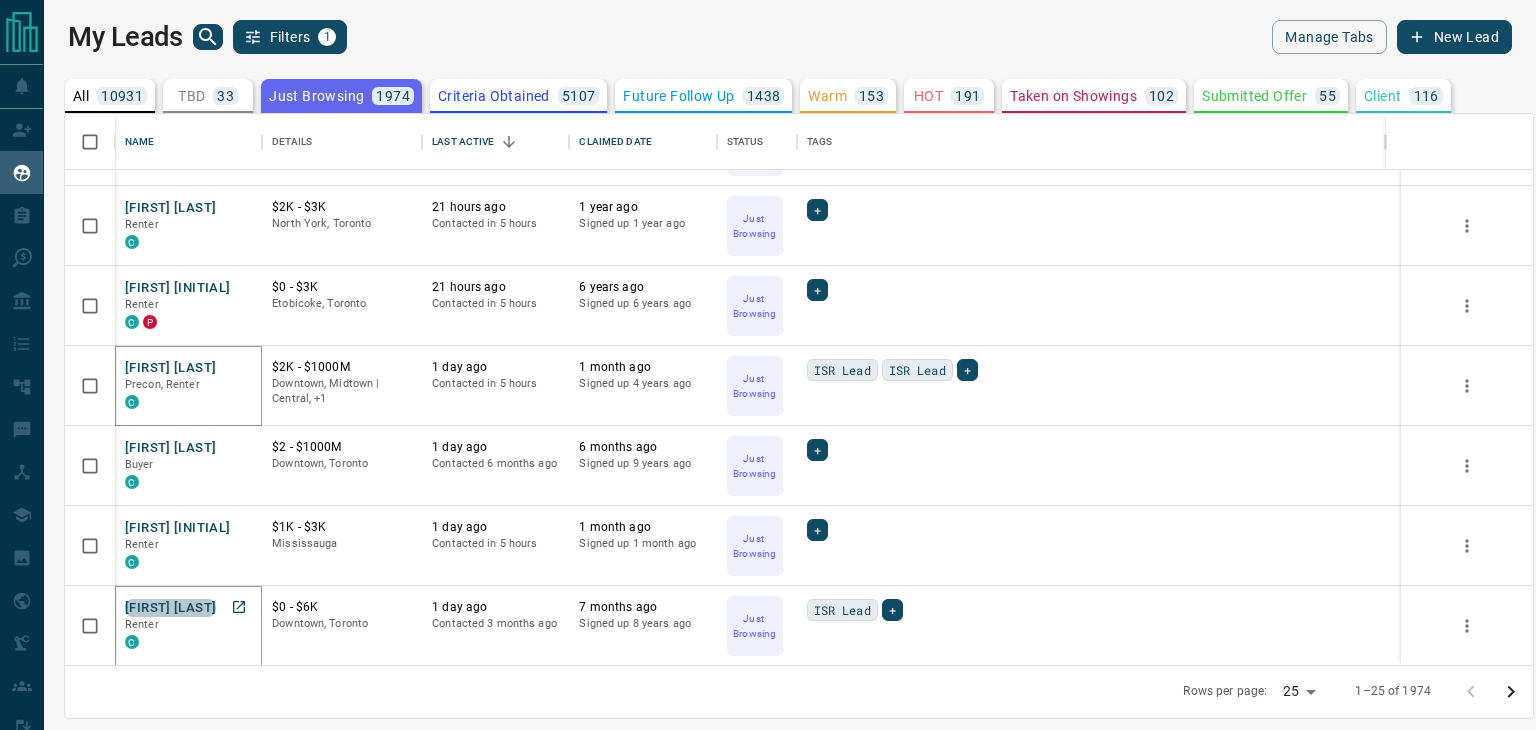 click on "[FIRST] [LAST]" at bounding box center (170, 608) 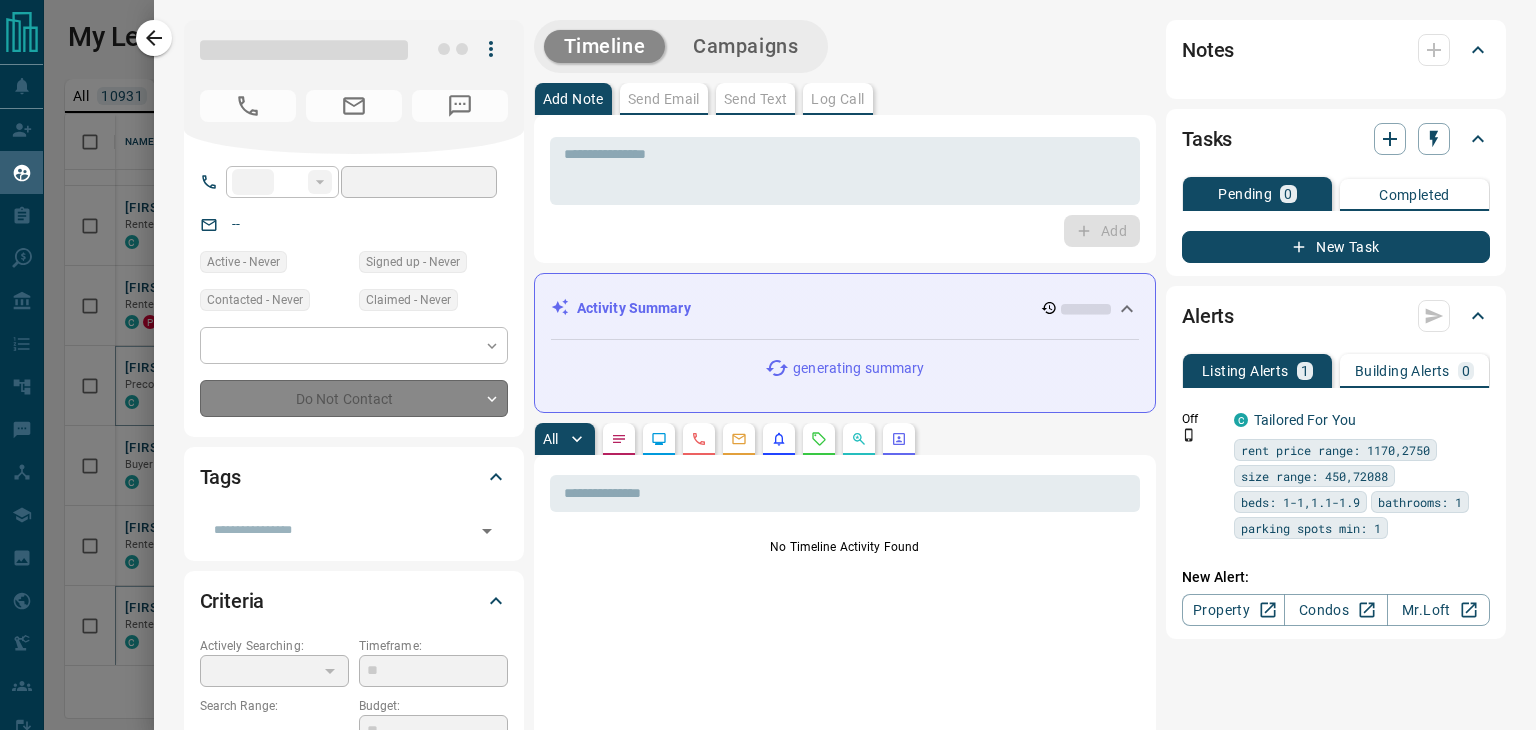type on "**" 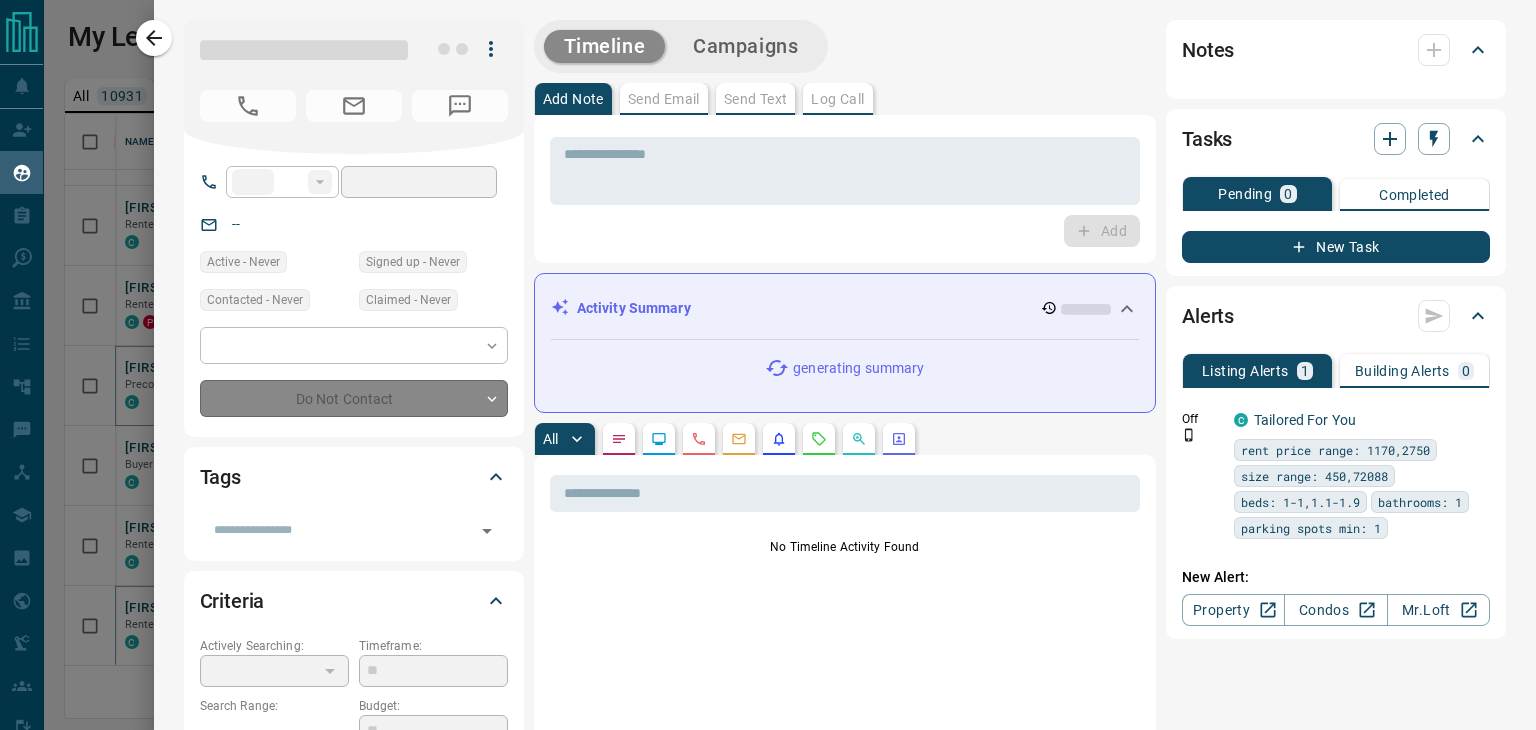 type on "**********" 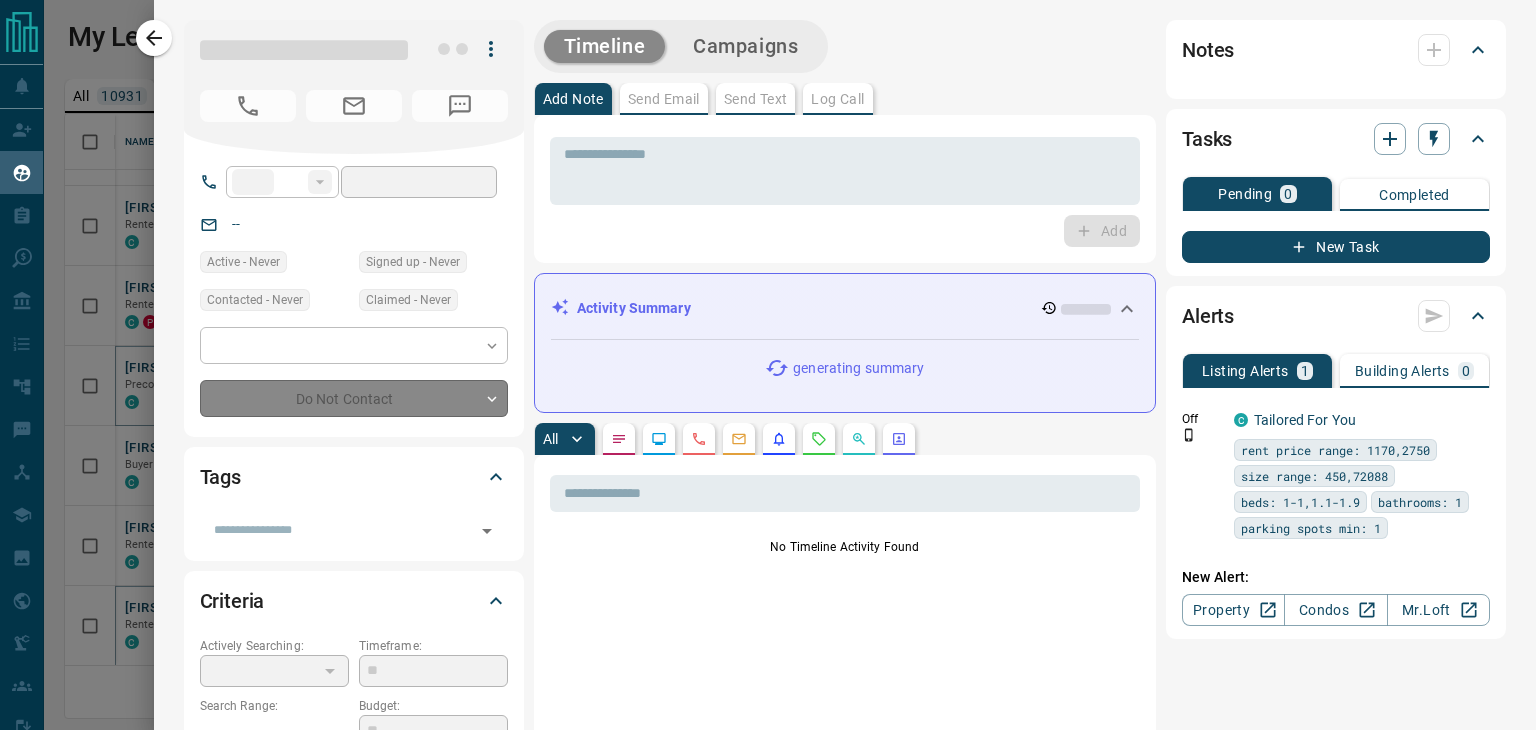 type on "*******" 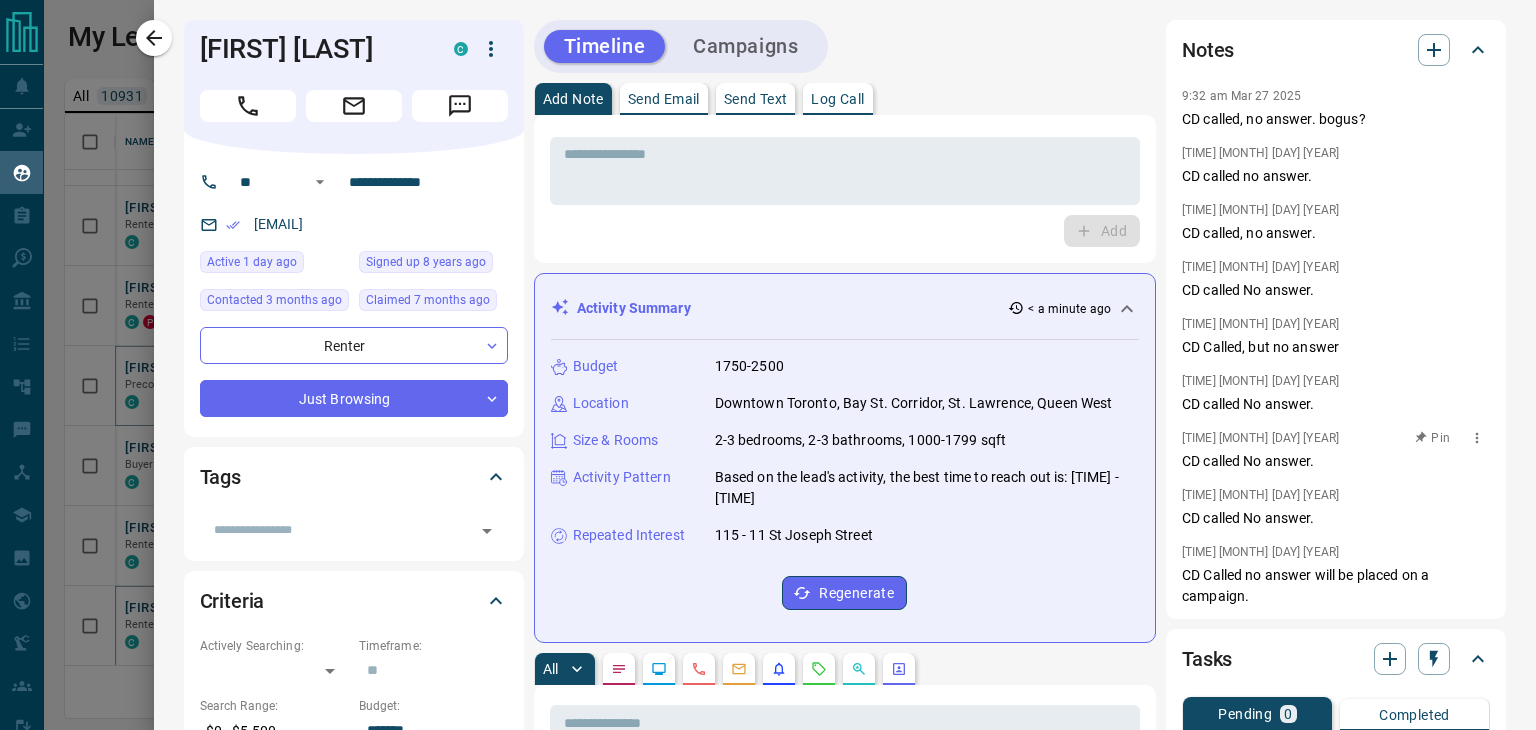 scroll, scrollTop: 0, scrollLeft: 0, axis: both 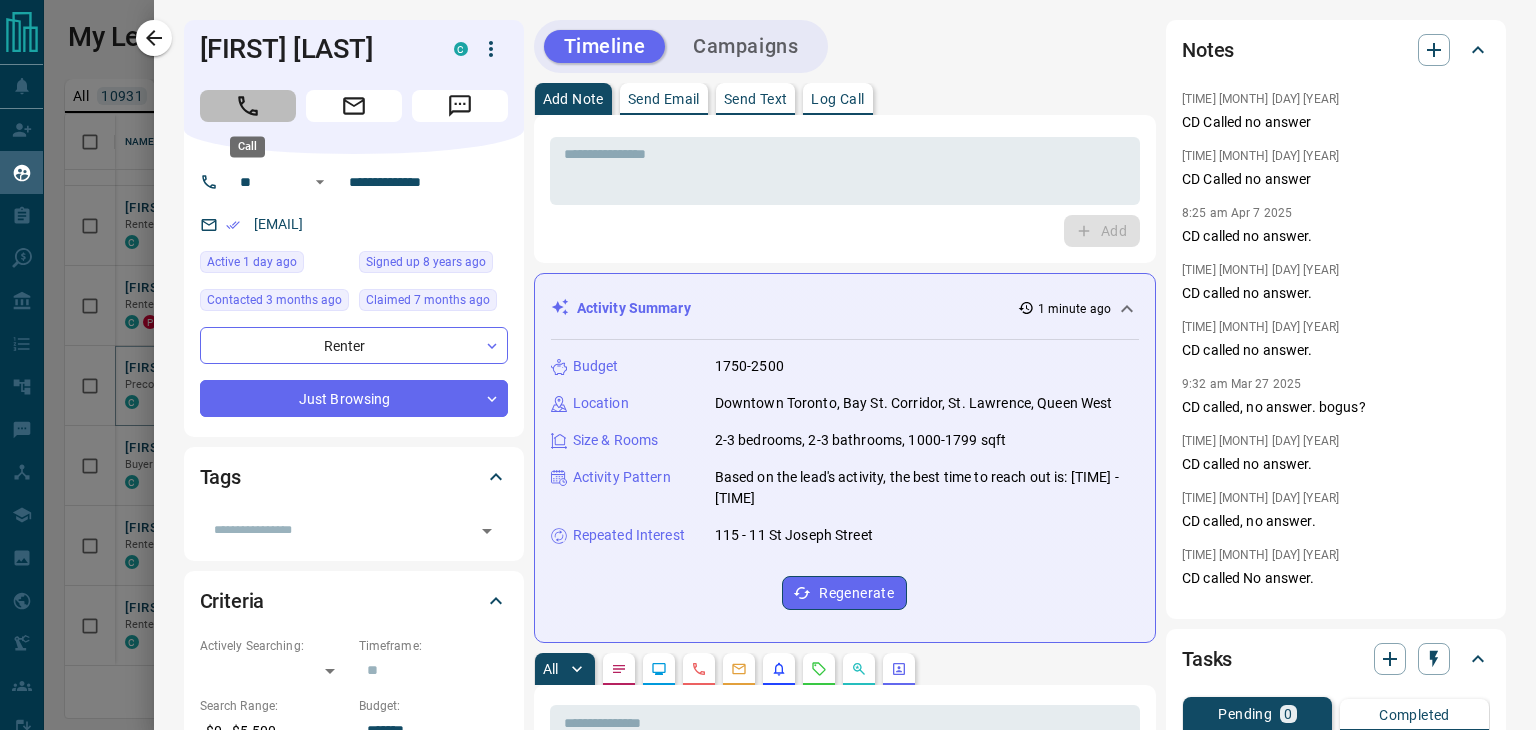 click 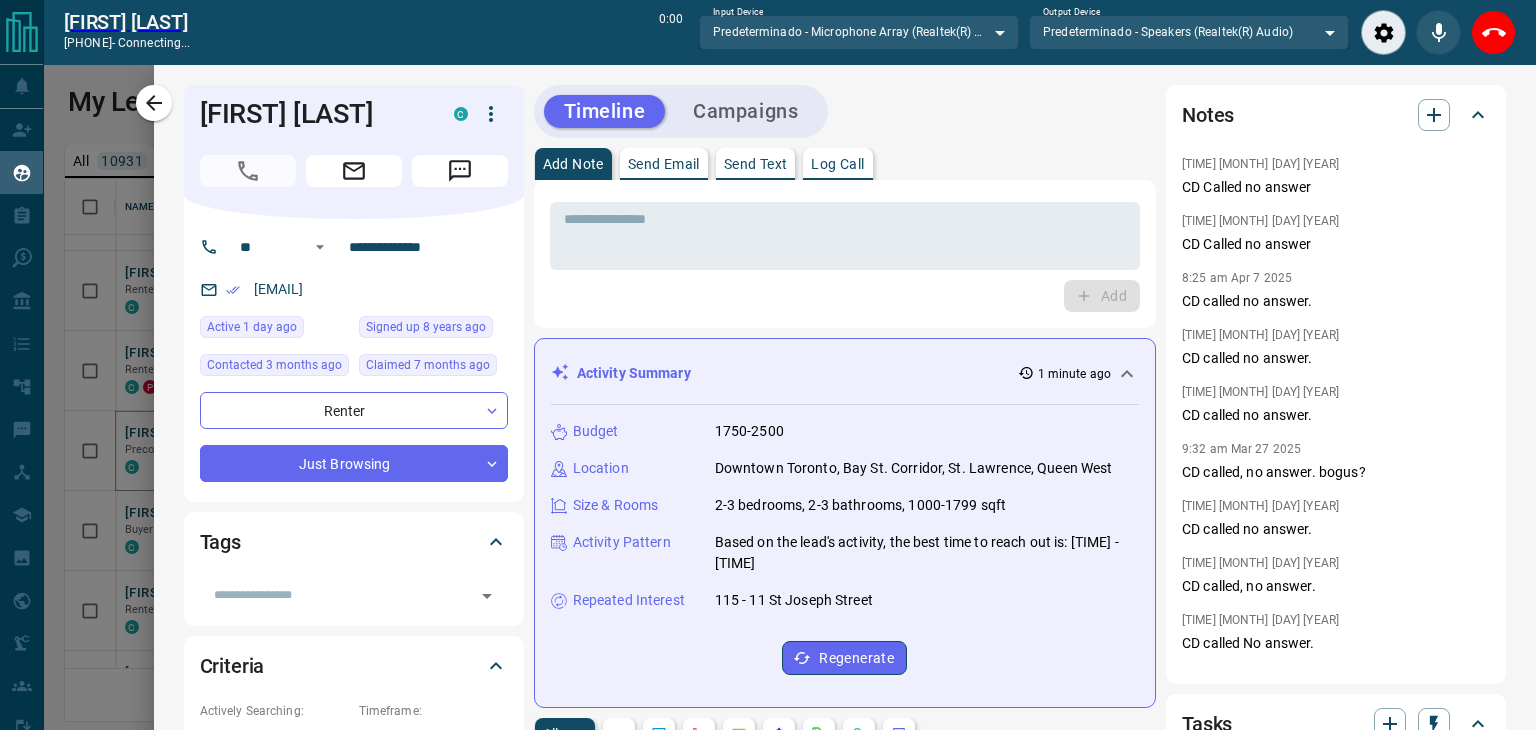 scroll, scrollTop: 473, scrollLeft: 1452, axis: both 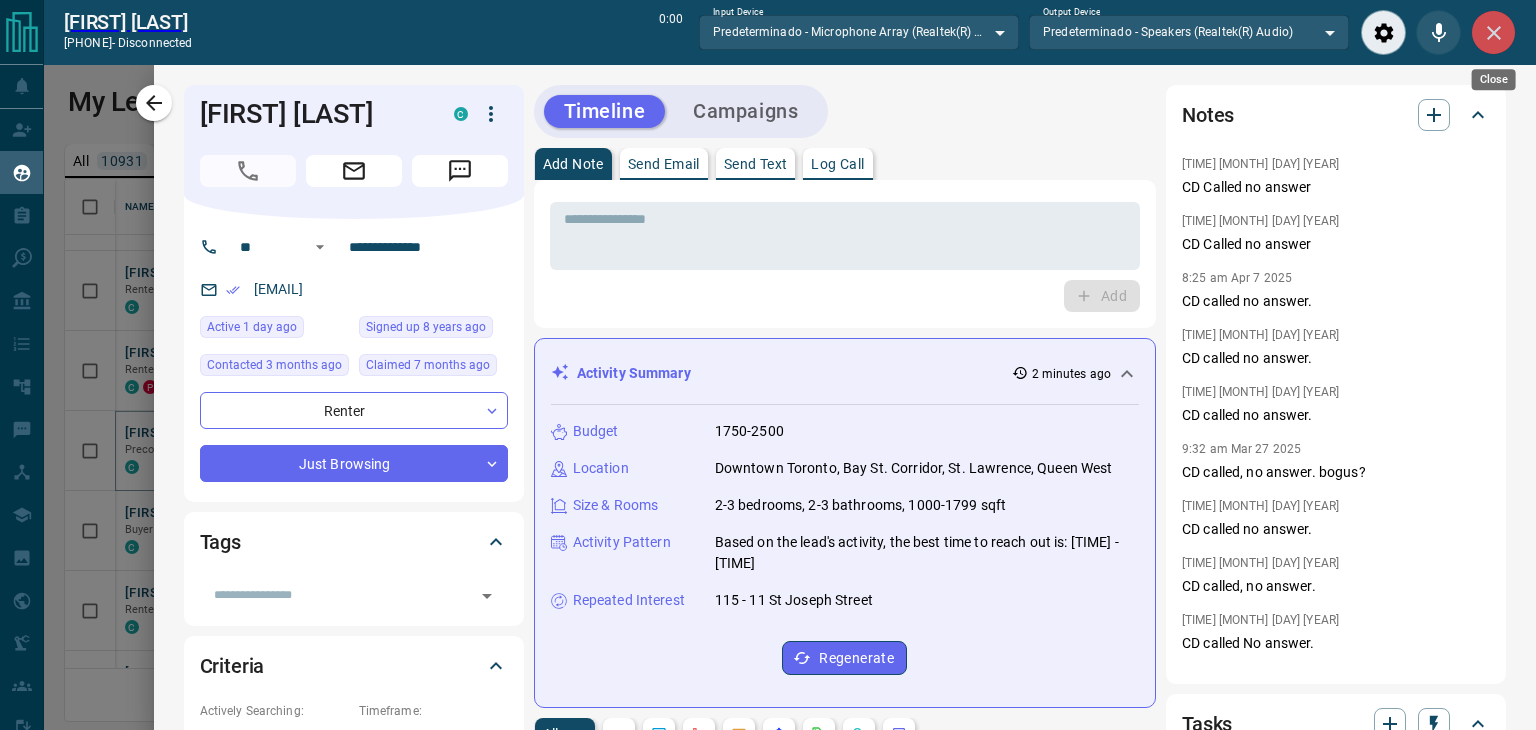 click 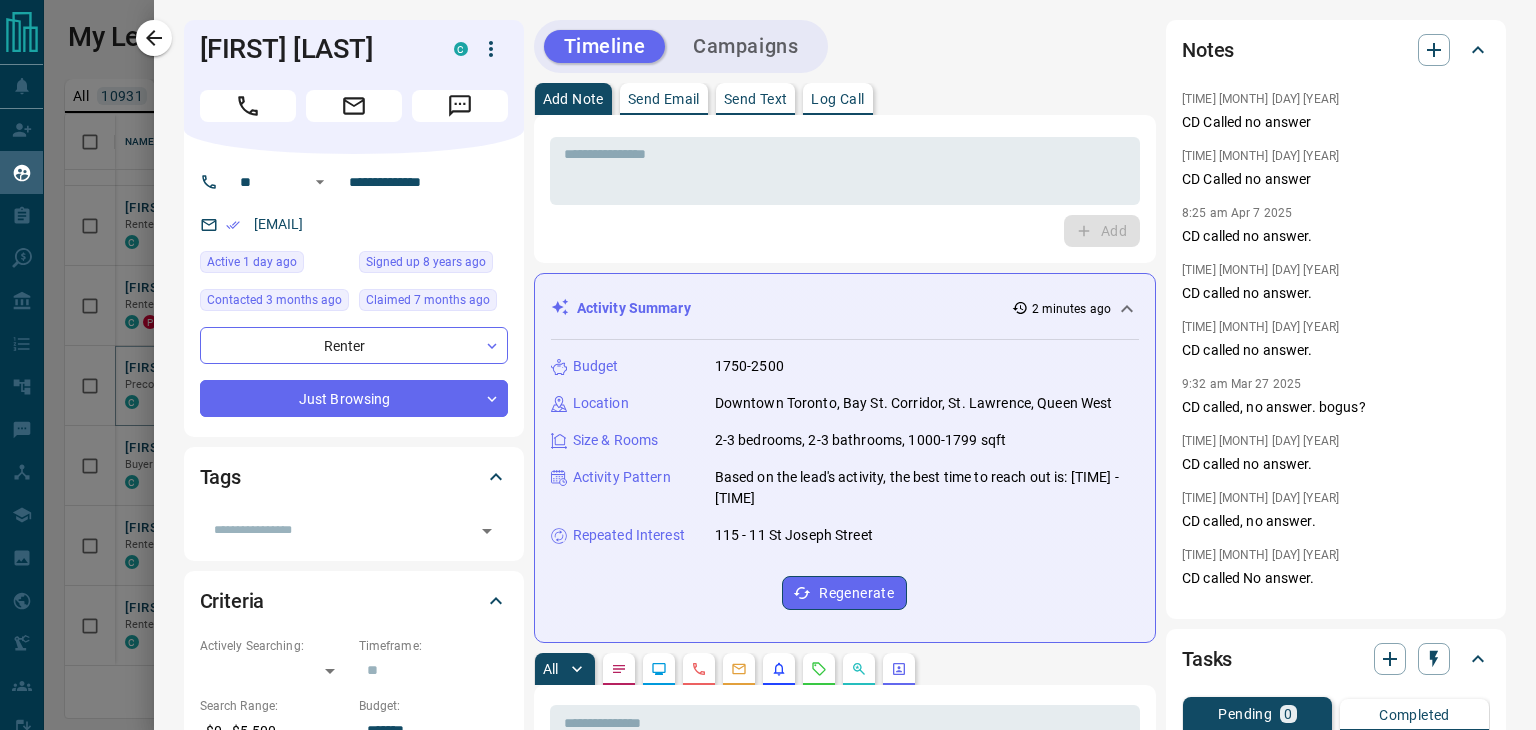 scroll, scrollTop: 16, scrollLeft: 15, axis: both 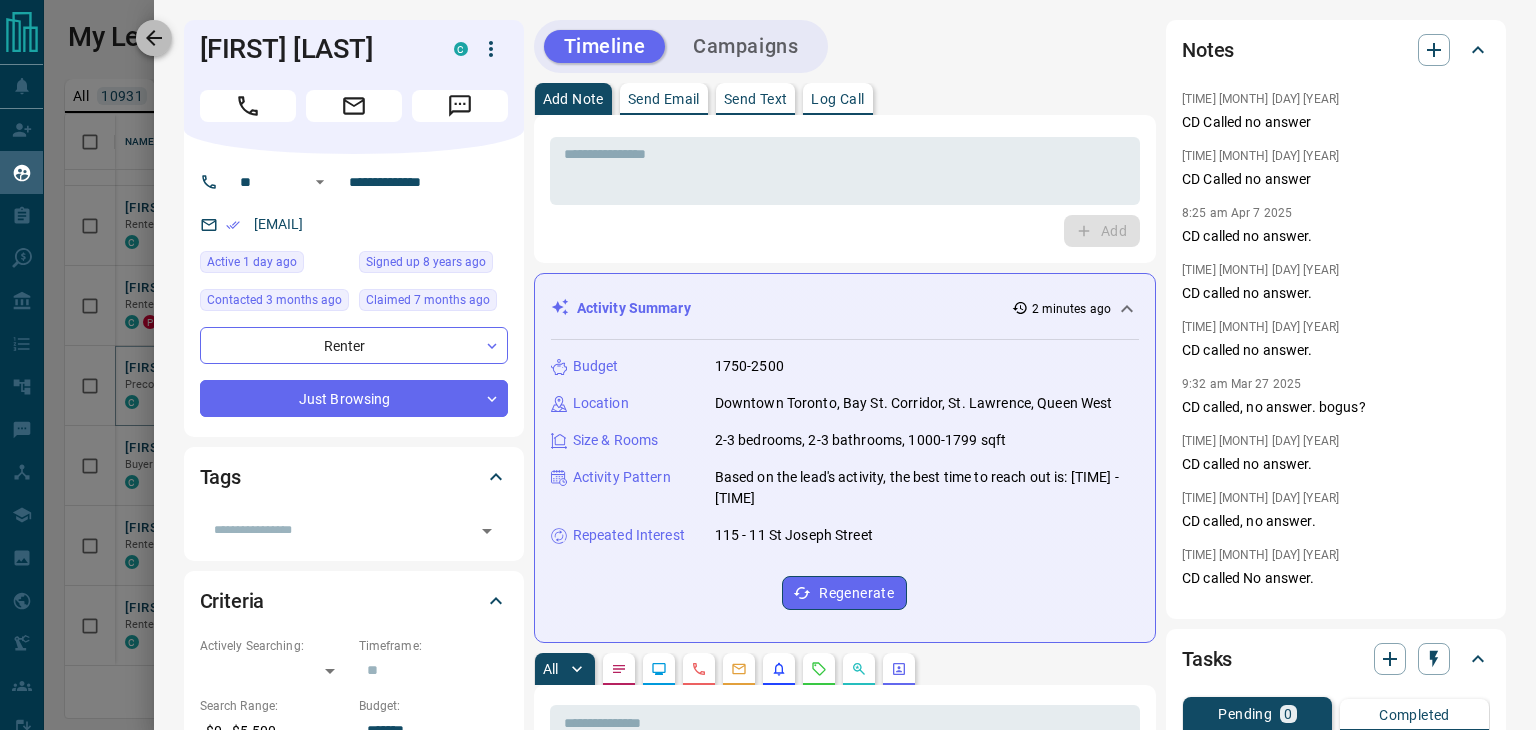 click 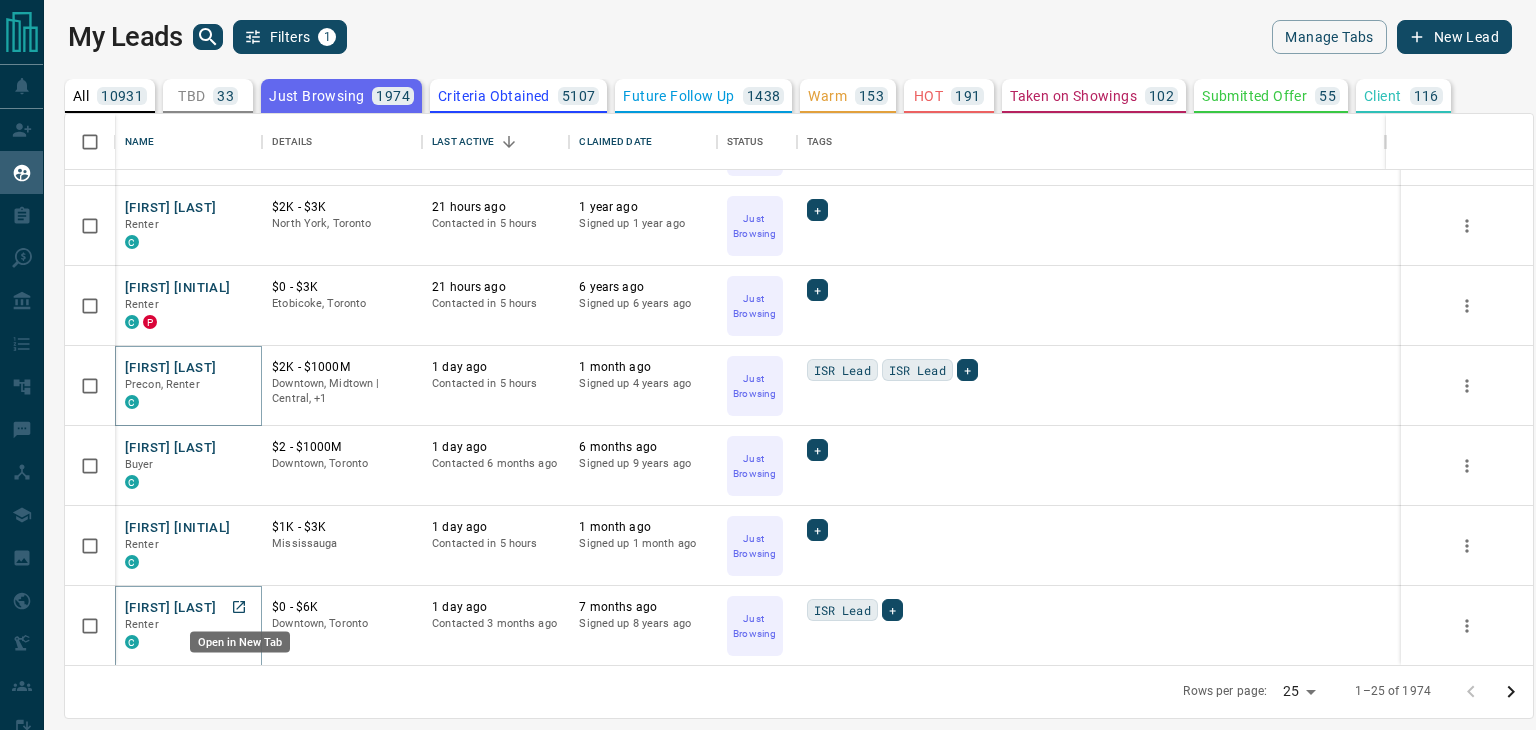 click 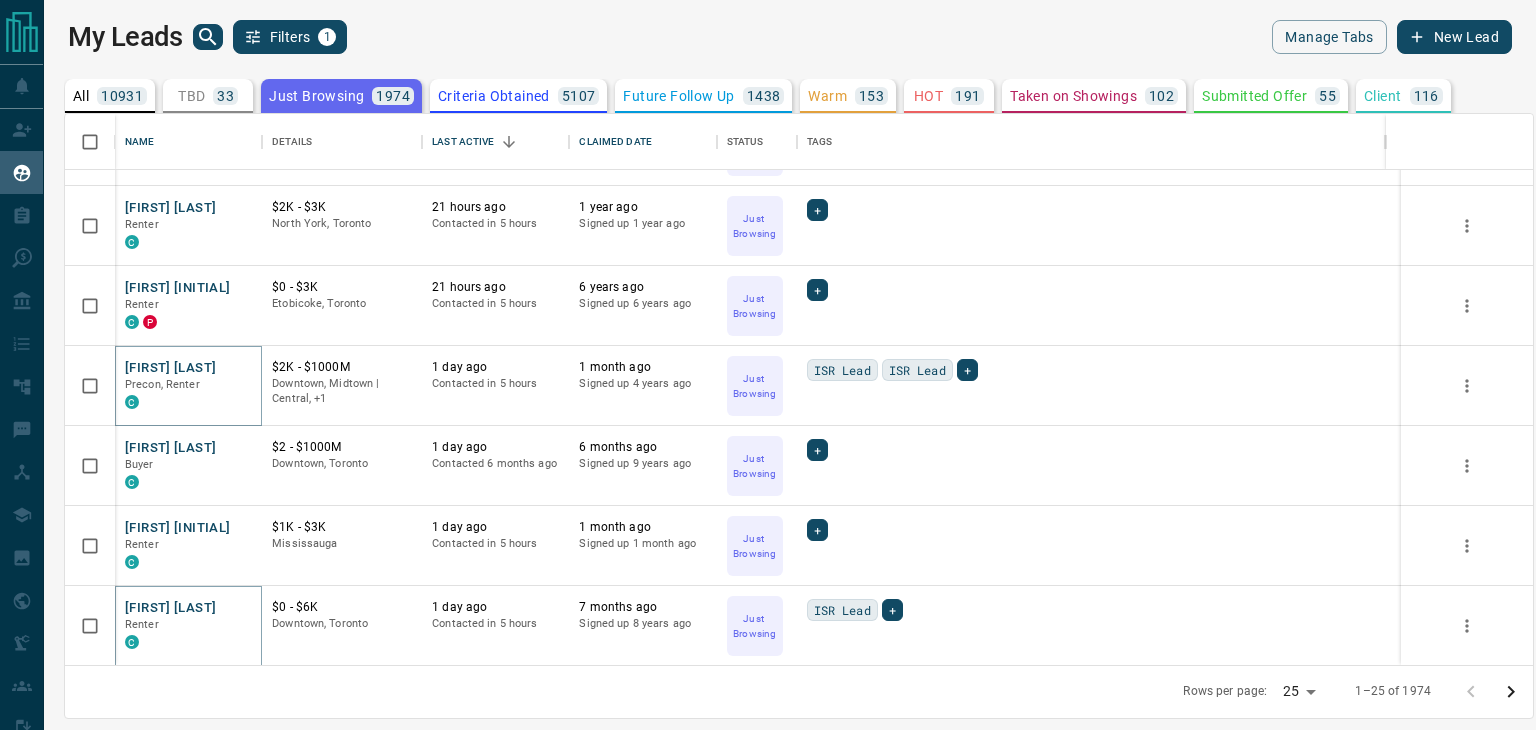 click 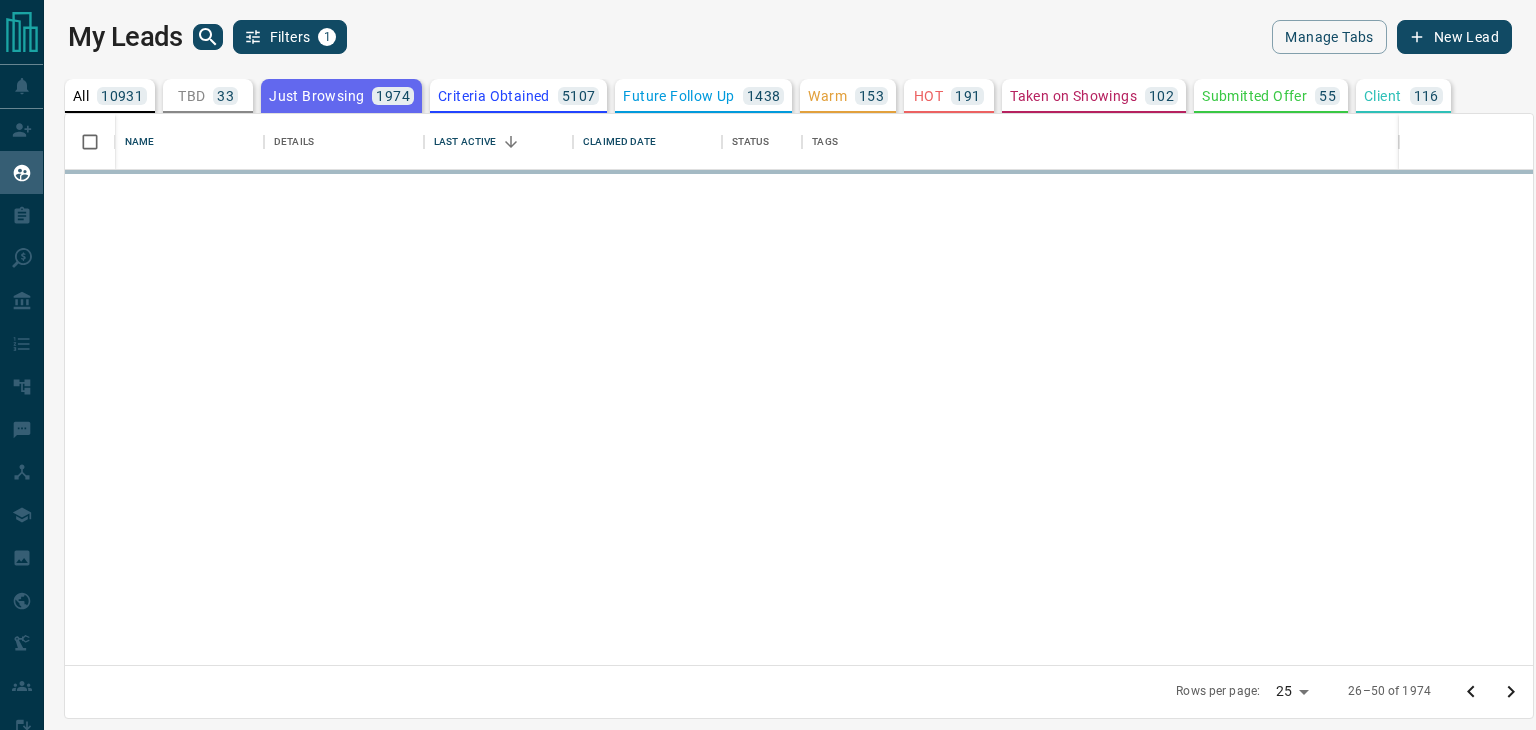 scroll, scrollTop: 0, scrollLeft: 0, axis: both 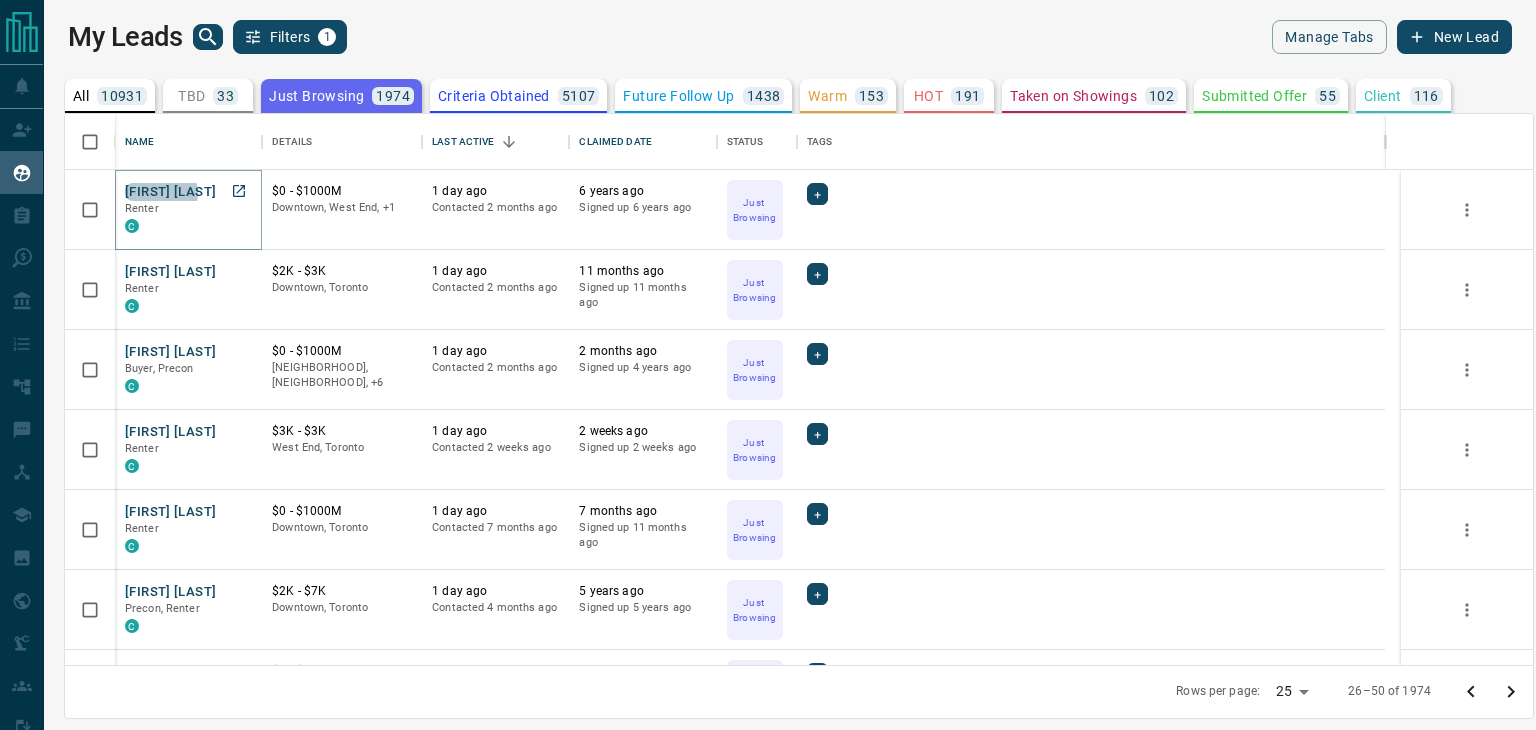 click on "[FIRST] [LAST]" at bounding box center [170, 192] 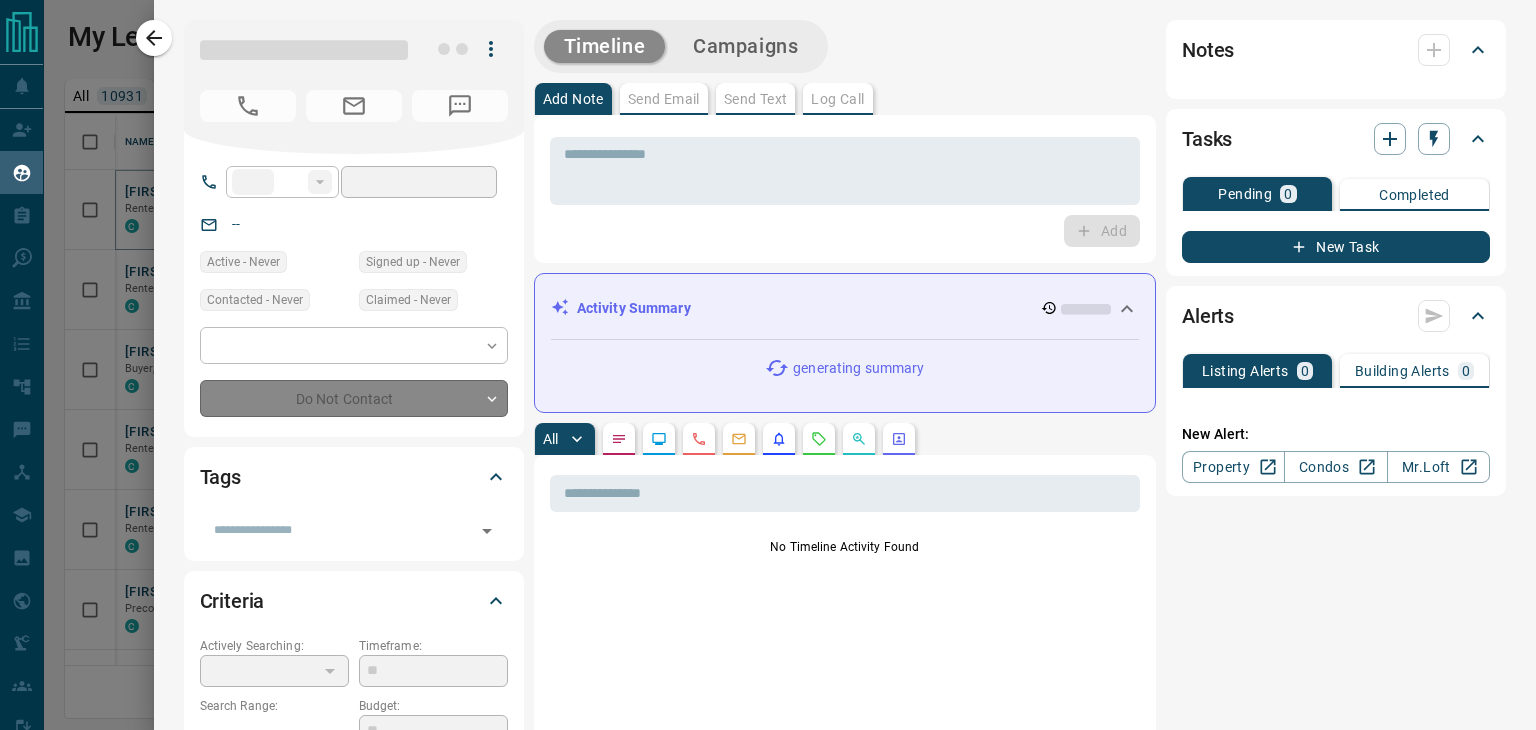 type on "**" 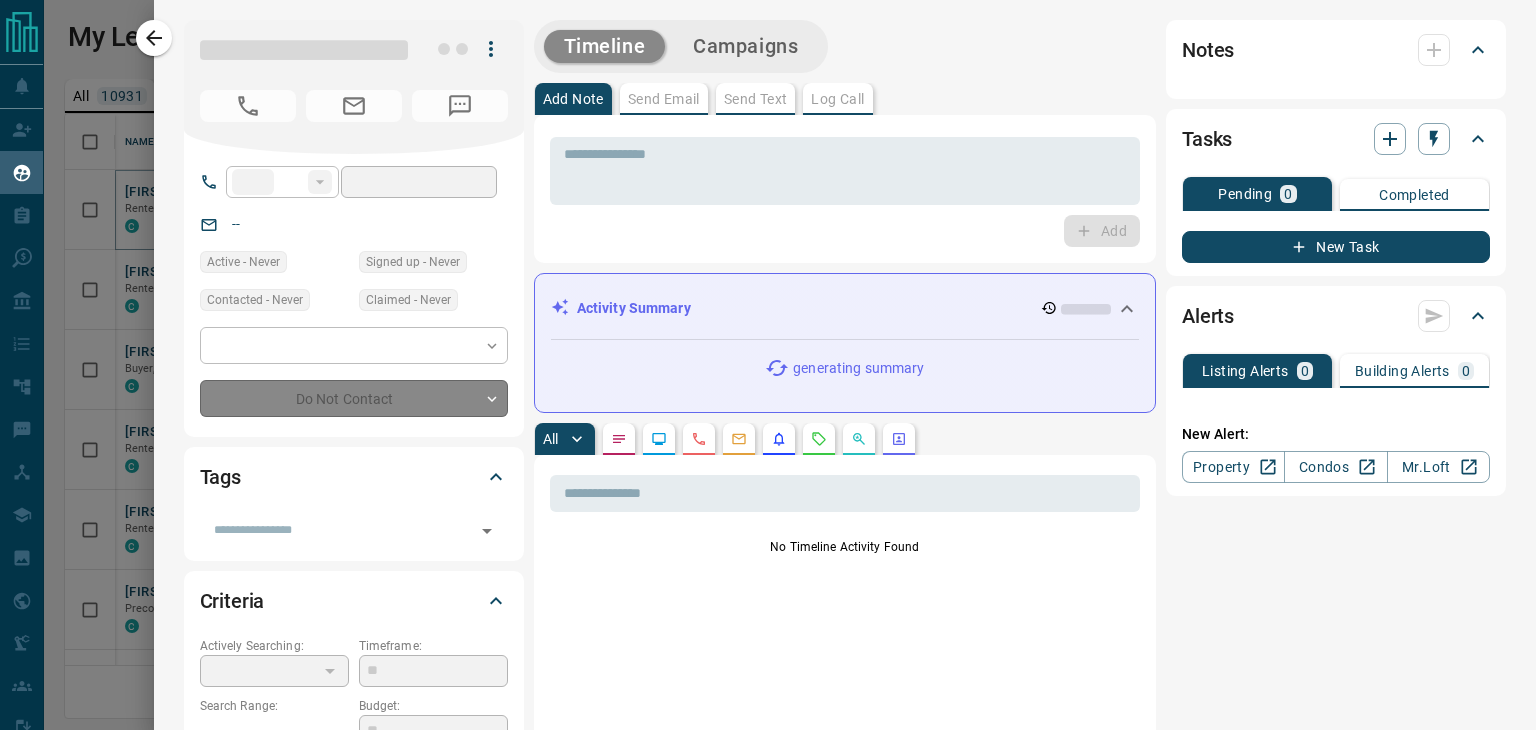 type on "**********" 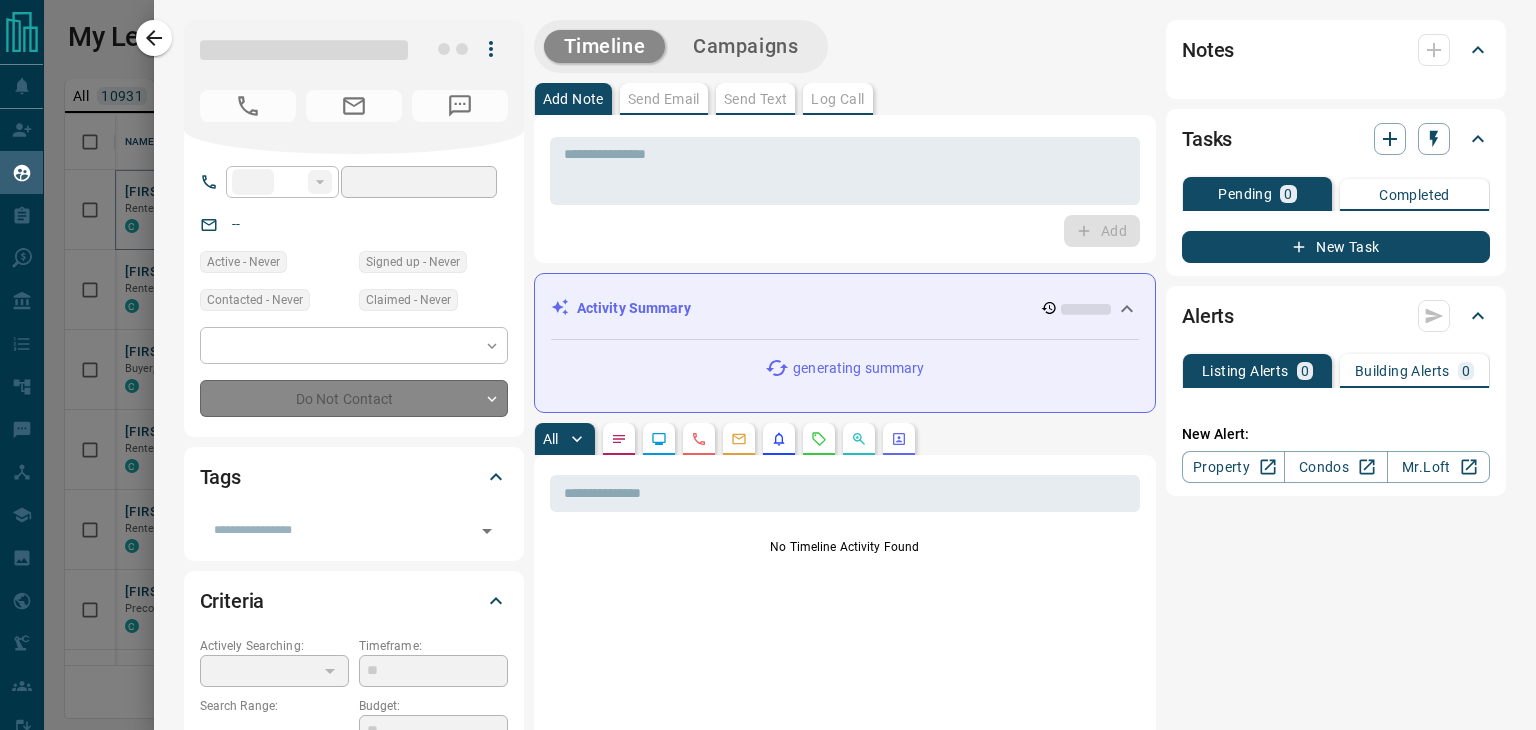 type on "**********" 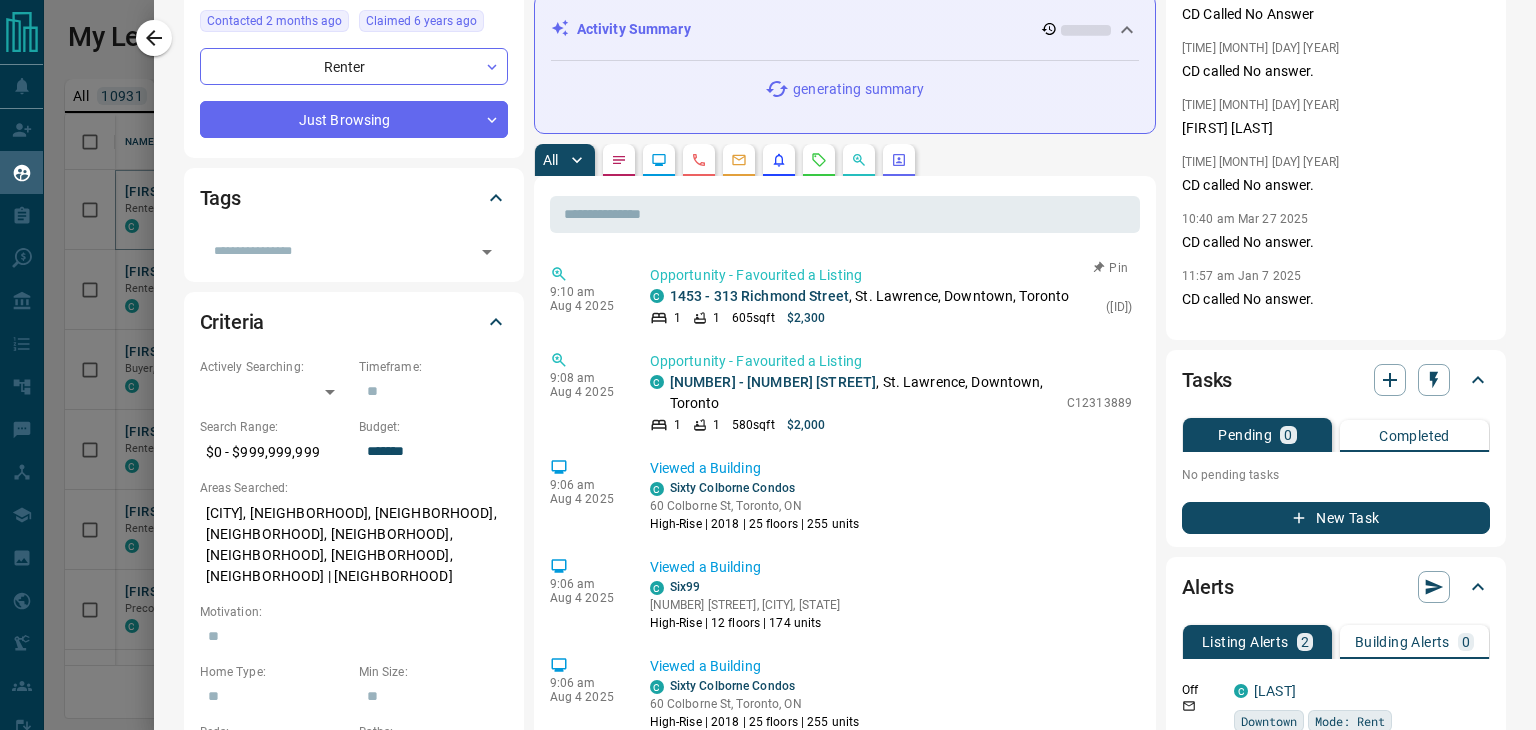 scroll, scrollTop: 300, scrollLeft: 0, axis: vertical 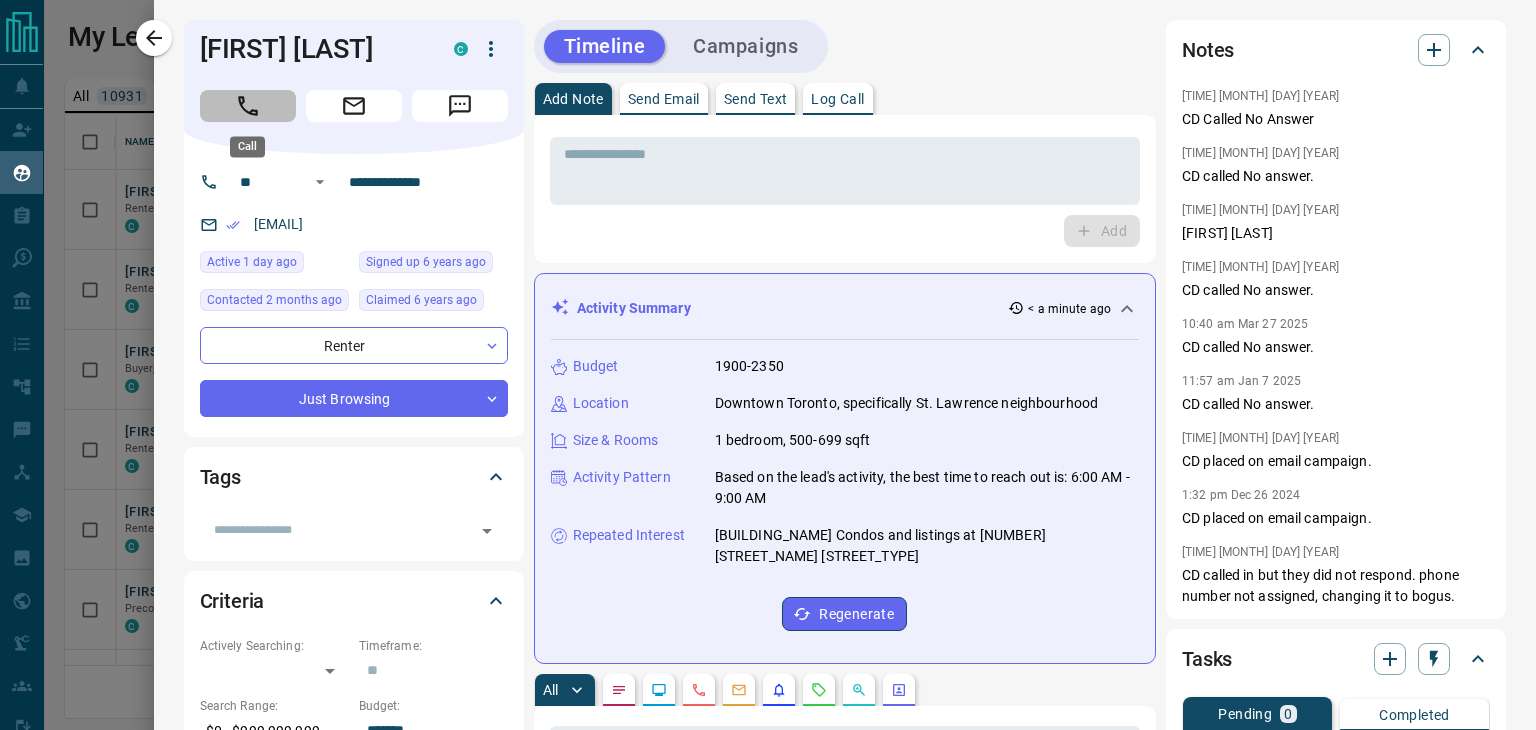 click at bounding box center [248, 106] 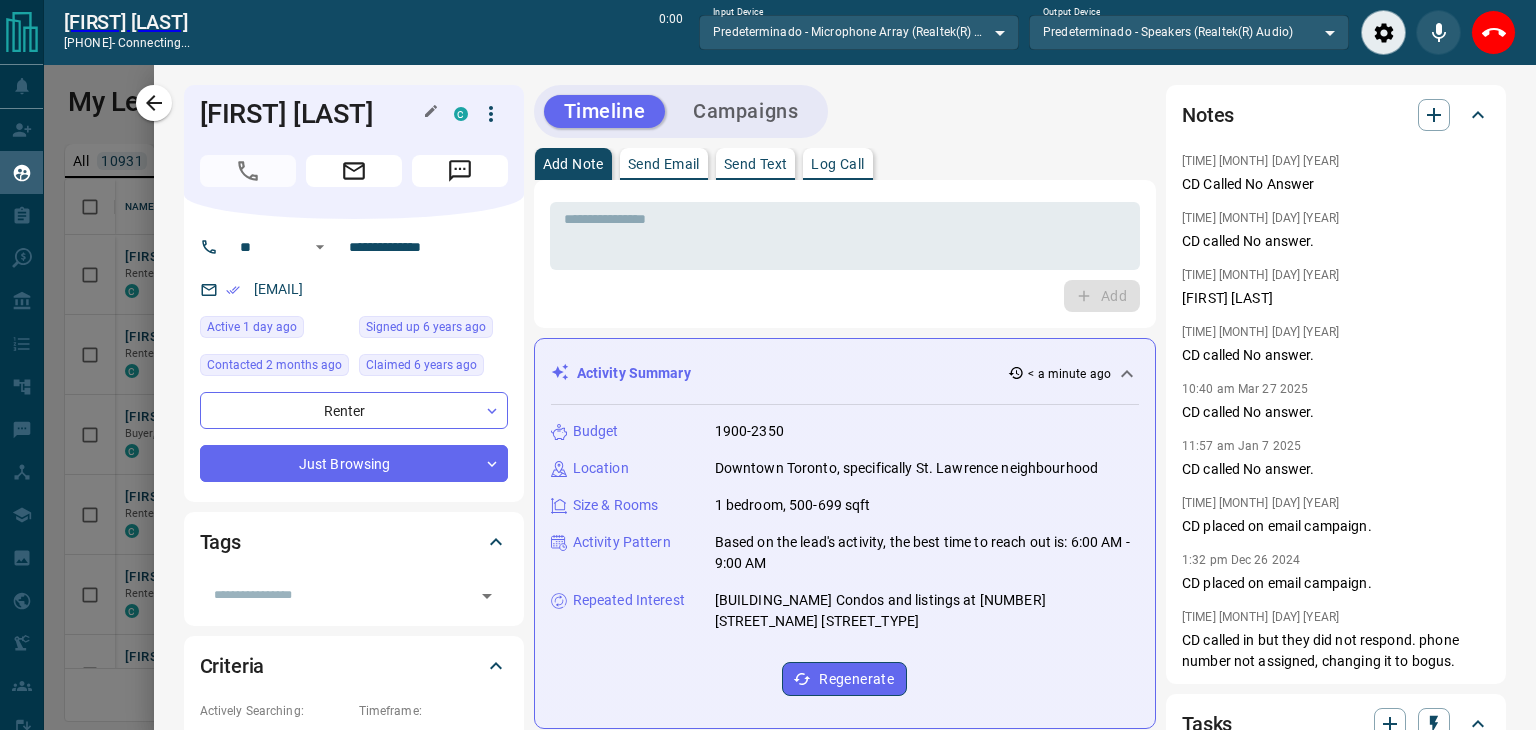 scroll, scrollTop: 473, scrollLeft: 1452, axis: both 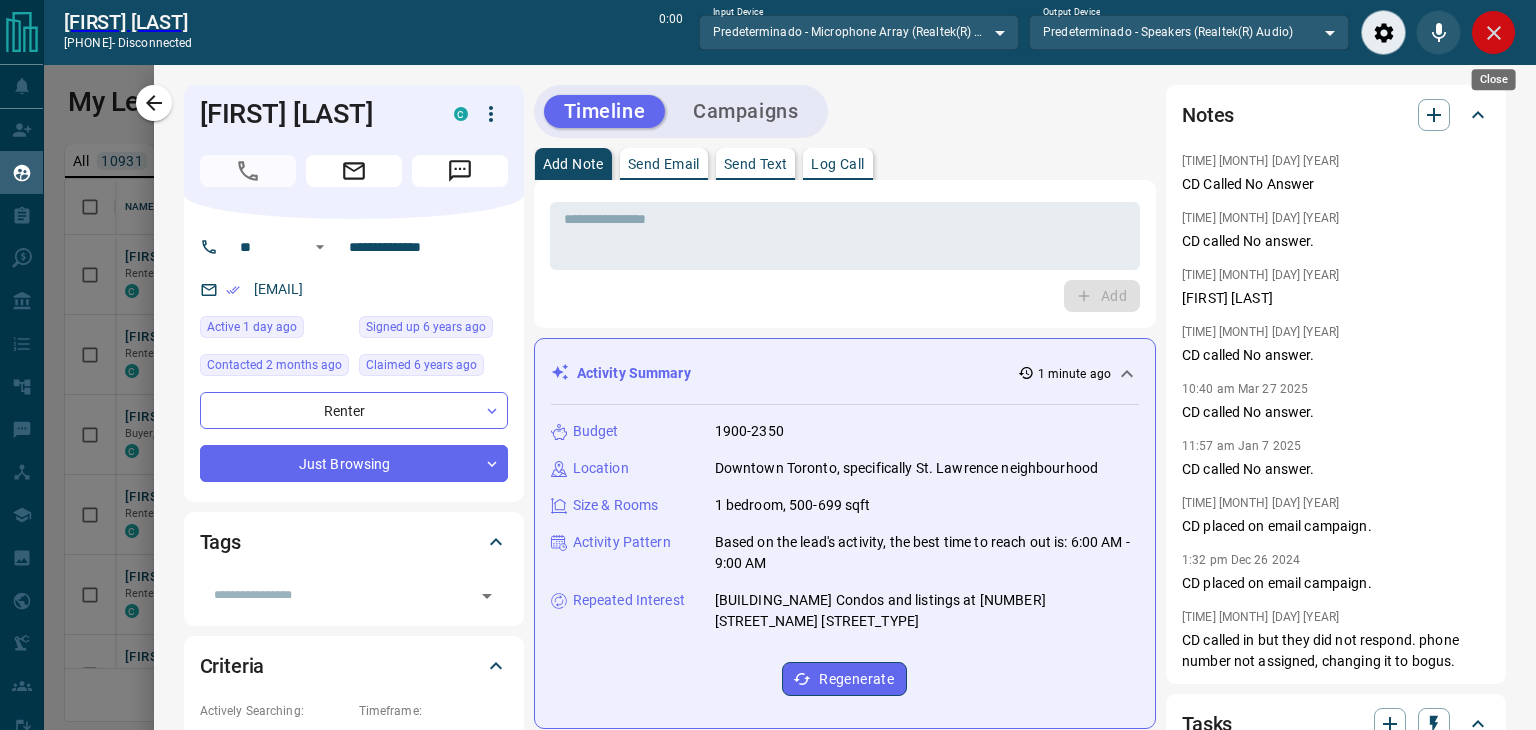 click at bounding box center [1493, 32] 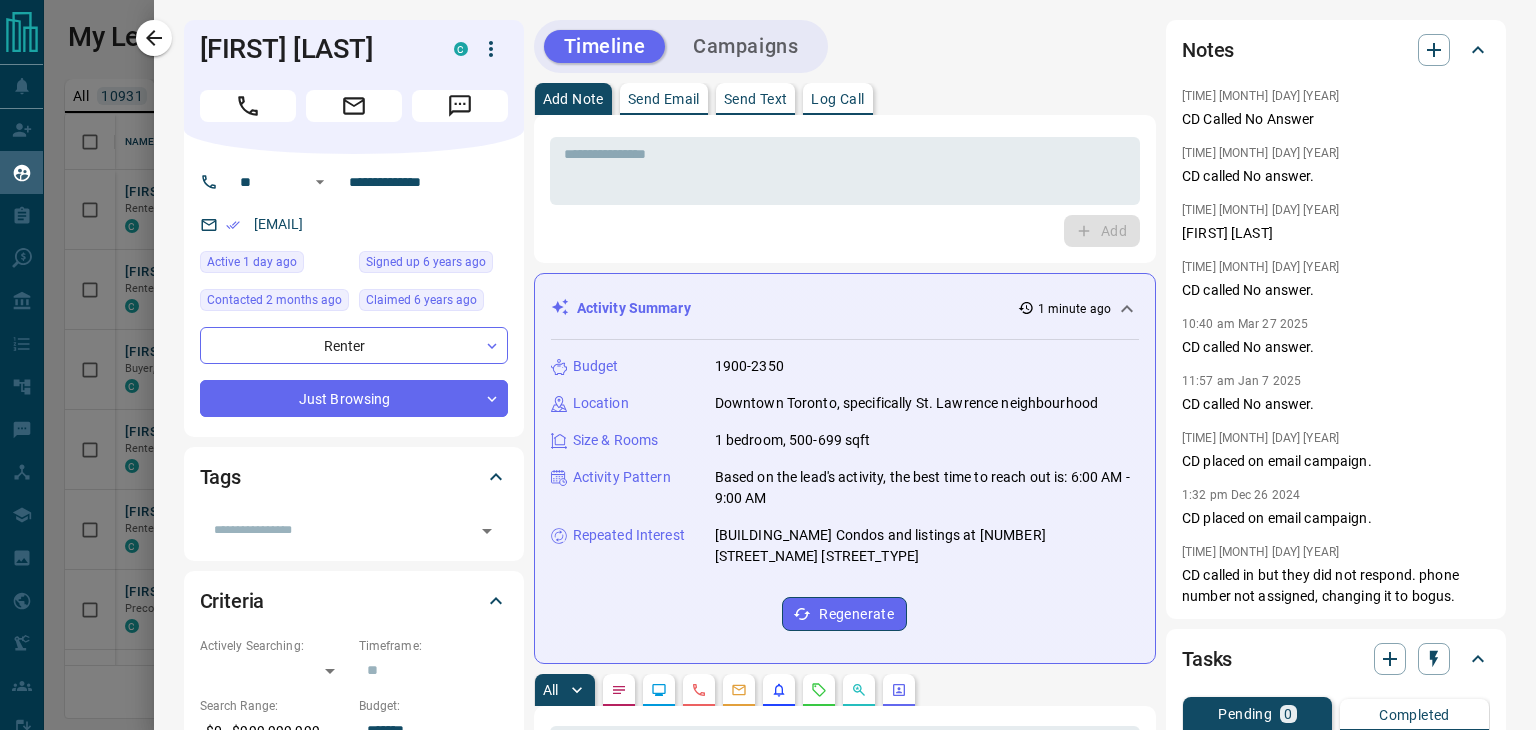 scroll, scrollTop: 16, scrollLeft: 15, axis: both 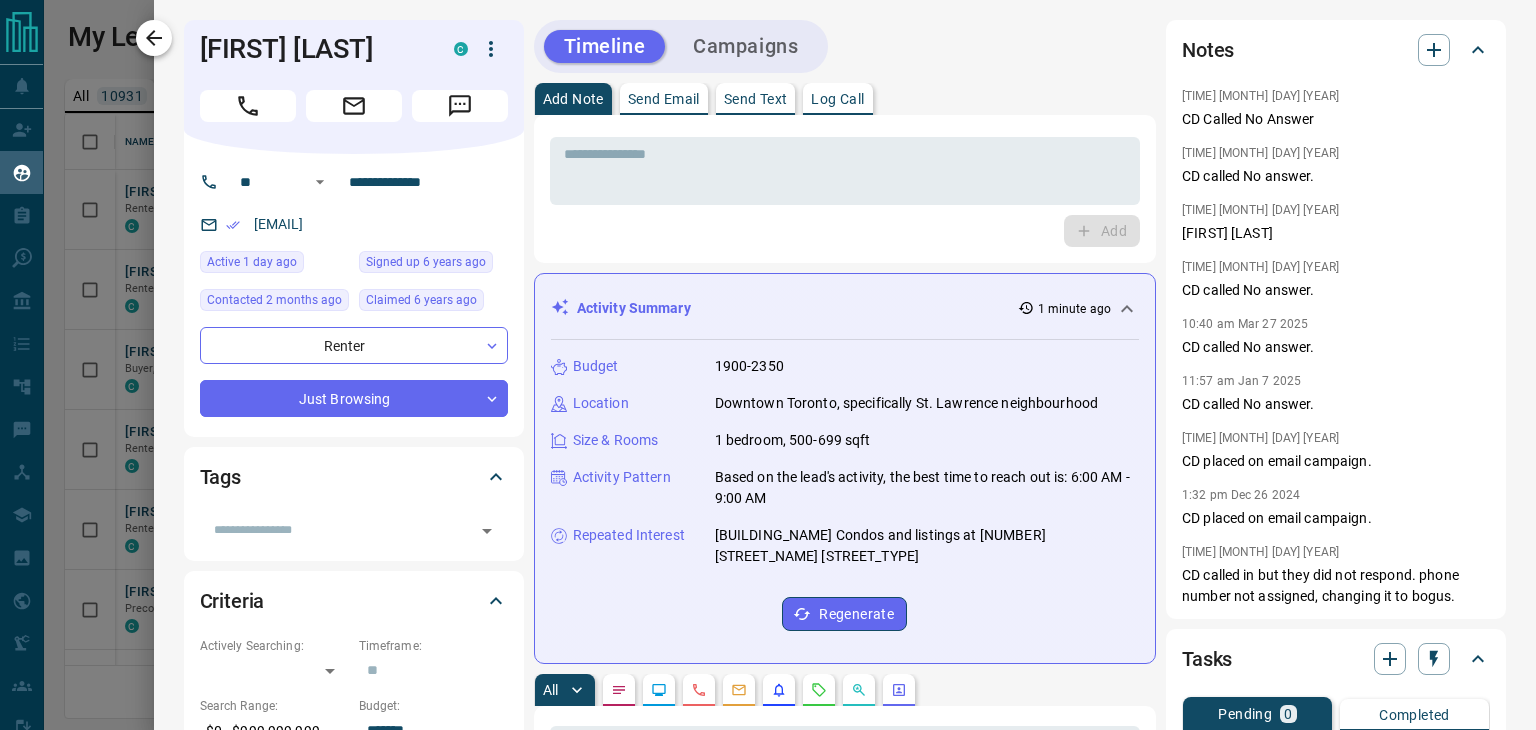 click 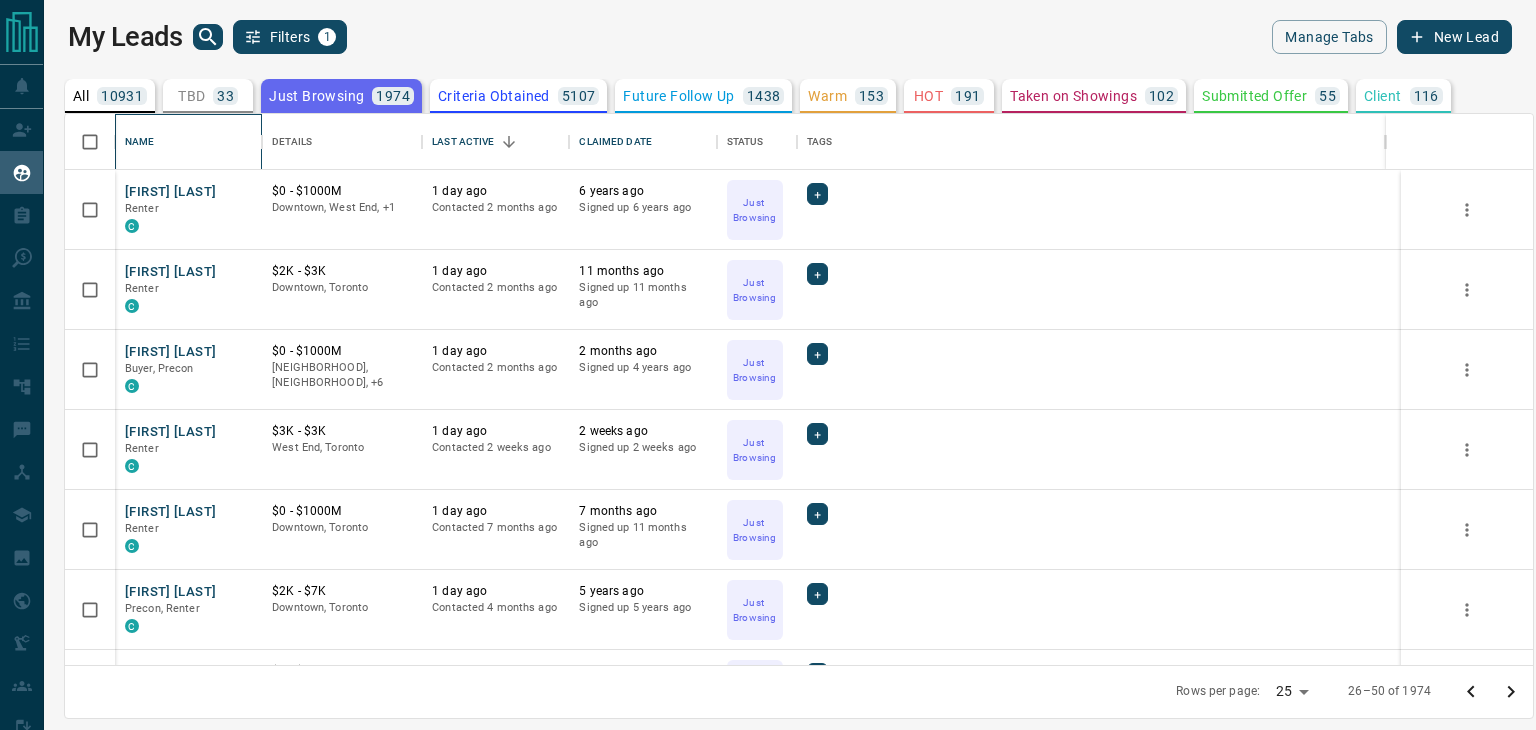 drag, startPoint x: 169, startPoint y: 188, endPoint x: 234, endPoint y: 181, distance: 65.37584 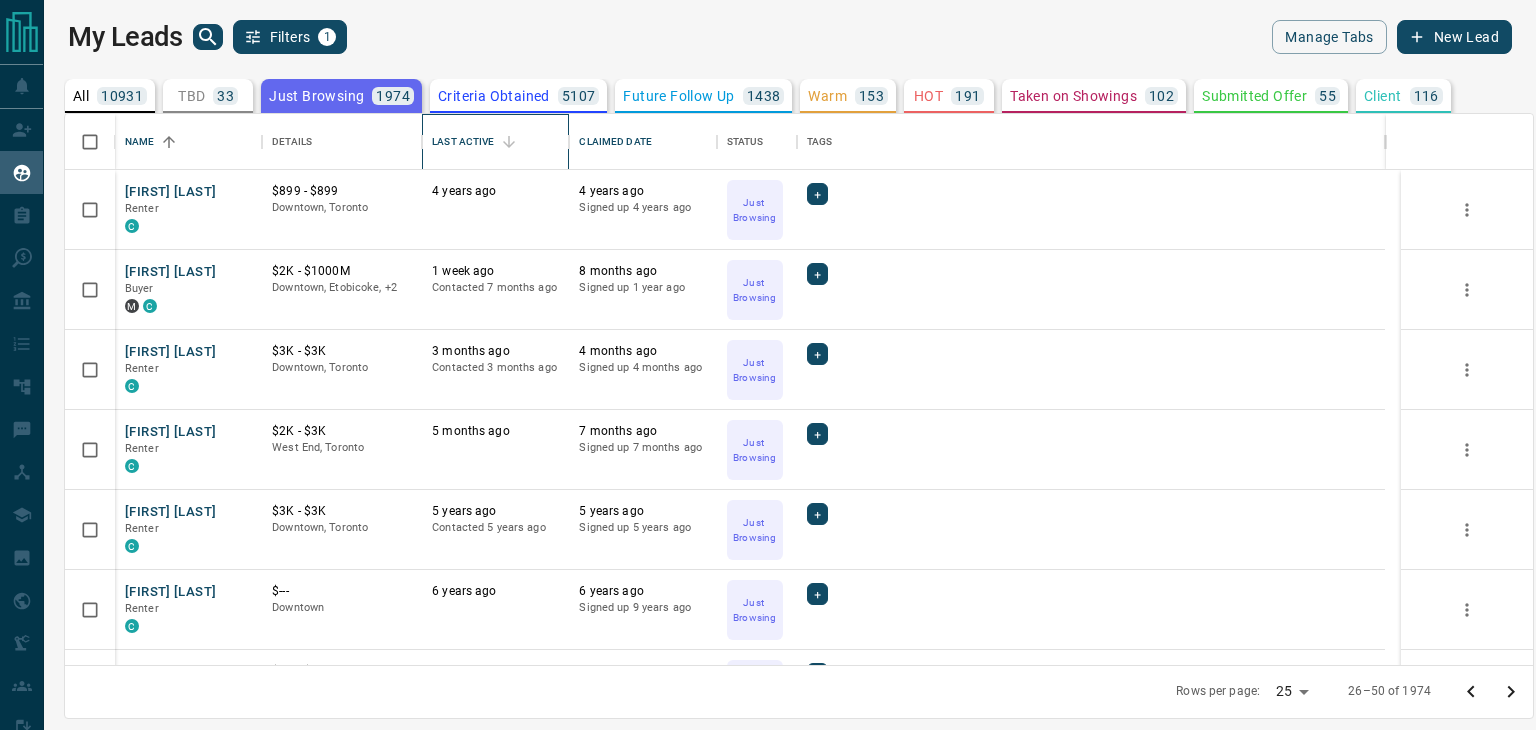 click on "Last Active" at bounding box center (463, 142) 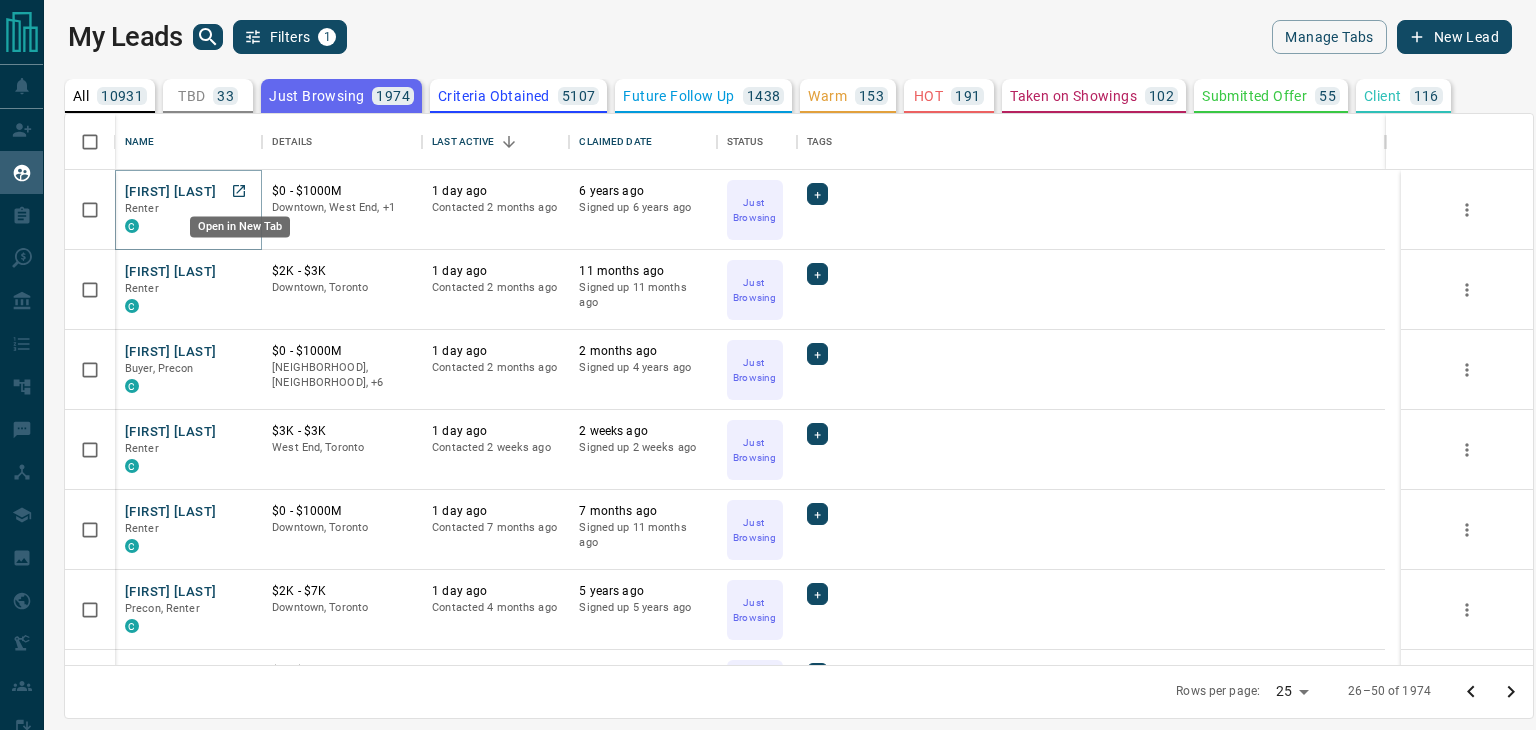 click 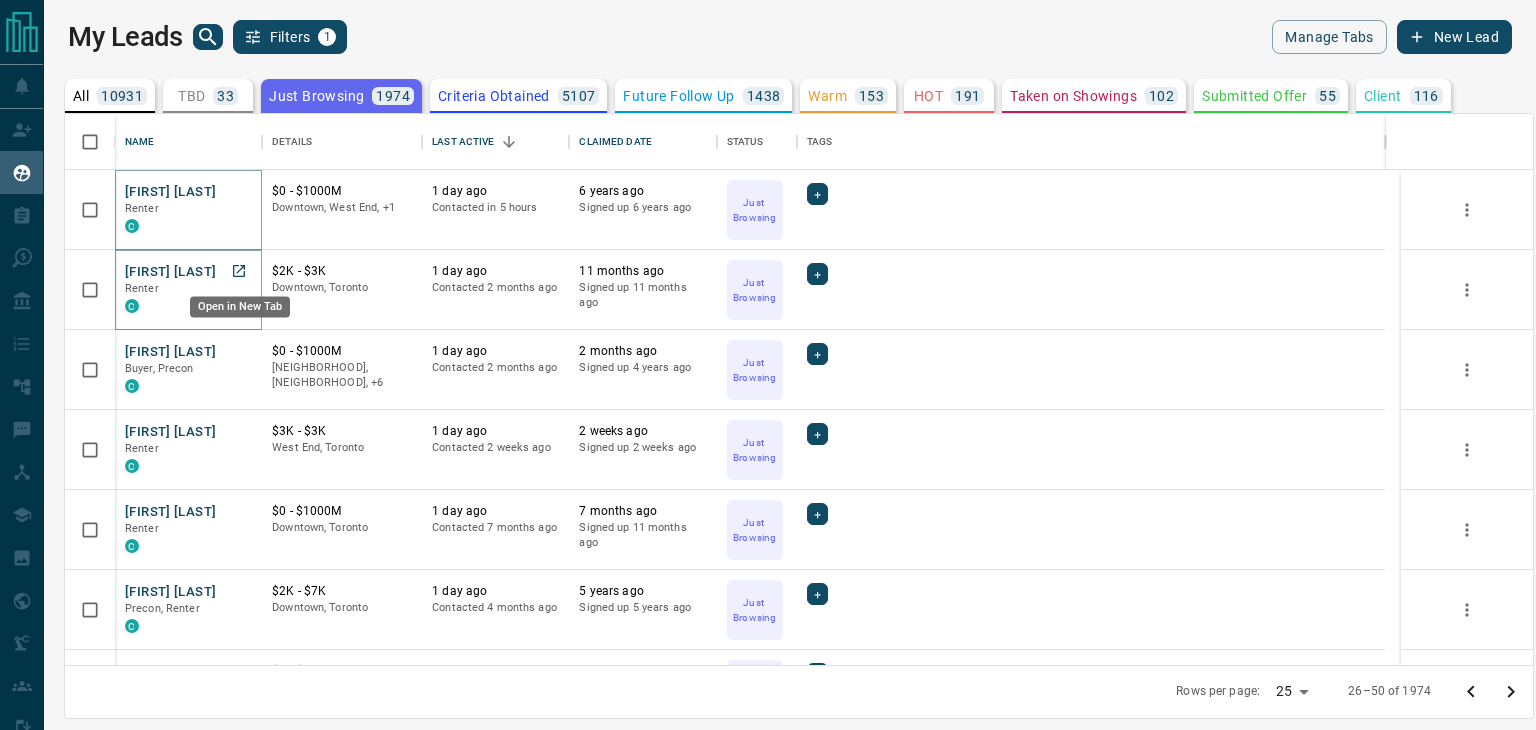 click 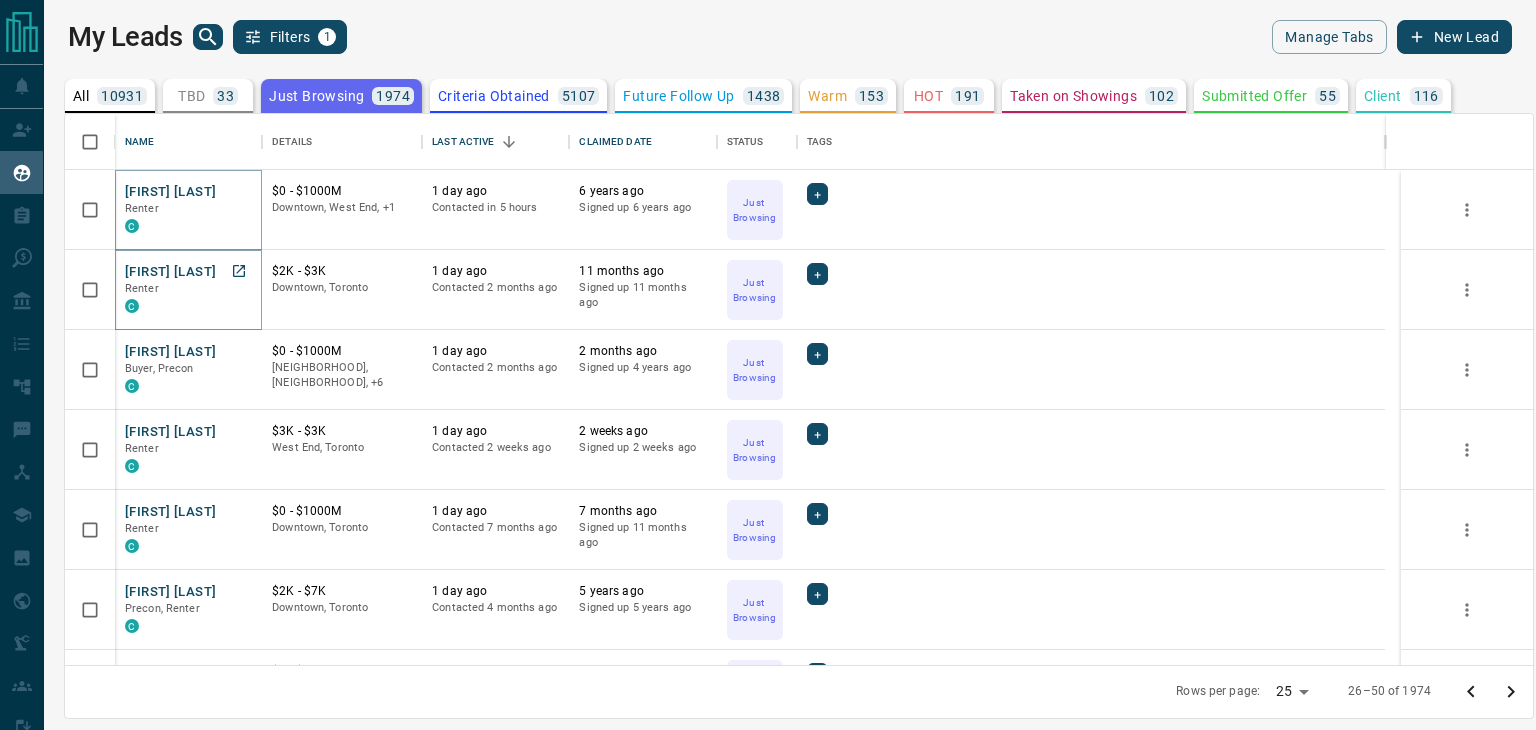 click on "[FIRST] [LAST]" at bounding box center [170, 272] 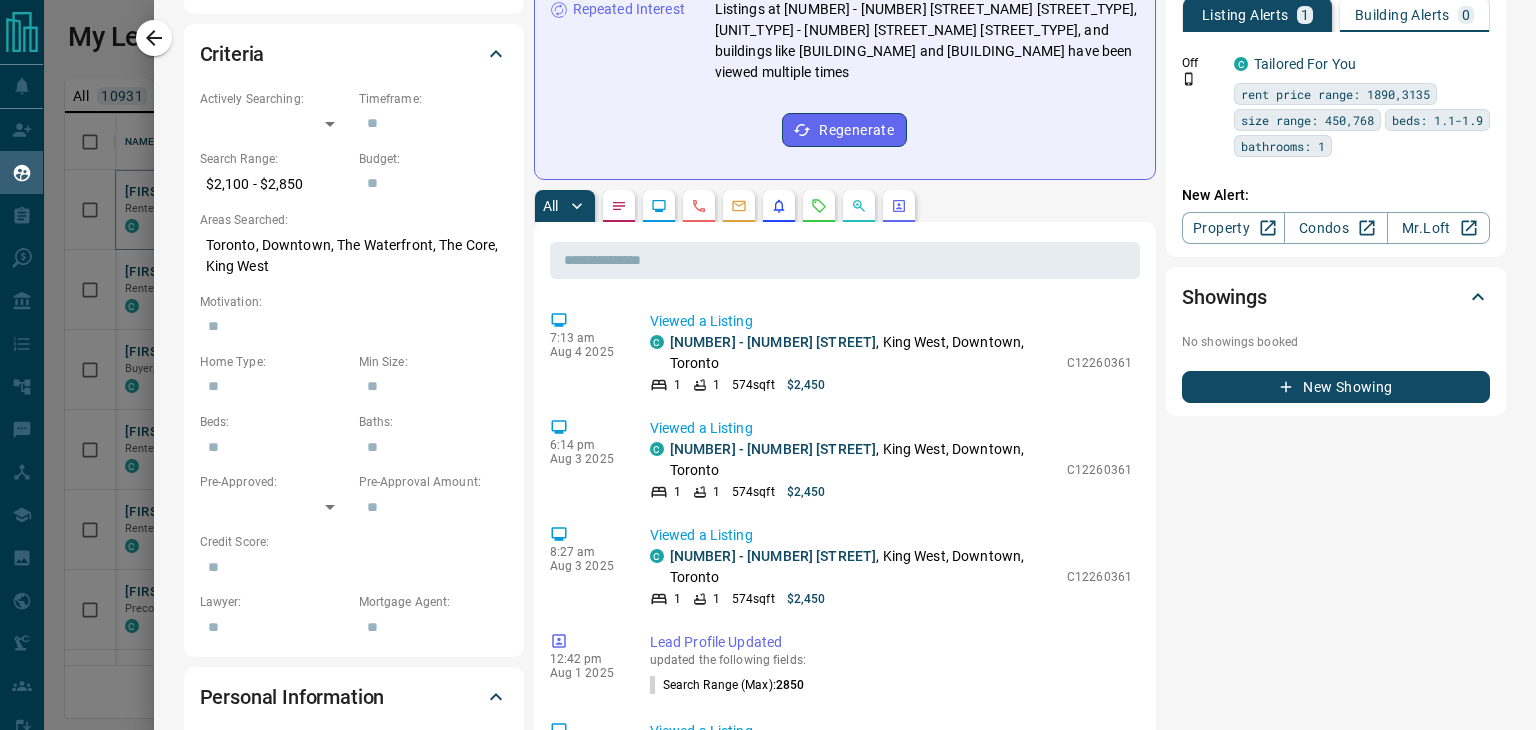 scroll, scrollTop: 600, scrollLeft: 0, axis: vertical 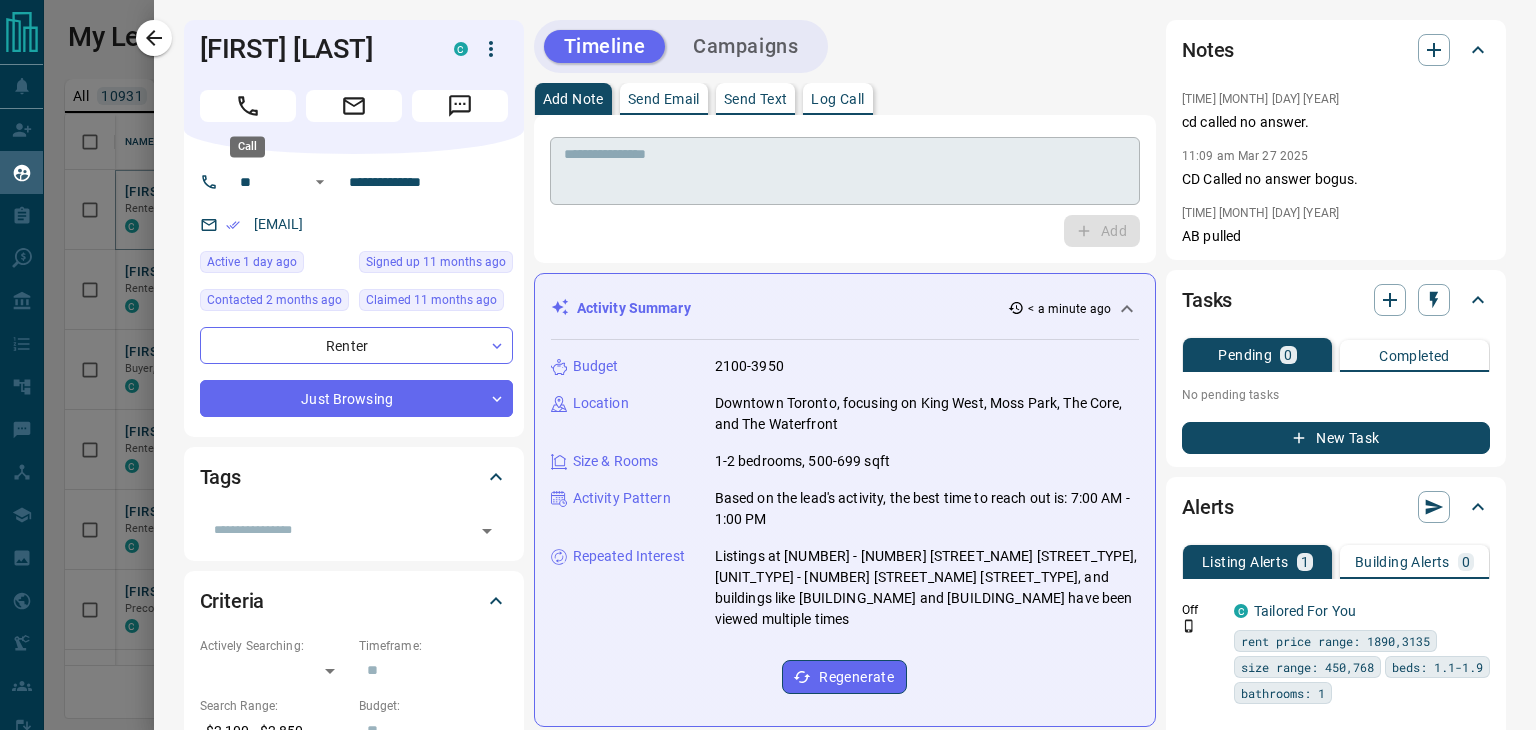 click at bounding box center (248, 106) 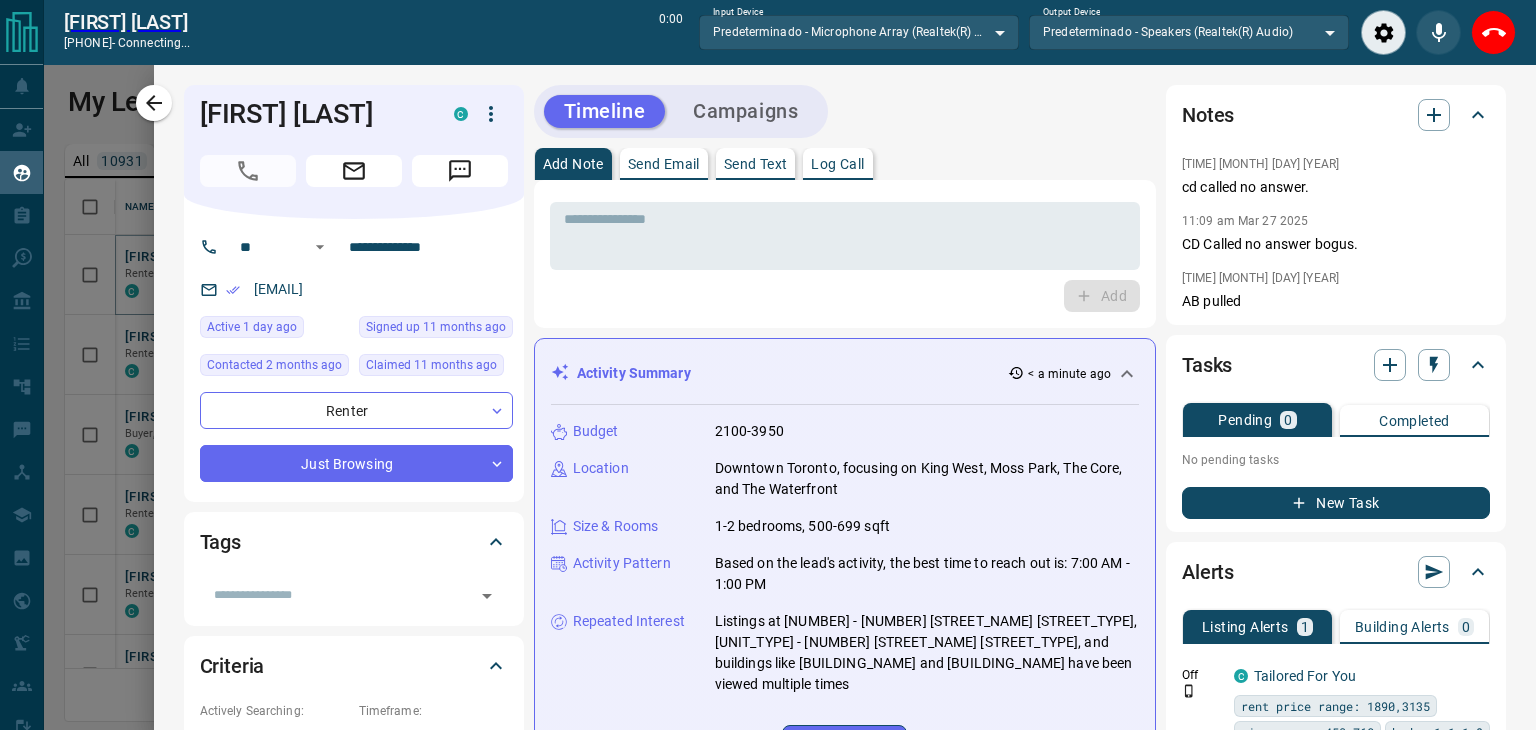 scroll, scrollTop: 473, scrollLeft: 1452, axis: both 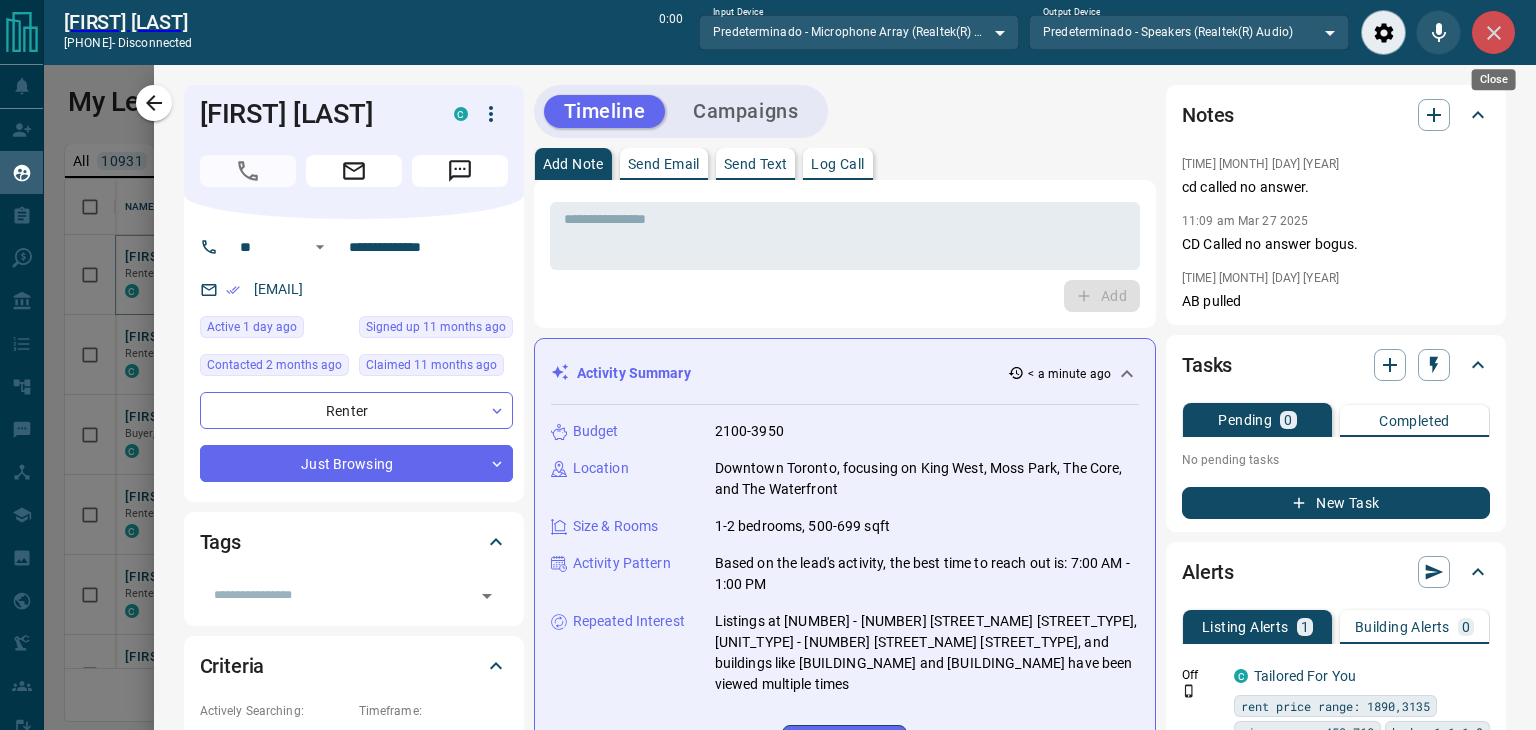 click 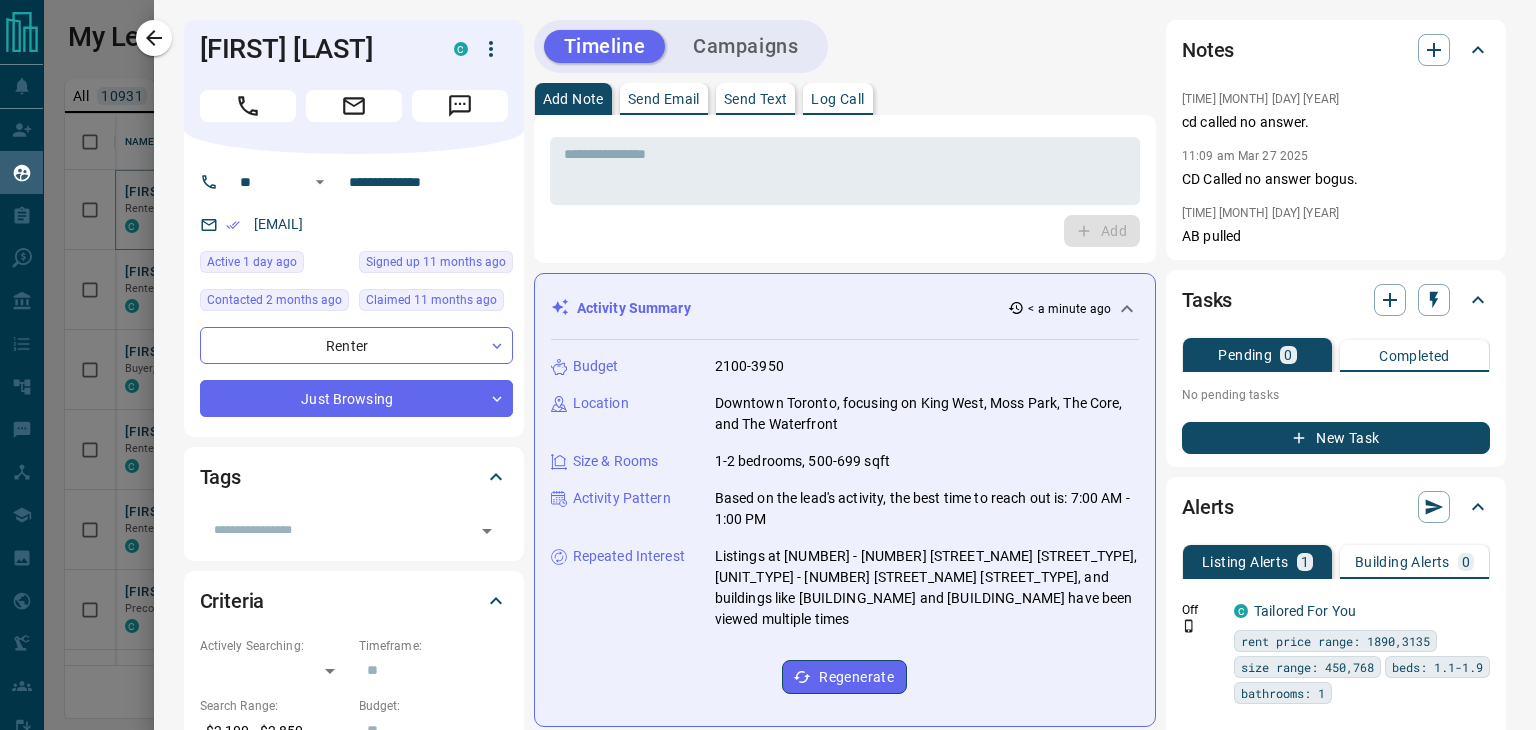 scroll, scrollTop: 16, scrollLeft: 15, axis: both 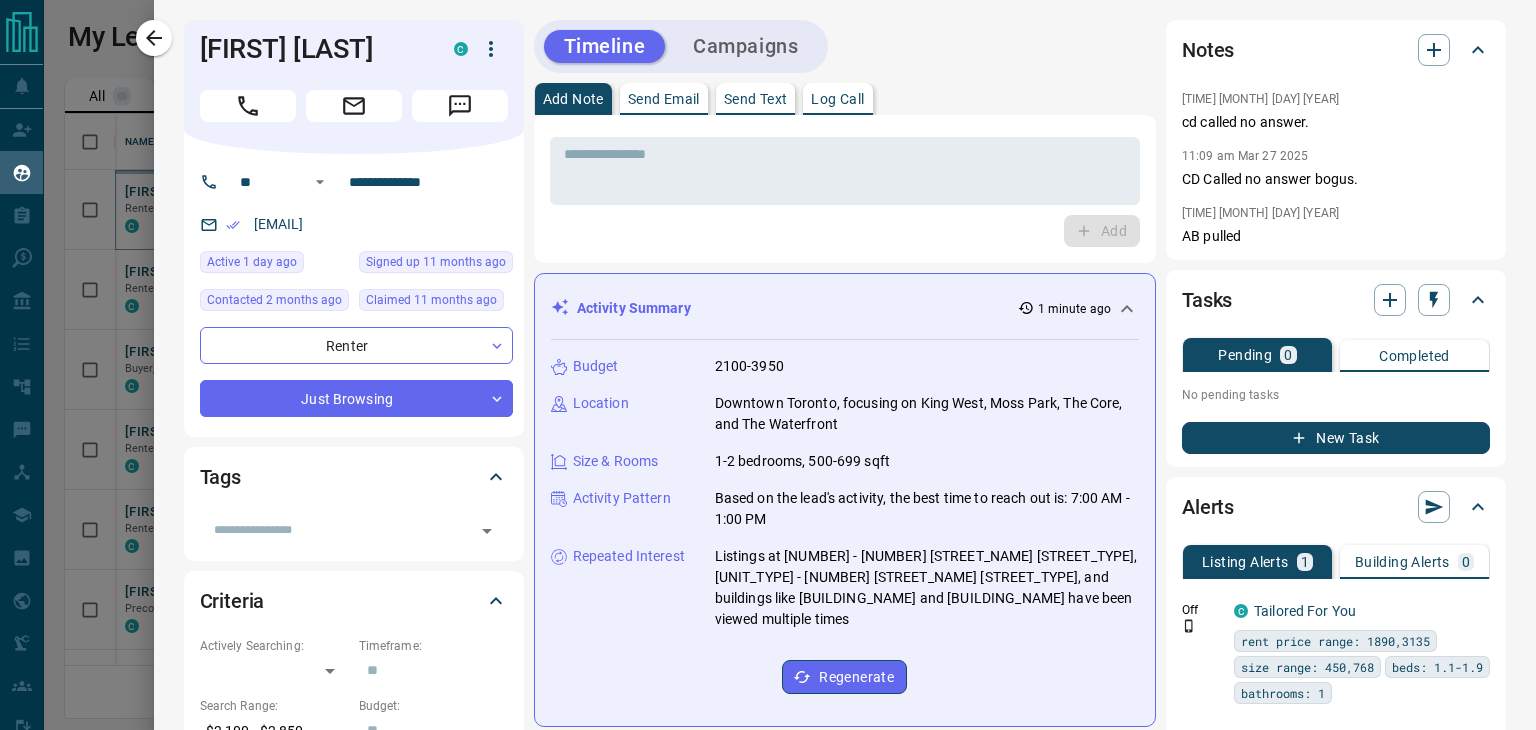 click 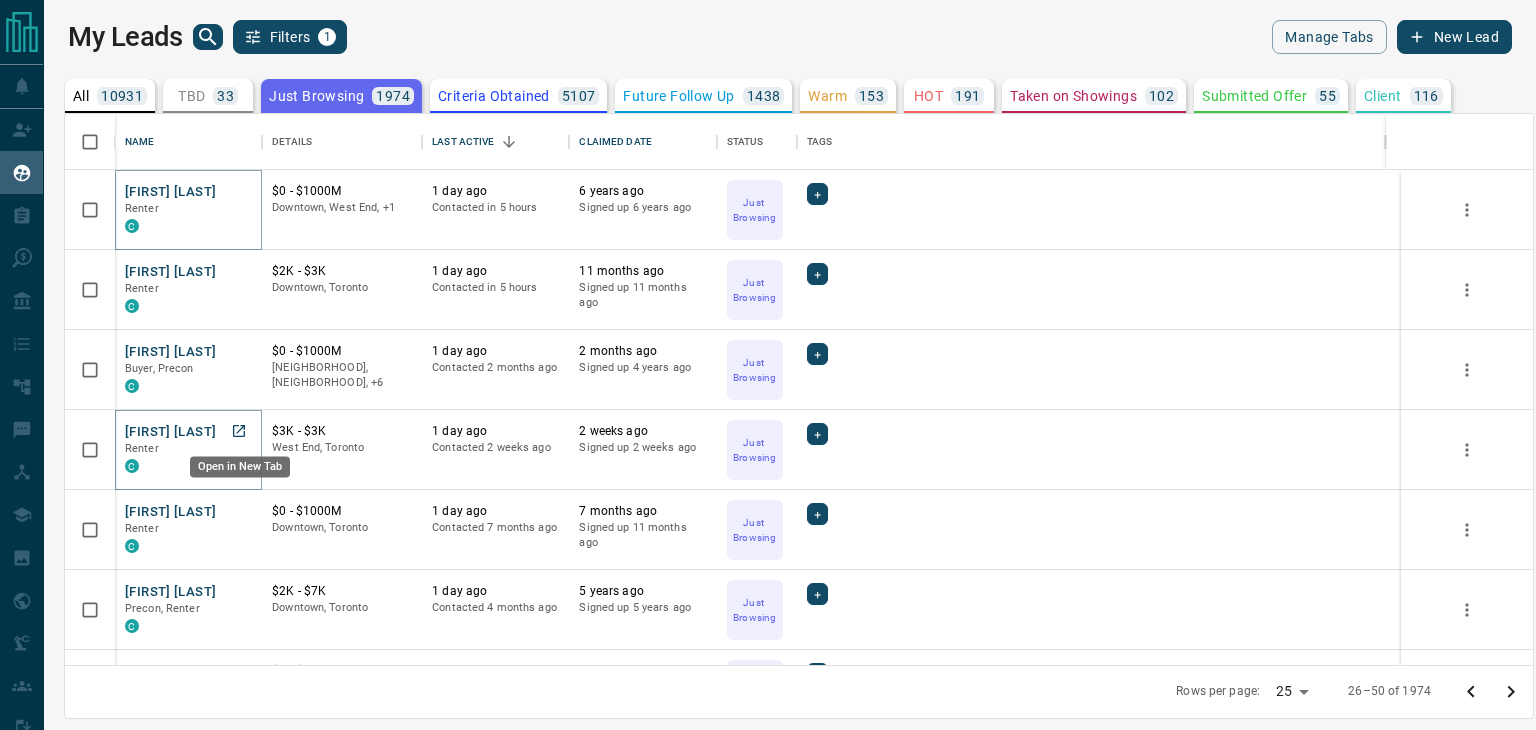 click 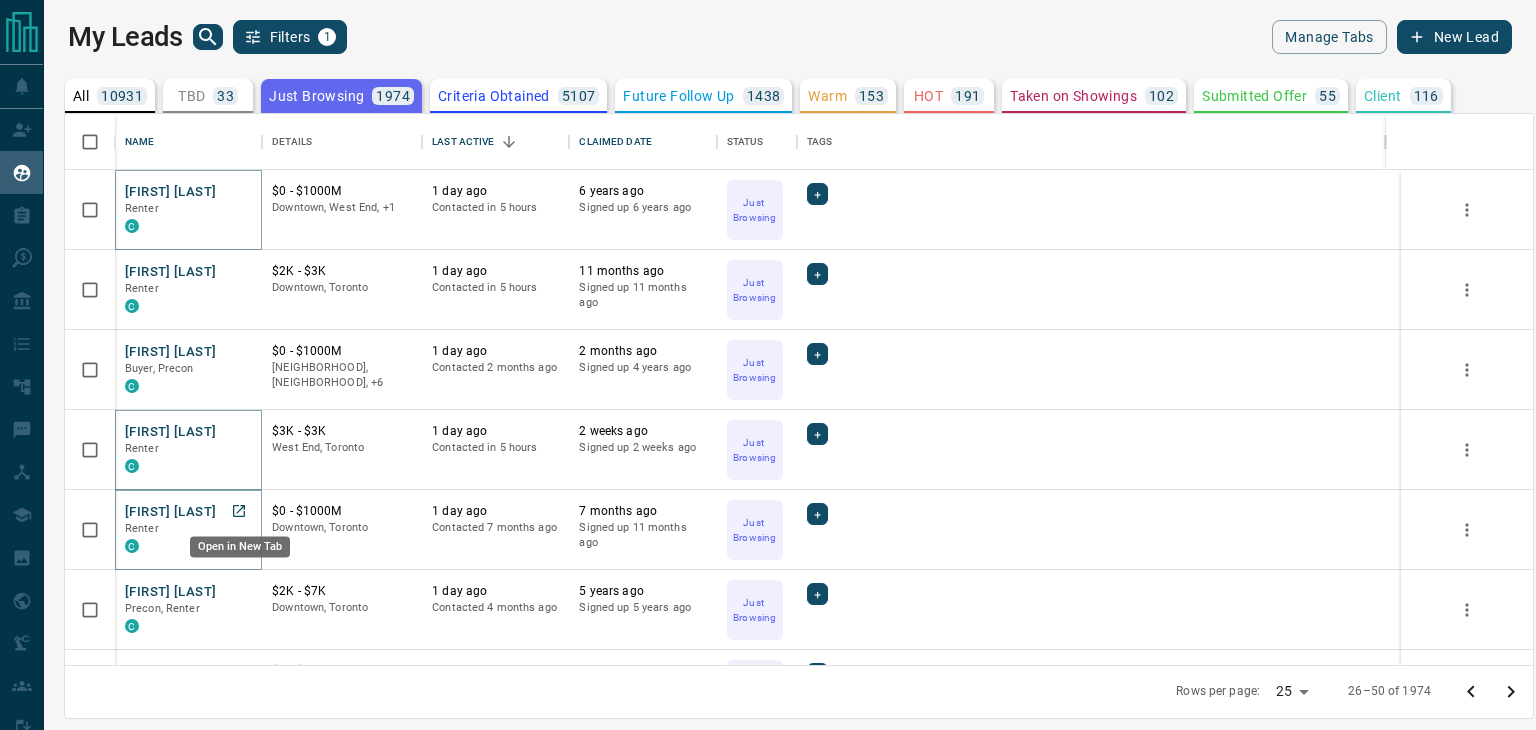 click 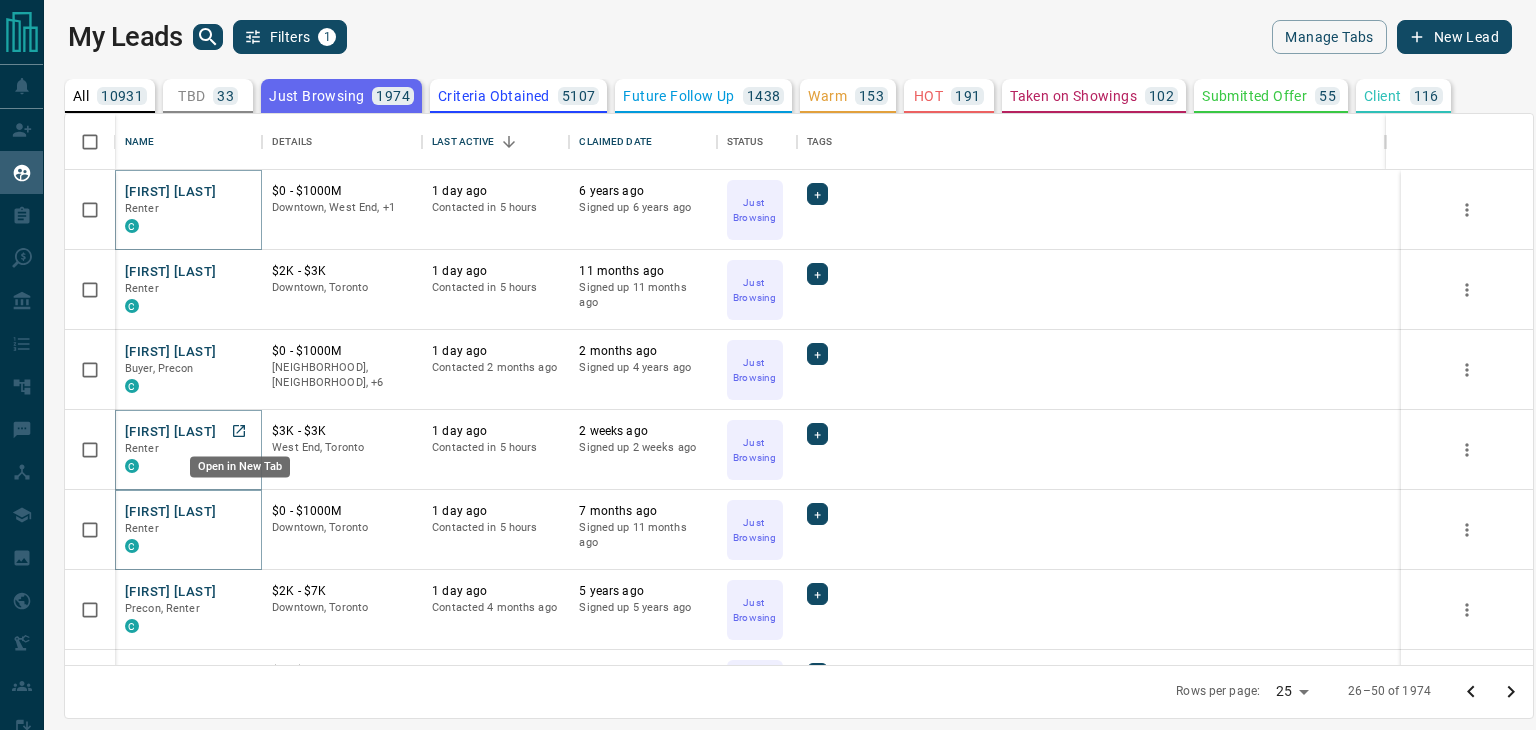 click 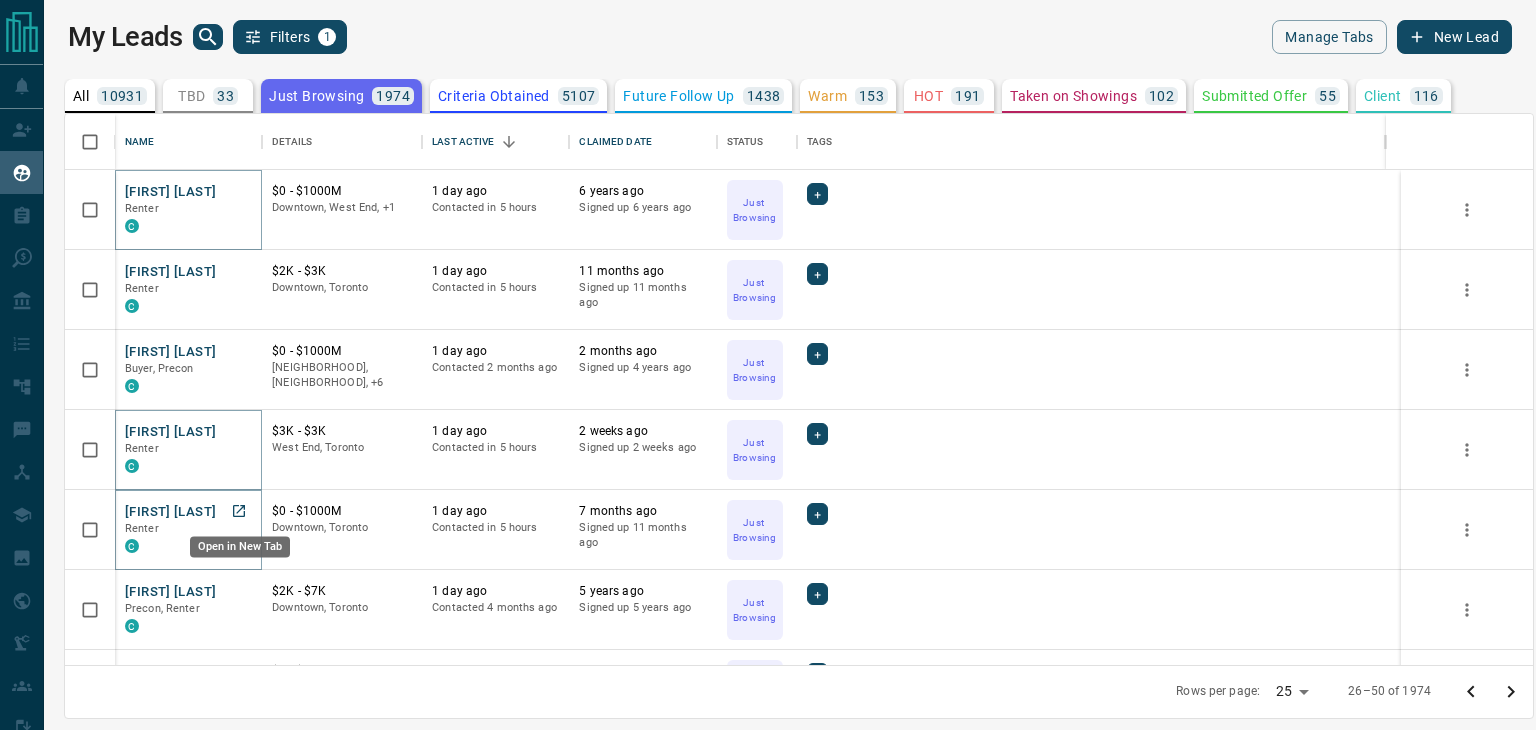 click 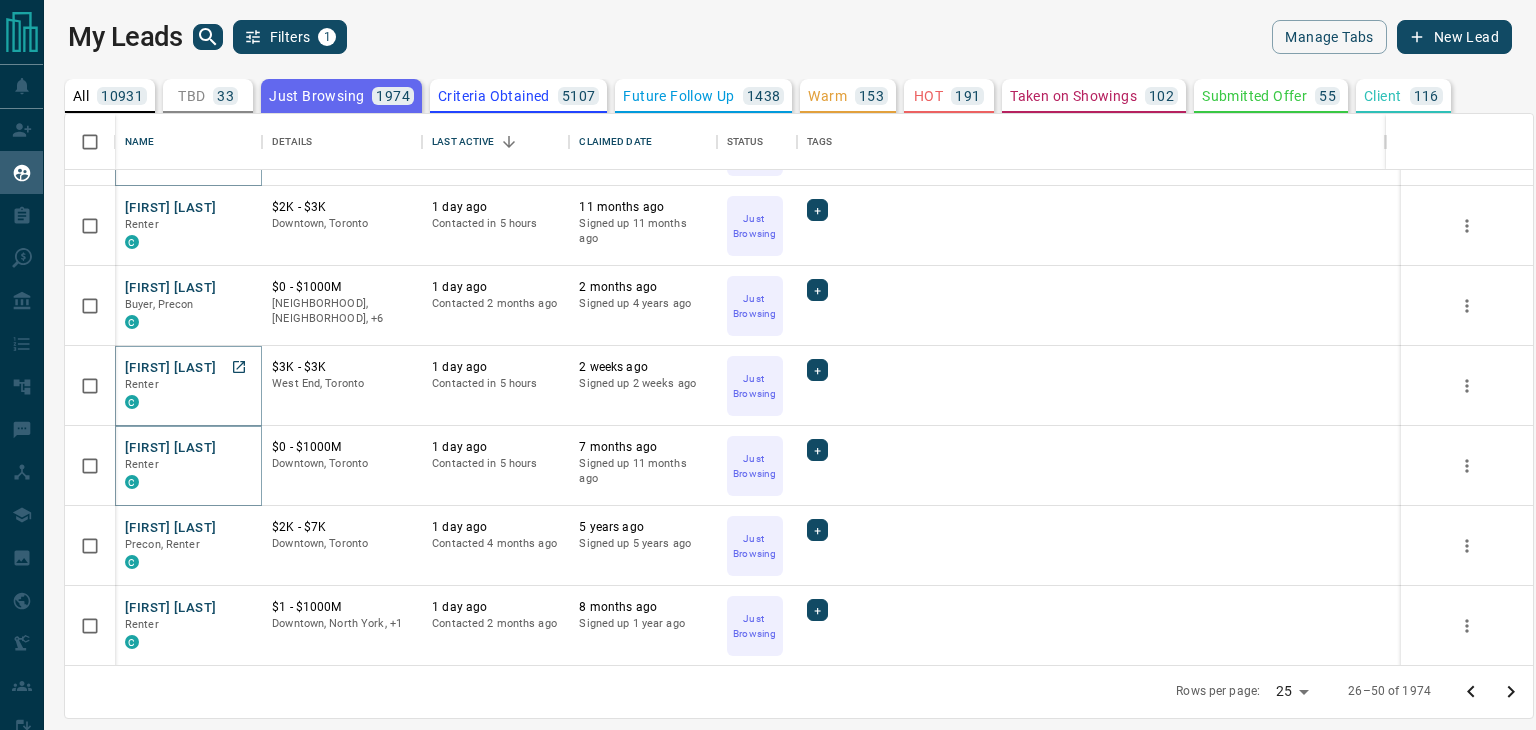 scroll, scrollTop: 100, scrollLeft: 0, axis: vertical 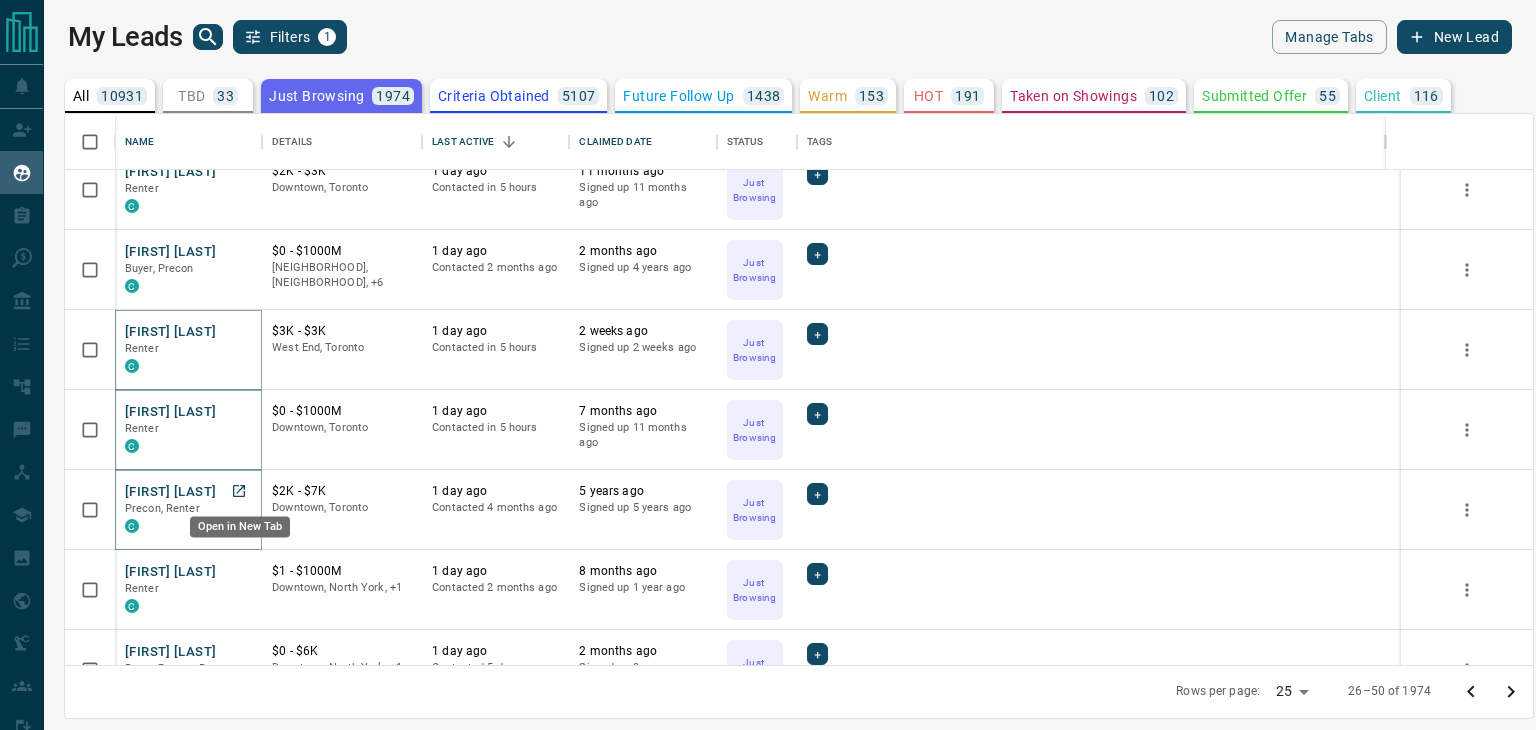 click 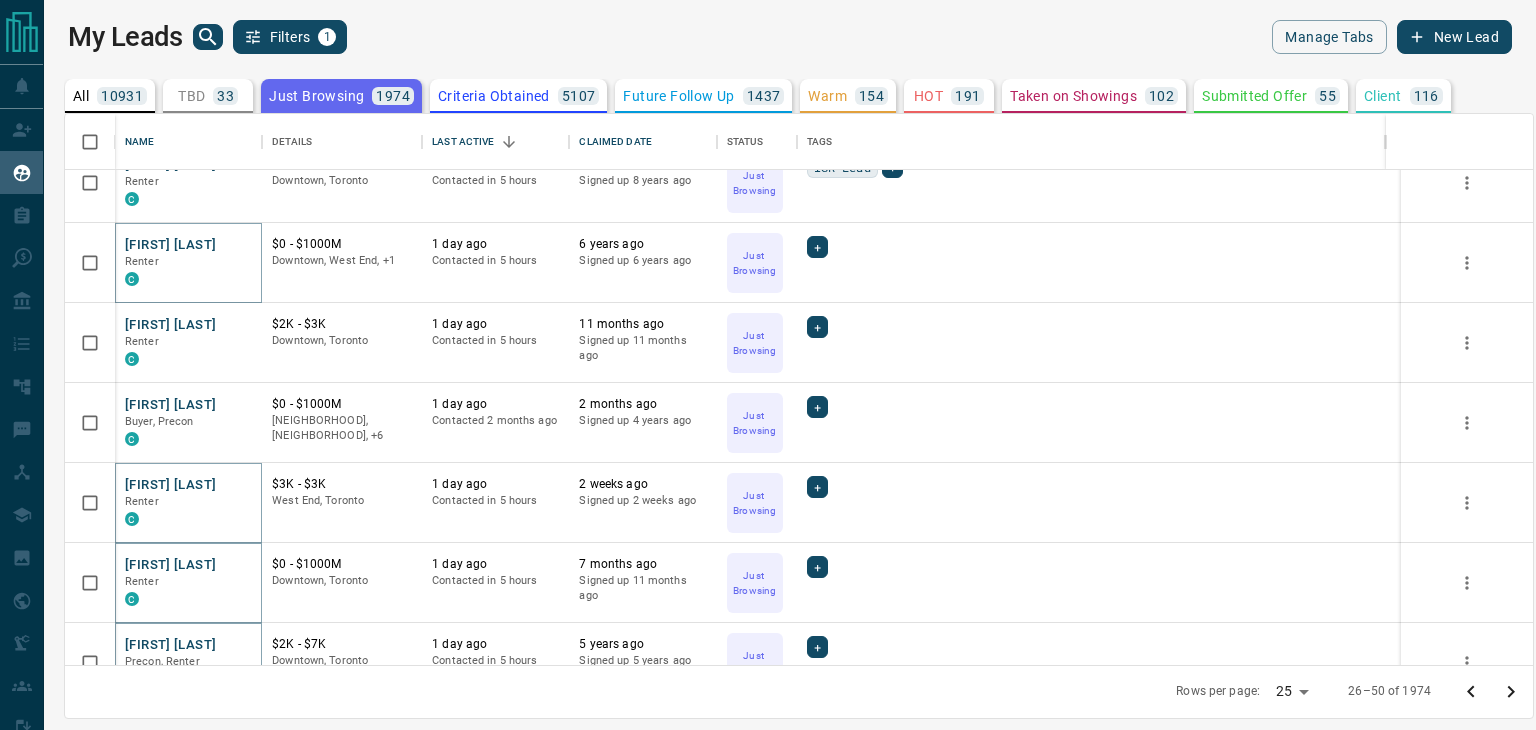 scroll, scrollTop: 0, scrollLeft: 0, axis: both 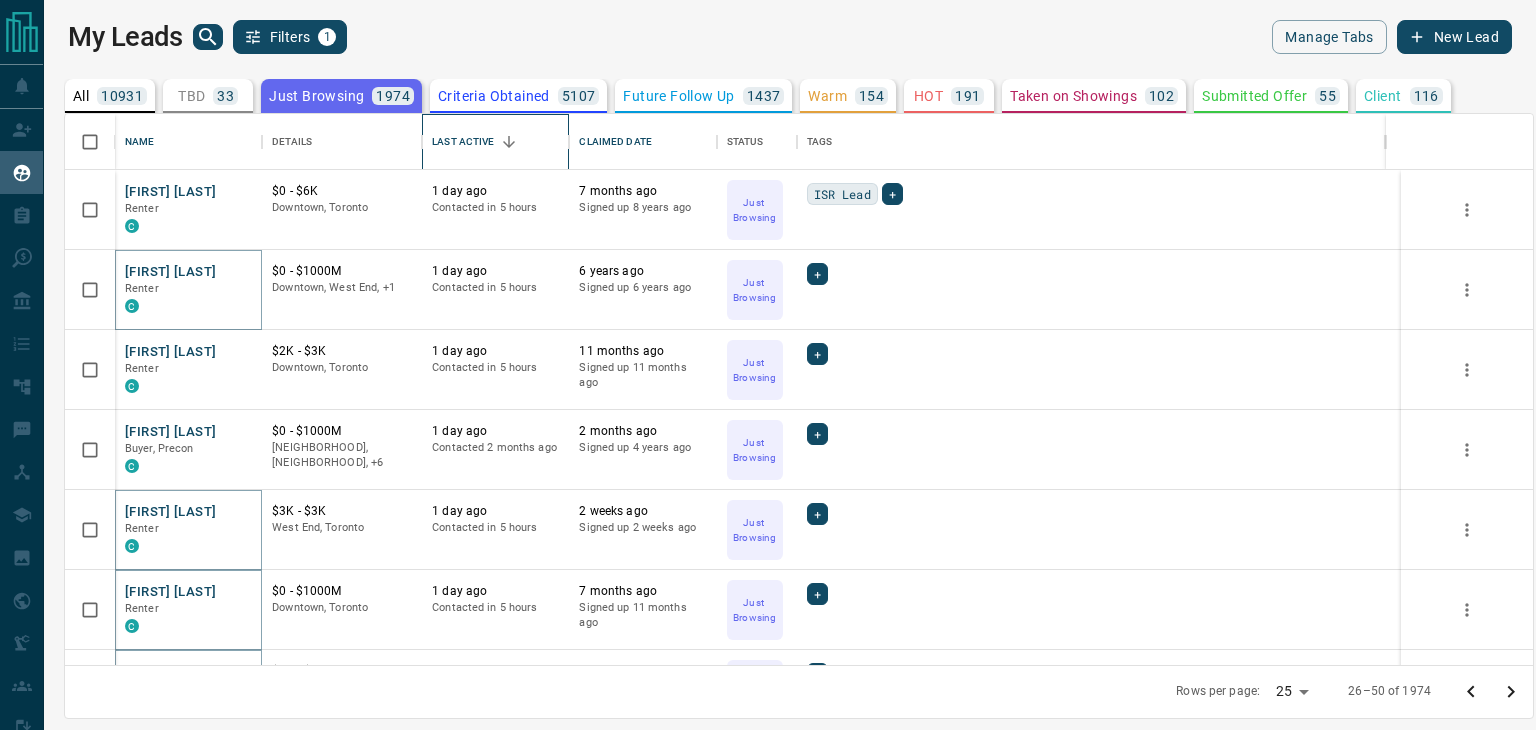 click at bounding box center (509, 142) 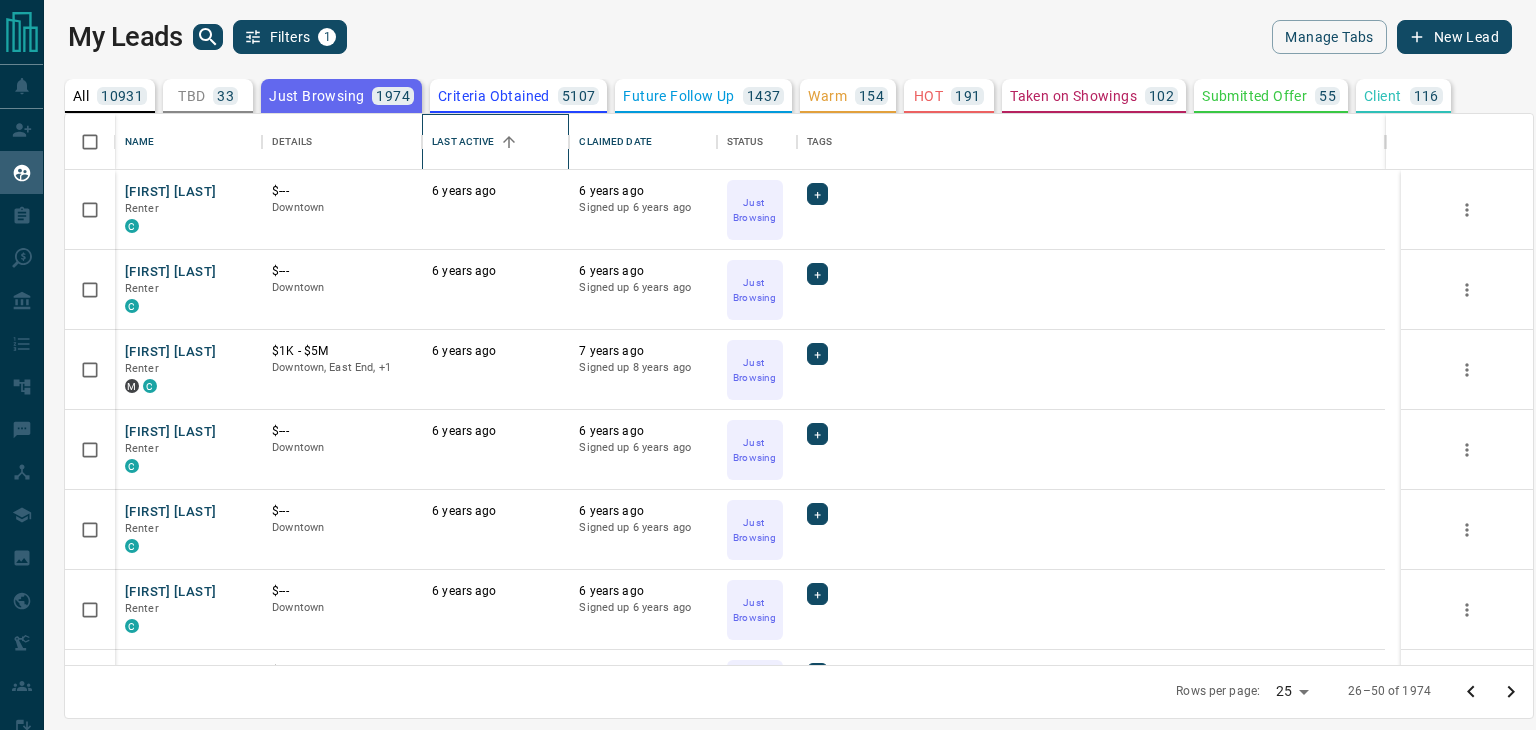click on "Last Active" at bounding box center (495, 142) 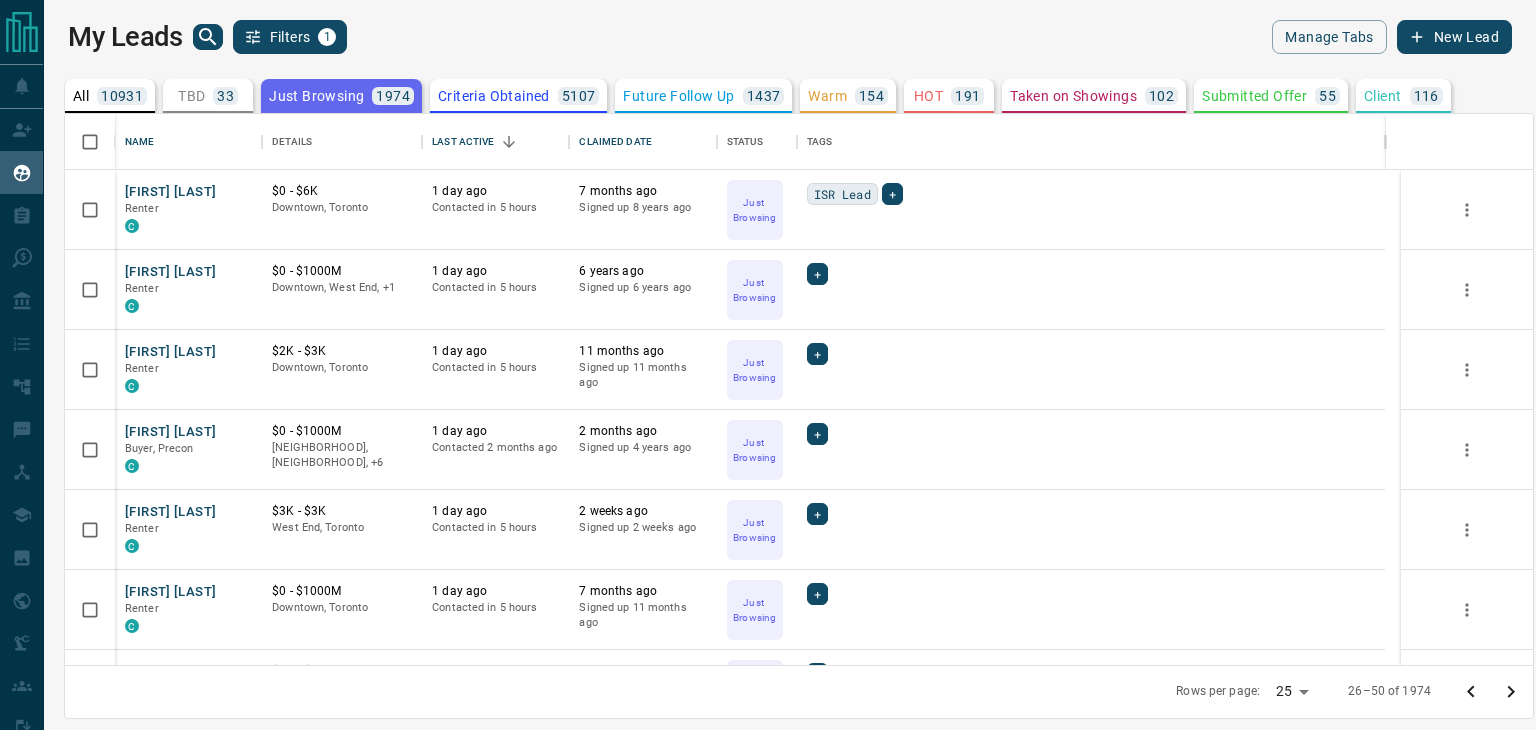 click 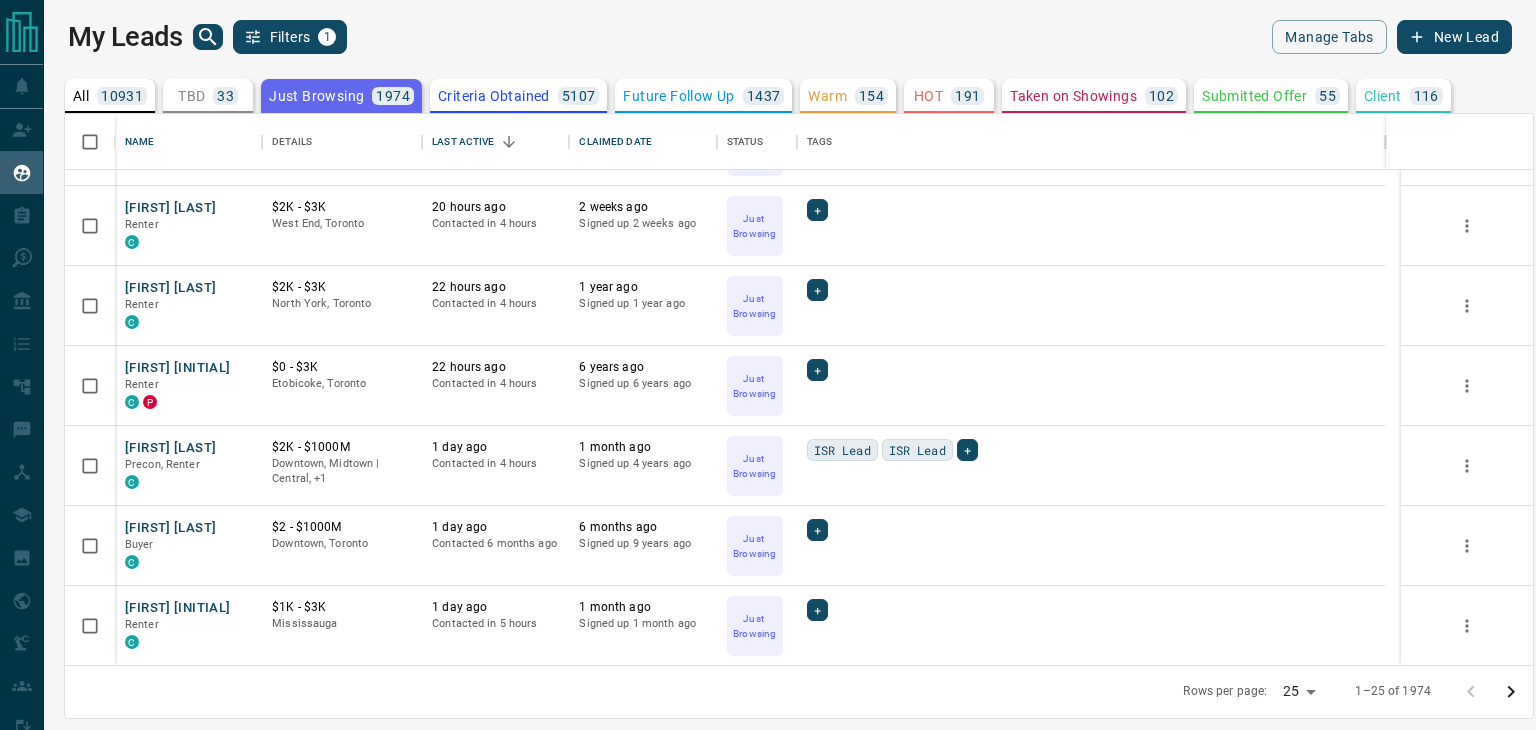 scroll, scrollTop: 1504, scrollLeft: 0, axis: vertical 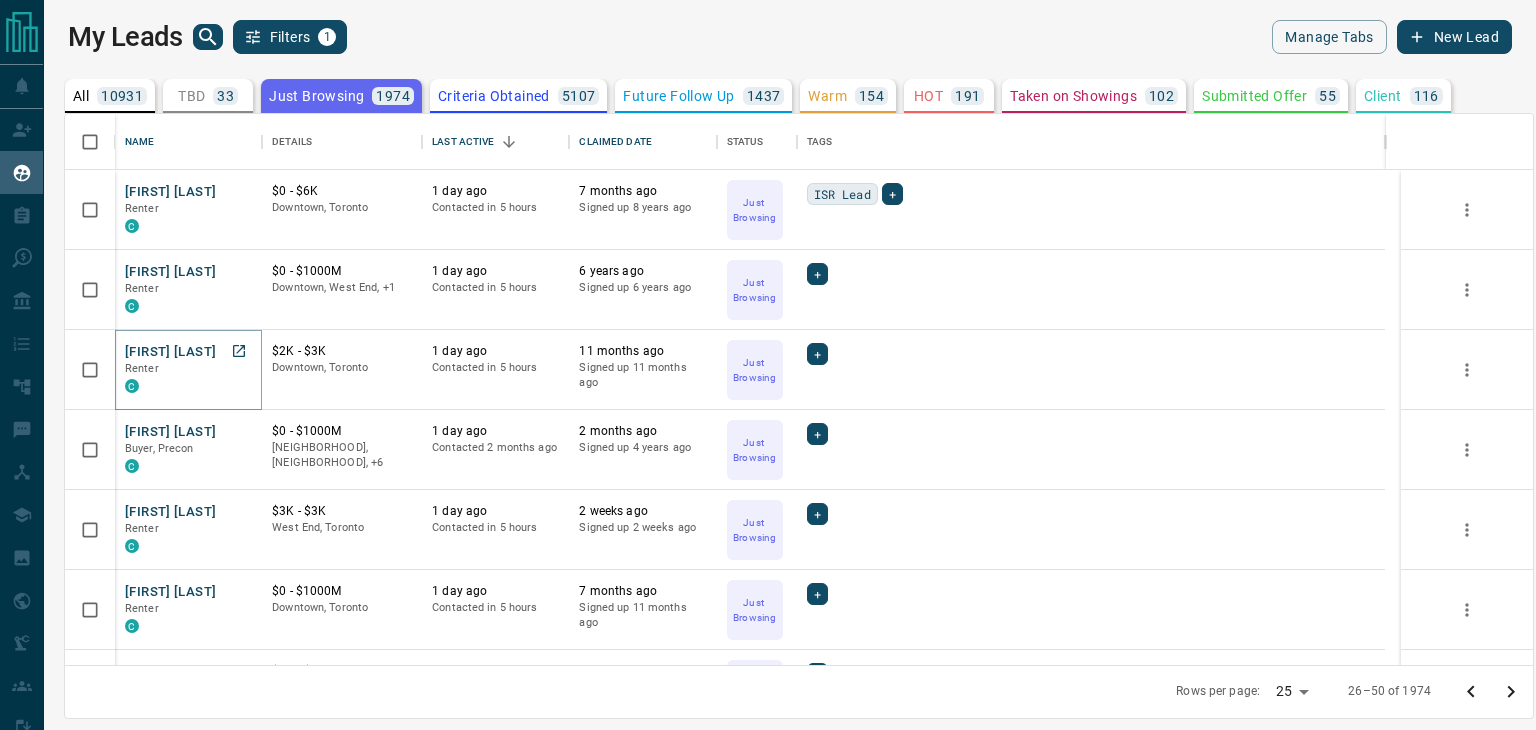 click on "[FIRST] [LAST]" at bounding box center (170, 352) 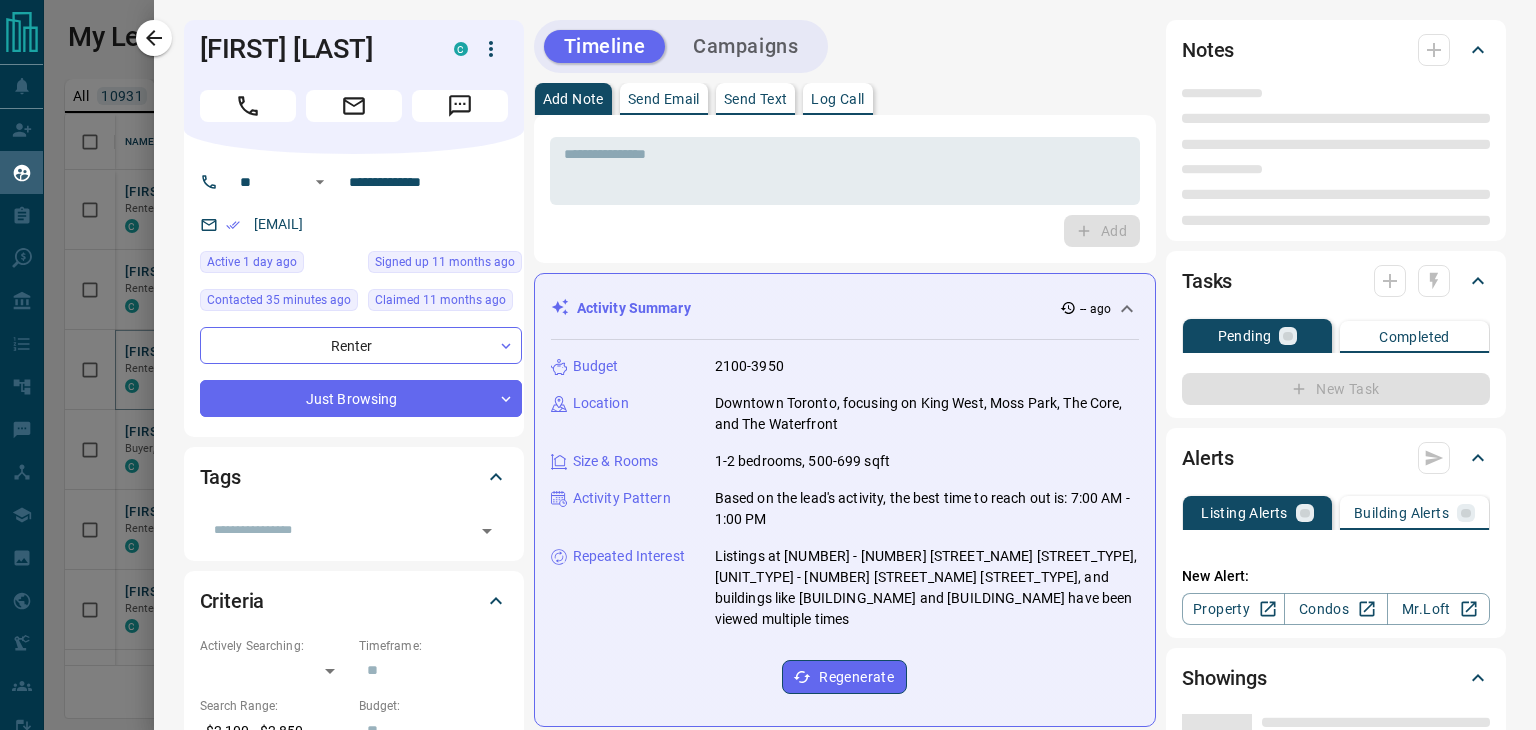type on "**" 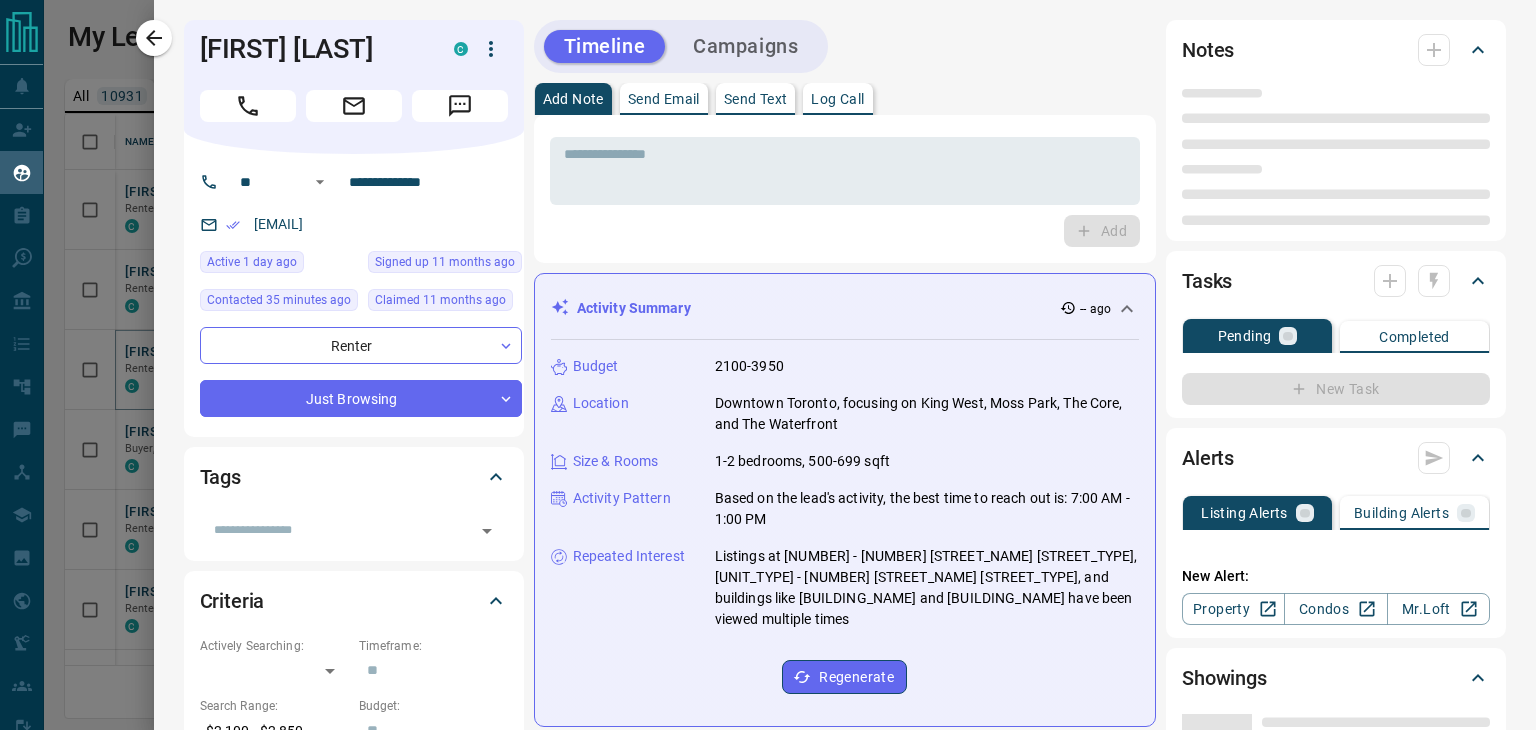 type on "**********" 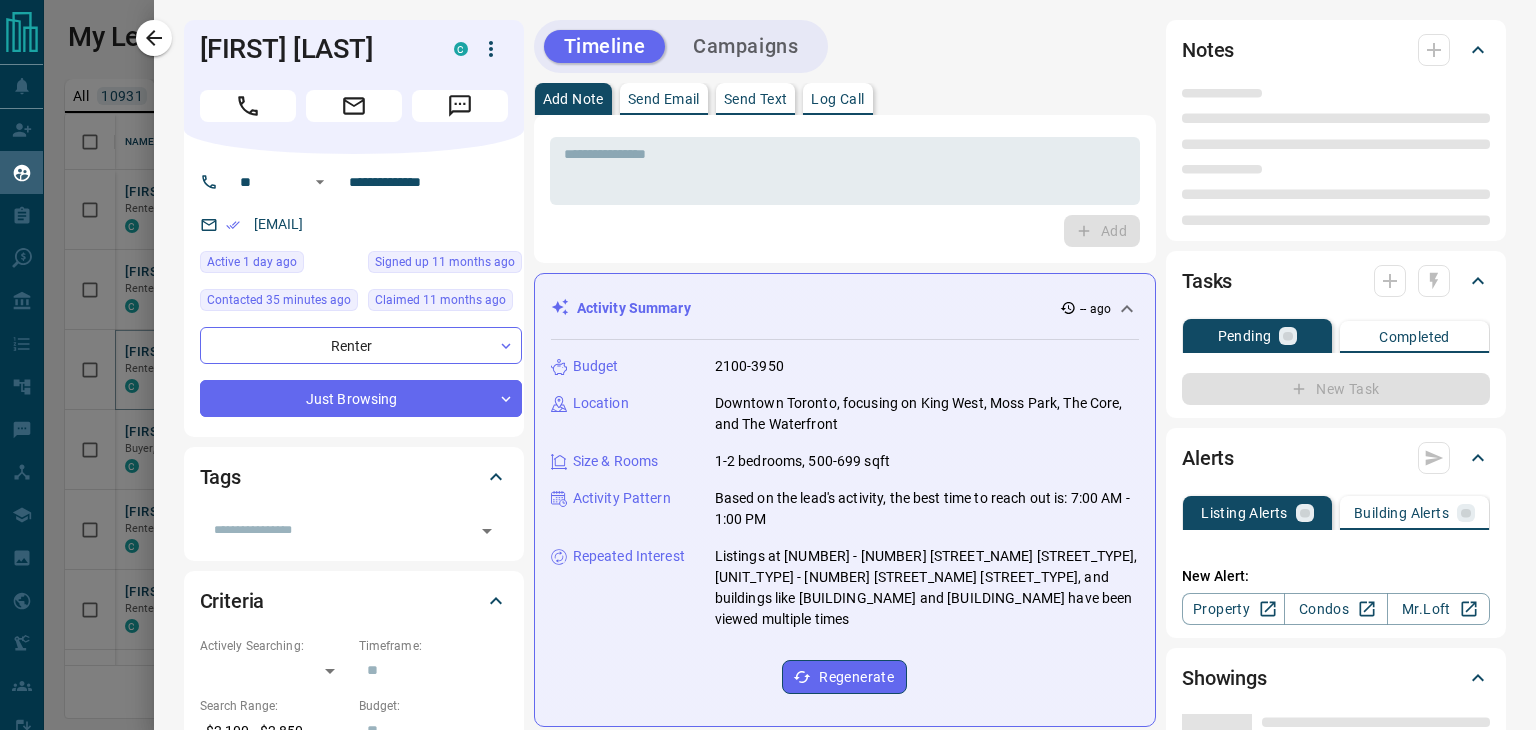 type on "**********" 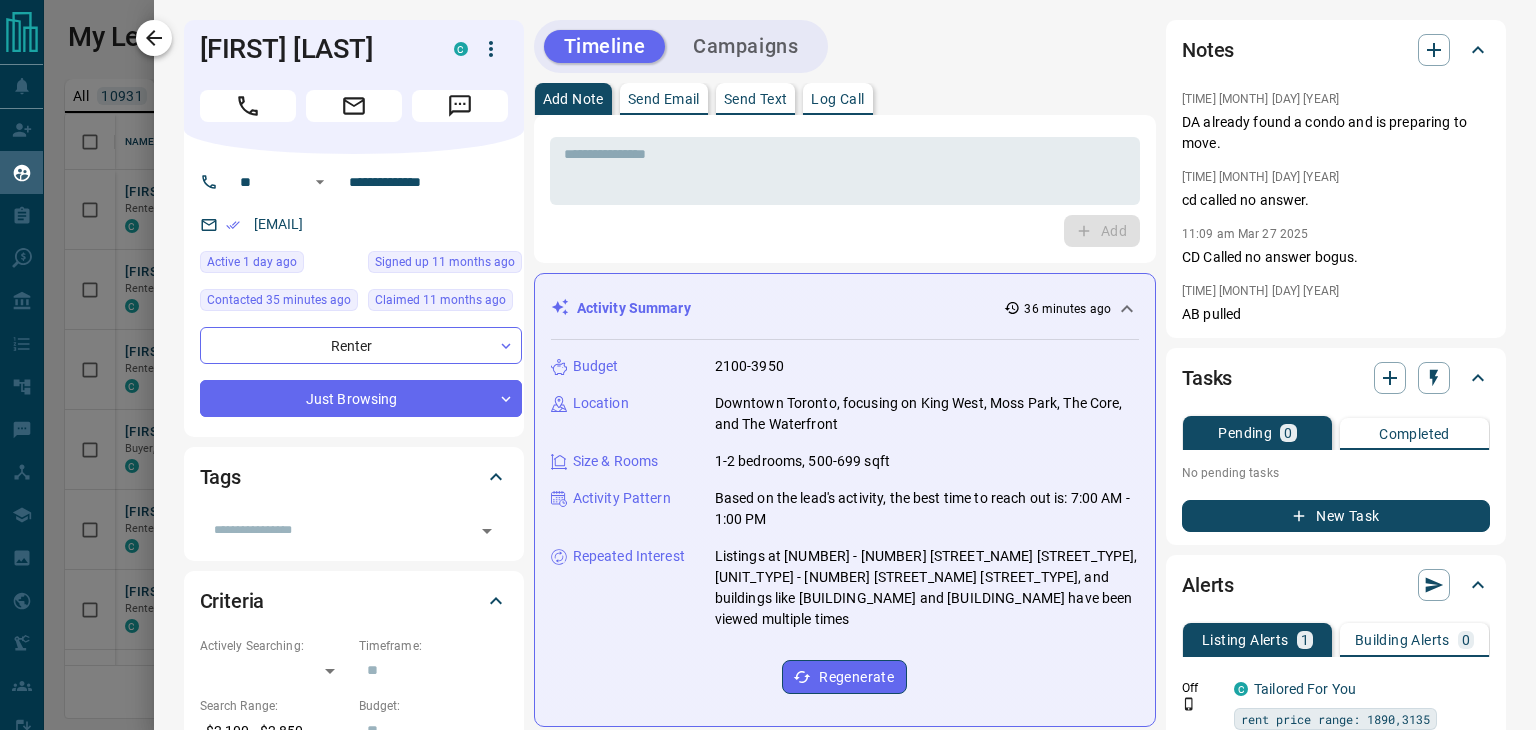 click 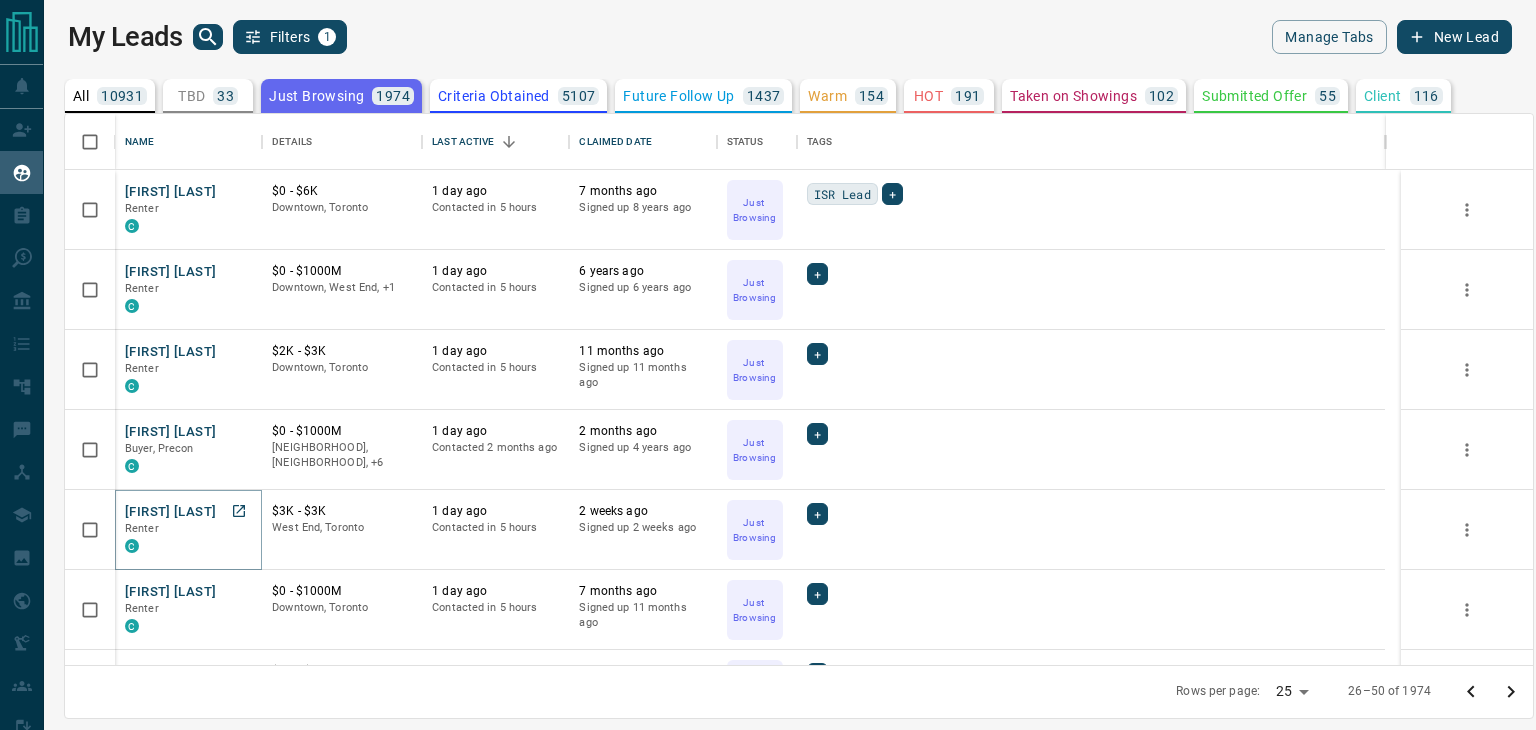 click on "[FIRST] [LAST]" at bounding box center (170, 512) 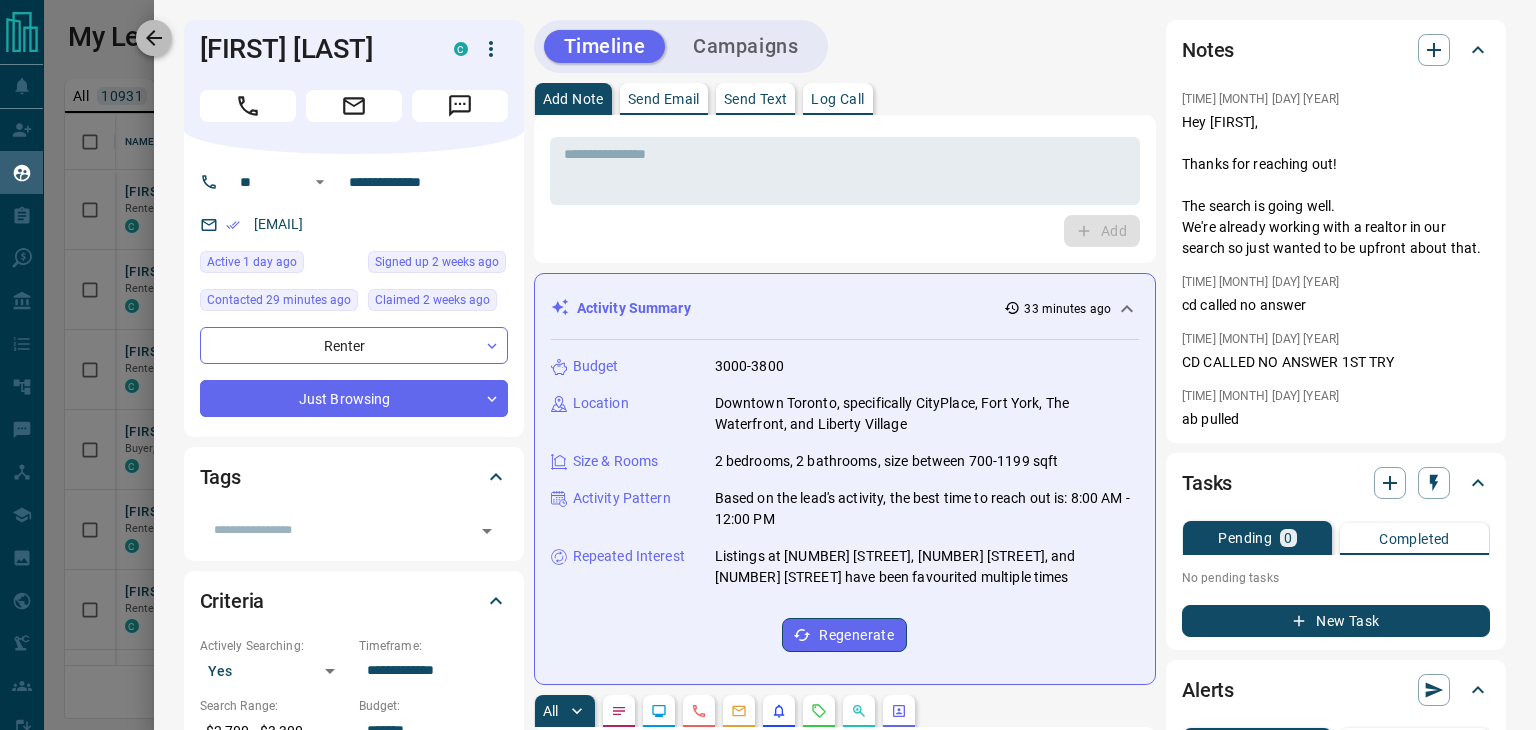 click 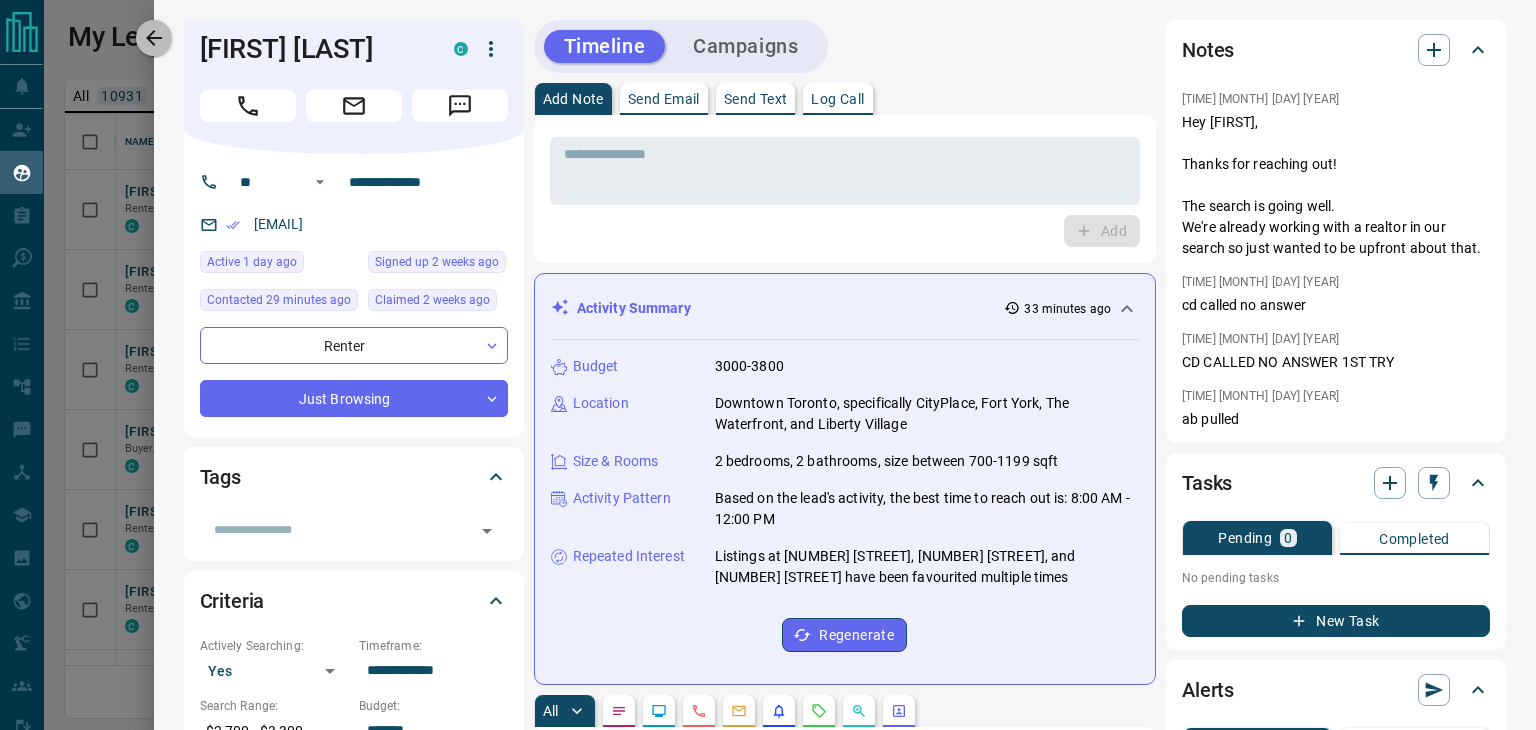 click at bounding box center (768, 365) 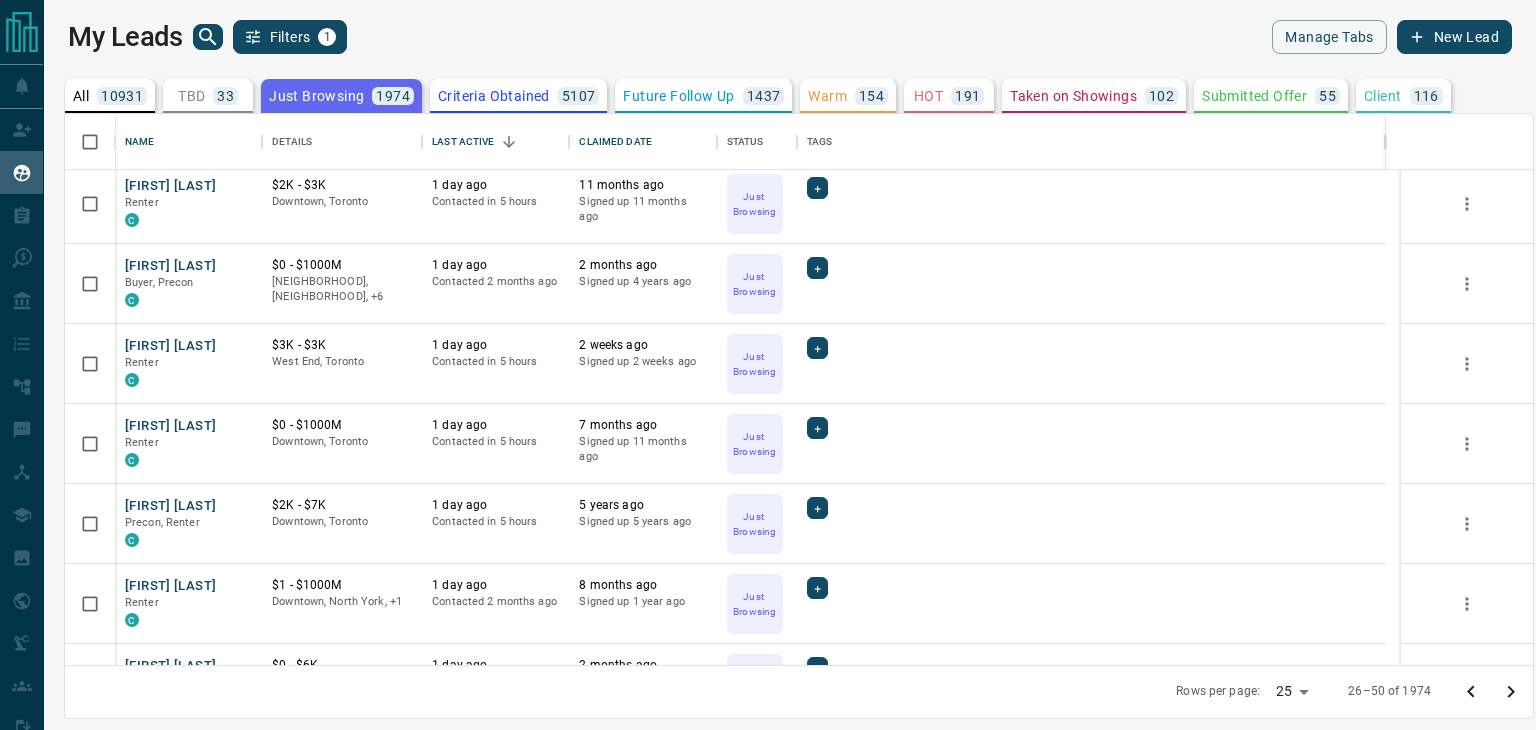 scroll, scrollTop: 400, scrollLeft: 0, axis: vertical 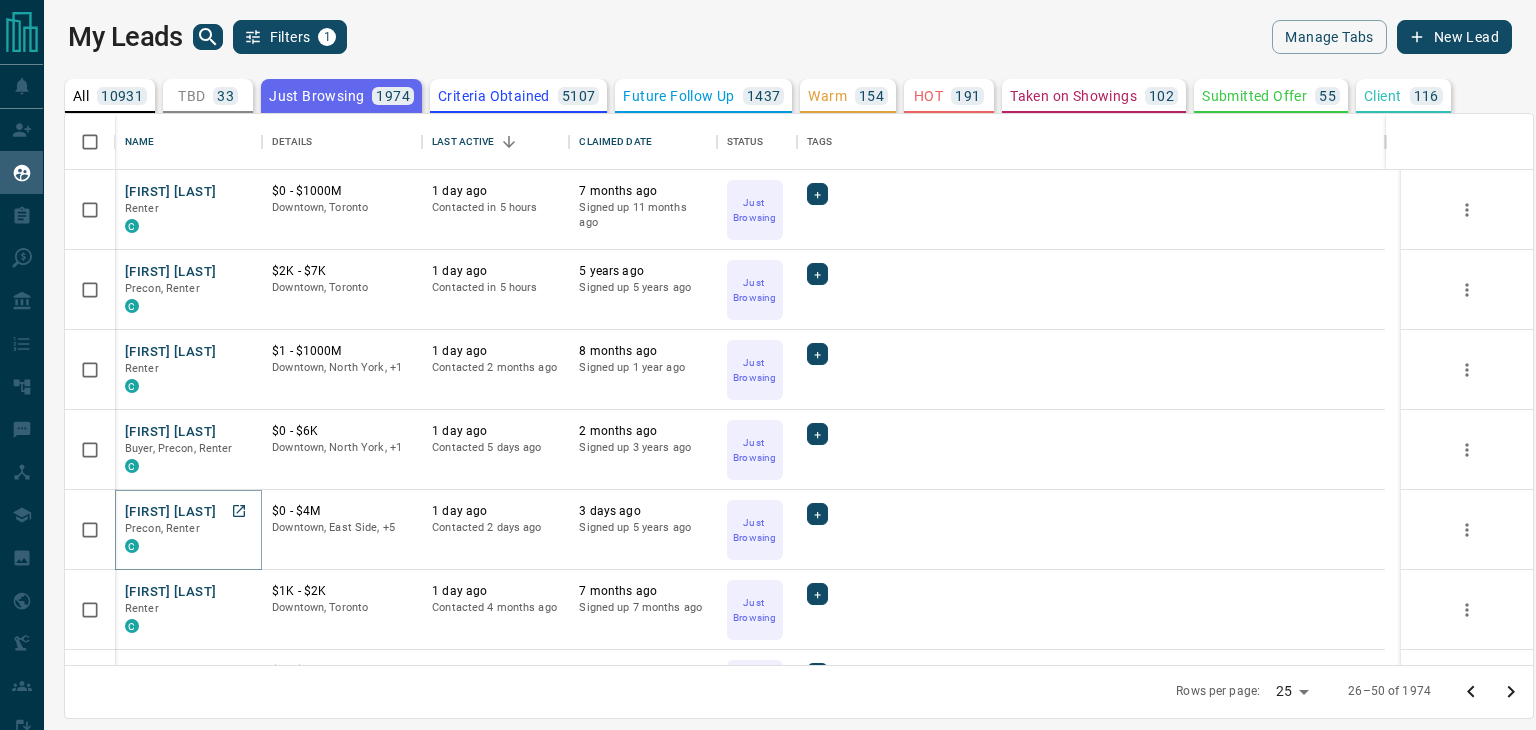 click on "[FIRST] [LAST]" at bounding box center (170, 512) 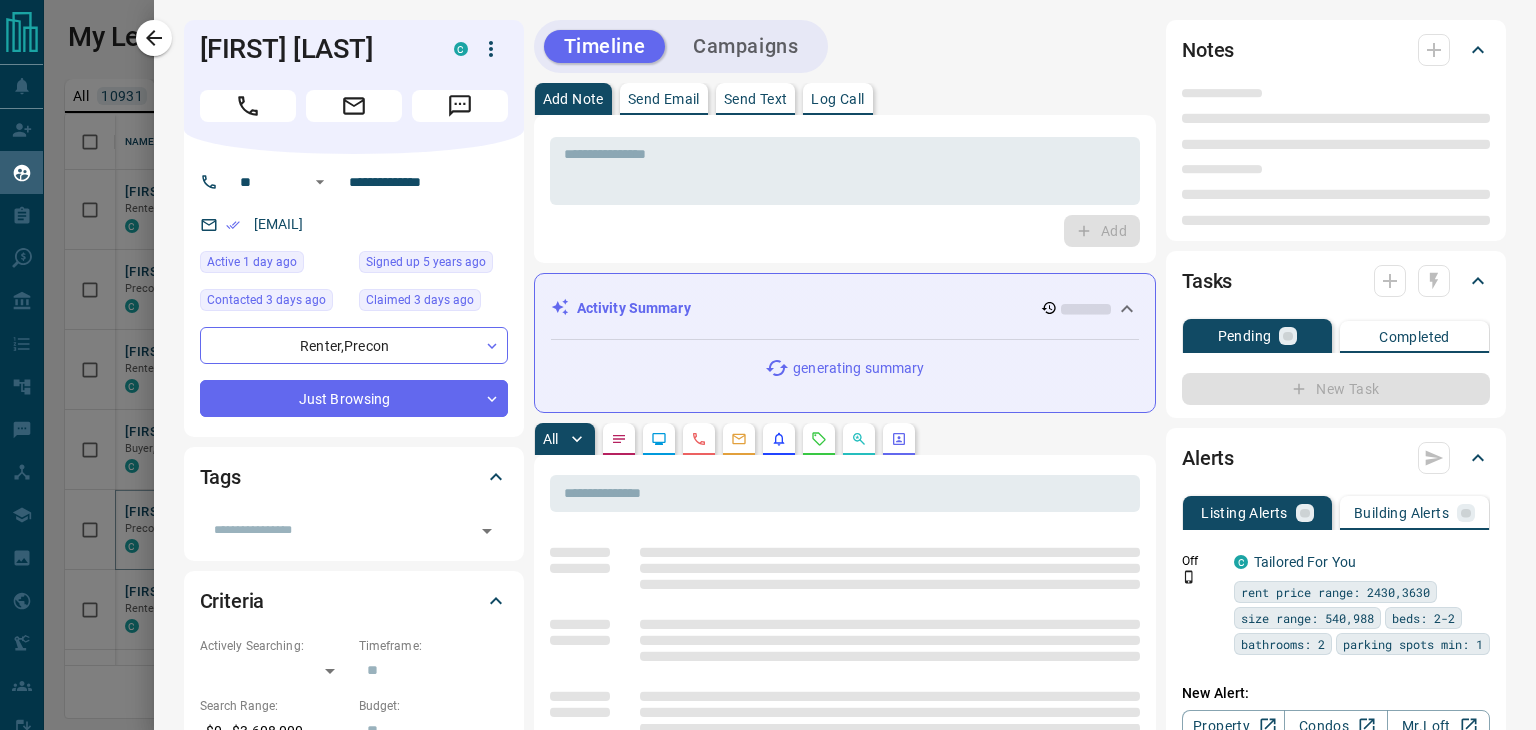 type on "**" 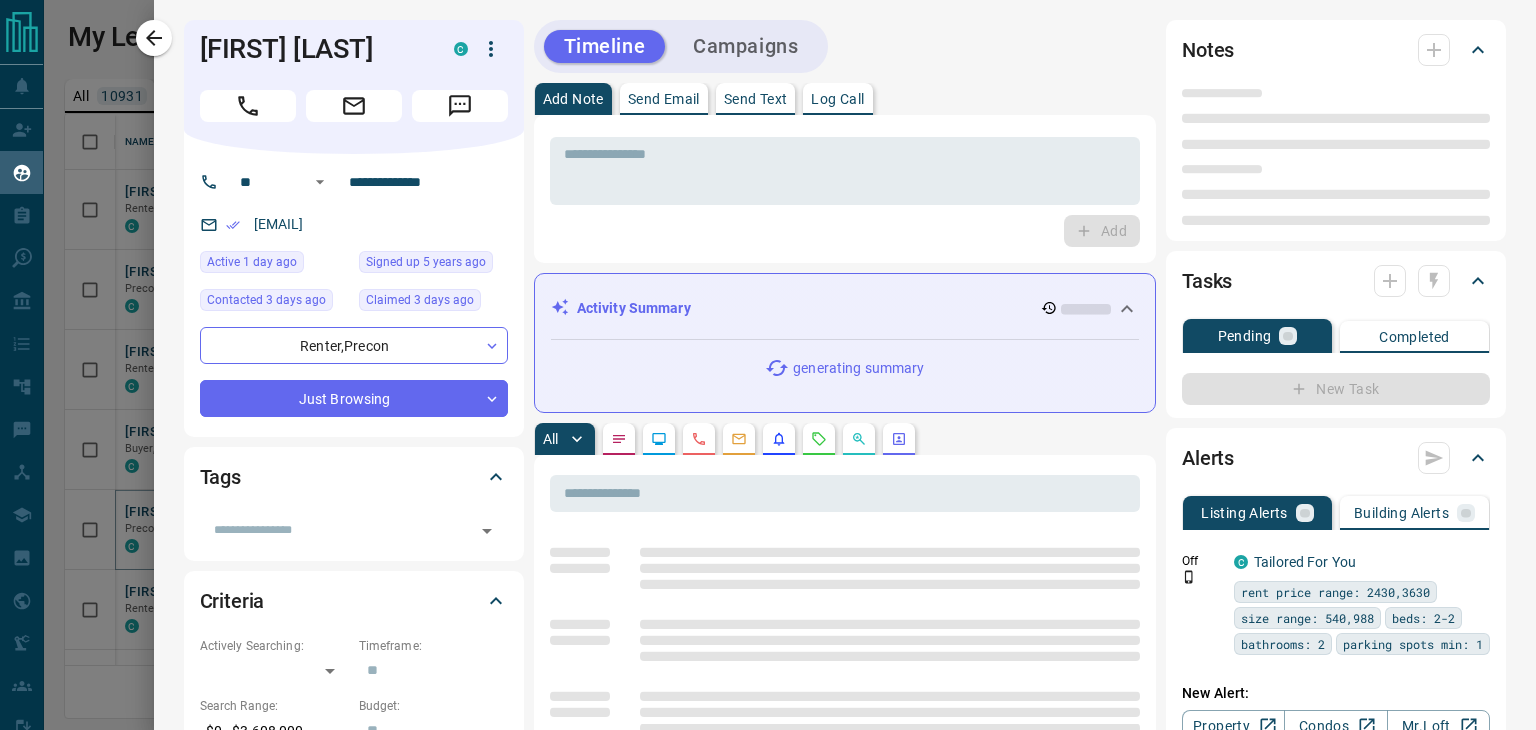 type on "**********" 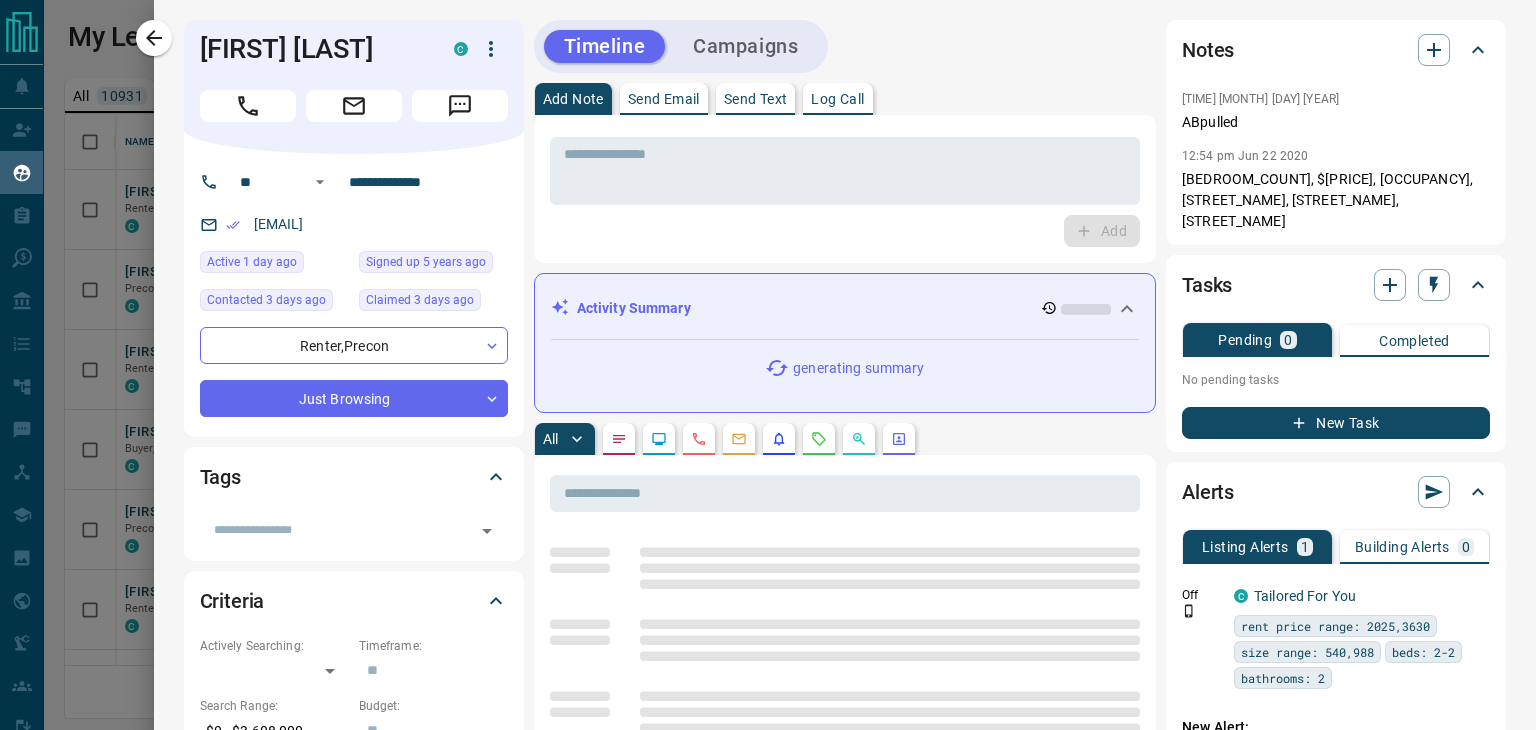 click 